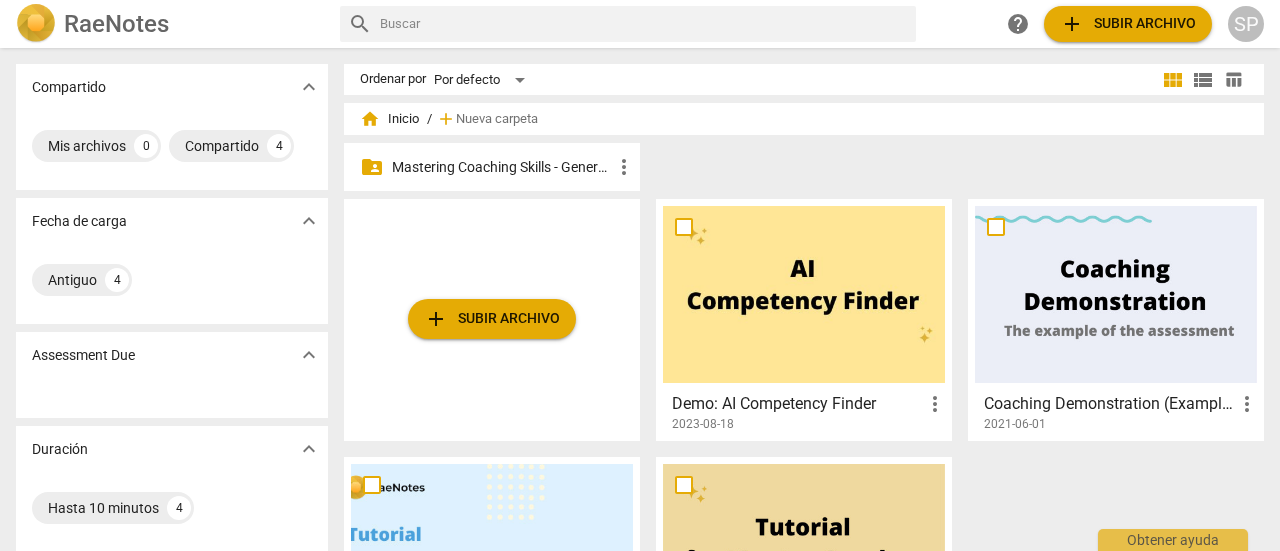 scroll, scrollTop: 0, scrollLeft: 0, axis: both 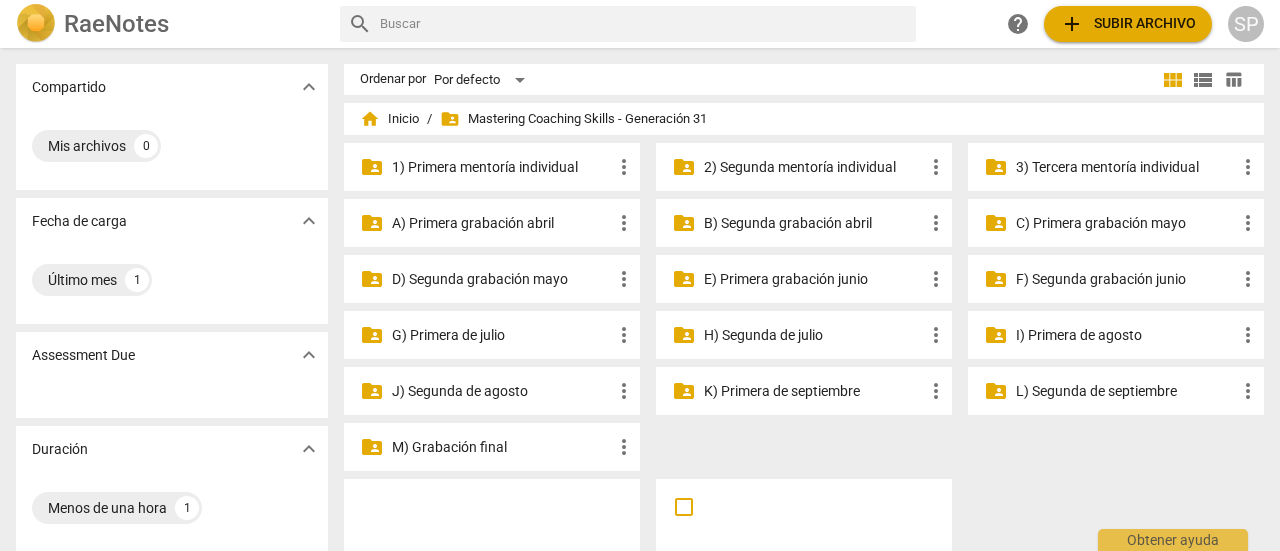 click on "G) Primera de julio" at bounding box center [502, 335] 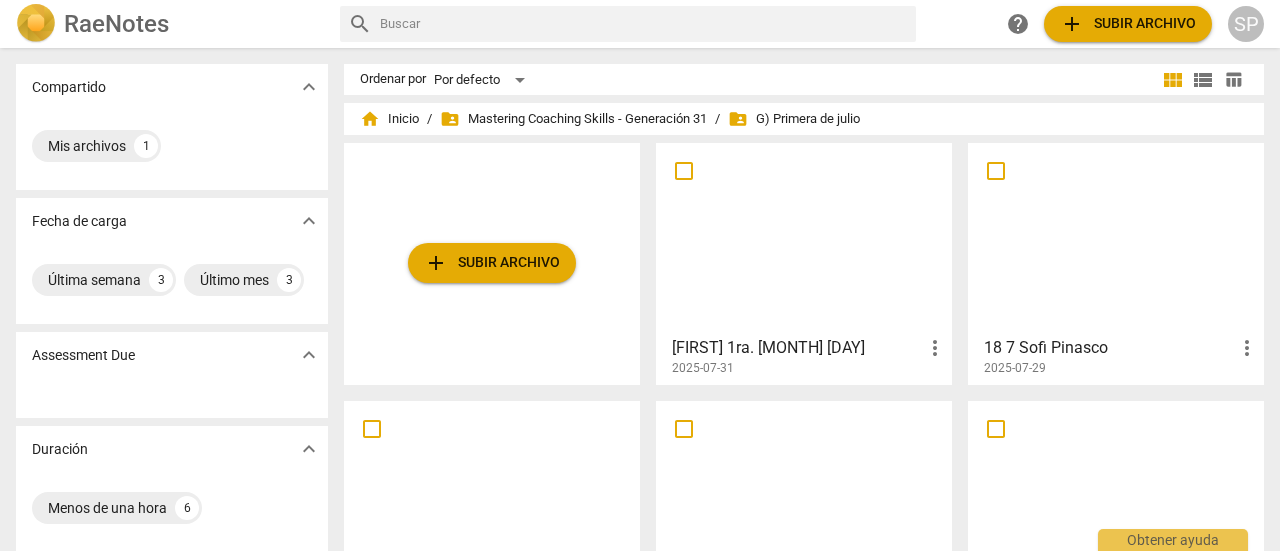 click at bounding box center (1116, 238) 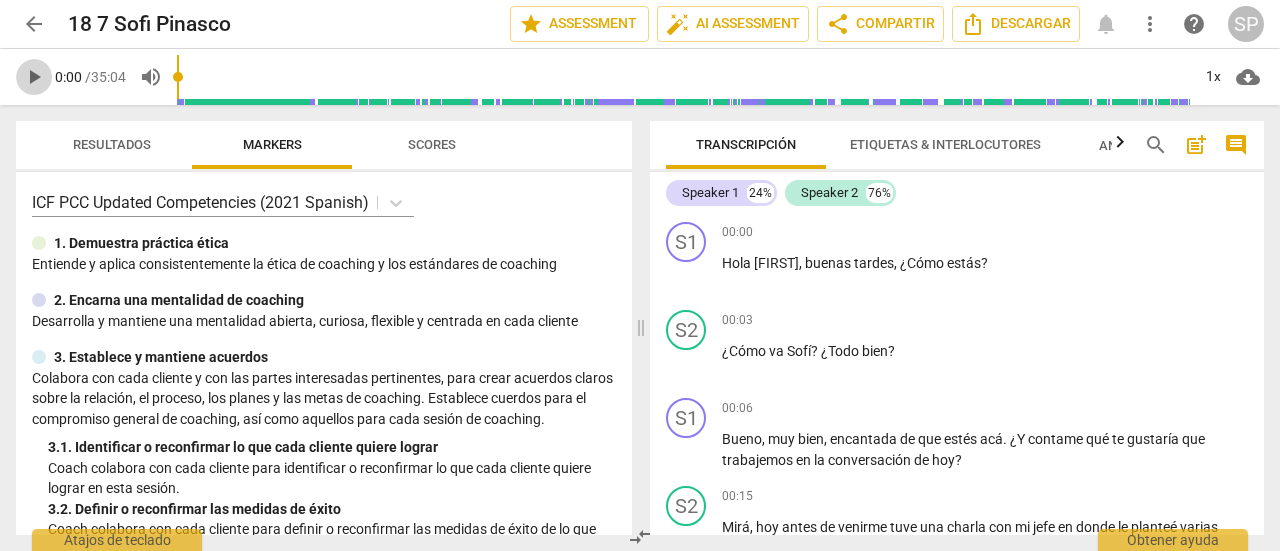 click on "play_arrow" at bounding box center (34, 77) 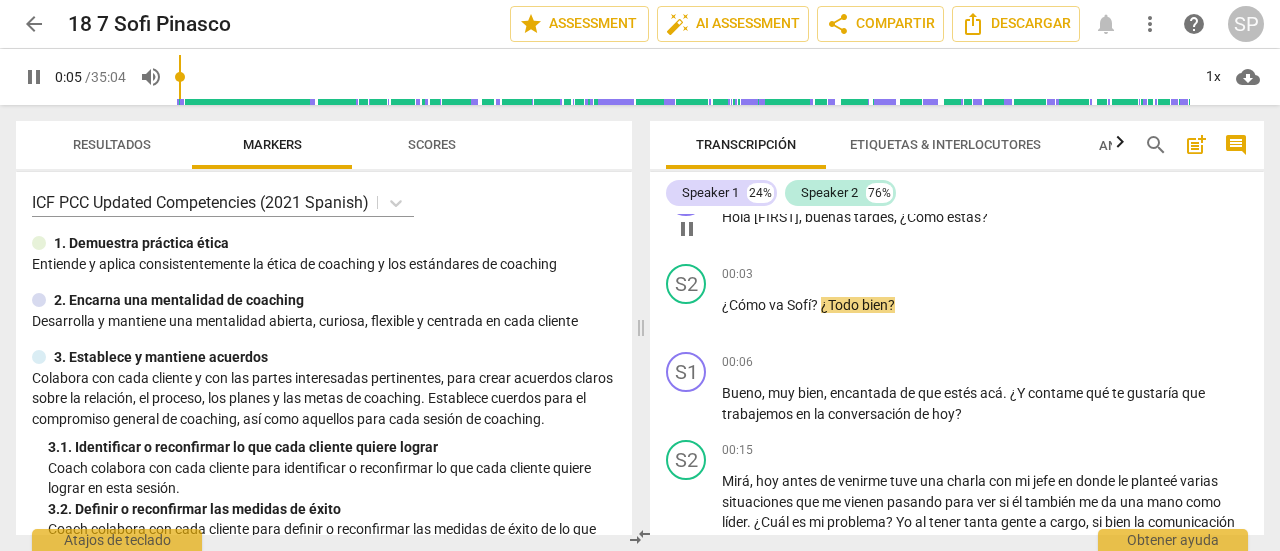 scroll, scrollTop: 100, scrollLeft: 0, axis: vertical 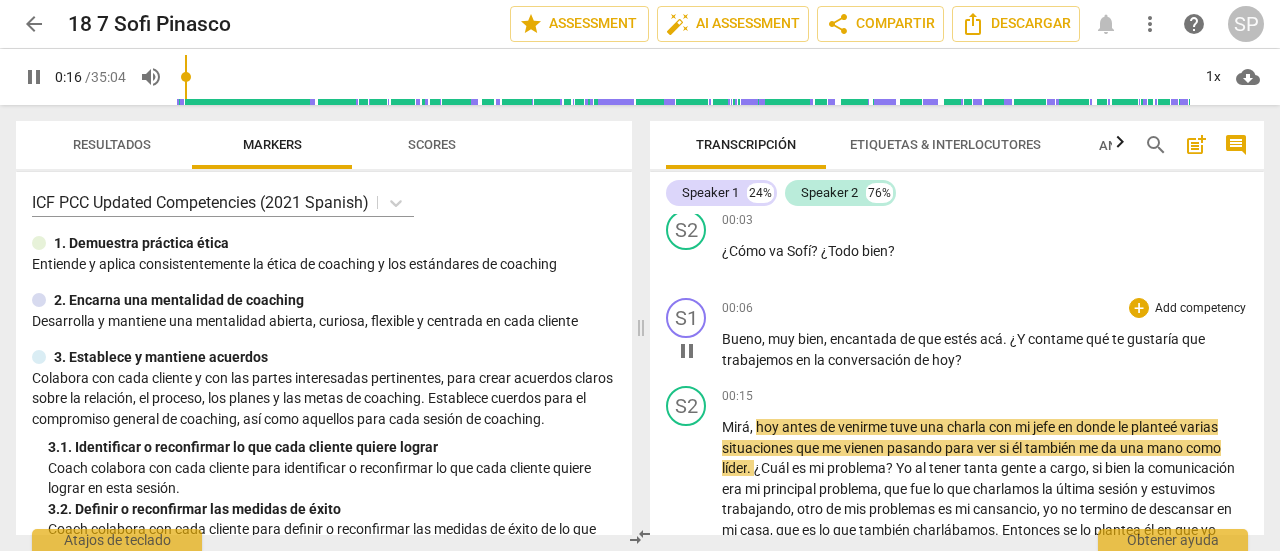 click on "Add competency" at bounding box center [1200, 309] 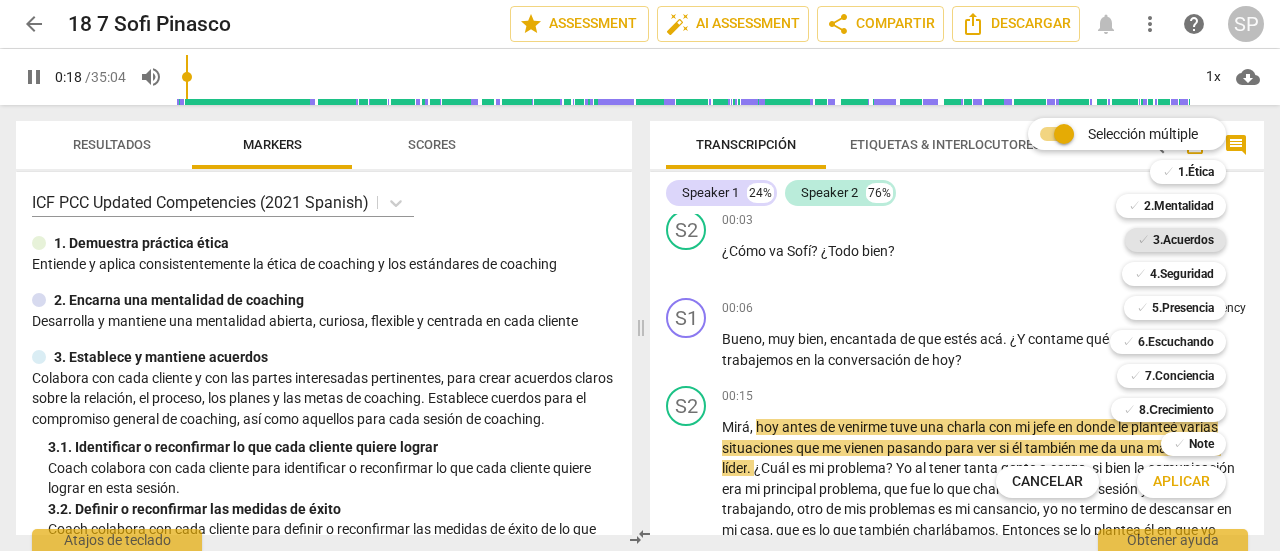 click on "3.Acuerdos" at bounding box center [1183, 240] 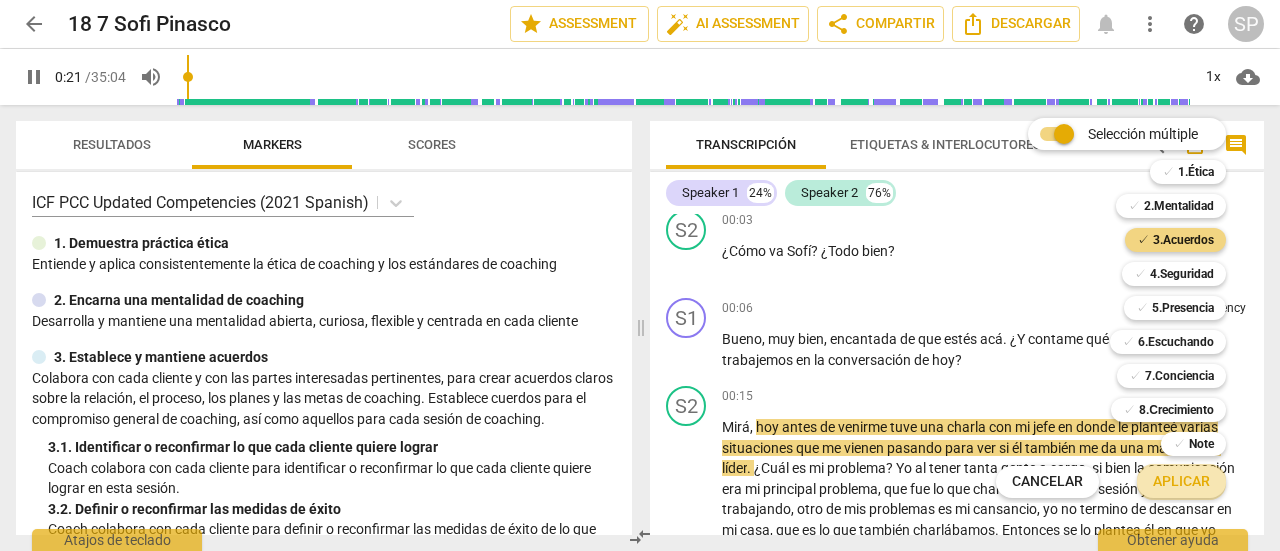 click on "Aplicar" at bounding box center [1181, 482] 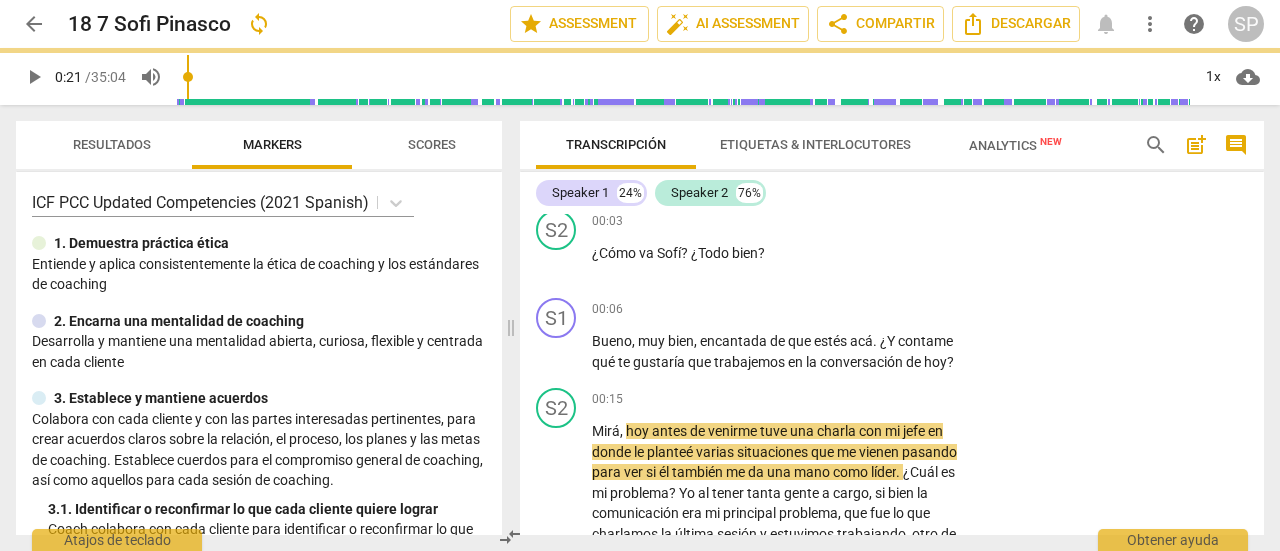 type on "21" 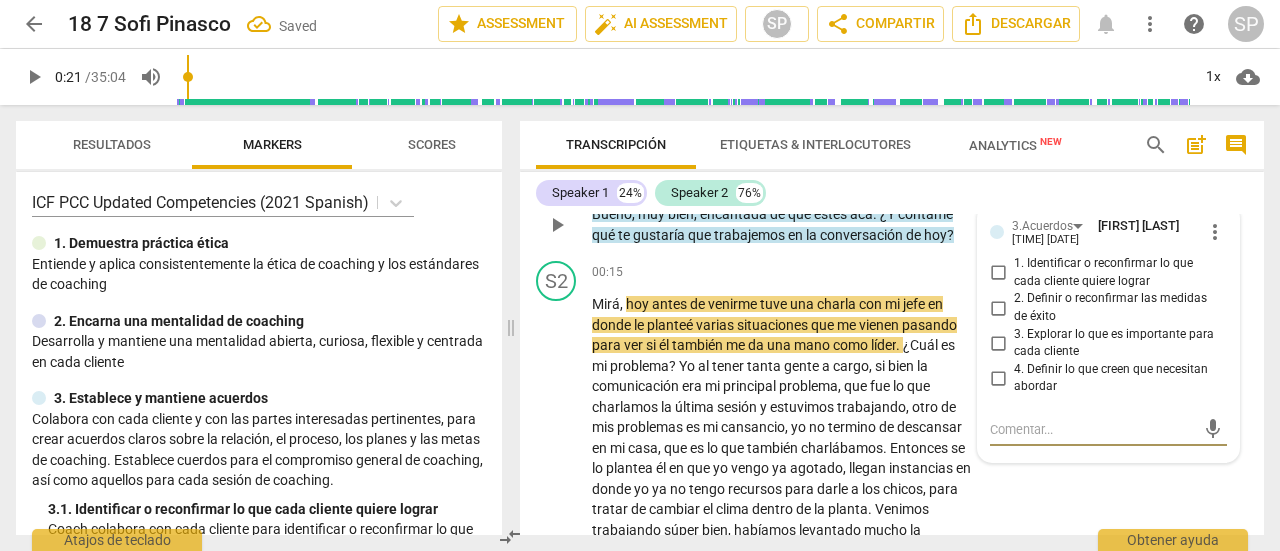scroll, scrollTop: 181, scrollLeft: 0, axis: vertical 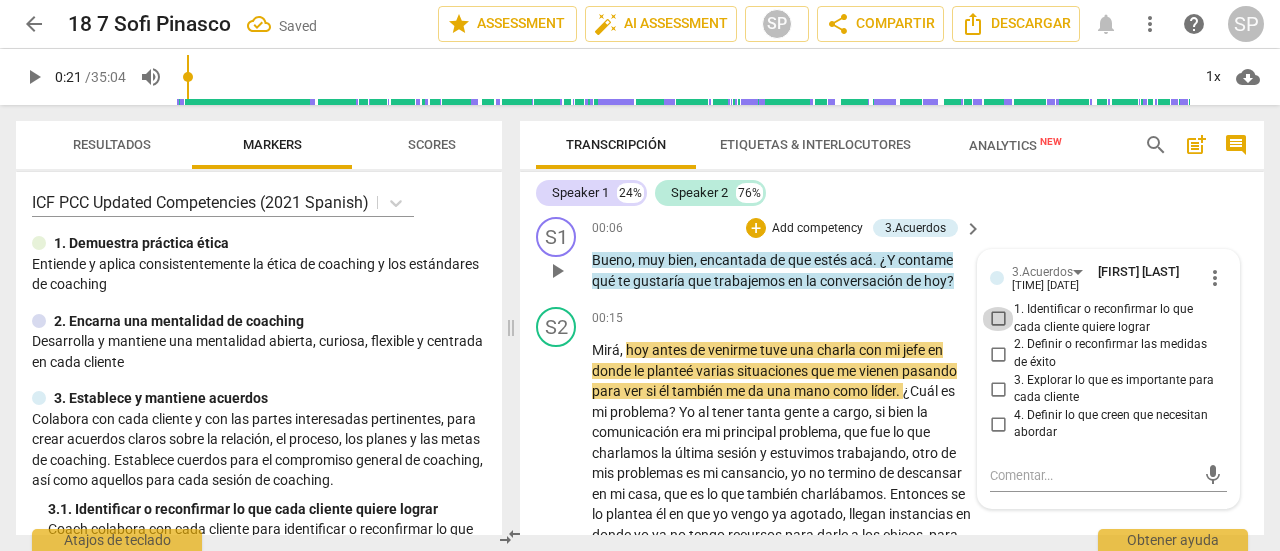 click on "1. Identificar o reconfirmar lo que cada cliente quiere lograr" at bounding box center (998, 319) 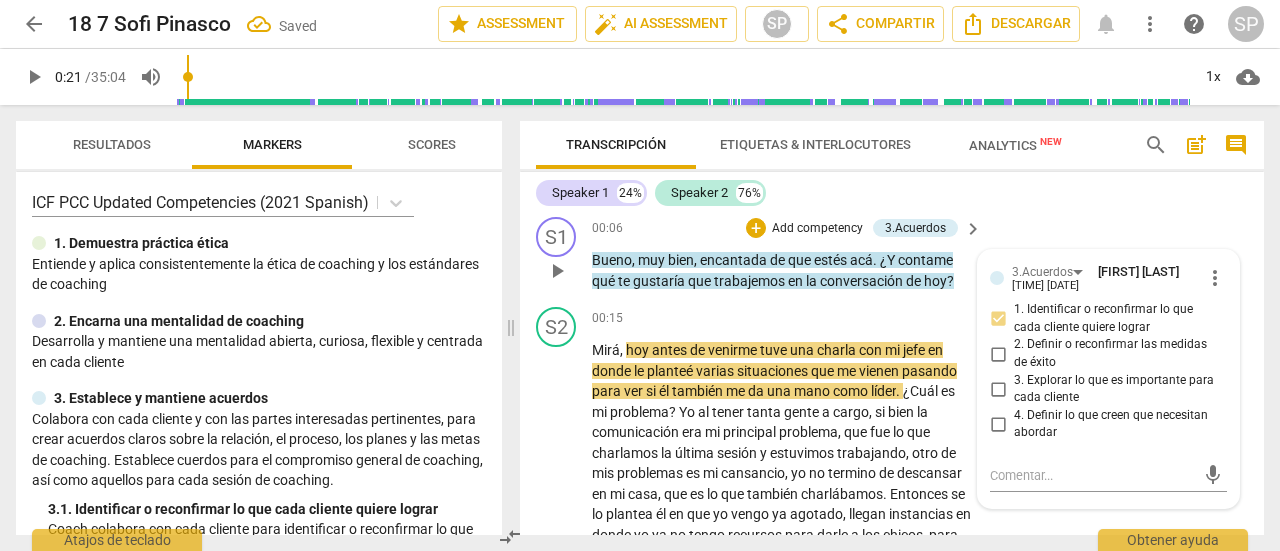click on "S1 play_arrow pause [TIME] + Add competency 3.Acuerdos keyboard_arrow_right Bueno ,   muy   bien ,   encantada   de   que   estés   acá .   ¿Y   contame   qué   te   gustaría   que   trabajemos   en   la   conversación   de   hoy ? 3.Acuerdos [FIRST] [LAST] [TIME] [DATE] more_vert 1. Identificar o reconfirmar lo que cada cliente quiere lograr  2. Definir o reconfirmar las medidas de éxito  3. Explorar lo que es importante para cada cliente  4. Definir lo que creen que necesitan abordar  mic" at bounding box center [892, 254] 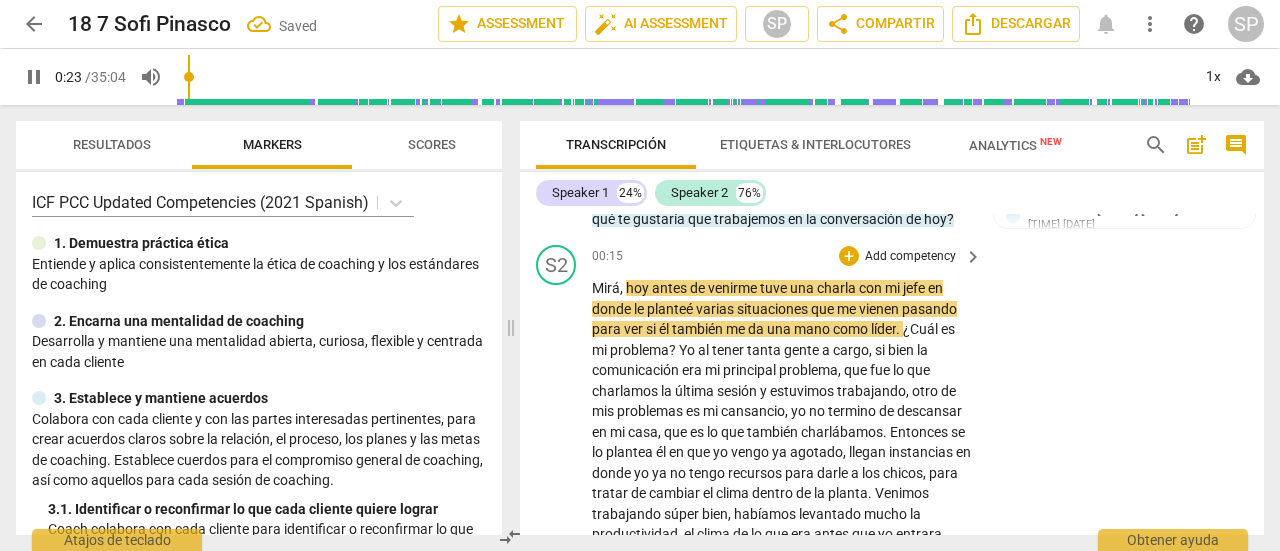 scroll, scrollTop: 281, scrollLeft: 0, axis: vertical 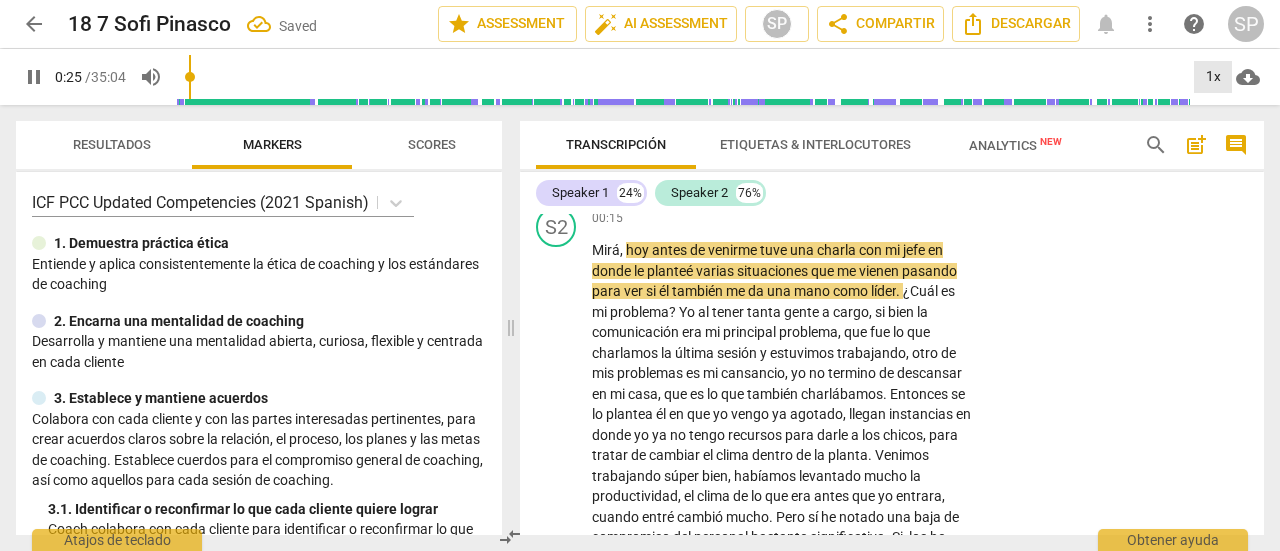 click on "1x" at bounding box center (1213, 77) 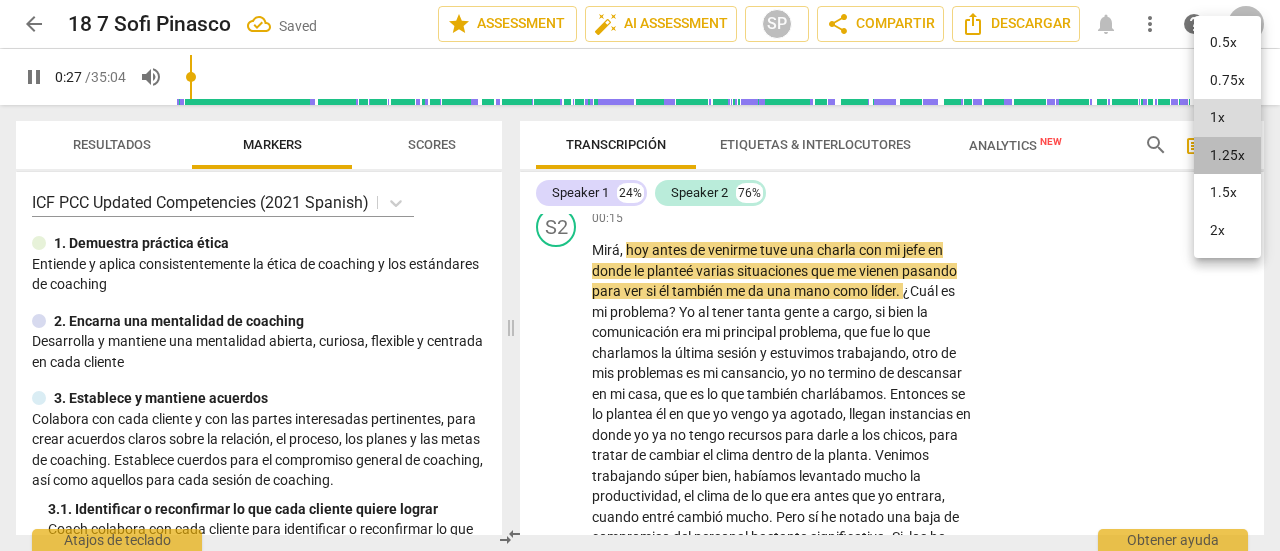 click on "1.25x" at bounding box center (1227, 156) 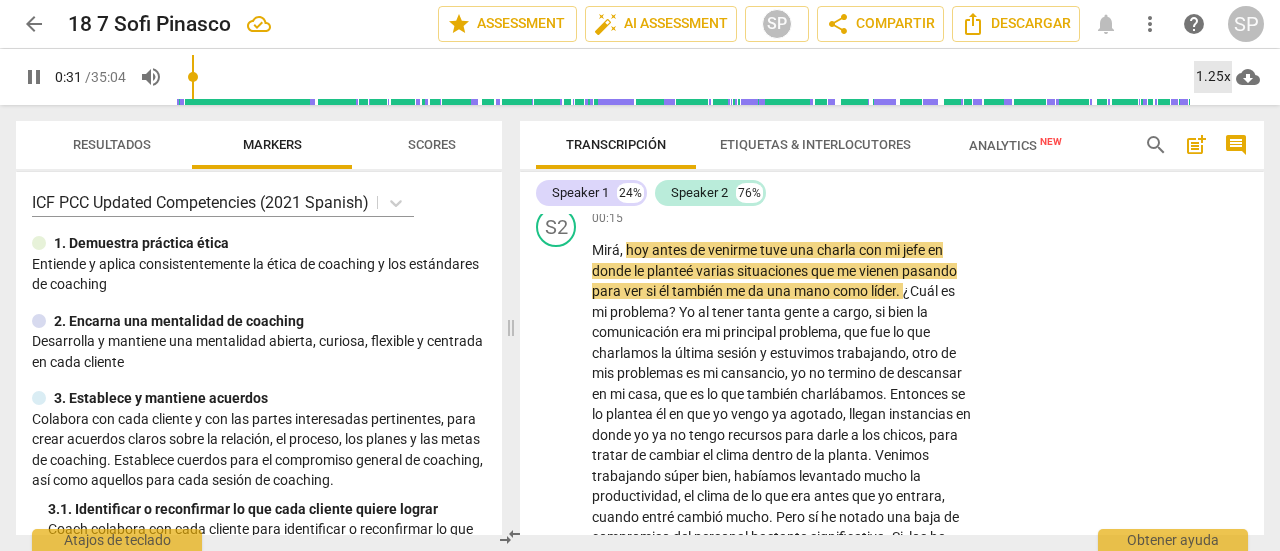 click on "1.25x" at bounding box center (1213, 77) 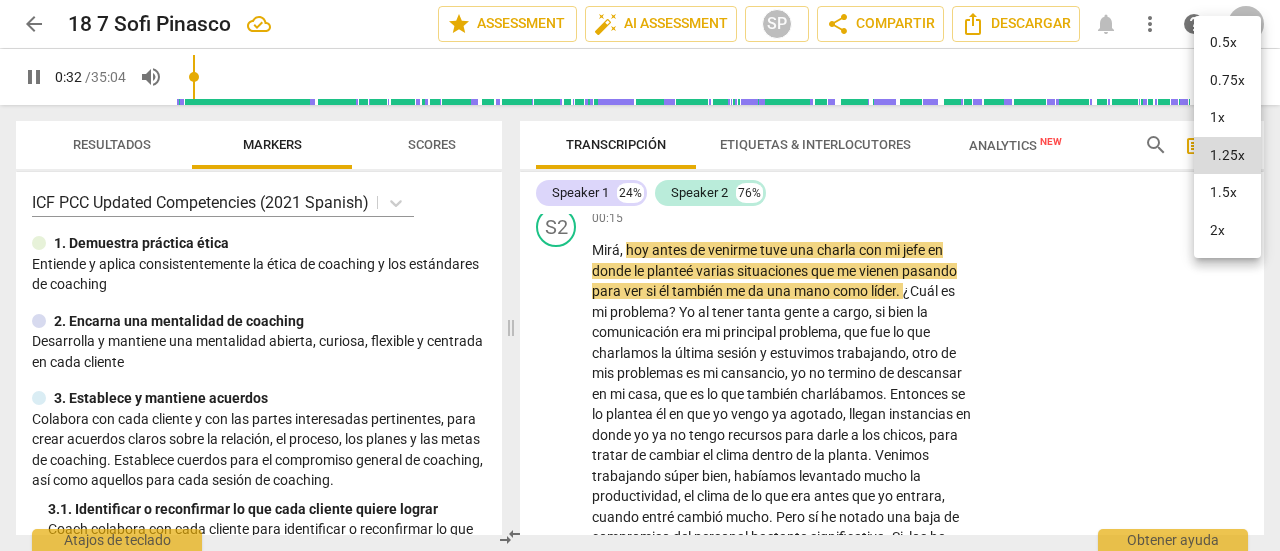 click on "1.5x" at bounding box center [1227, 193] 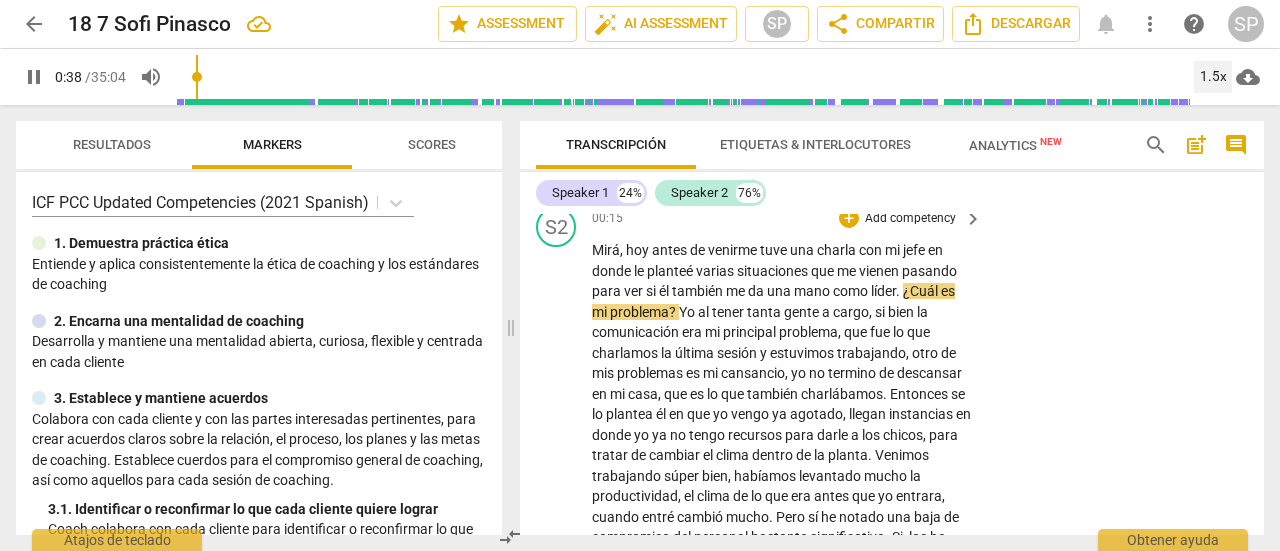 scroll, scrollTop: 381, scrollLeft: 0, axis: vertical 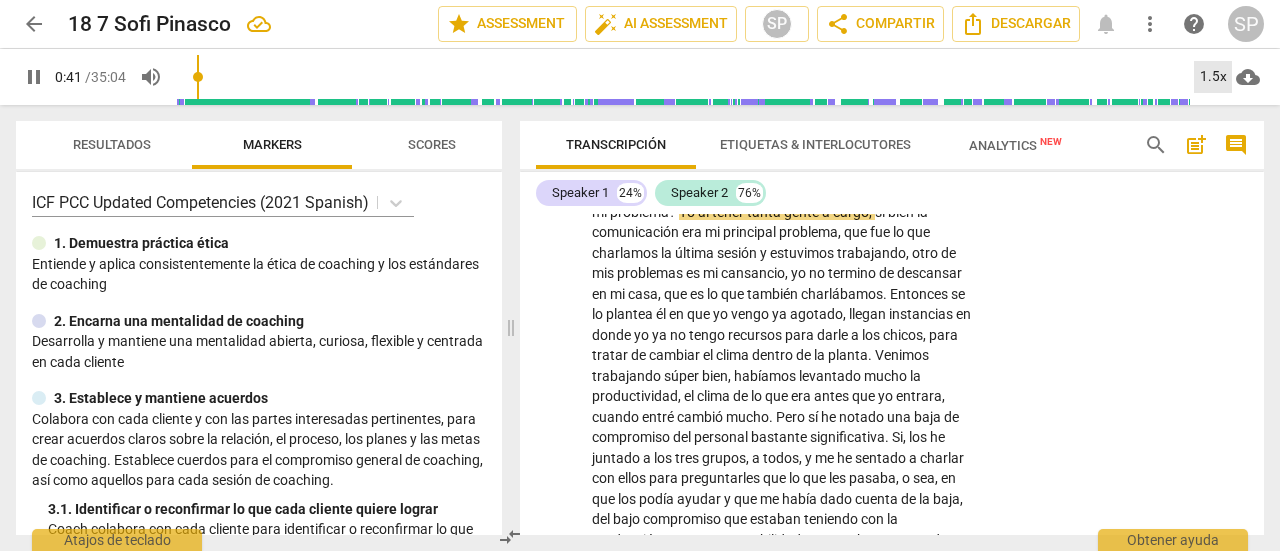 click on "1.5x" at bounding box center [1213, 77] 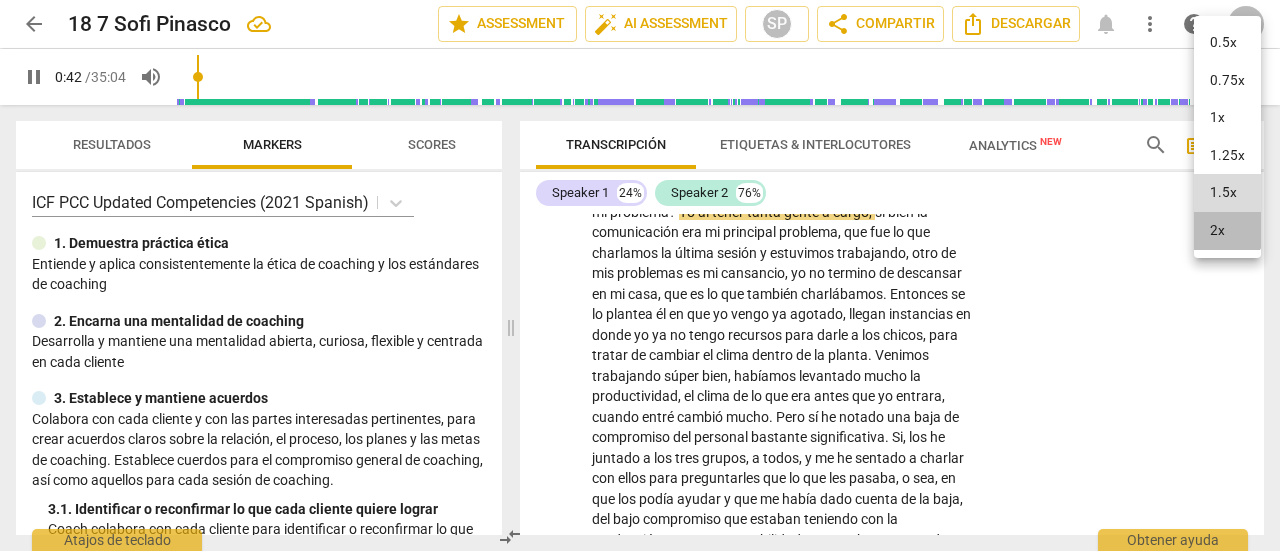 click on "2x" at bounding box center [1227, 231] 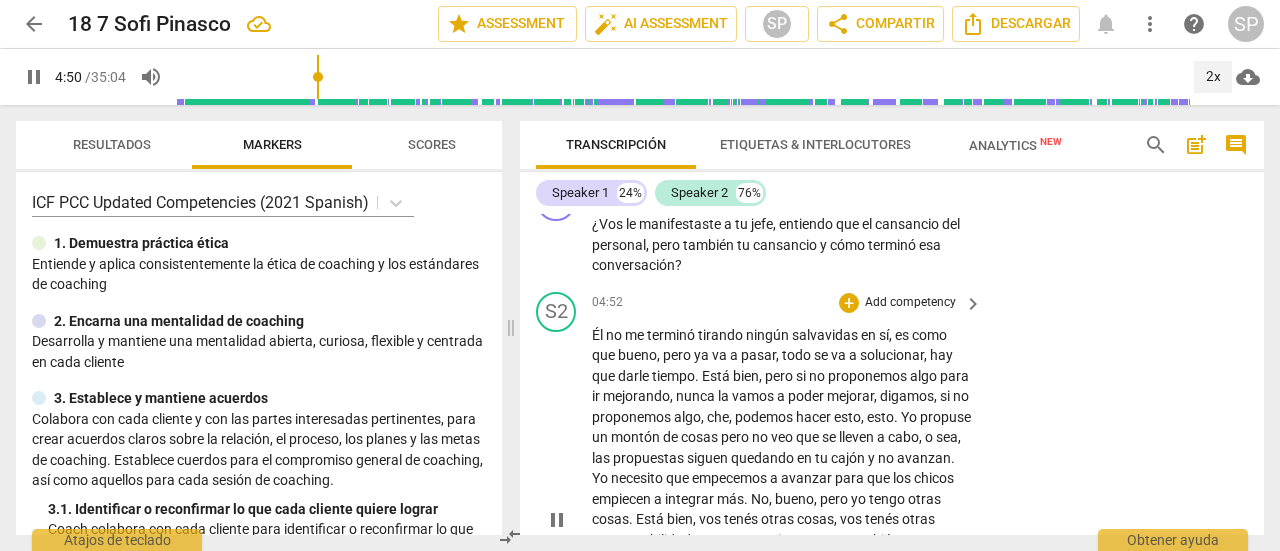 scroll, scrollTop: 1281, scrollLeft: 0, axis: vertical 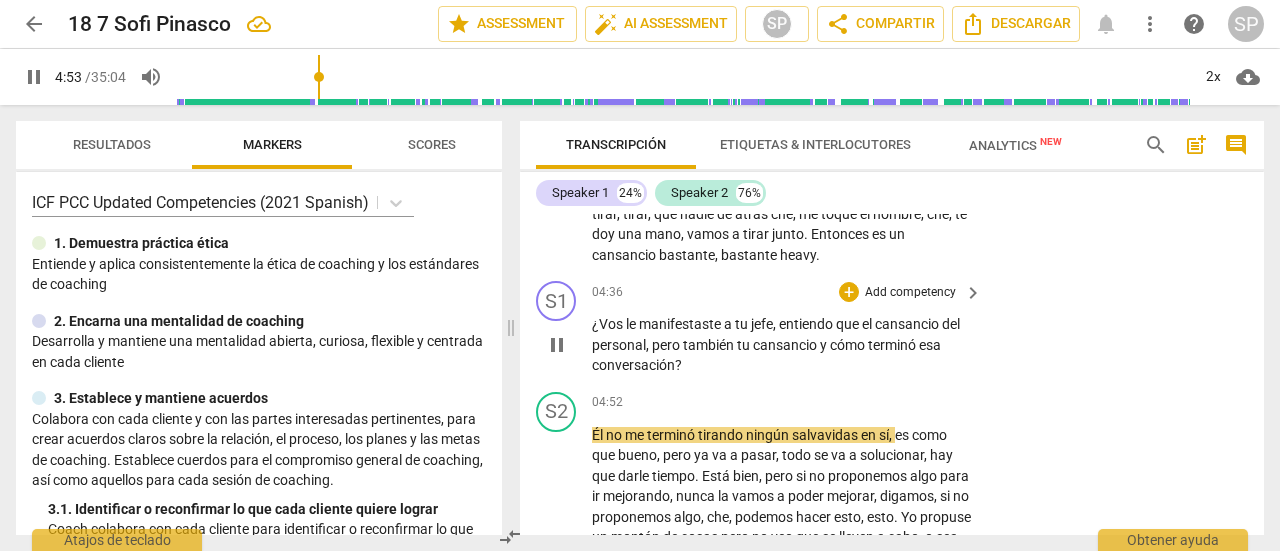 click on "Add competency" at bounding box center [910, 293] 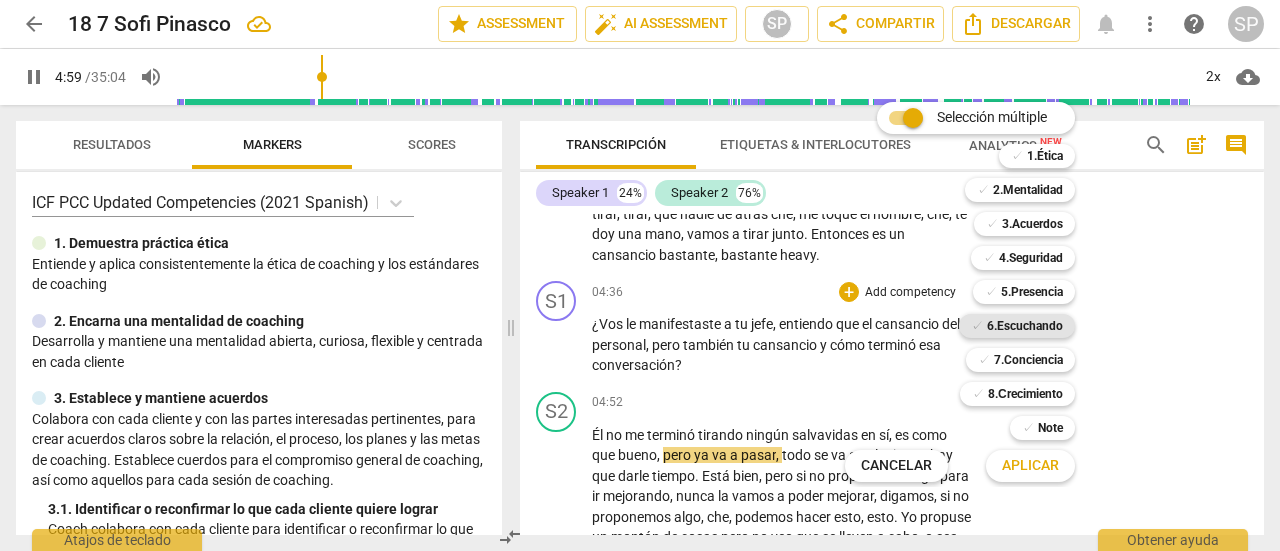 click on "6.Escuchando" at bounding box center [1025, 326] 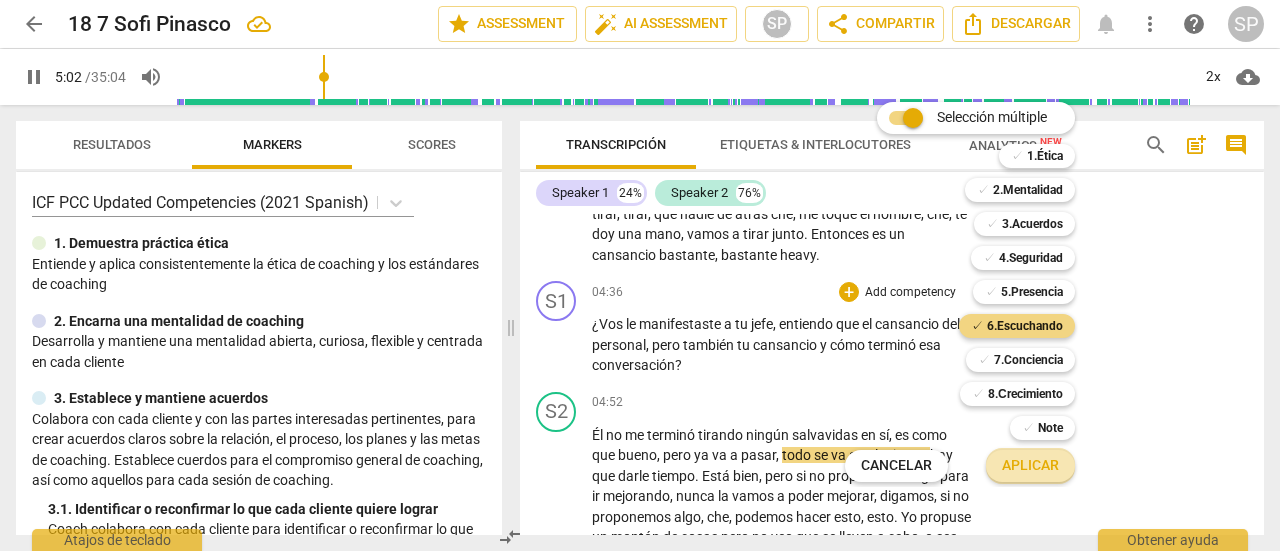 click on "Aplicar" at bounding box center [1030, 466] 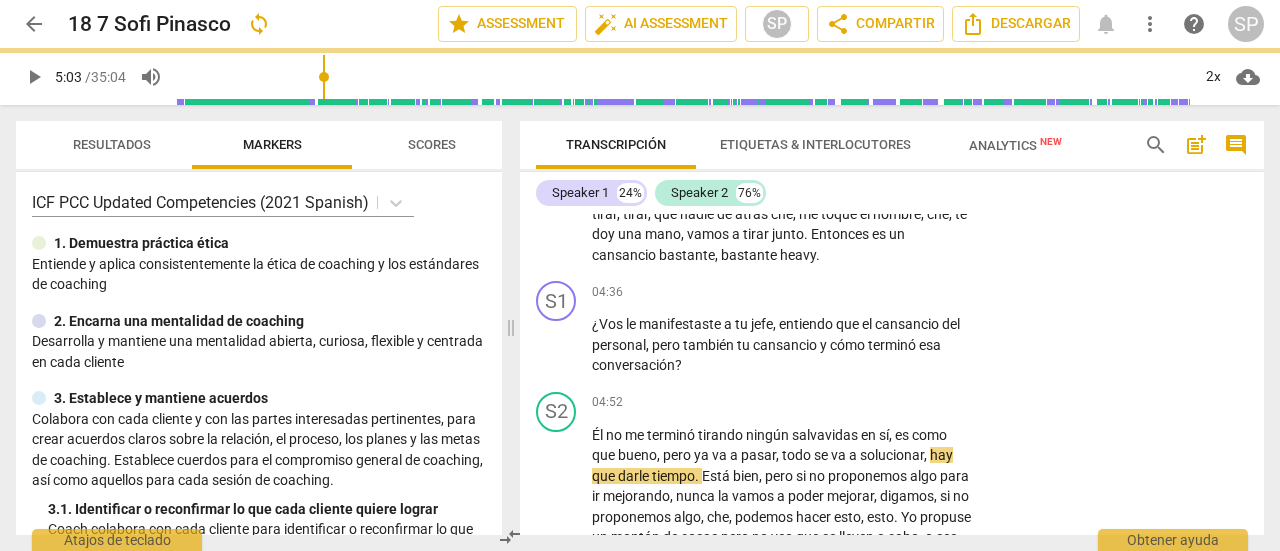 type on "304" 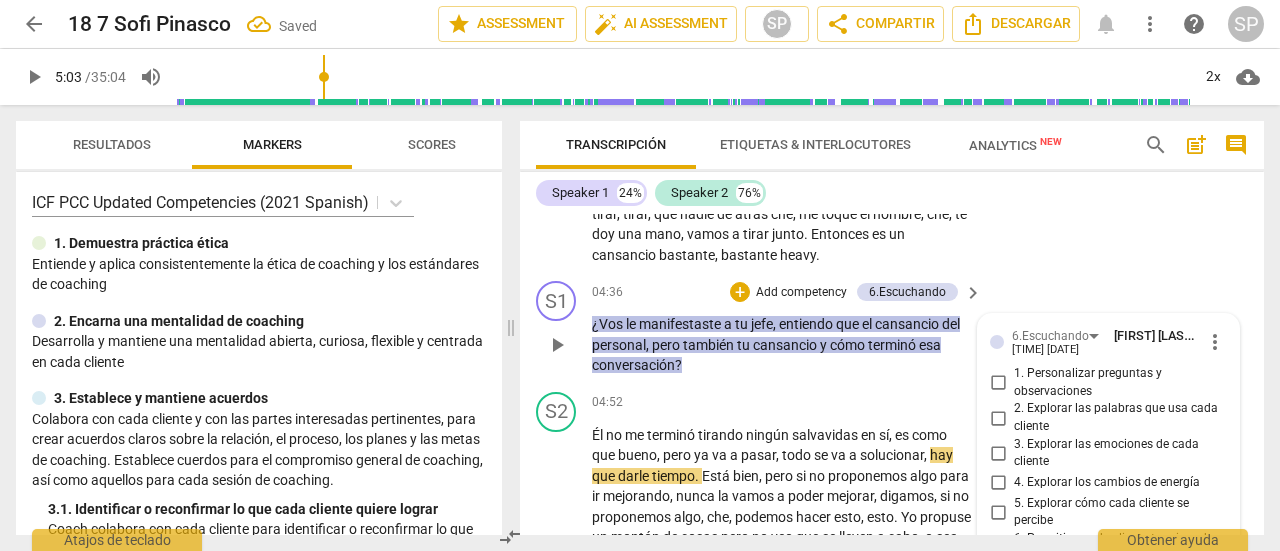 scroll, scrollTop: 1539, scrollLeft: 0, axis: vertical 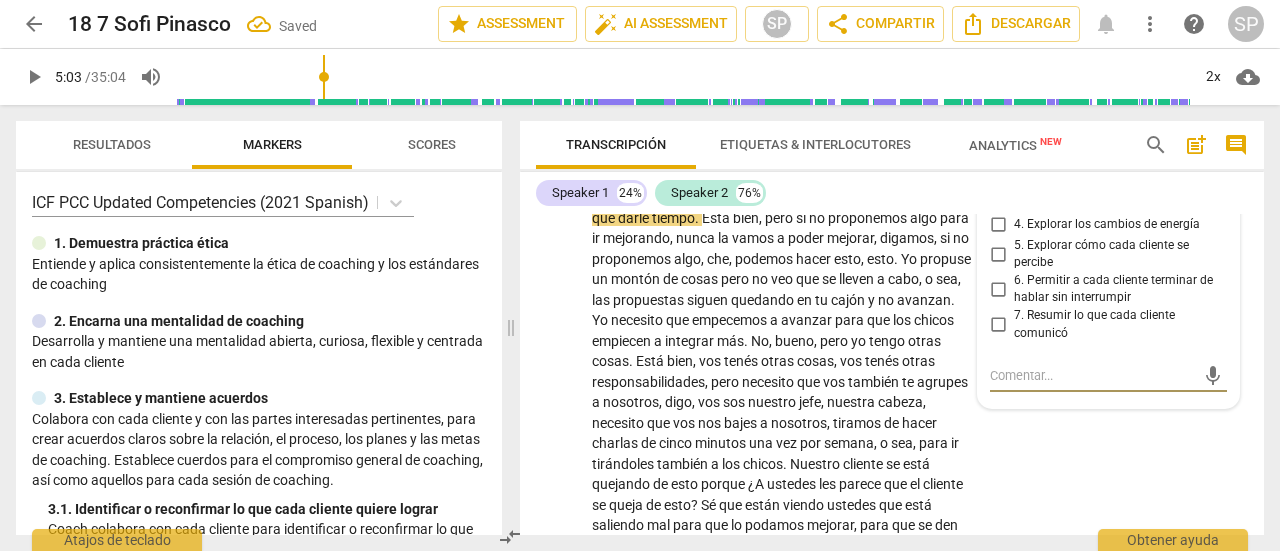 click on "7. Resumir lo que cada cliente comunicó" at bounding box center (998, 325) 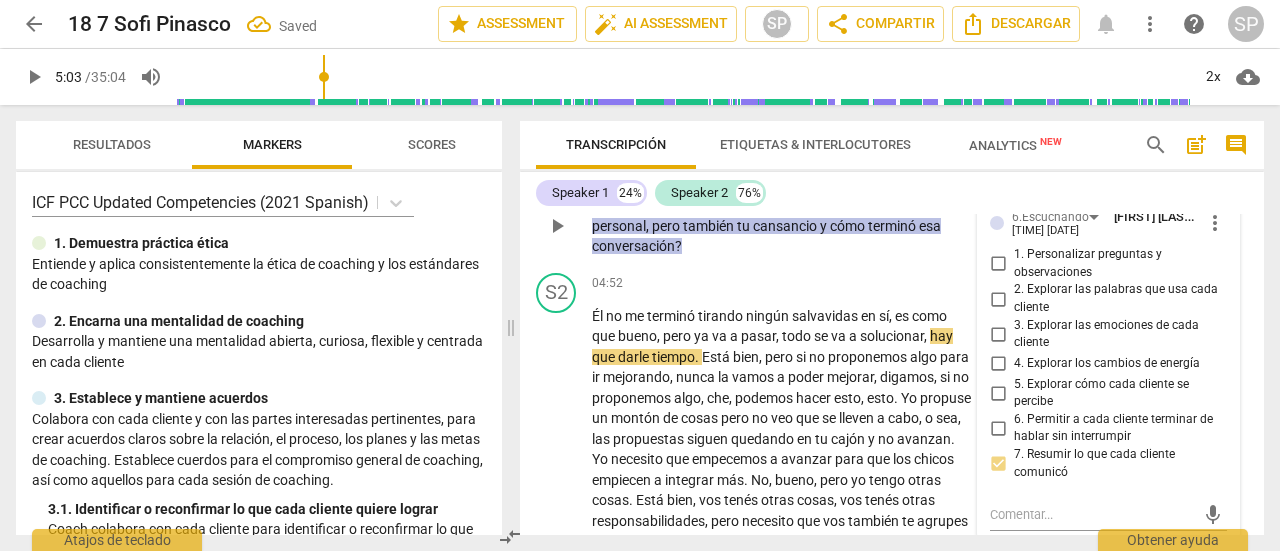 scroll, scrollTop: 1339, scrollLeft: 0, axis: vertical 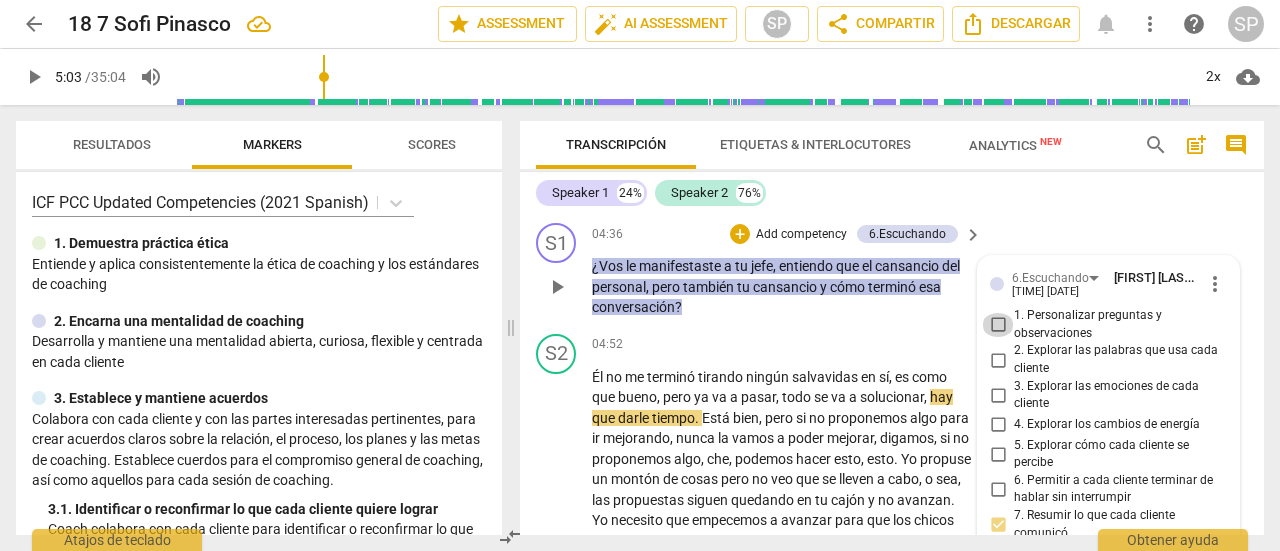 click on "1. Personalizar preguntas y observaciones" at bounding box center (998, 325) 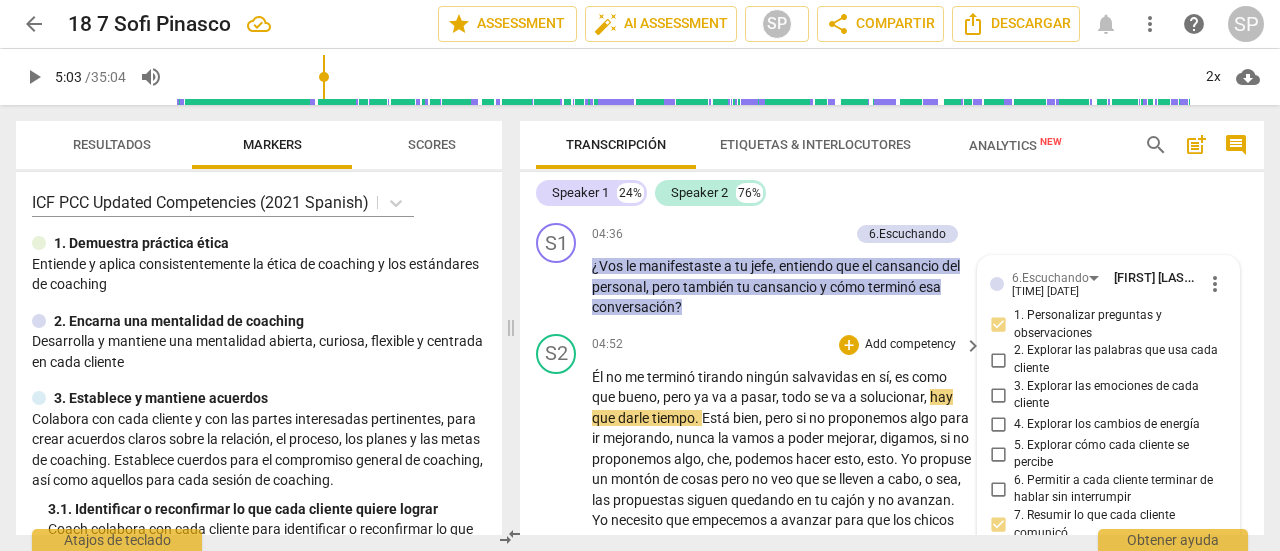 click on "04:52 + Add competency keyboard_arrow_right" at bounding box center (788, 345) 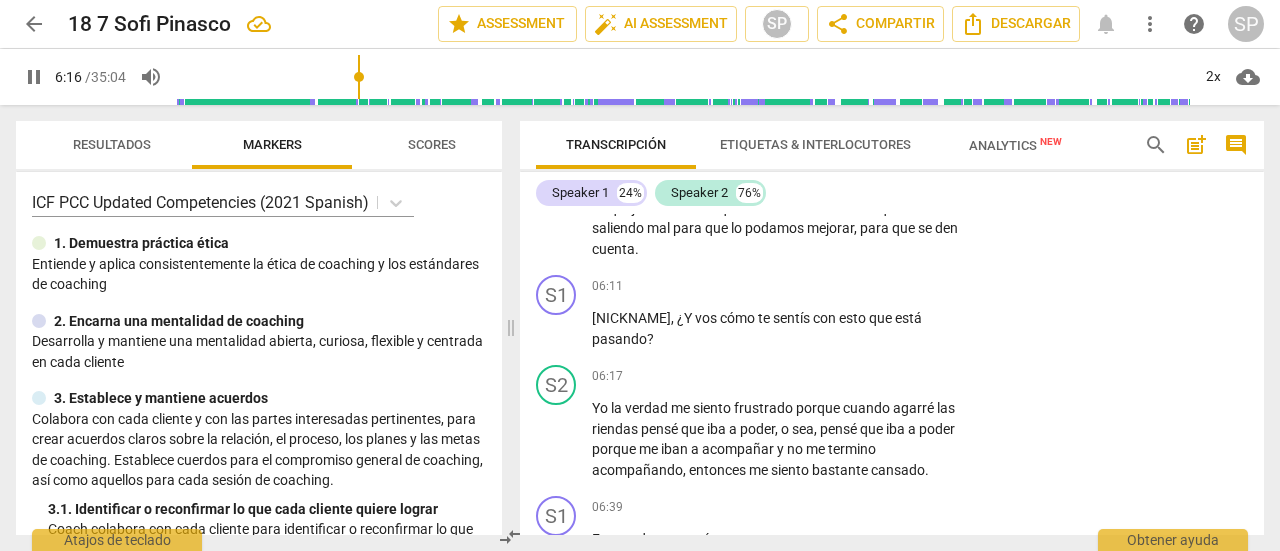 scroll, scrollTop: 1839, scrollLeft: 0, axis: vertical 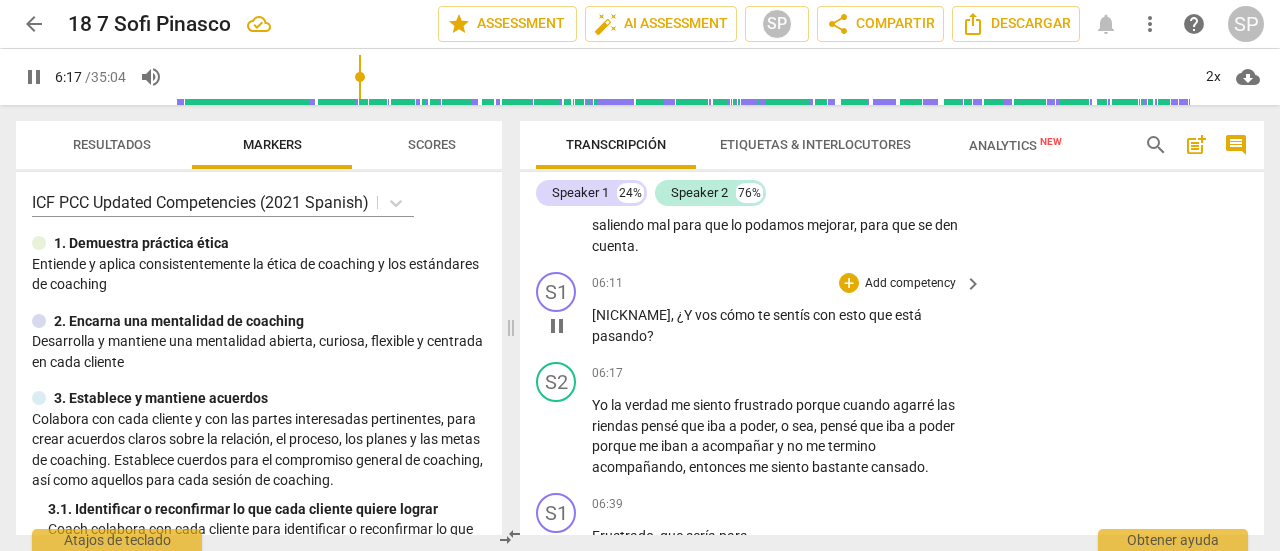 click on "Add competency" at bounding box center [910, 284] 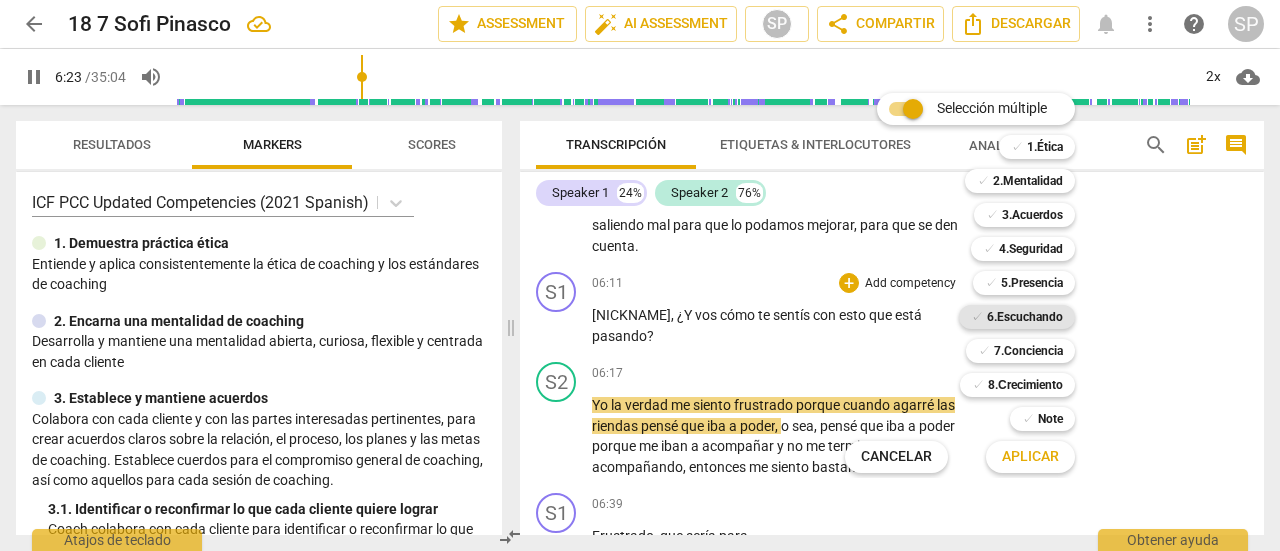 click on "6.Escuchando" at bounding box center [1025, 317] 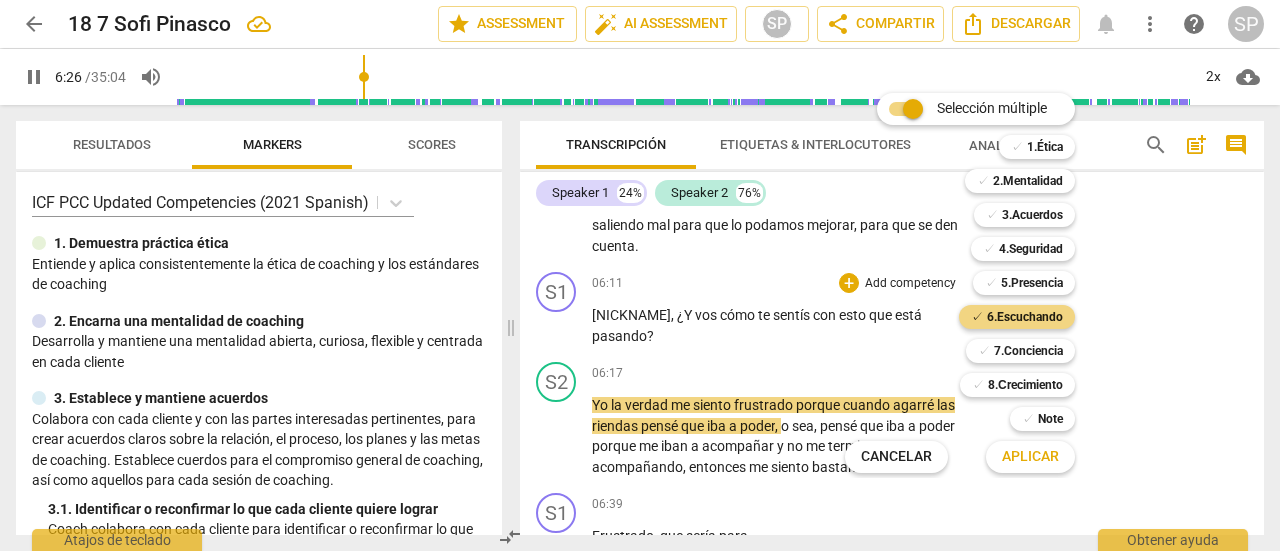 click on "Aplicar" at bounding box center (1030, 457) 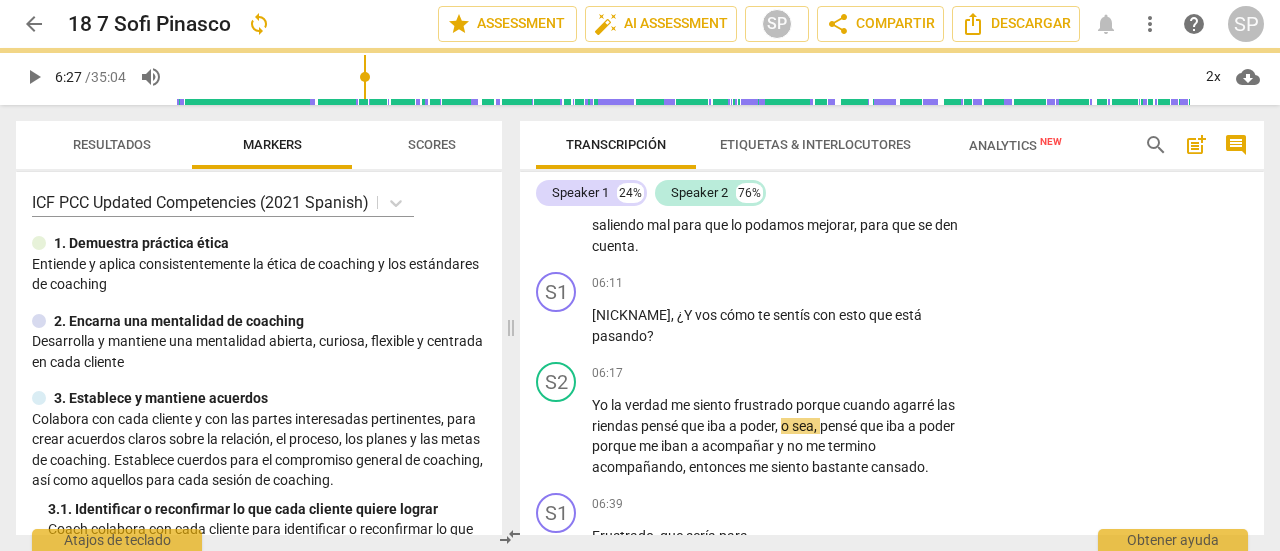 type on "388" 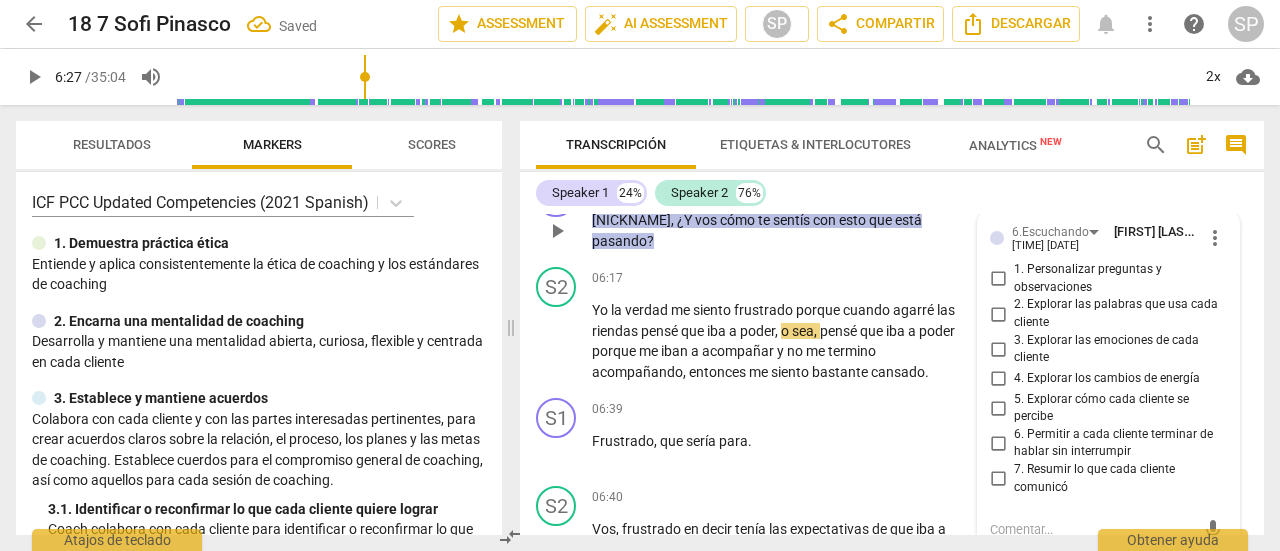 scroll, scrollTop: 1888, scrollLeft: 0, axis: vertical 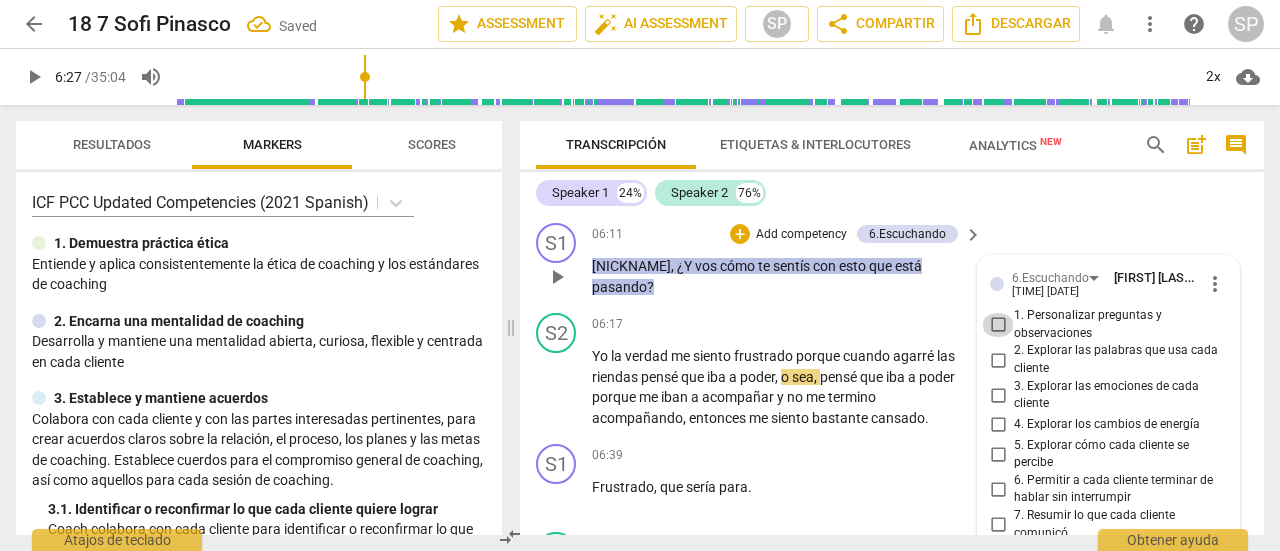 click on "1. Personalizar preguntas y observaciones" at bounding box center [998, 325] 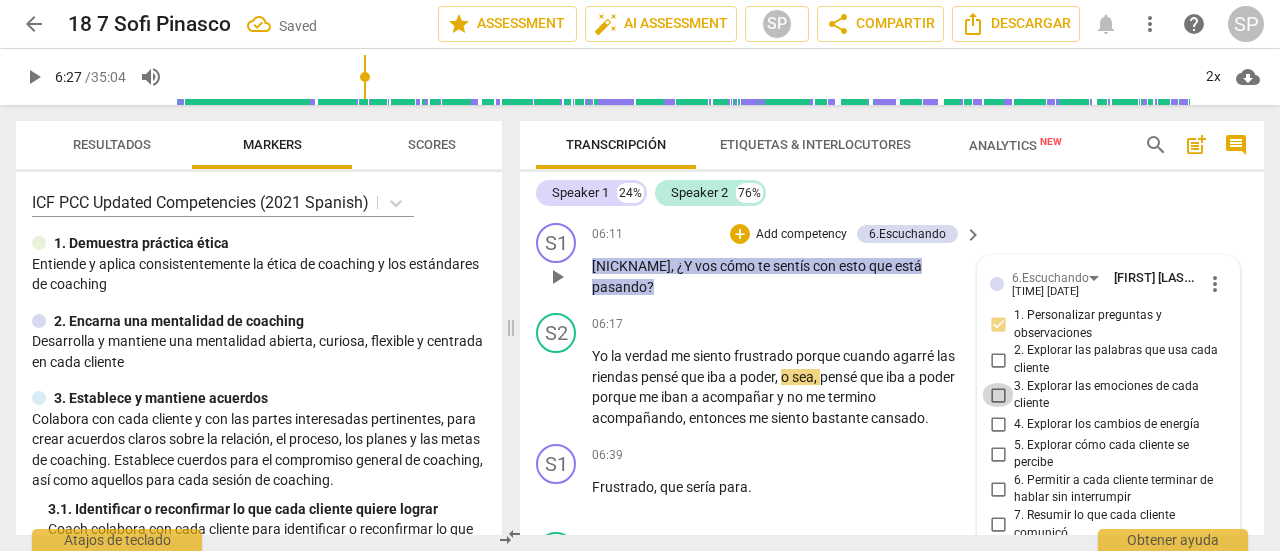 click on "3. Explorar las emociones de cada cliente" at bounding box center (998, 395) 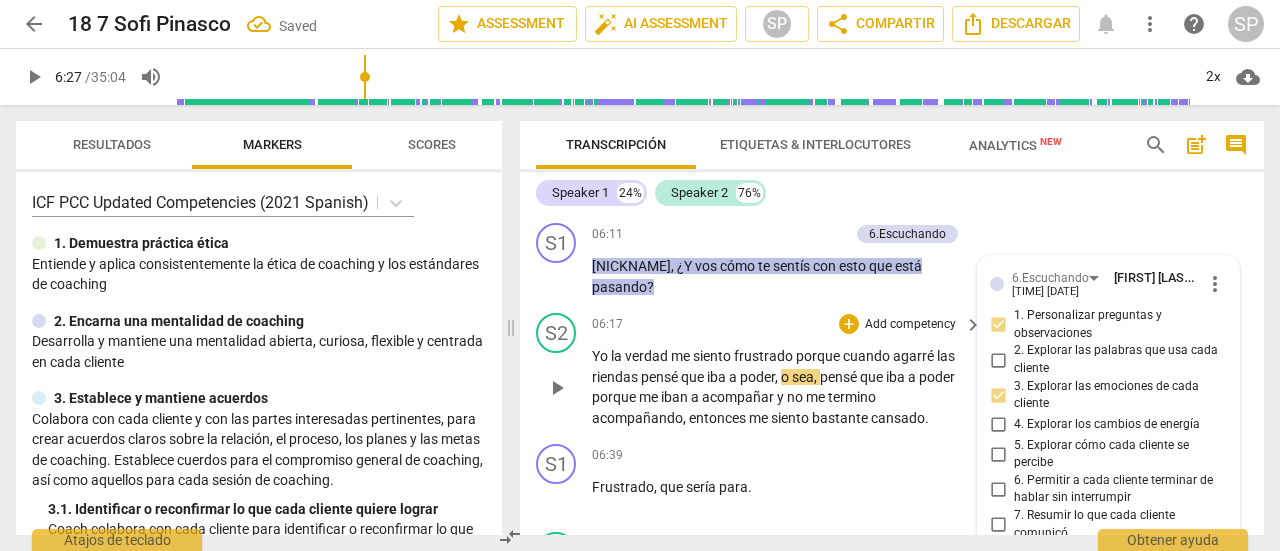 click on "06:17 + Add competency keyboard_arrow_right" at bounding box center [788, 324] 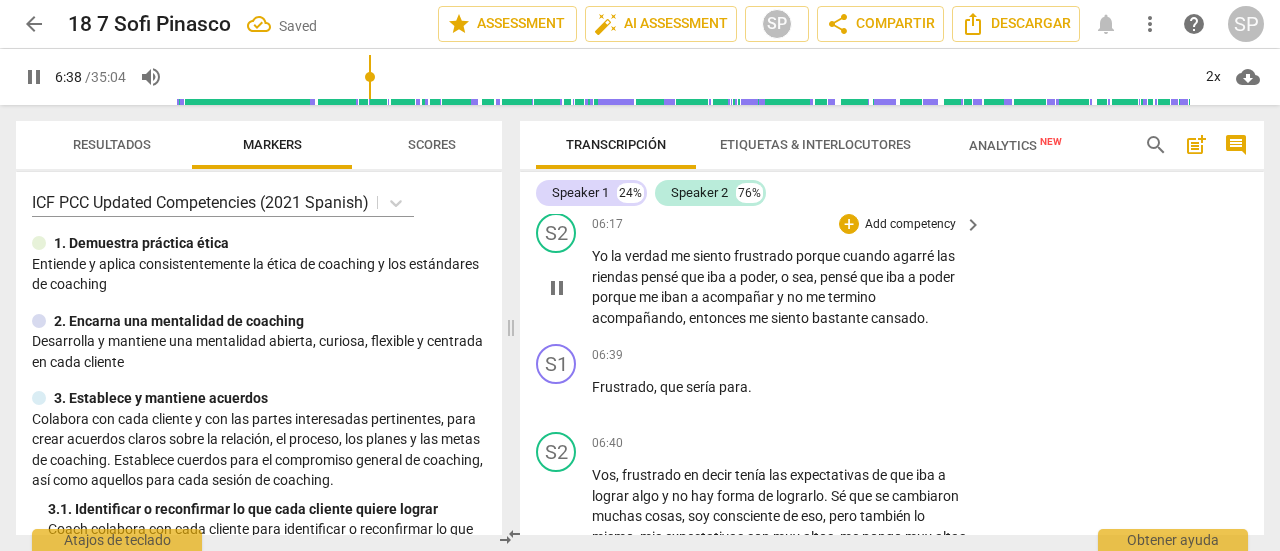 scroll, scrollTop: 2088, scrollLeft: 0, axis: vertical 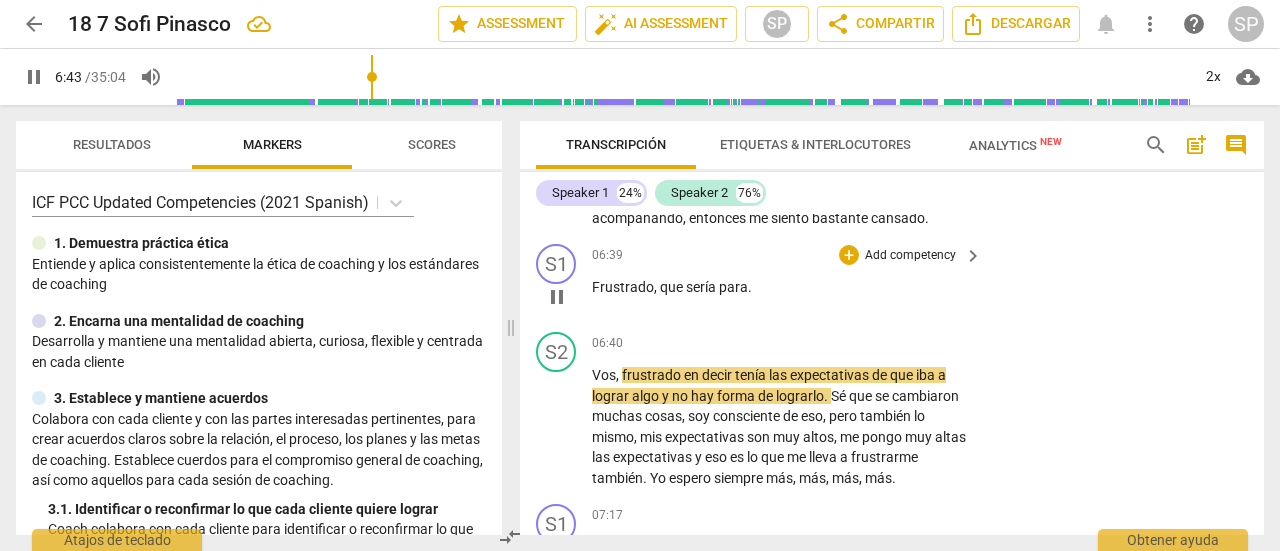 click on "Add competency" at bounding box center (910, 256) 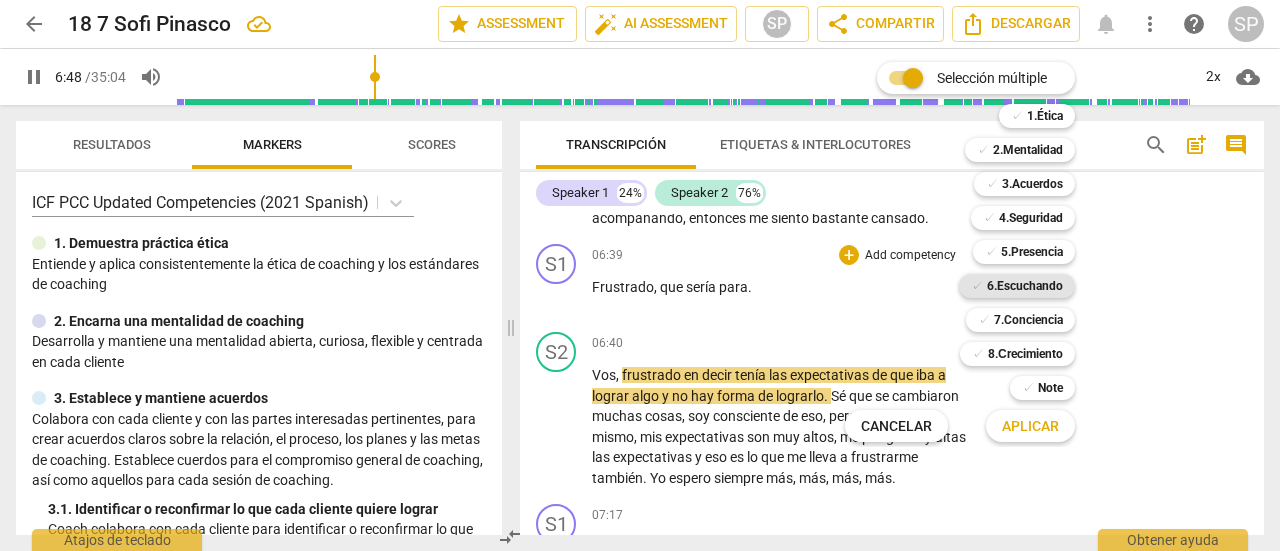 click on "6.Escuchando" at bounding box center [1025, 286] 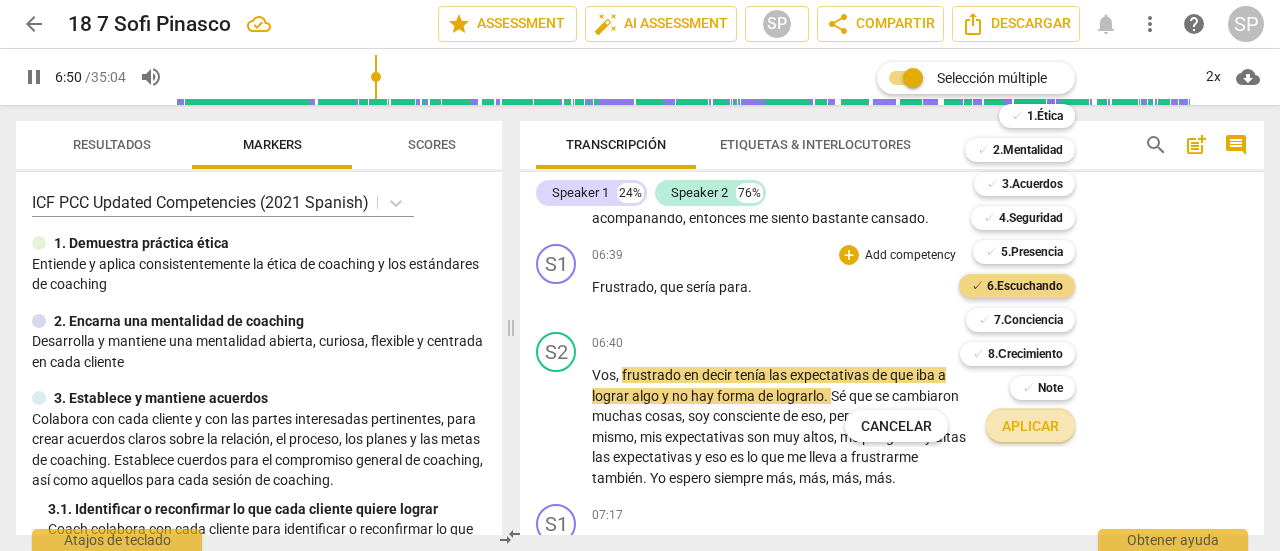 click on "Aplicar" at bounding box center [1030, 427] 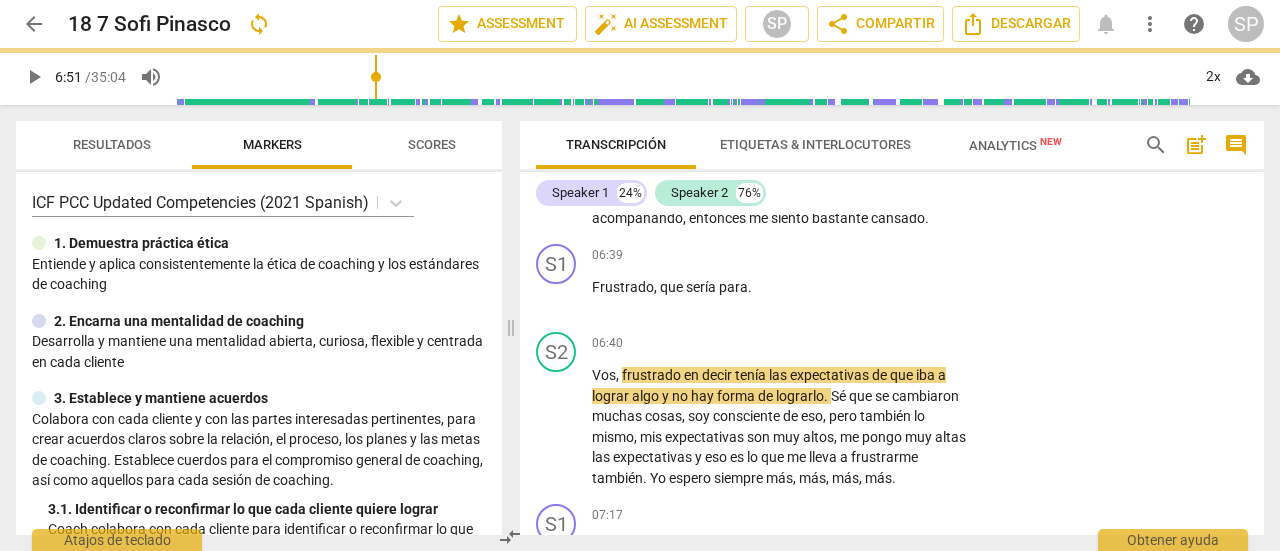 type on "412" 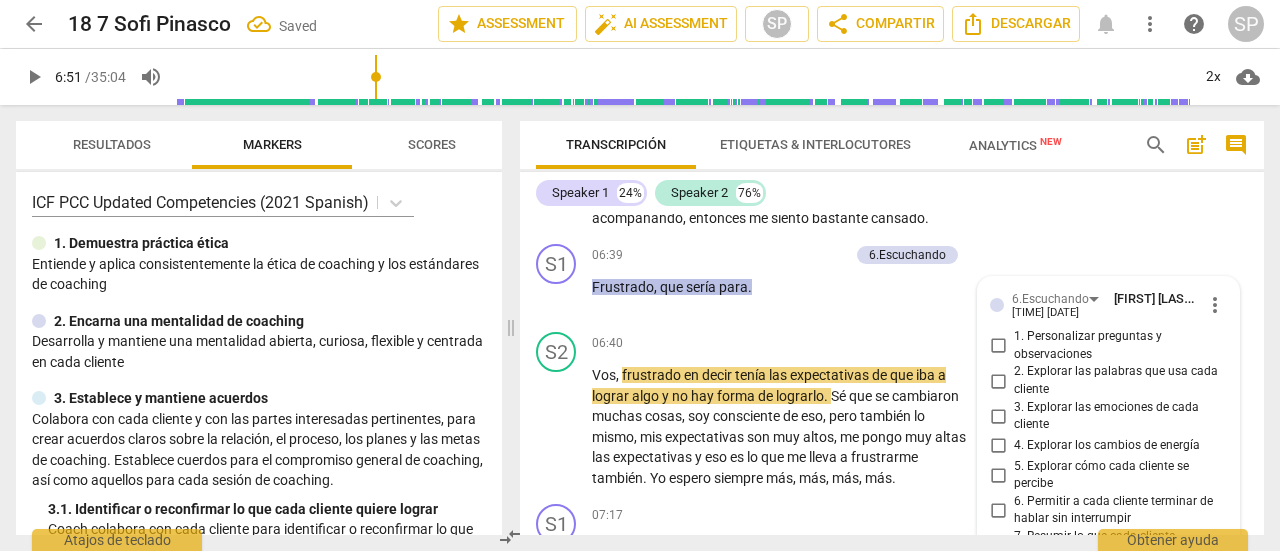 scroll, scrollTop: 2307, scrollLeft: 0, axis: vertical 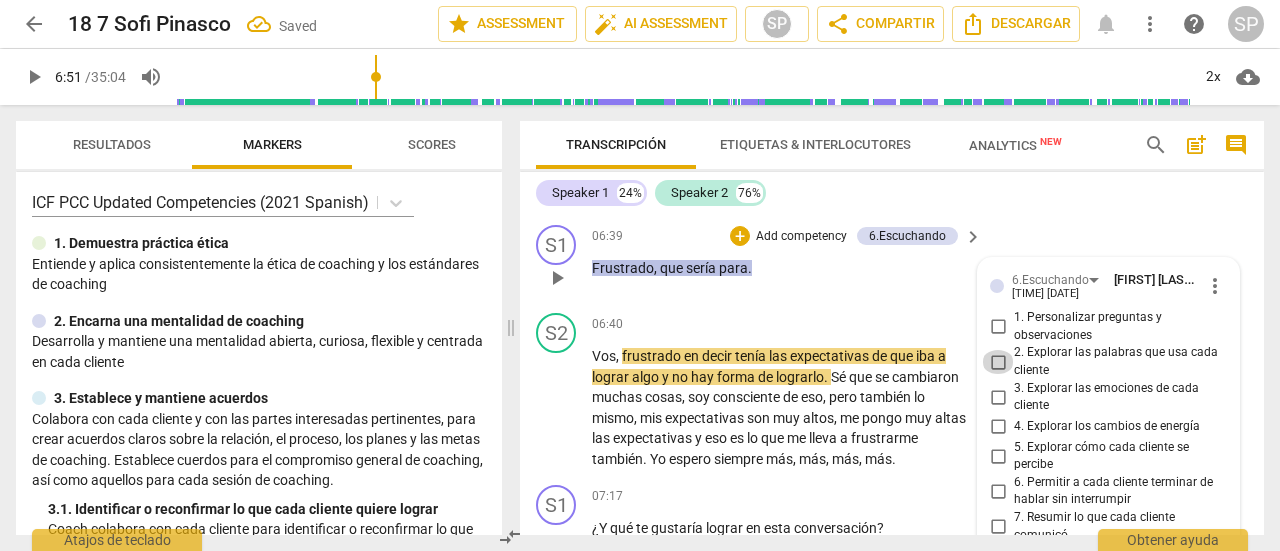 click on "2. Explorar las palabras que usa cada cliente" at bounding box center [998, 362] 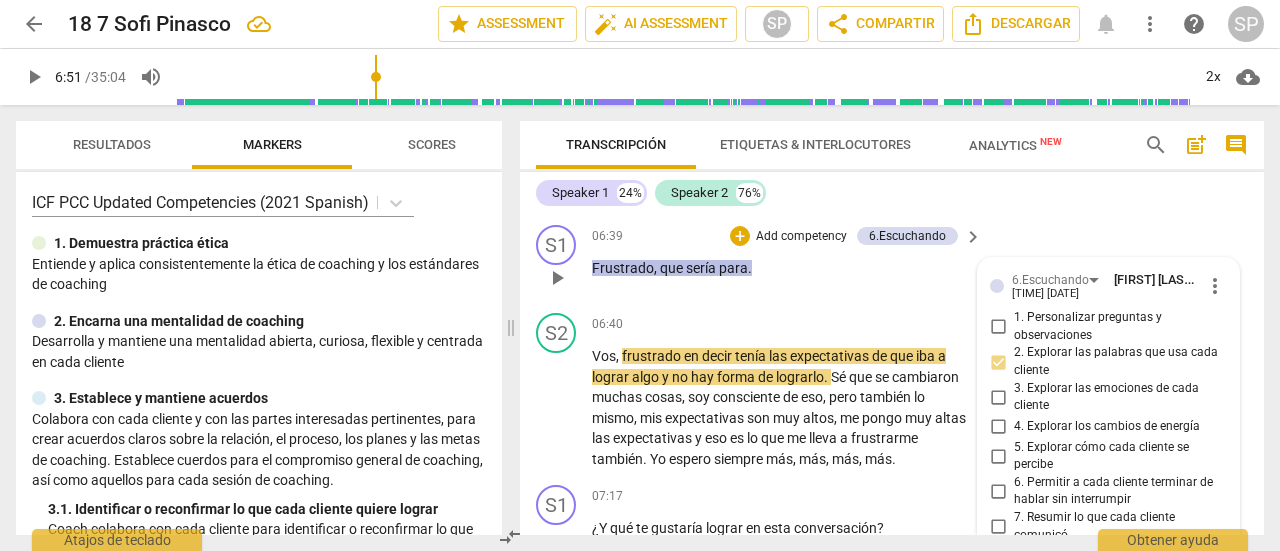 click on "S2 play_arrow pause [TIME] + Add competency keyboard_arrow_right Frustrado ,   que   sería   para . 6.Escuchando [FIRST] [LAST] [TIME] [DATE] more_vert 1. Personalizar preguntas y observaciones  2. Explorar las palabras que usa cada cliente 3. Explorar las emociones de cada cliente 4. Explorar los cambios de energía  5. Explorar cómo cada cliente se percibe 6. Permitir a cada cliente terminar de hablar sin interrumpir 7. Resumir lo que cada cliente comunicó  mic" at bounding box center [892, 261] 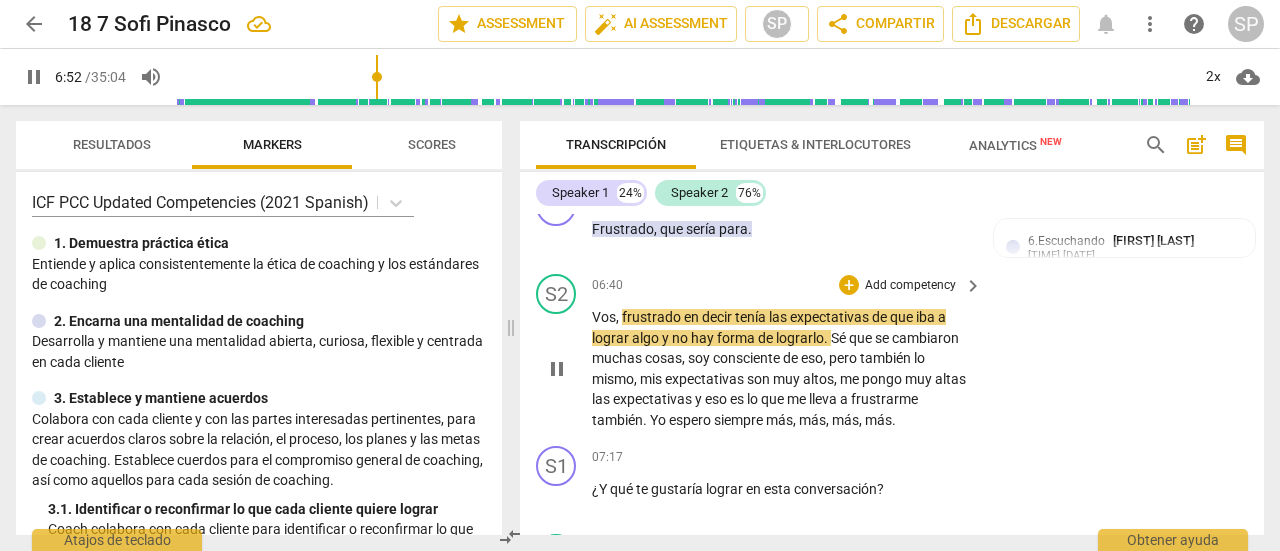scroll, scrollTop: 2207, scrollLeft: 0, axis: vertical 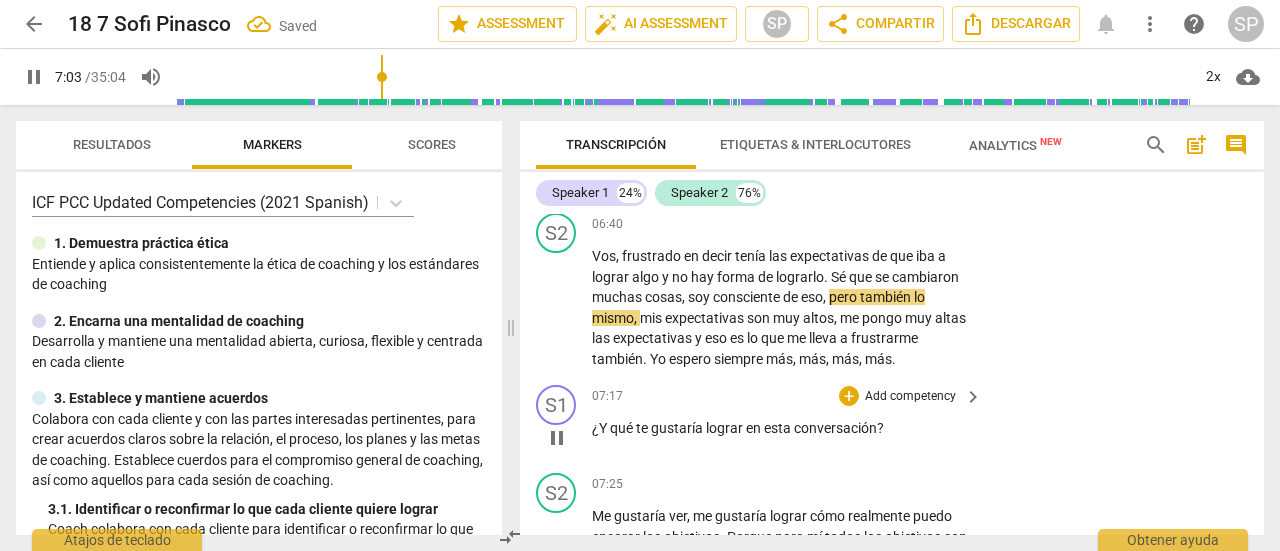 click on "Add competency" at bounding box center [910, 397] 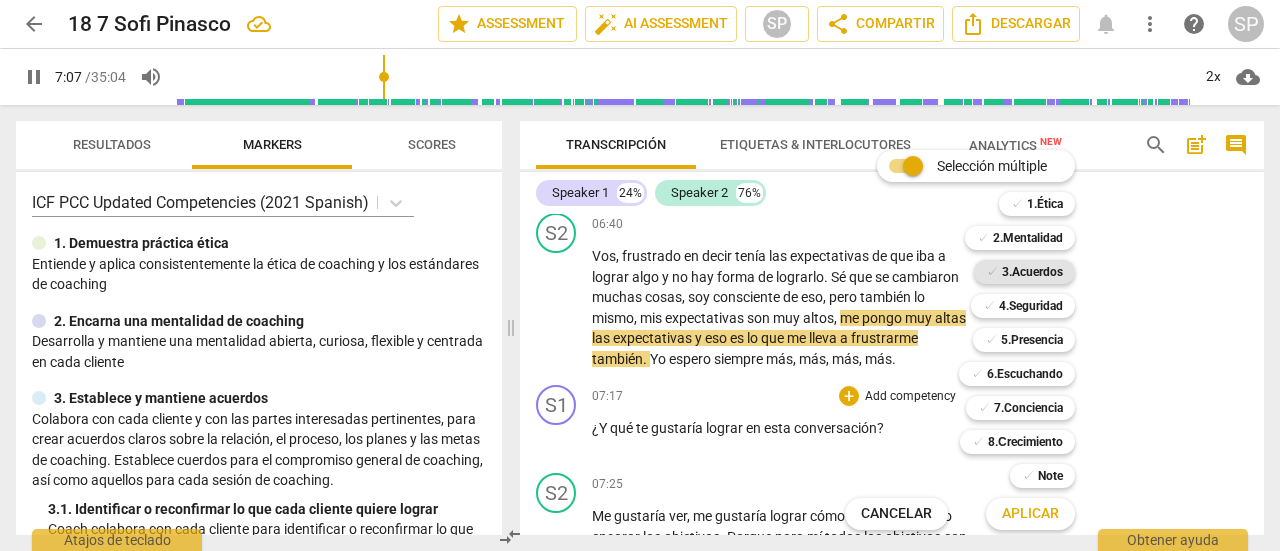 click on "3.Acuerdos" at bounding box center [1032, 272] 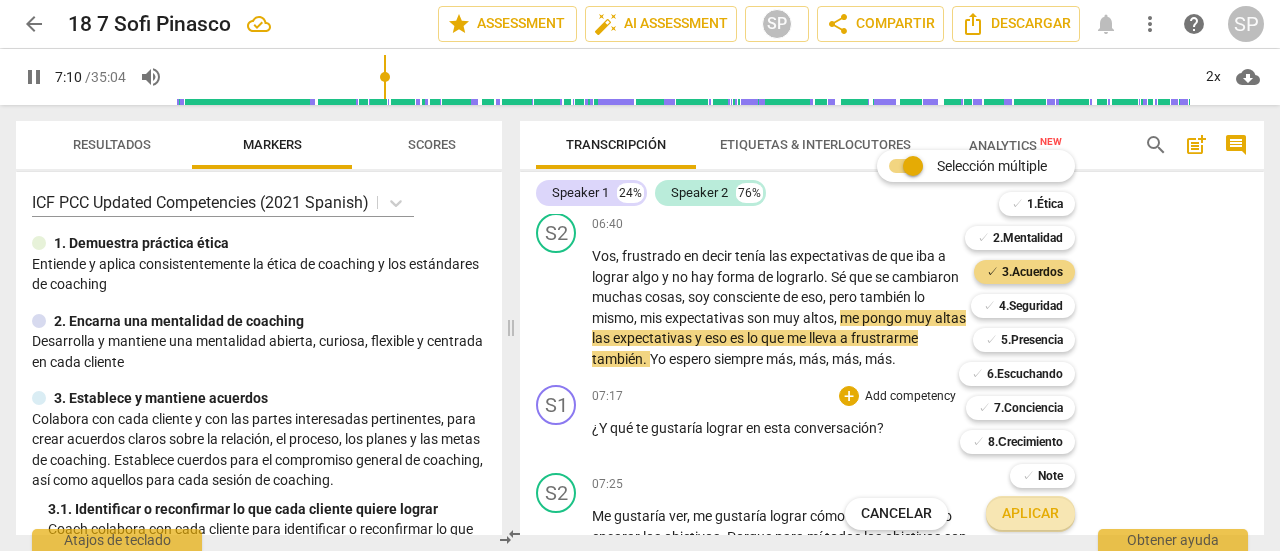 click on "Aplicar" at bounding box center [1030, 514] 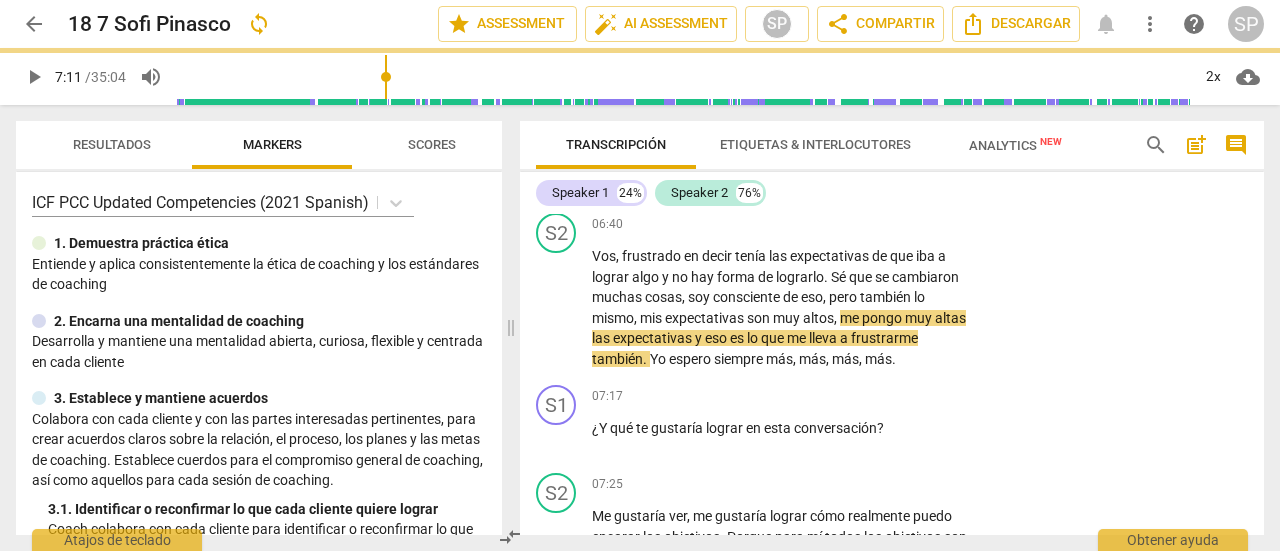 type on "432" 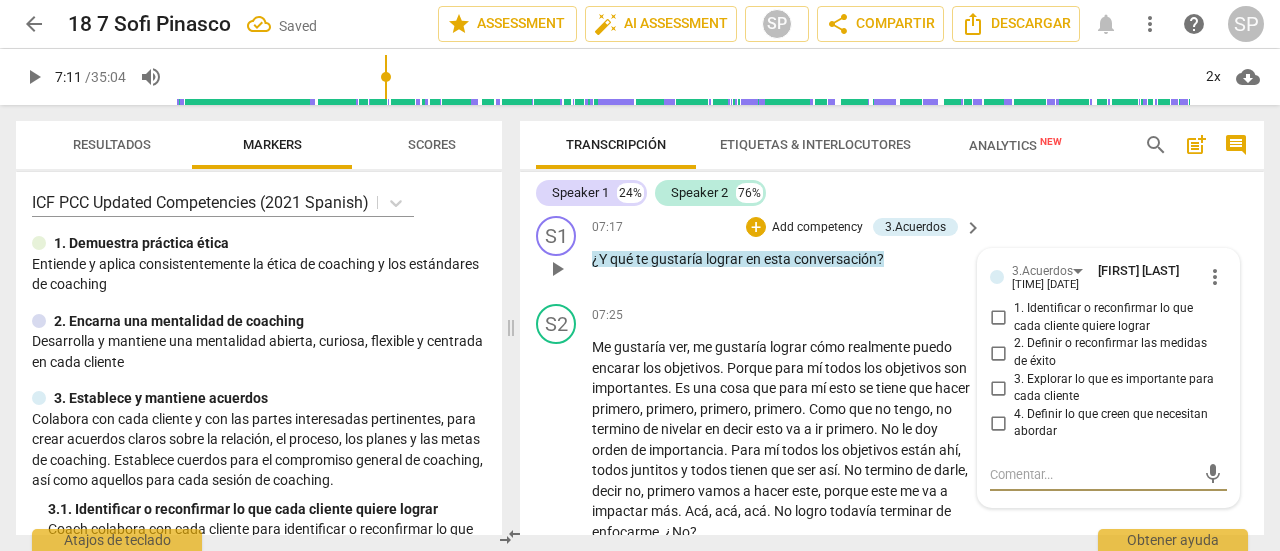 scroll, scrollTop: 2373, scrollLeft: 0, axis: vertical 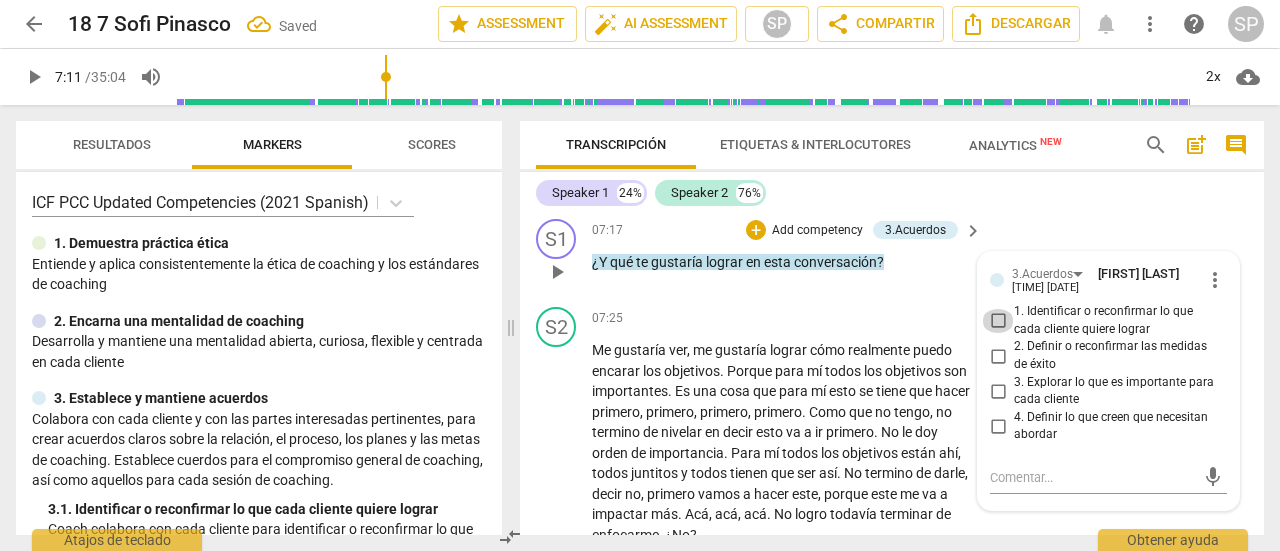 click on "1. Identificar o reconfirmar lo que cada cliente quiere lograr" at bounding box center [998, 321] 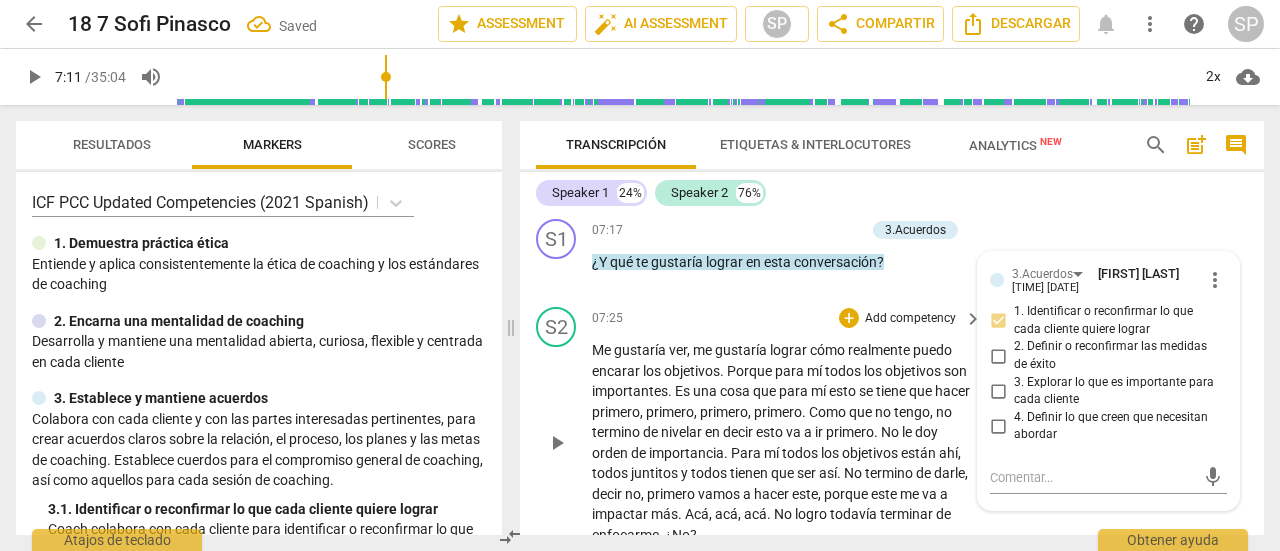 click on "S2 play_arrow pause [TIME] + Add competency keyboard_arrow_right Me   gustaría   ver ,   me   gustaría   lograr   cómo   realmente   puedo   encarar   los   objetivos .   Porque   para   mí   todos   los   objetivos   son   importantes .   Es   una   cosa   que   para   mí   esto   se   tiene   que   hacer   primero ,   primero ,   primero ,   primero .   Como   que   no   tengo ,   no   termino   de   nivelar   en   decir   esto   va   a   ir   primero .   No   le   doy   orden   de   importancia .   Para   mí   todos   los   objetivos   están   ahí ,   todos   juntitos   y   todos   tienen   que   ser   así .   No   termino   de   darle ,   decir   no ,   primero   vamos   a   hacer   este ,   porque   este   me   va   a   impactar   más .   Acá ,   acá ,   acá .   No   logro   todavía   terminar   de   enfocarme ,   ¿No ?" at bounding box center [892, 426] 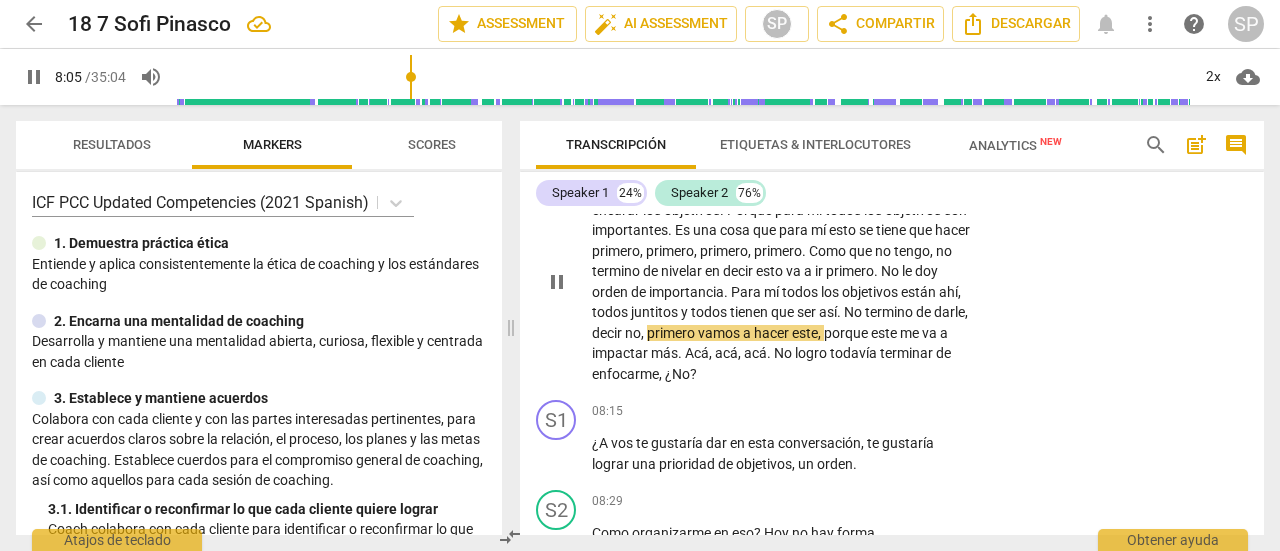 scroll, scrollTop: 2573, scrollLeft: 0, axis: vertical 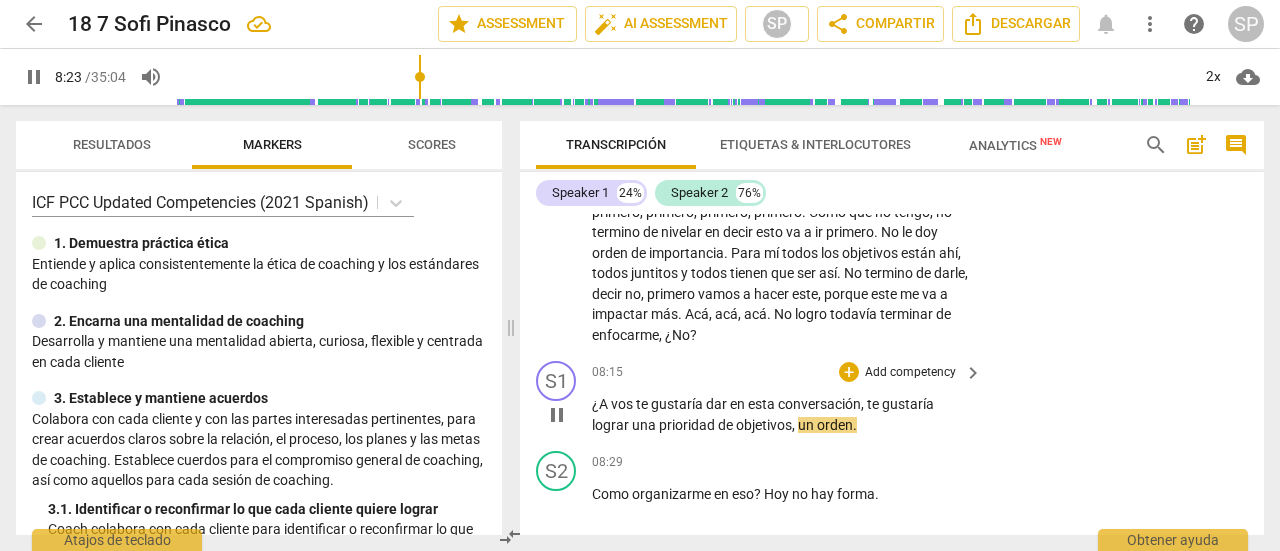 click on "Add competency" at bounding box center (910, 373) 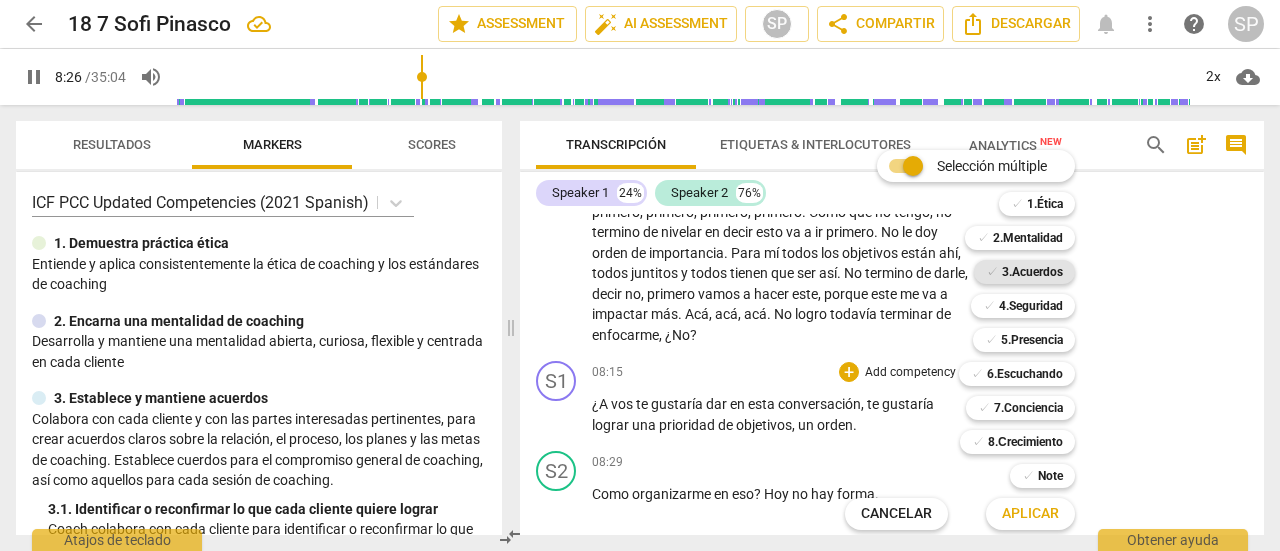 click on "3.Acuerdos" at bounding box center [1032, 272] 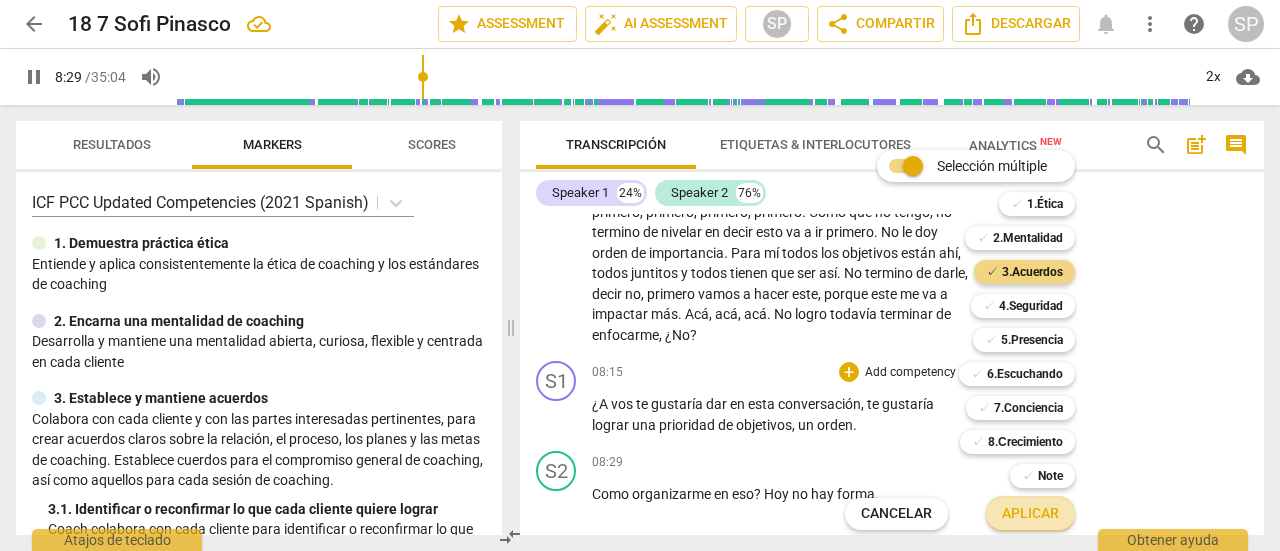 click on "Aplicar" at bounding box center [1030, 514] 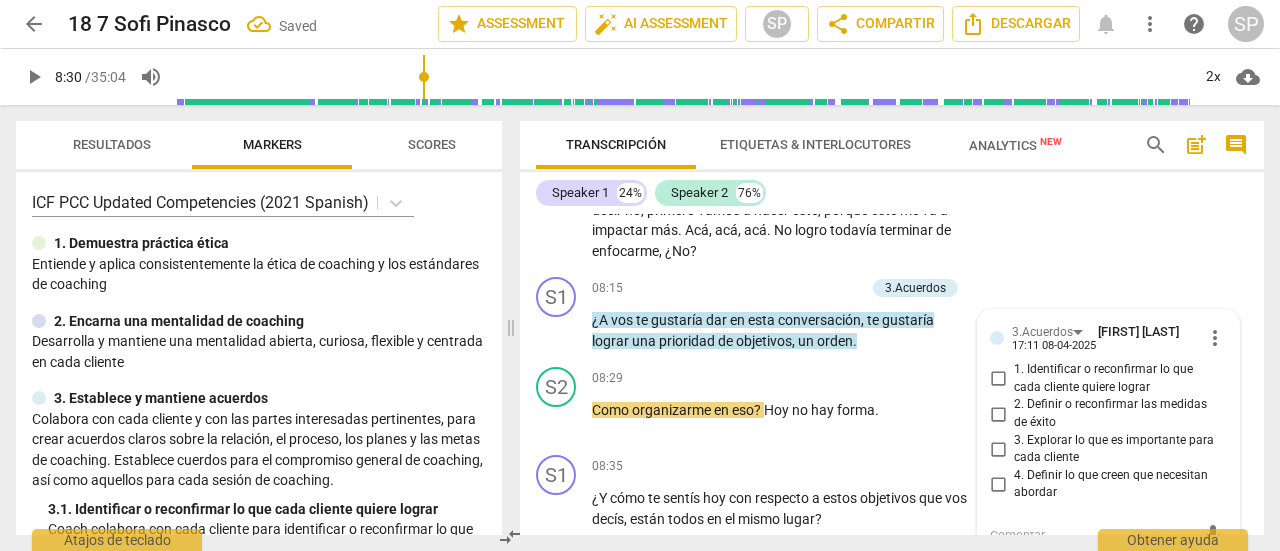 scroll, scrollTop: 2615, scrollLeft: 0, axis: vertical 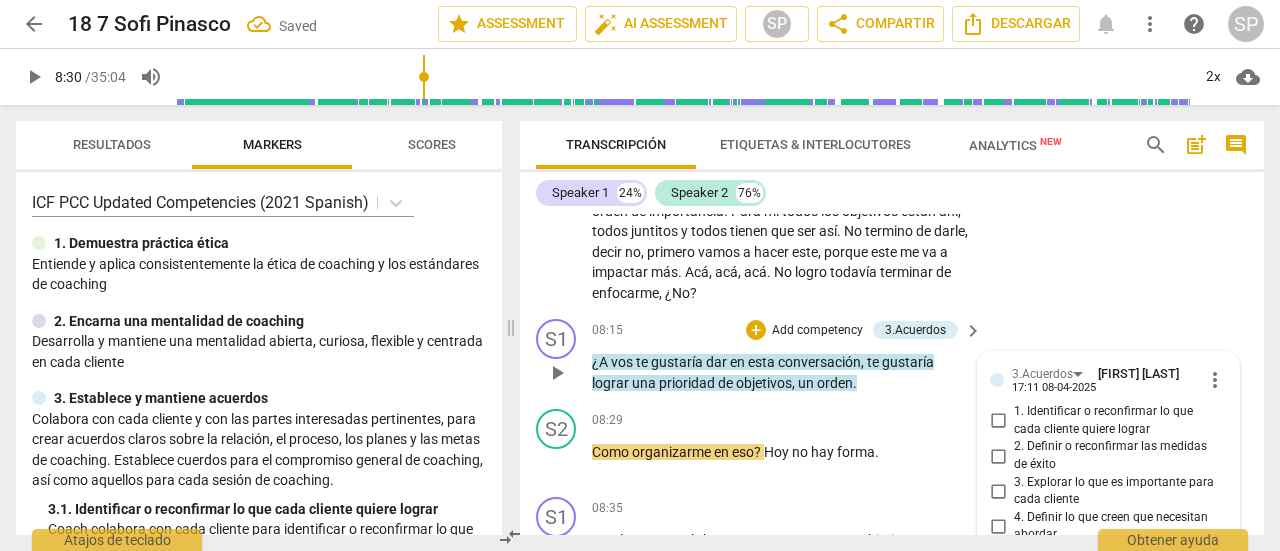 click on "1. Identificar o reconfirmar lo que cada cliente quiere lograr" at bounding box center [998, 421] 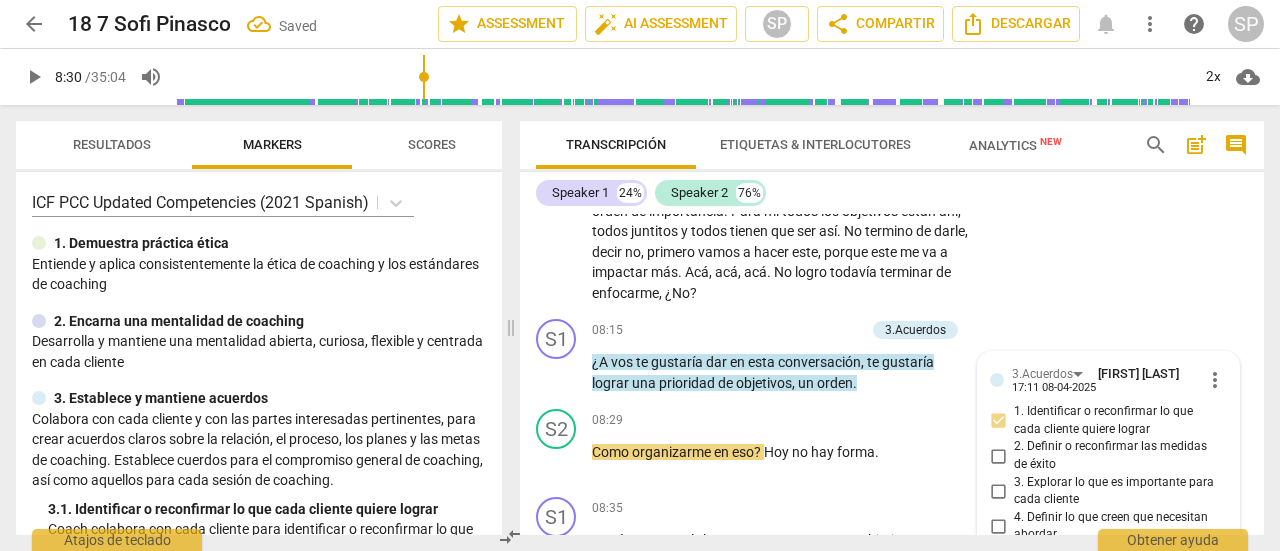 click on "S2 play_arrow pause [TIME] + Add competency keyboard_arrow_right Me   gustaría   ver ,   me   gustaría   lograr   cómo   realmente   puedo   encarar   los   objetivos .   Porque   para   mí   todos   los   objetivos   son   importantes .   Es   una   cosa   que   para   mí   esto   se   tiene   que   hacer   primero ,   primero ,   primero ,   primero .   Como   que   no   tengo ,   no   termino   de   nivelar   en   decir   esto   va   a   ir   primero .   No   le   doy   orden   de   importancia .   Para   mí   todos   los   objetivos   están   ahí ,   todos   juntitos   y   todos   tienen   que   ser   así .   No   termino   de   darle ,   decir   no ,   primero   vamos   a   hacer   este ,   porque   este   me   va   a   impactar   más .   Acá ,   acá ,   acá .   No   logro   todavía   terminar   de   enfocarme ,   ¿No ?" at bounding box center [892, 184] 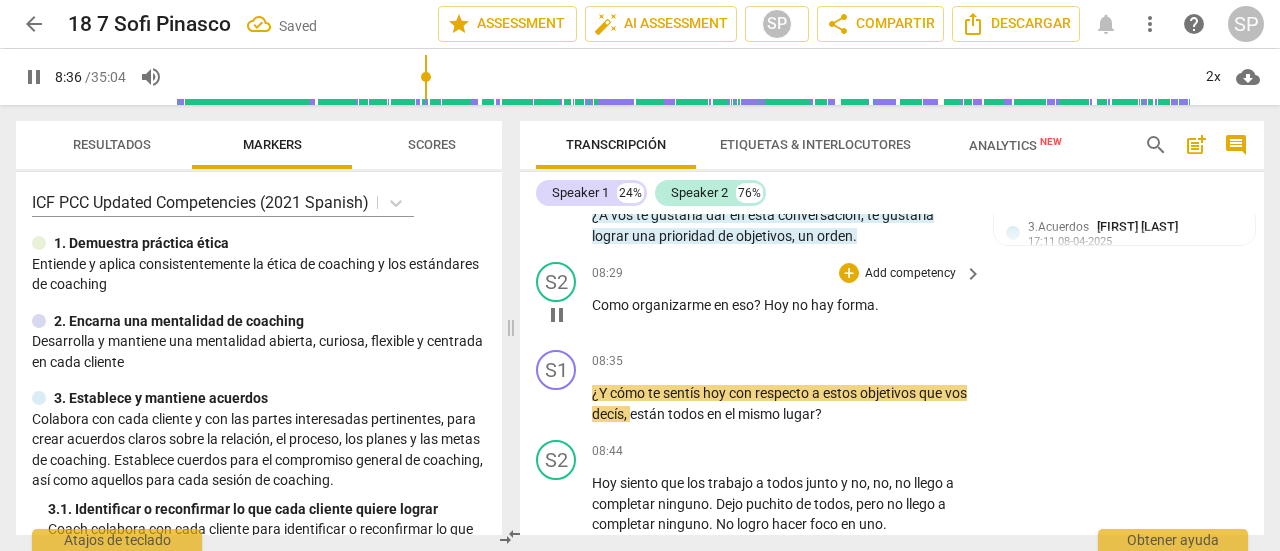 scroll, scrollTop: 2815, scrollLeft: 0, axis: vertical 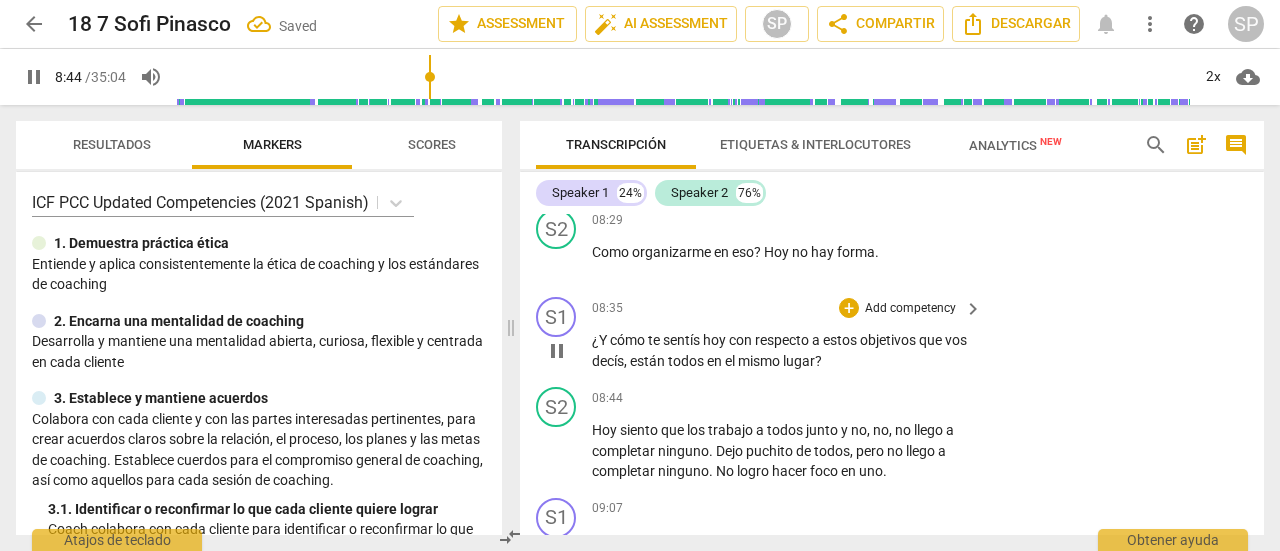 click on "Add competency" at bounding box center (910, 309) 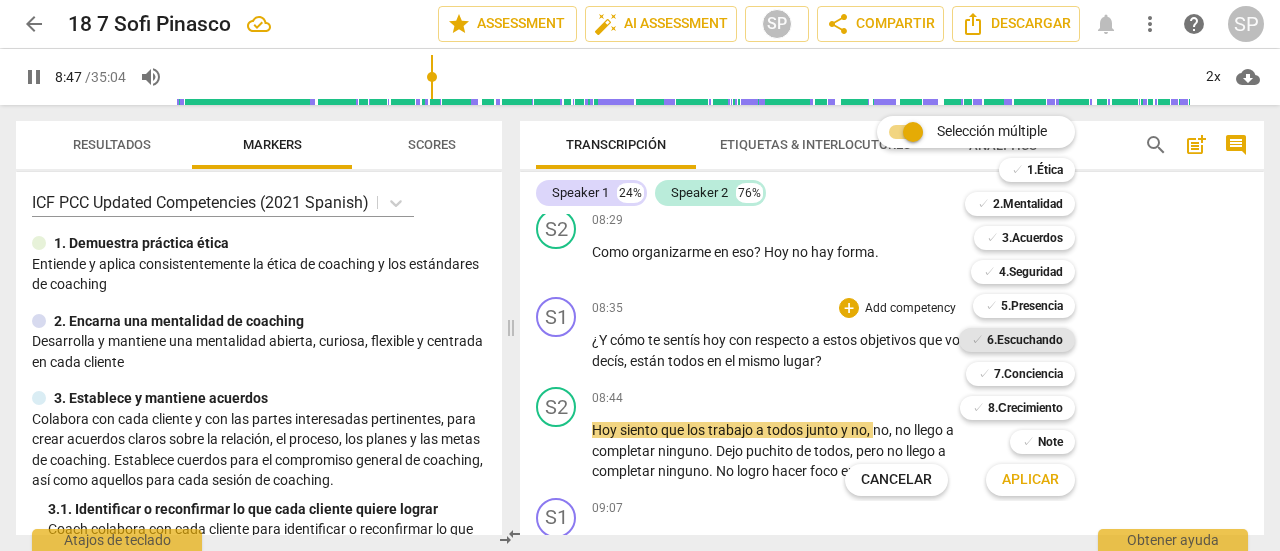 click on "6.Escuchando" at bounding box center [1025, 340] 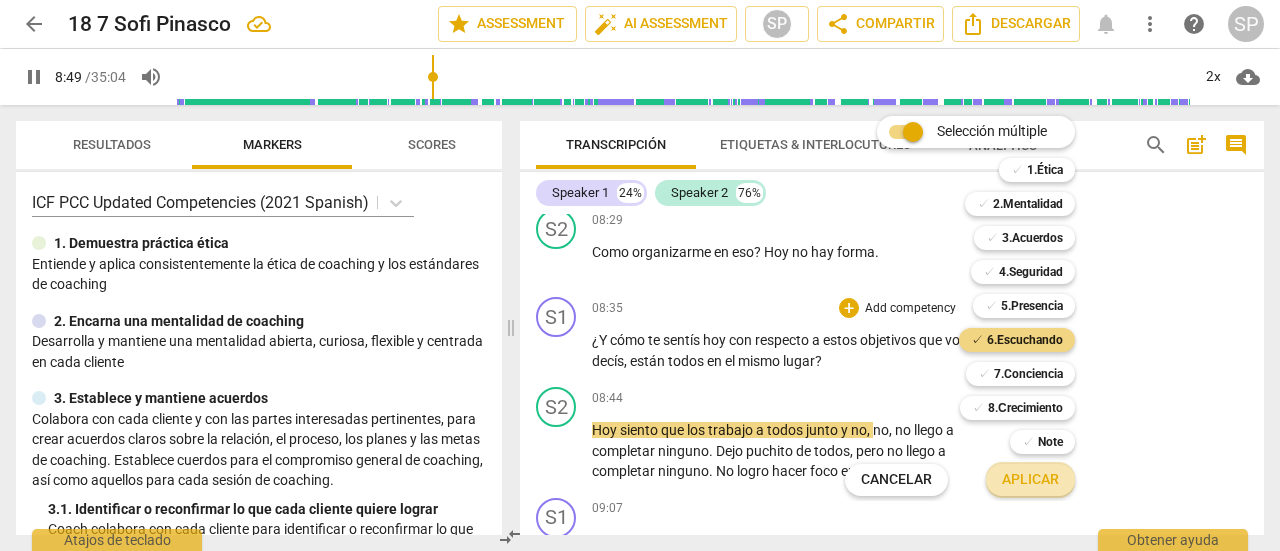 click on "Aplicar" at bounding box center (1030, 480) 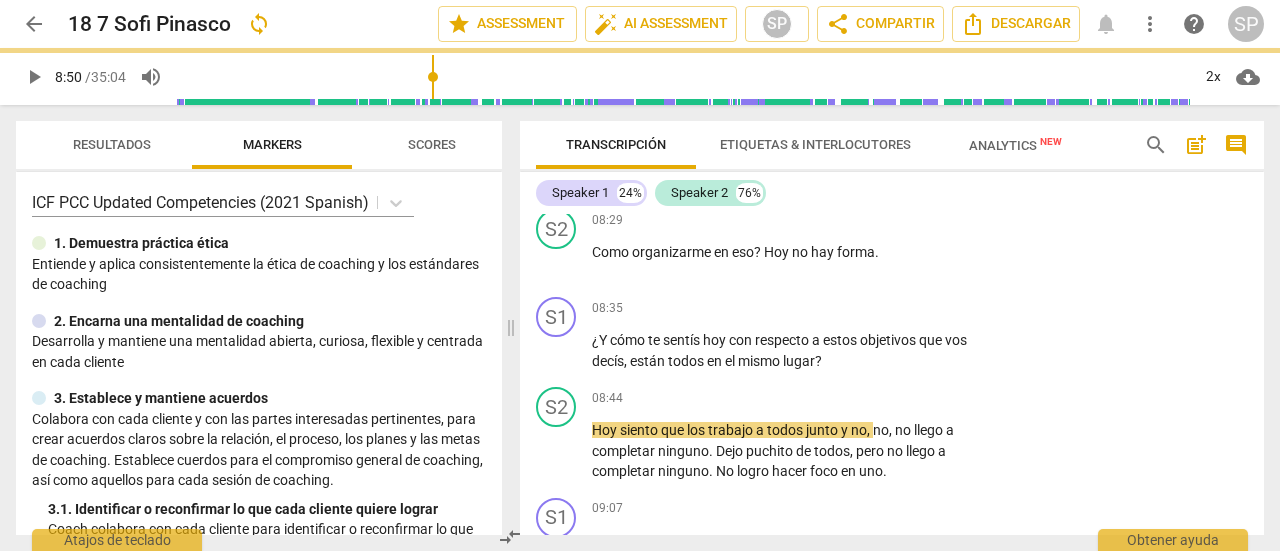 type on "530" 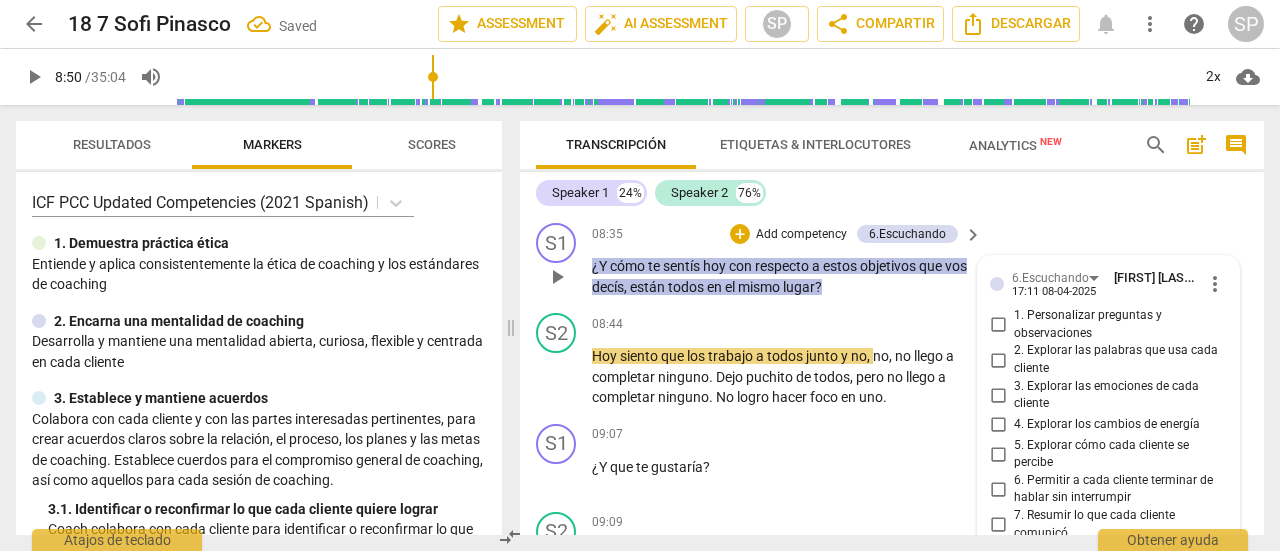 scroll, scrollTop: 2887, scrollLeft: 0, axis: vertical 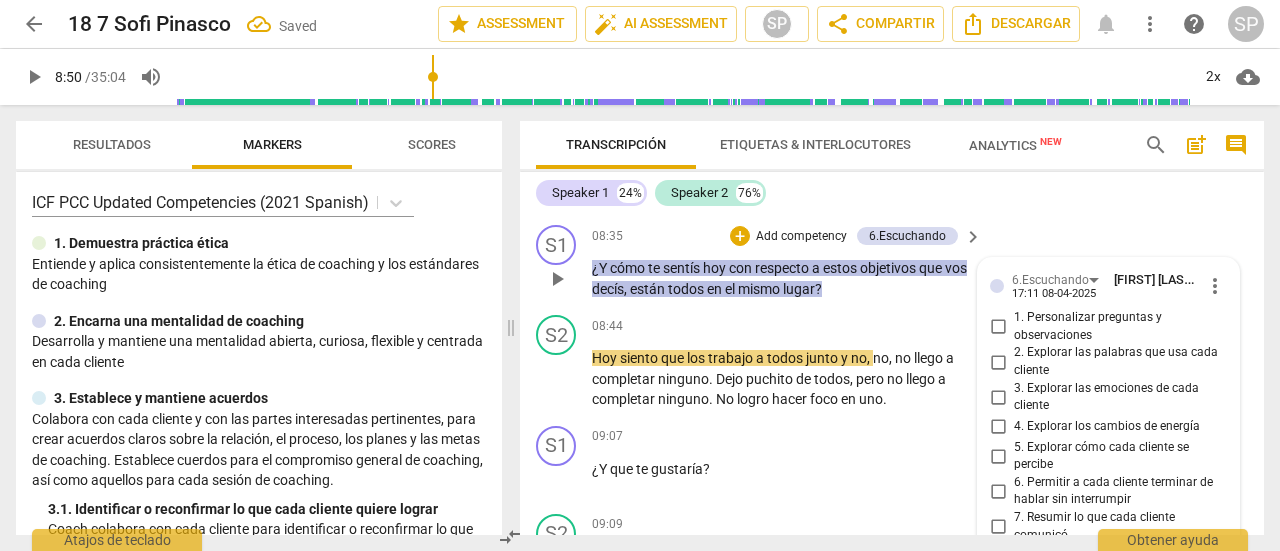 click on "3. Explorar las emociones de cada cliente" at bounding box center [998, 397] 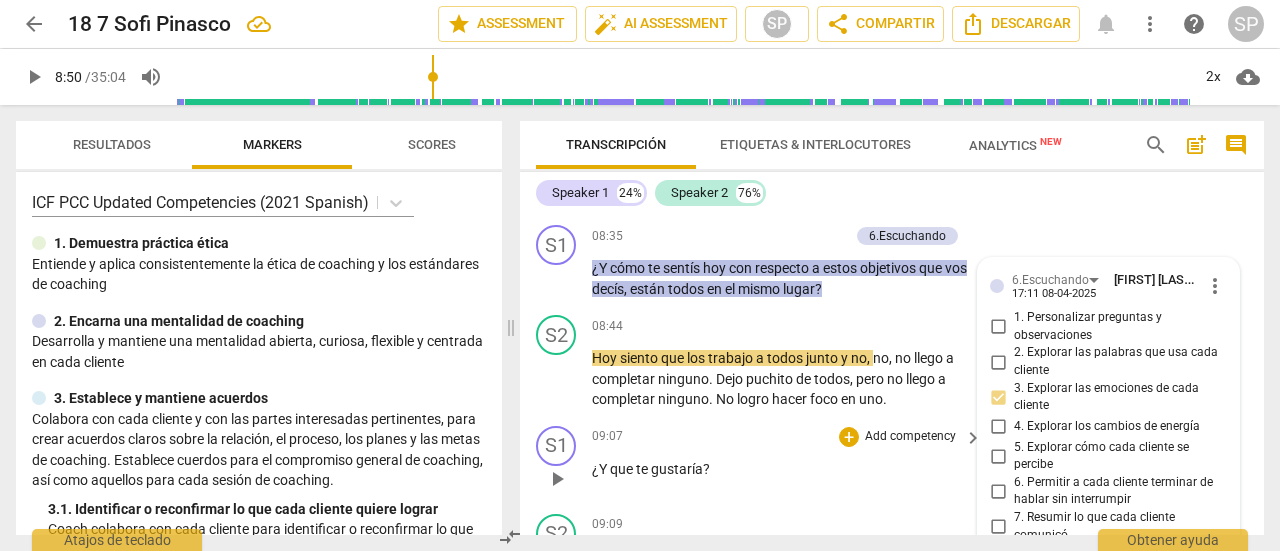 click on "¿Y   que   te   gustaría ?" at bounding box center [782, 469] 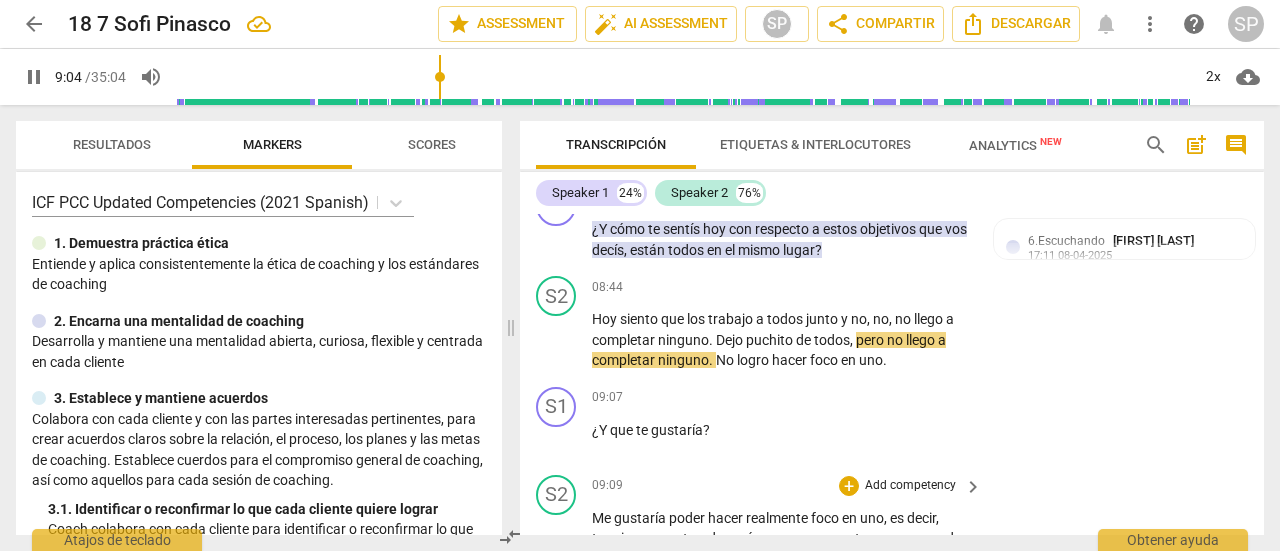 scroll, scrollTop: 2987, scrollLeft: 0, axis: vertical 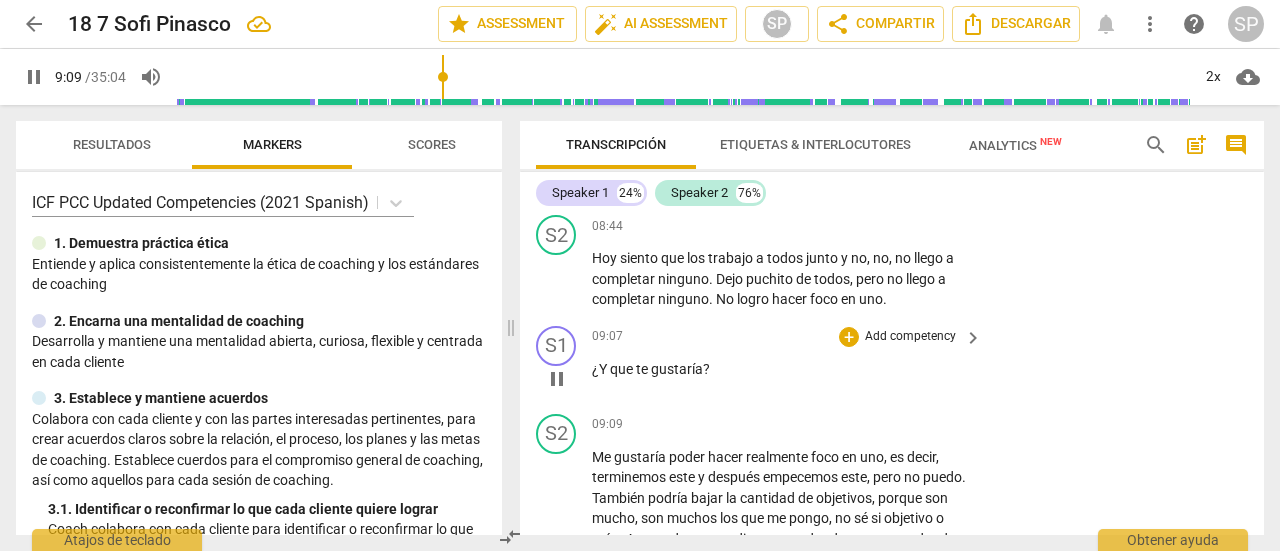 click on "Add competency" at bounding box center [910, 337] 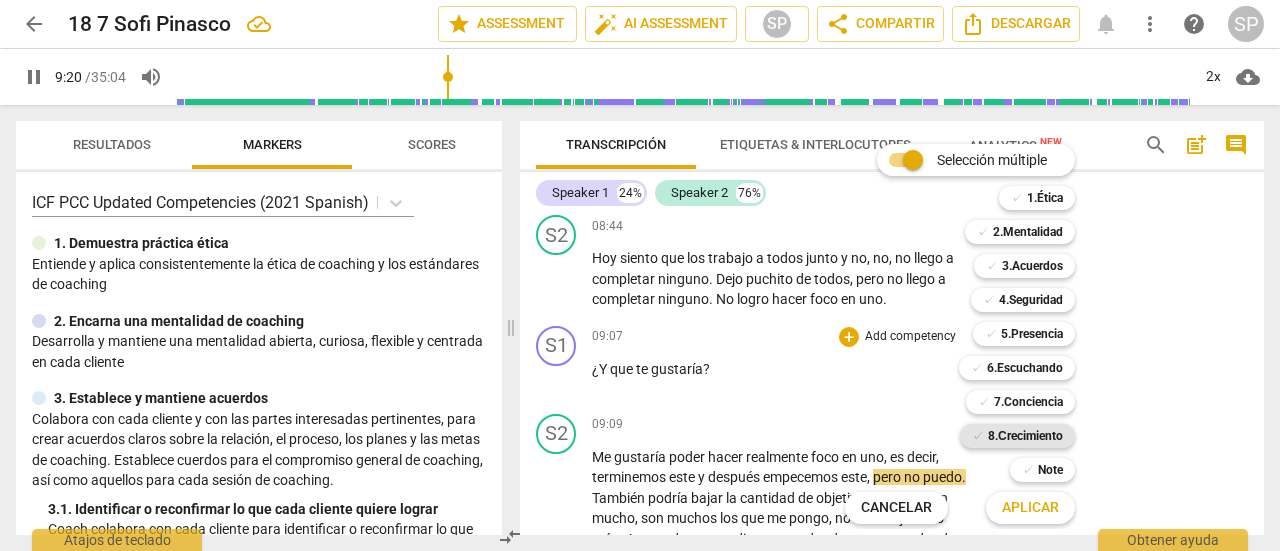 click on "8.Сrecimiento" at bounding box center (1025, 436) 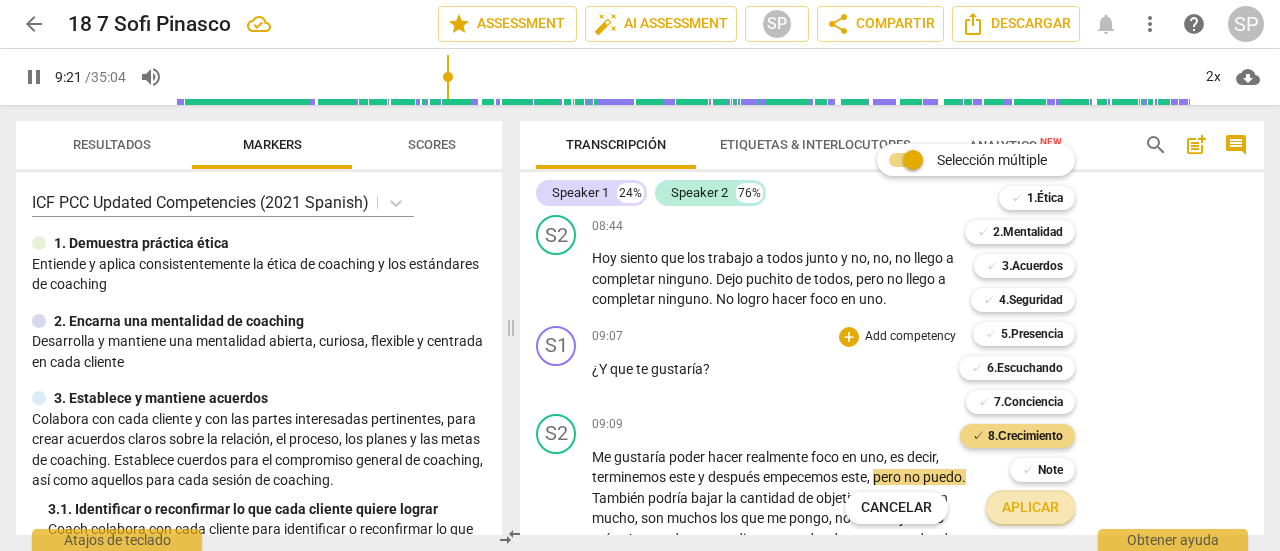 click on "Aplicar" at bounding box center (1030, 508) 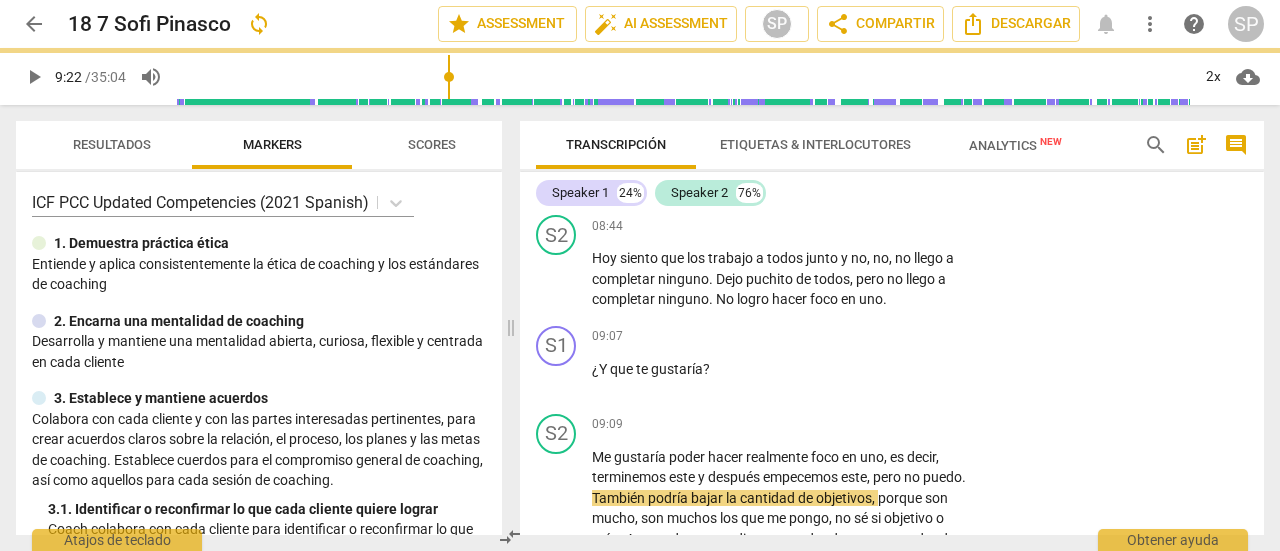 type on "563" 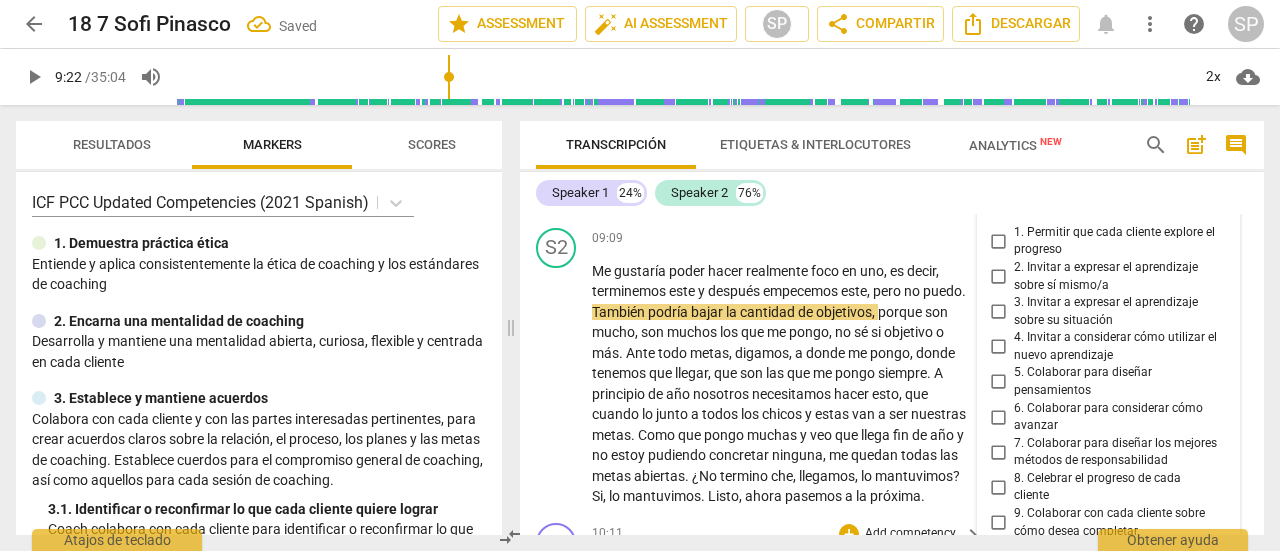 scroll, scrollTop: 3169, scrollLeft: 0, axis: vertical 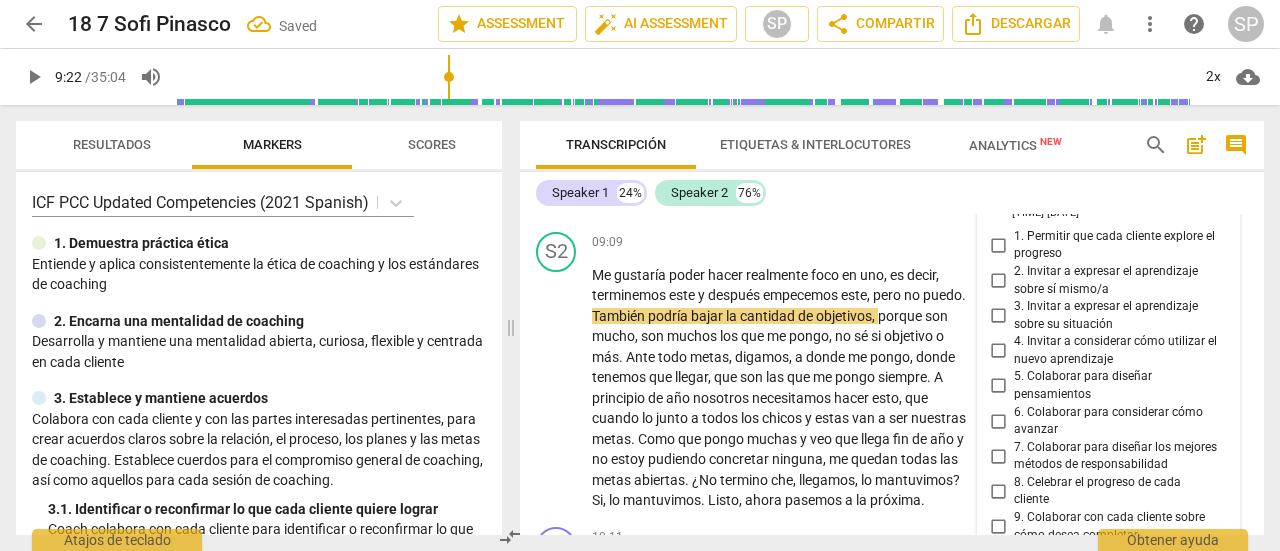 click on "5. Colaborar para diseñar pensamientos" at bounding box center [998, 386] 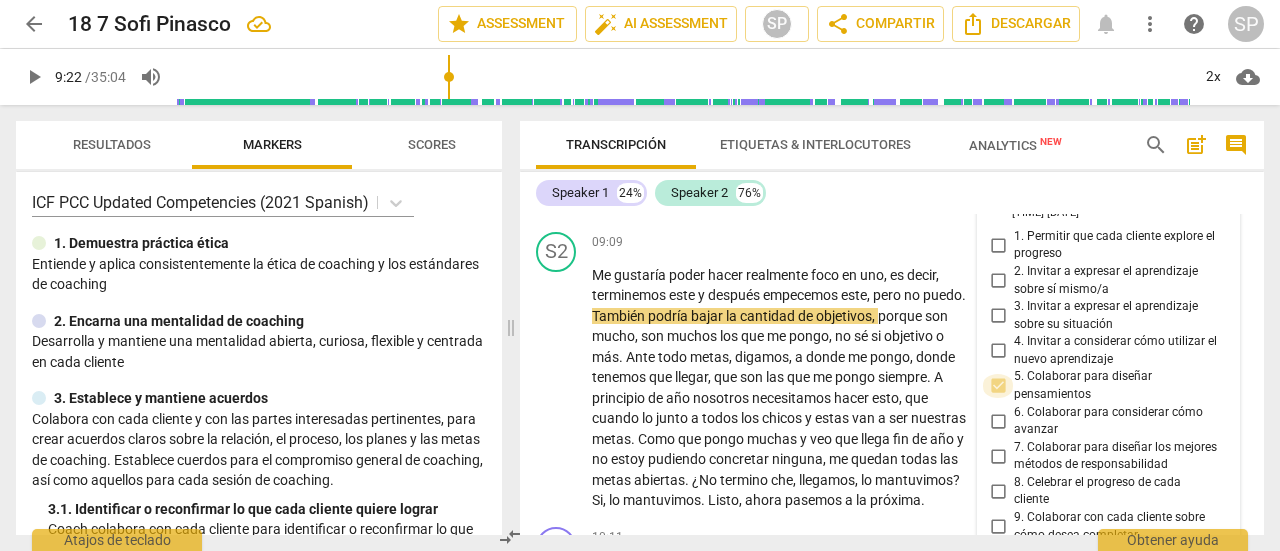 click on "5. Colaborar para diseñar pensamientos" at bounding box center (998, 386) 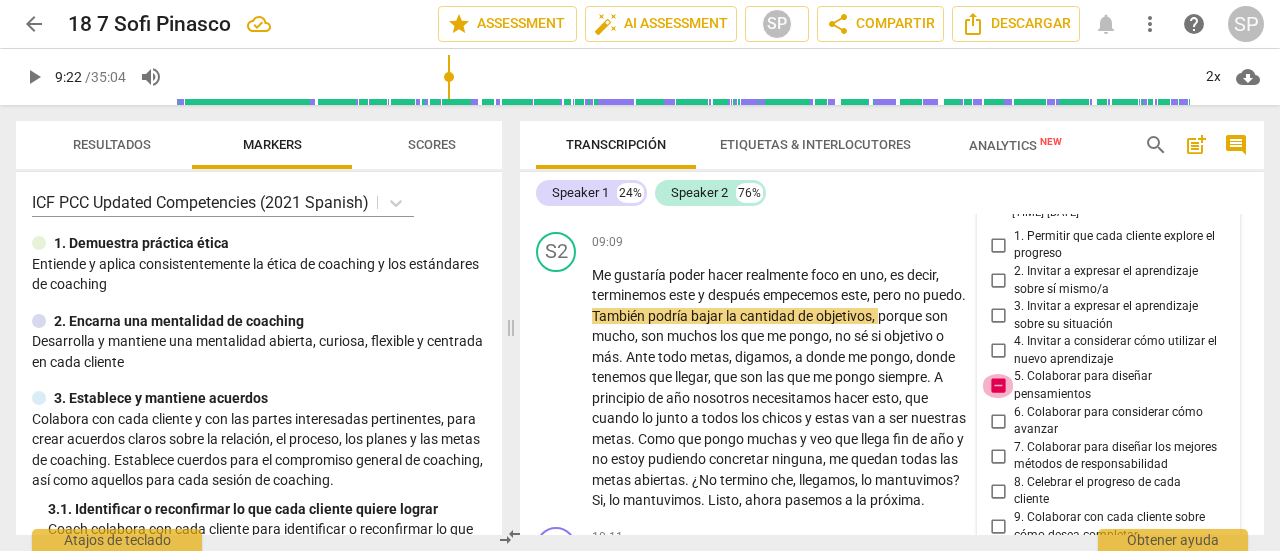 drag, startPoint x: 989, startPoint y: 379, endPoint x: 1146, endPoint y: 391, distance: 157.45793 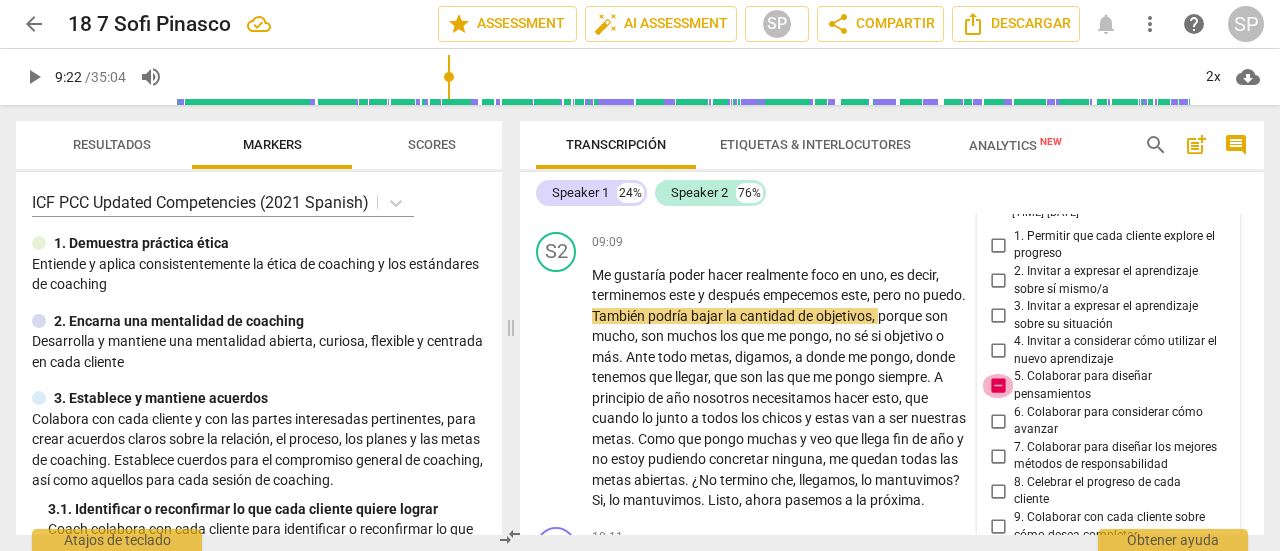 click on "5. Colaborar para diseñar pensamientos" at bounding box center (998, 386) 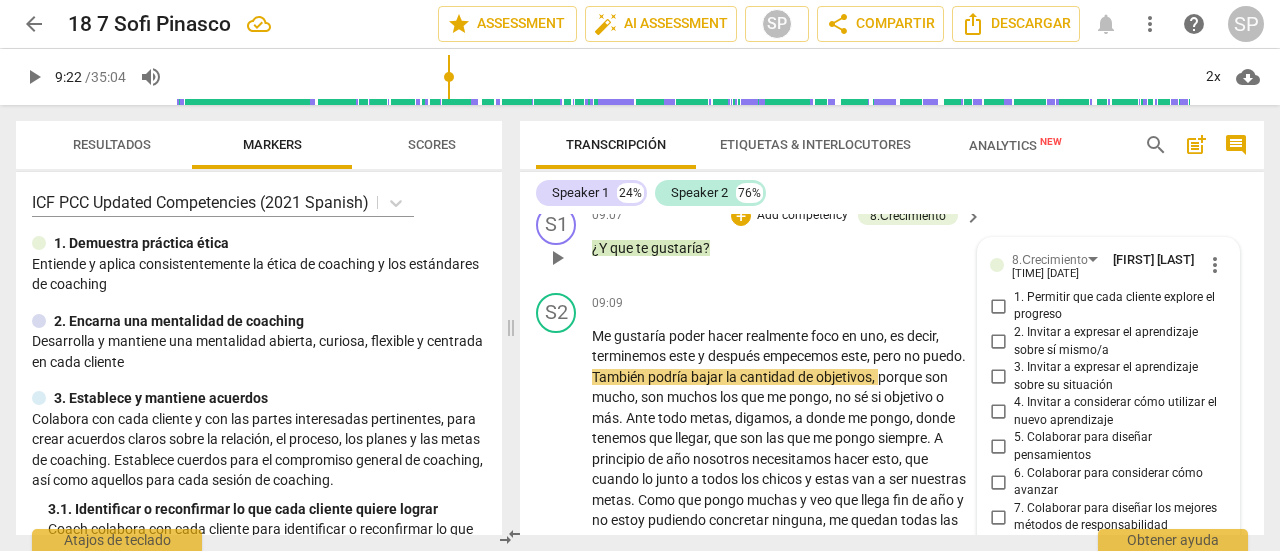scroll, scrollTop: 3069, scrollLeft: 0, axis: vertical 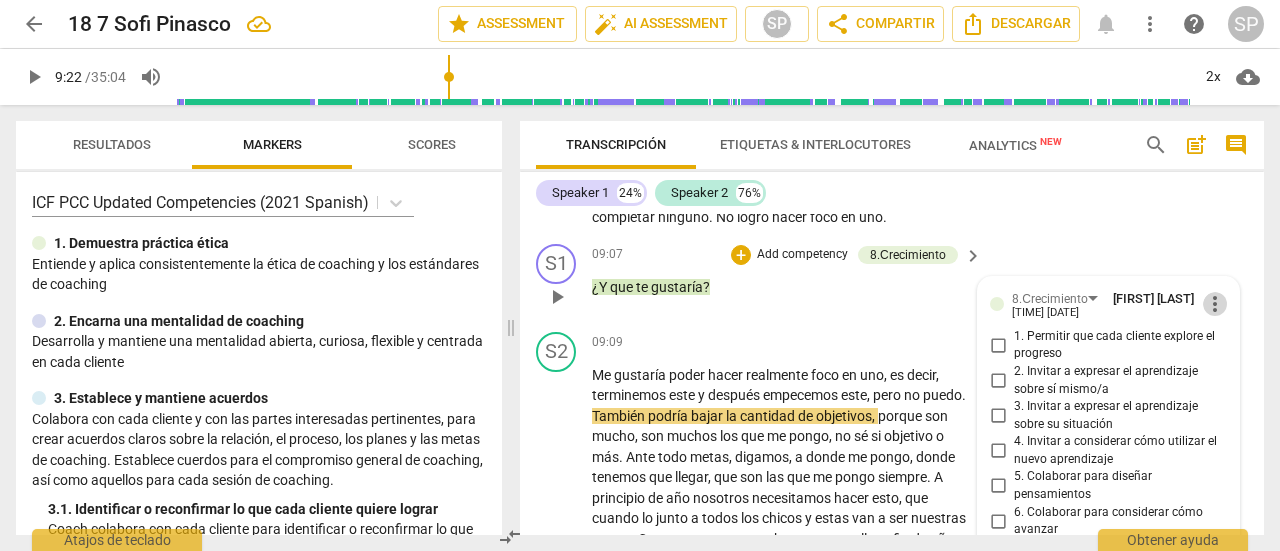 click on "more_vert" at bounding box center (1215, 304) 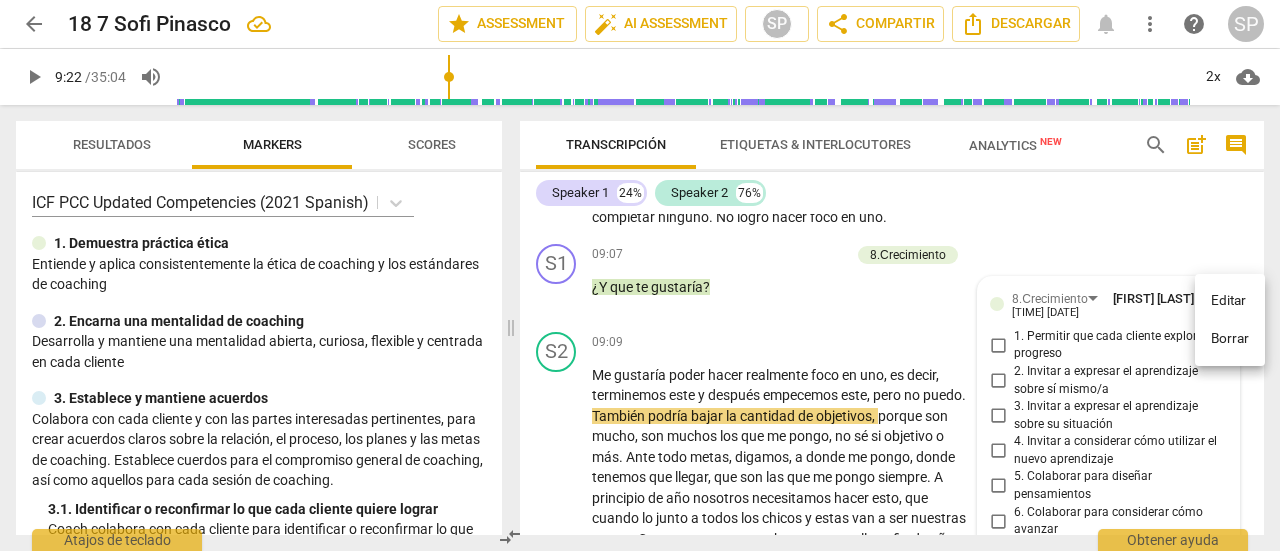 click on "Borrar" at bounding box center [1230, 339] 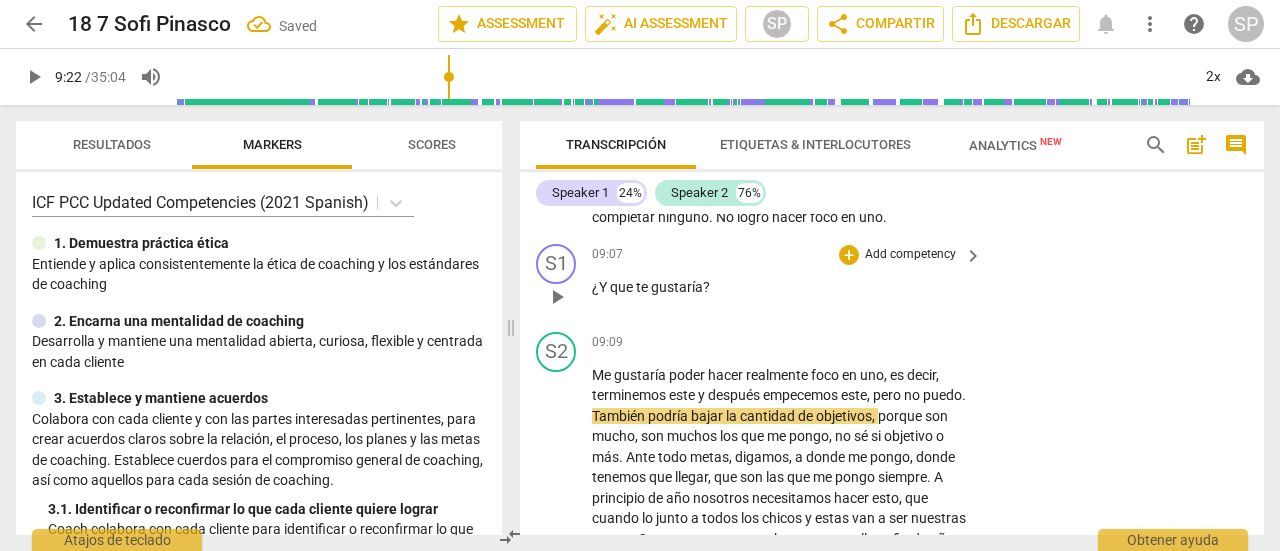 click on "Add competency" at bounding box center (910, 255) 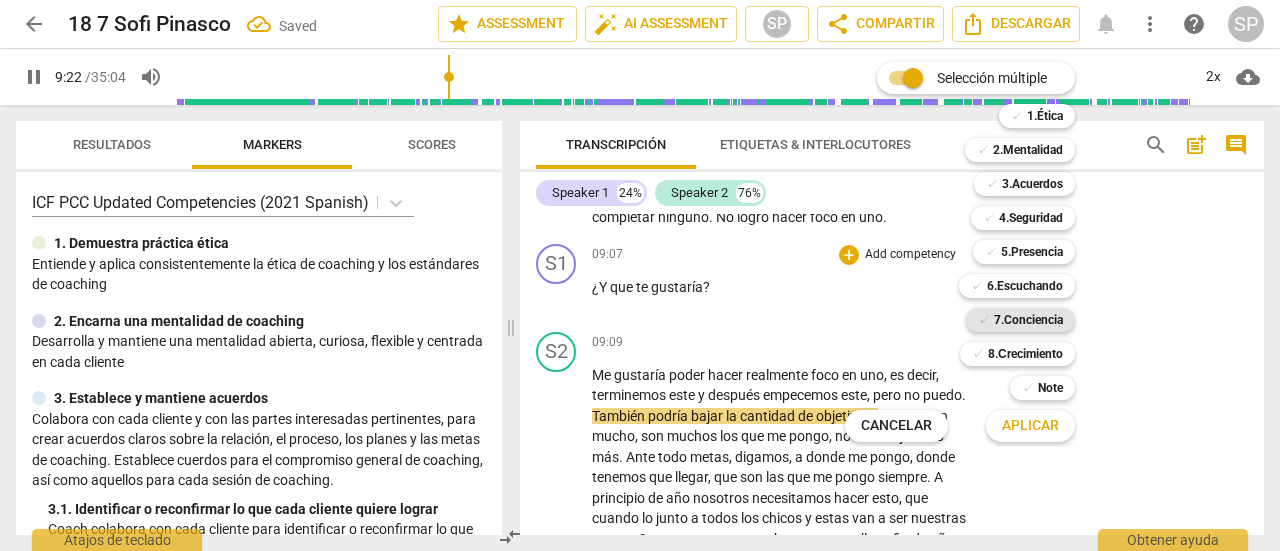 click on "7.Conciencia" at bounding box center (1028, 320) 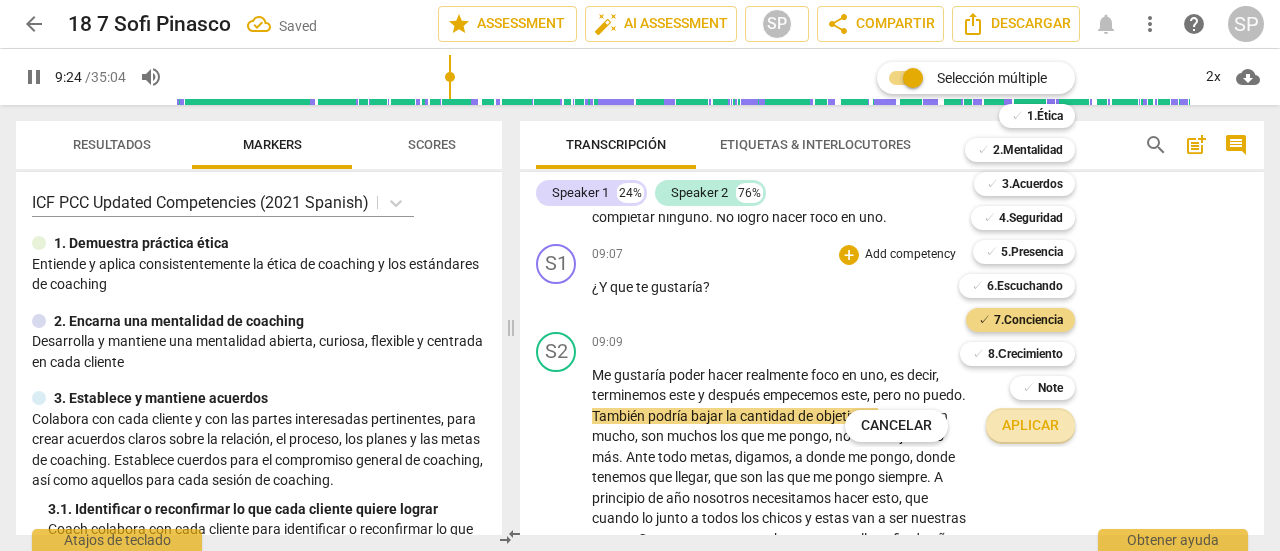 click on "Aplicar" at bounding box center [1030, 426] 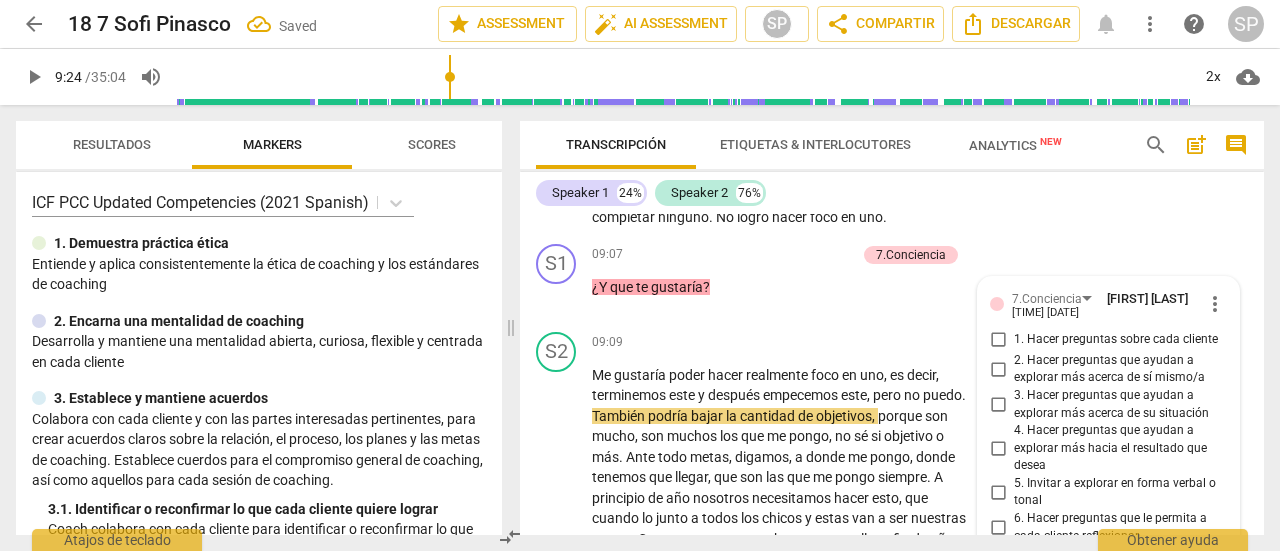 scroll, scrollTop: 3340, scrollLeft: 0, axis: vertical 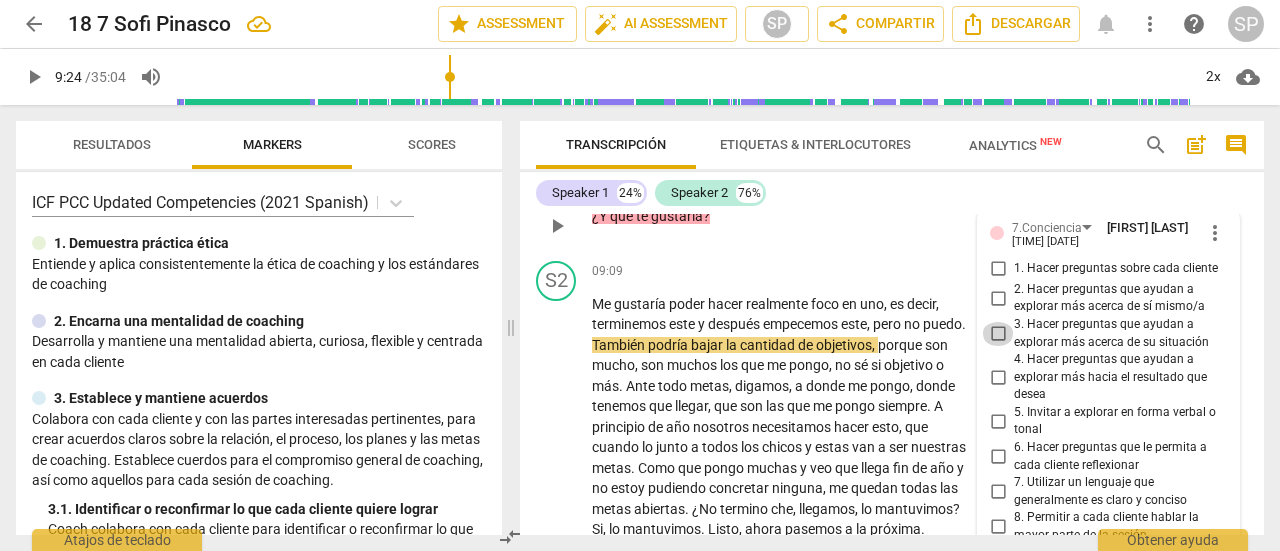 click on "3. Hacer preguntas que ayudan a explorar más acerca de su situación" at bounding box center (998, 334) 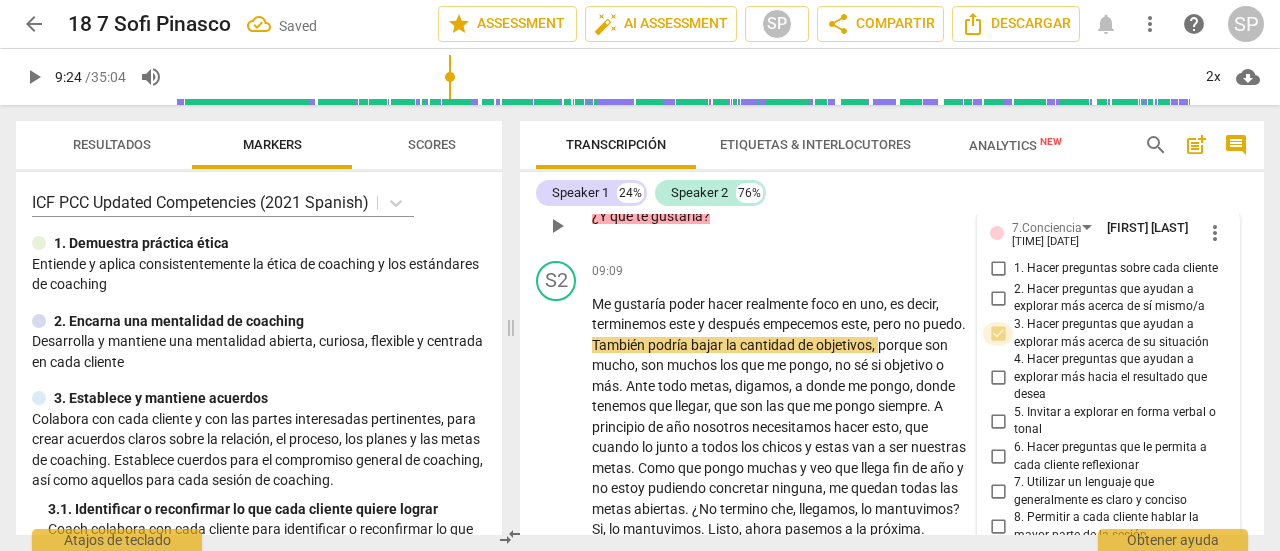 click on "3. Hacer preguntas que ayudan a explorar más acerca de su situación" at bounding box center (998, 334) 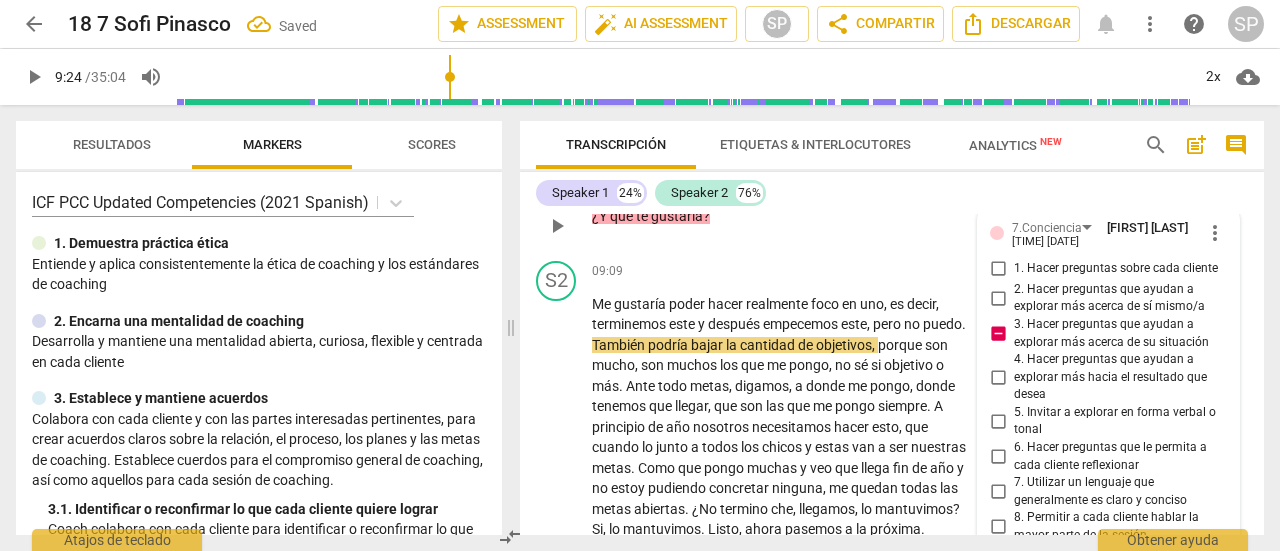 click on "3. Hacer preguntas que ayudan a explorar más acerca de su situación" at bounding box center [998, 334] 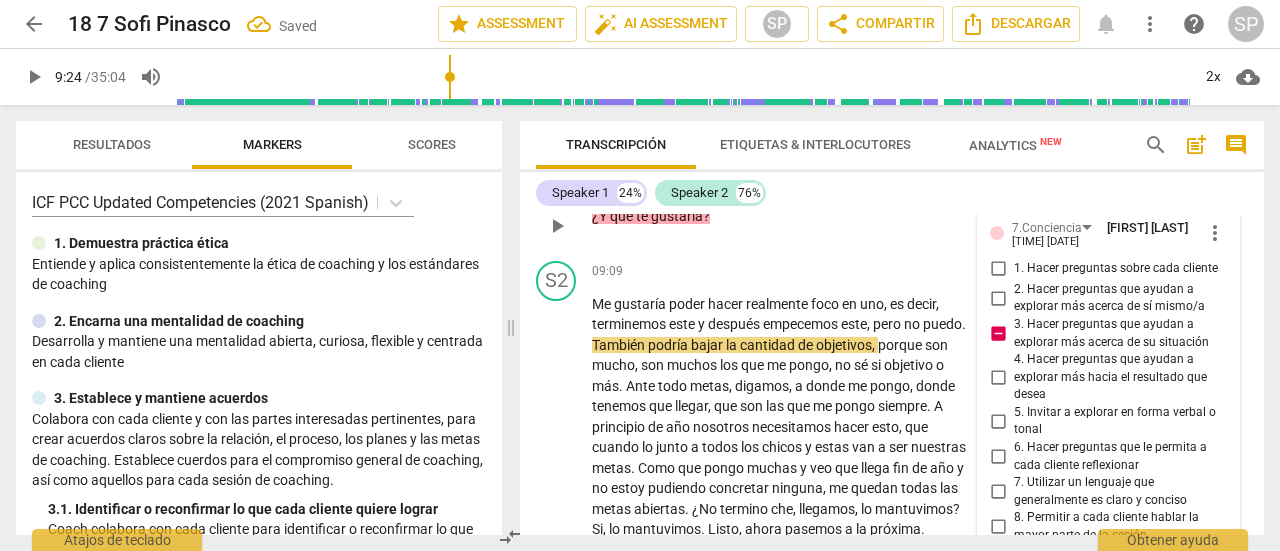 checkbox on "false" 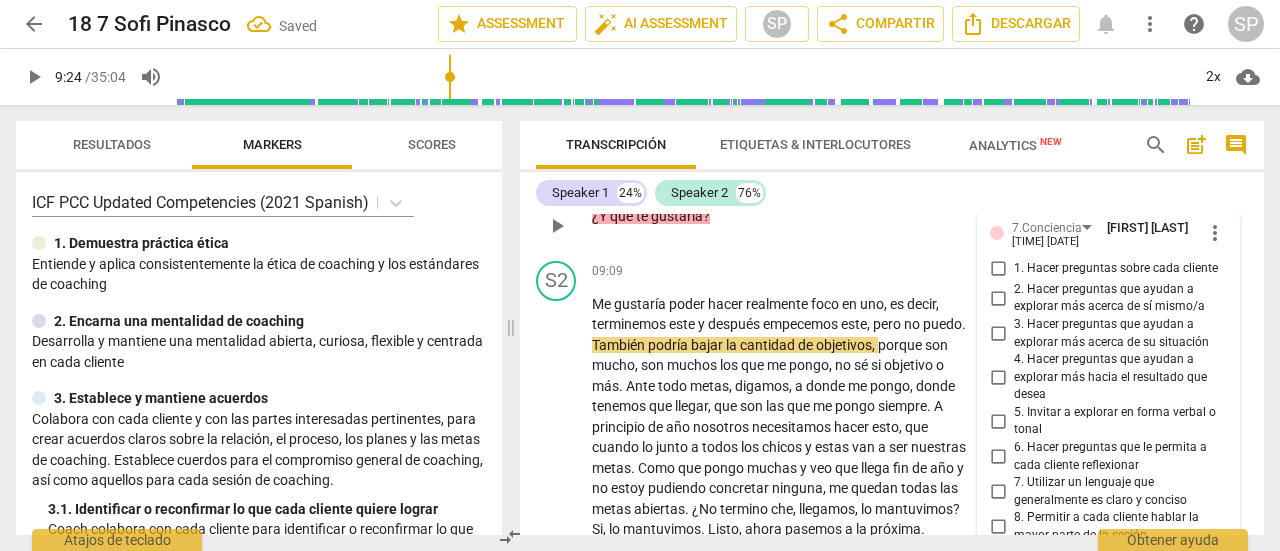 drag, startPoint x: 993, startPoint y: 374, endPoint x: 1022, endPoint y: 377, distance: 29.15476 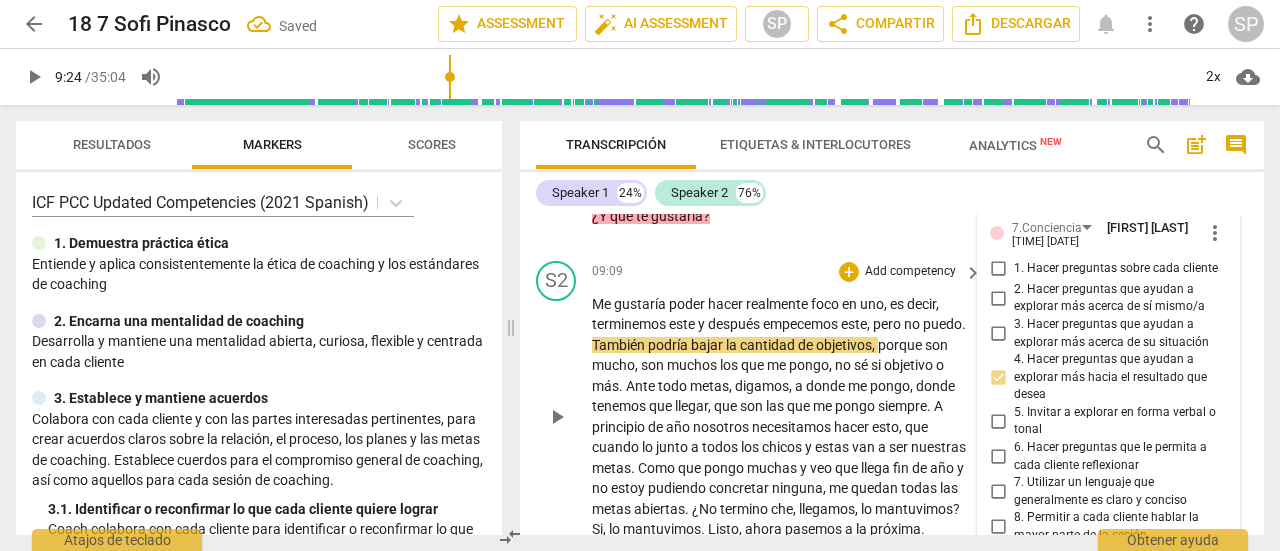 click on "09:09 + Add competency keyboard_arrow_right" at bounding box center (788, 272) 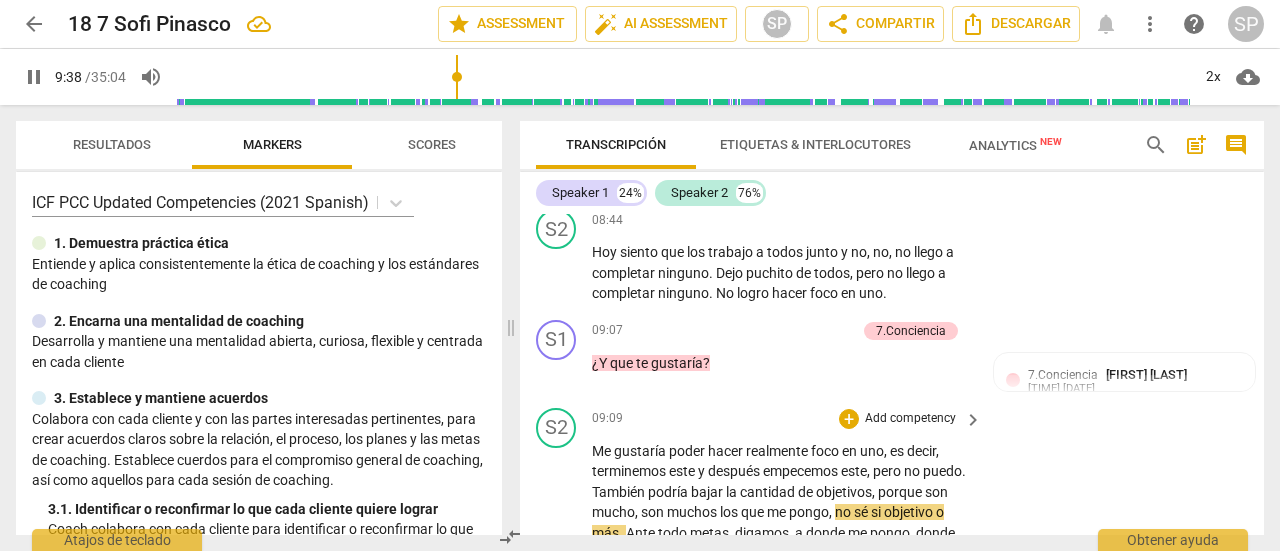 scroll, scrollTop: 2940, scrollLeft: 0, axis: vertical 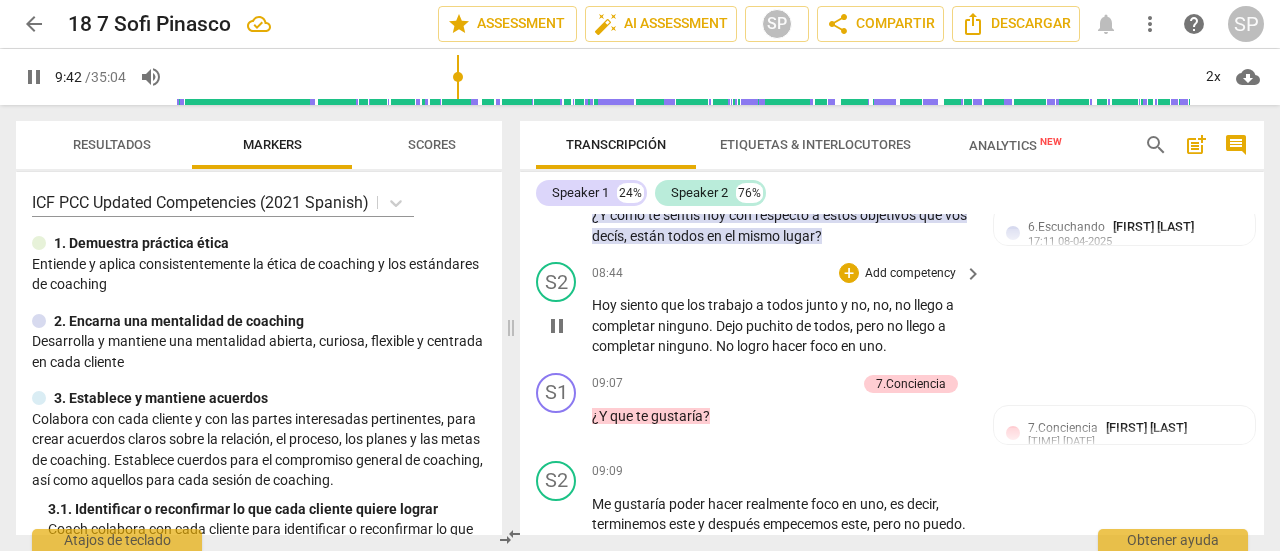 click on "pause" at bounding box center (557, 326) 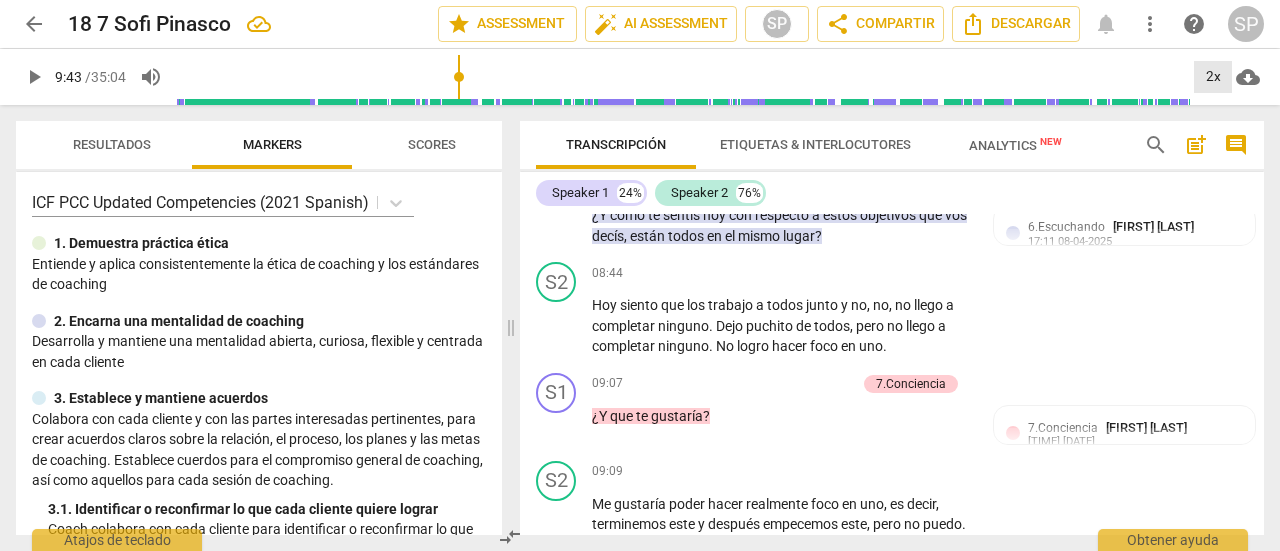 click on "2x" at bounding box center [1213, 77] 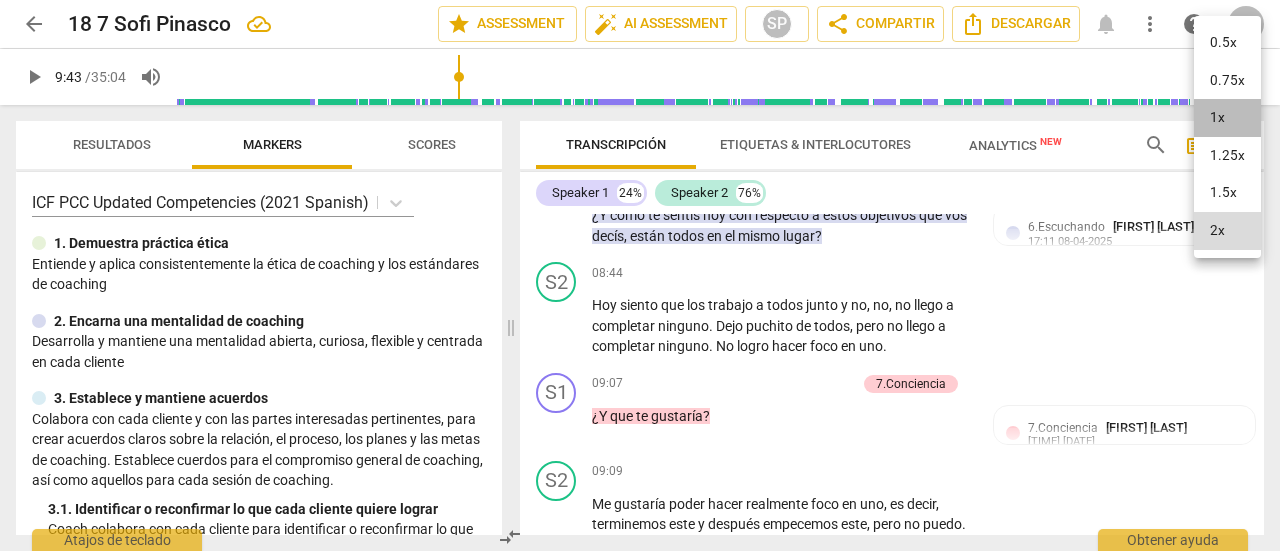drag, startPoint x: 1228, startPoint y: 123, endPoint x: 1164, endPoint y: 182, distance: 87.04597 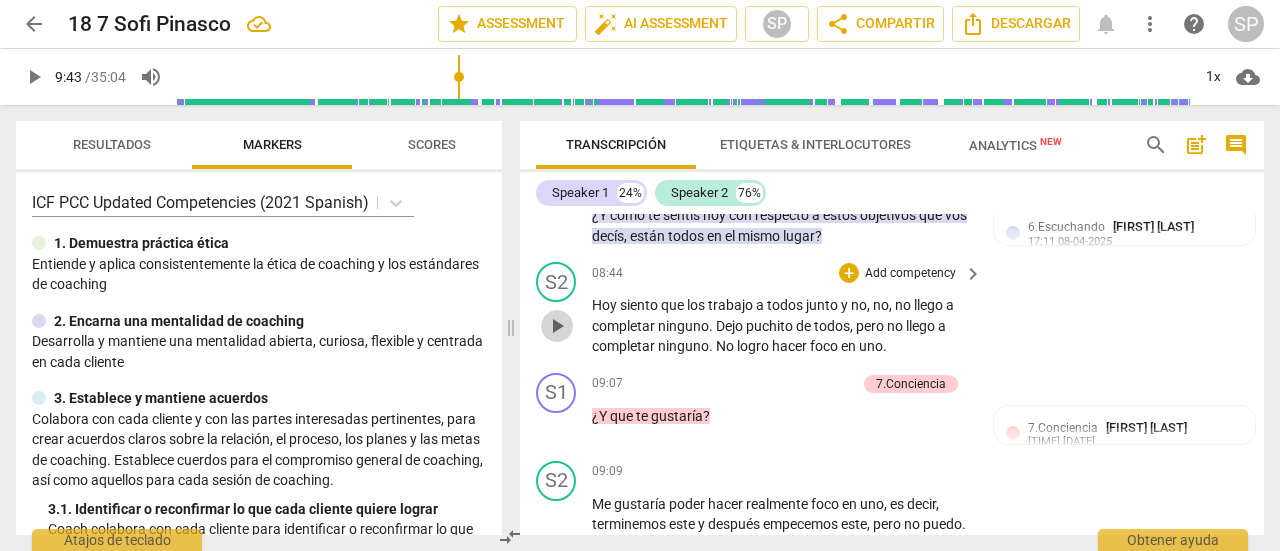 drag, startPoint x: 564, startPoint y: 314, endPoint x: 620, endPoint y: 338, distance: 60.926186 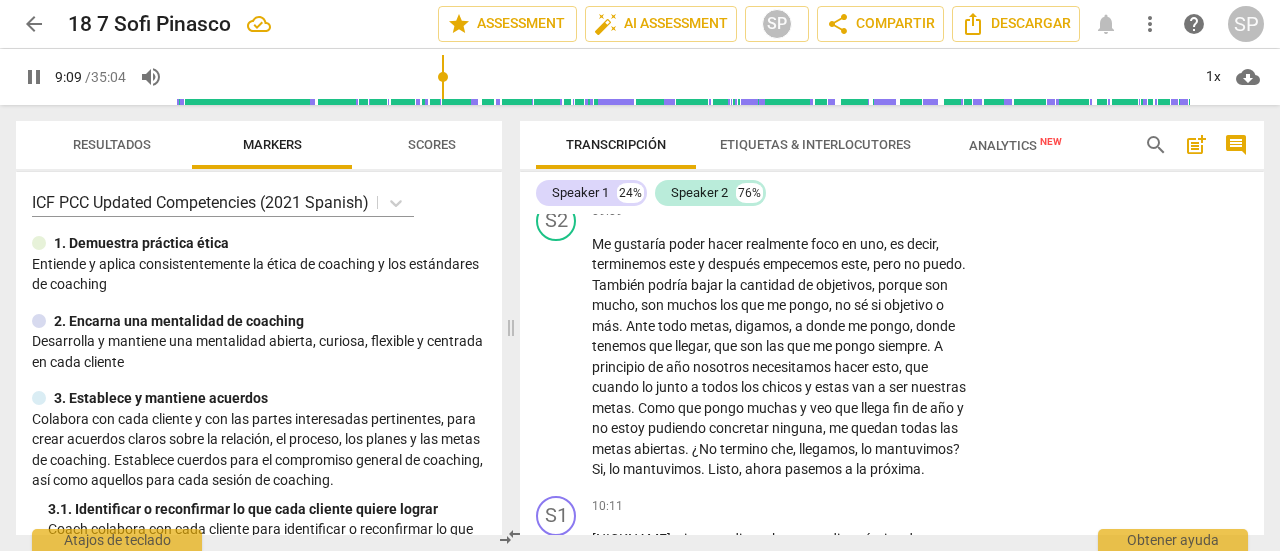scroll, scrollTop: 3140, scrollLeft: 0, axis: vertical 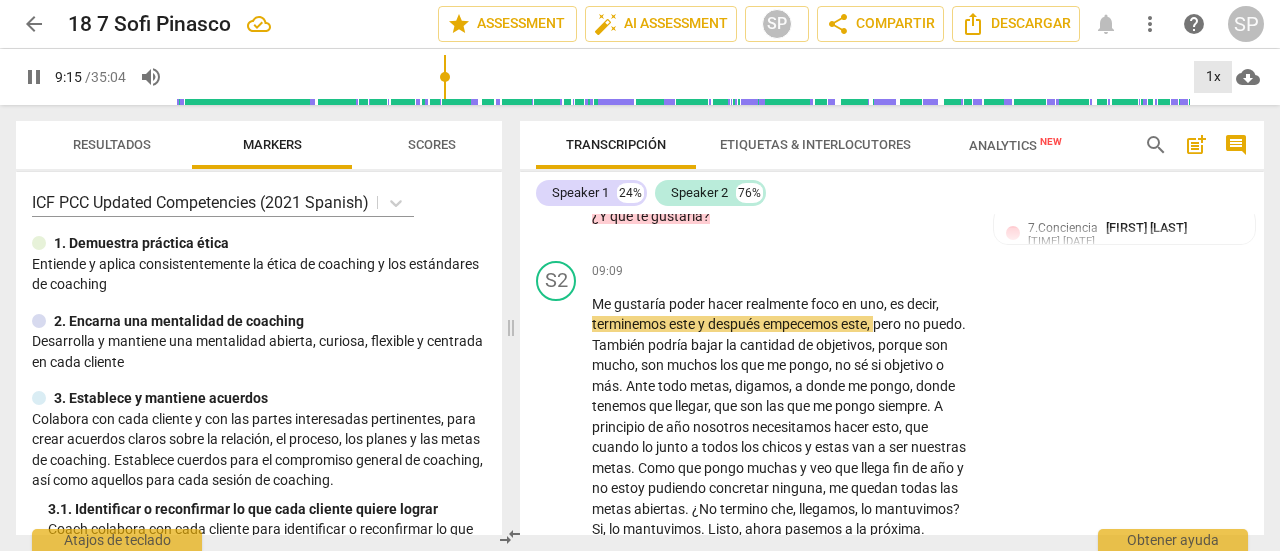 click on "1x" at bounding box center [1213, 77] 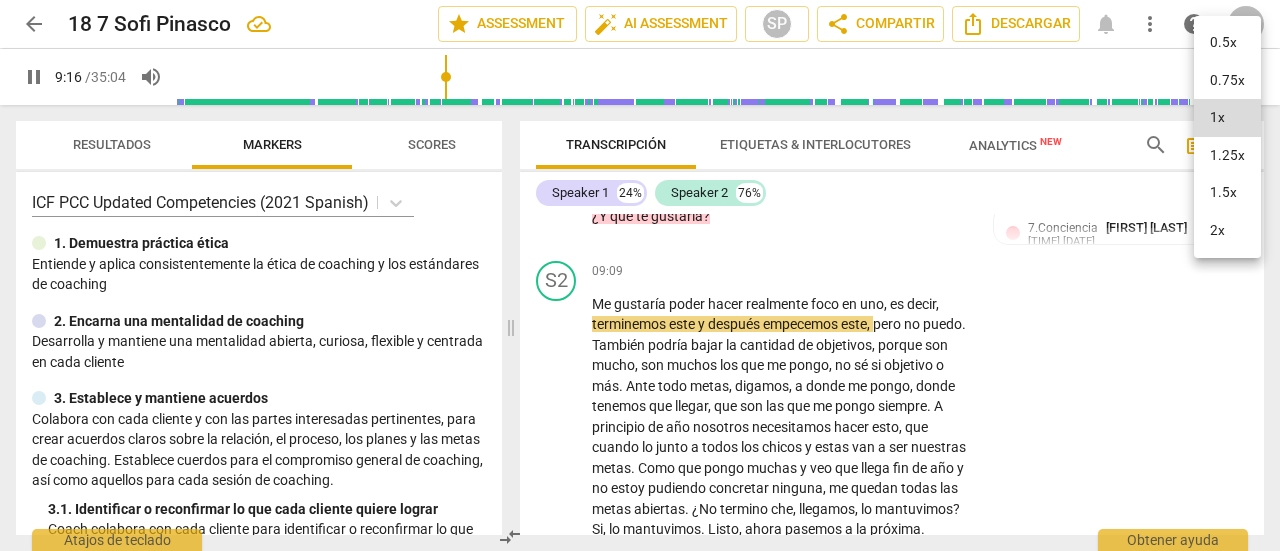 click on "2x" at bounding box center (1227, 231) 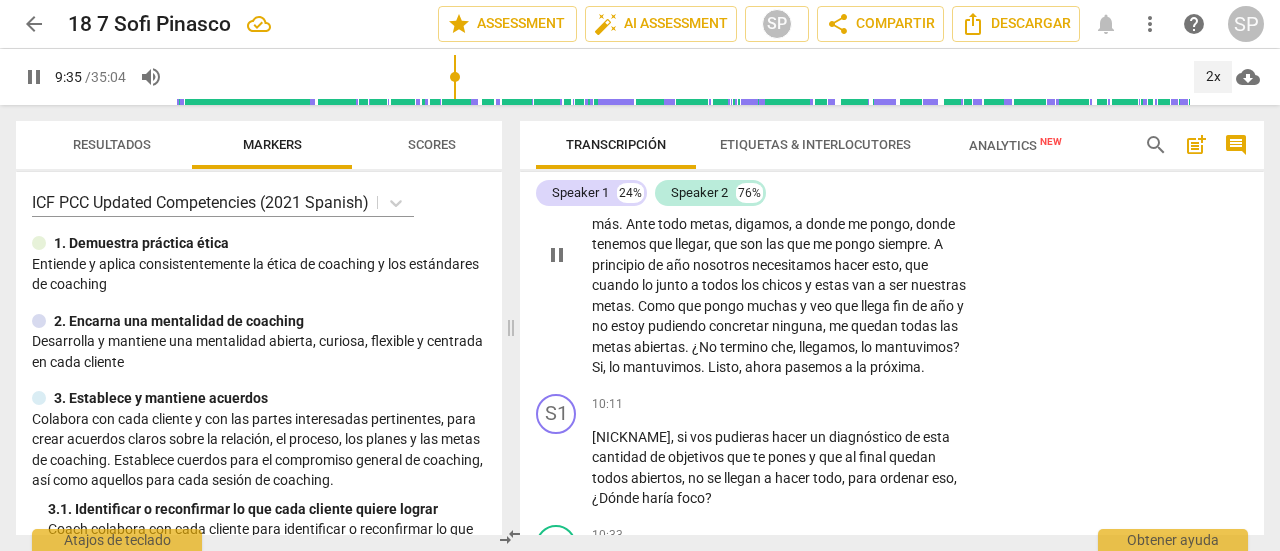 scroll, scrollTop: 3340, scrollLeft: 0, axis: vertical 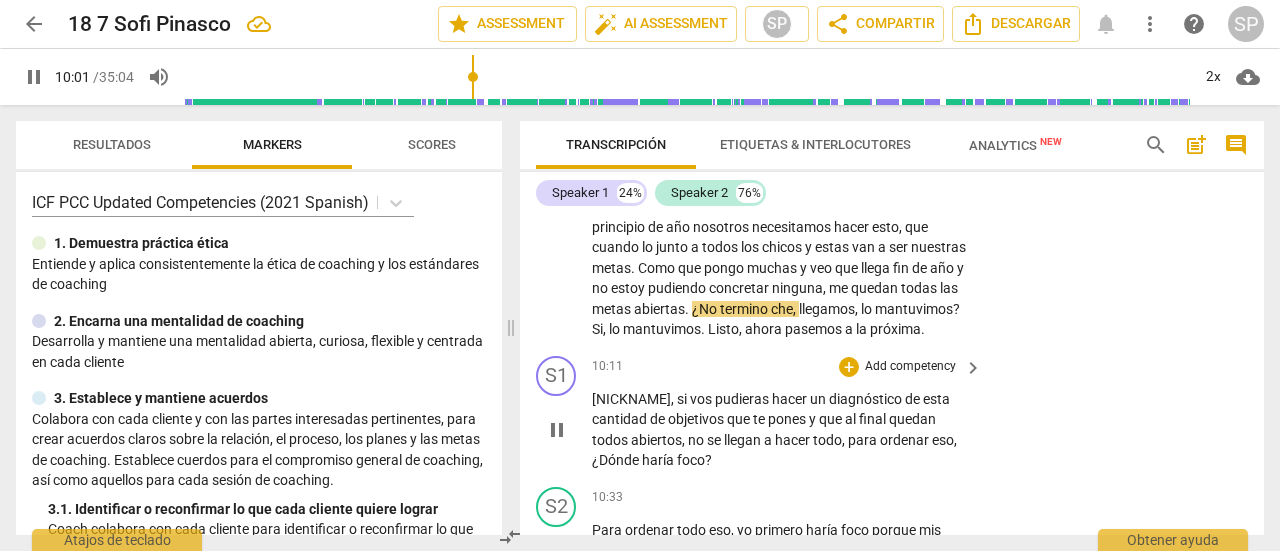 click on "Add competency" at bounding box center [910, 367] 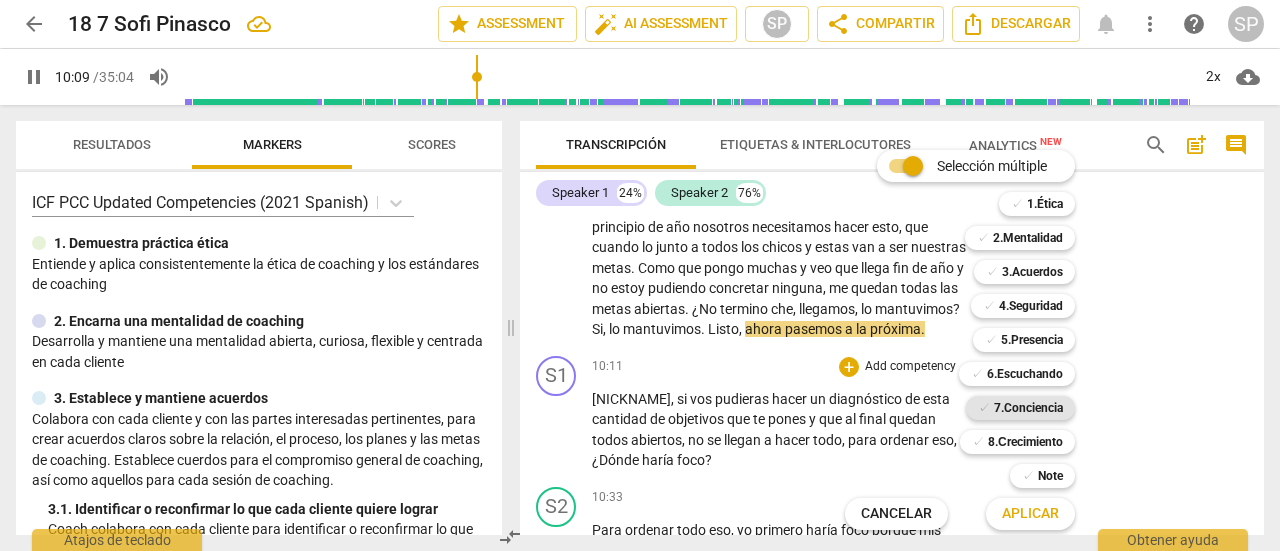 click on "7.Conciencia" at bounding box center (1028, 408) 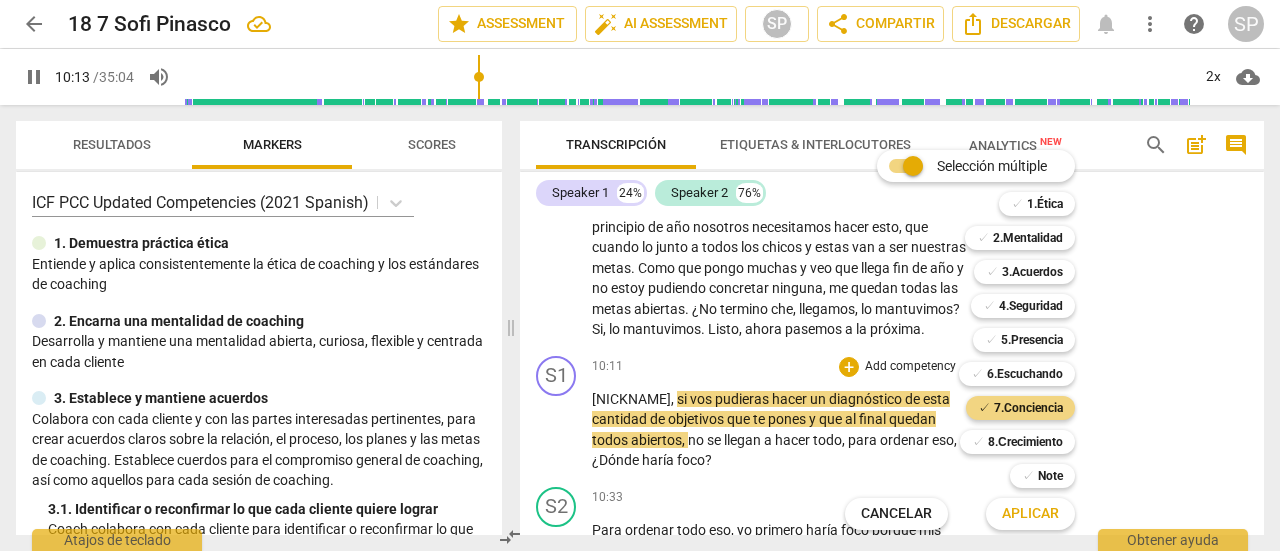 click on "Aplicar" at bounding box center [1030, 514] 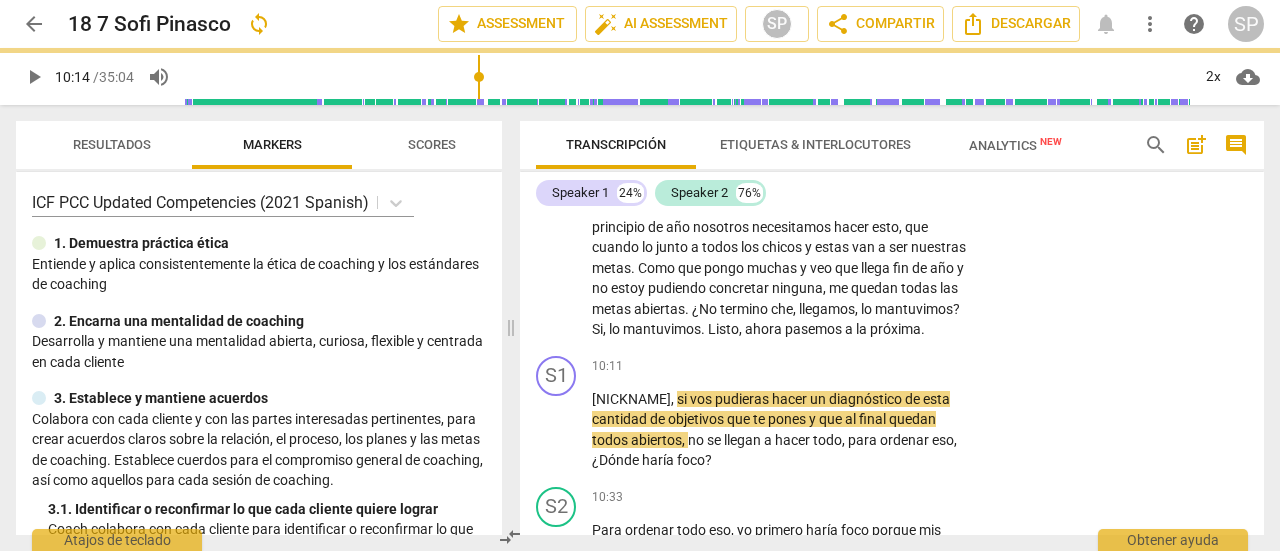 type on "615" 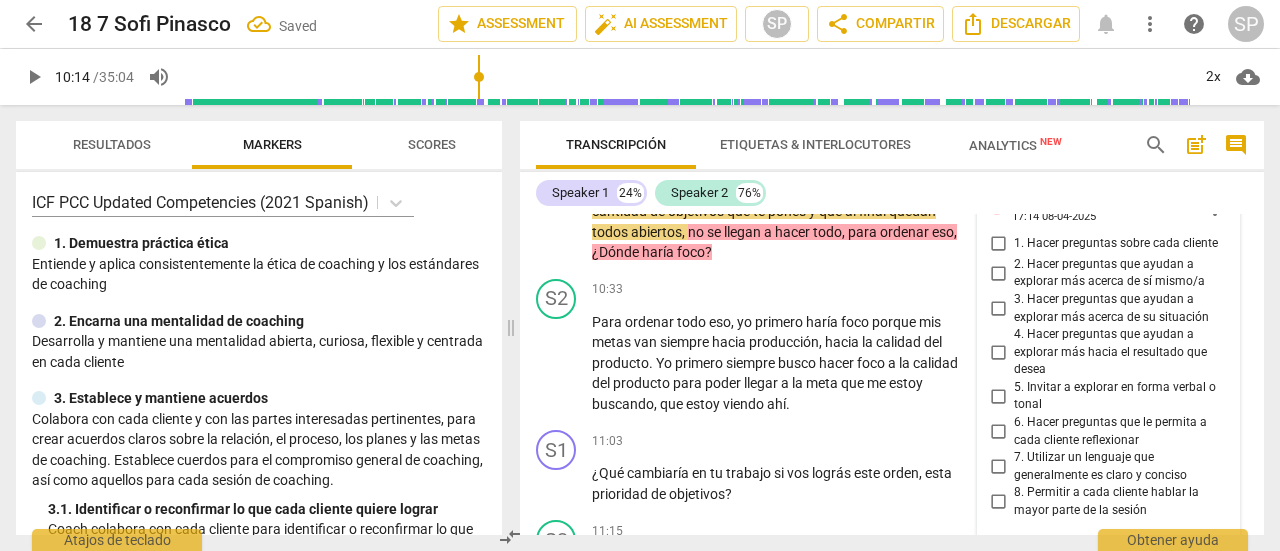 scroll, scrollTop: 3544, scrollLeft: 0, axis: vertical 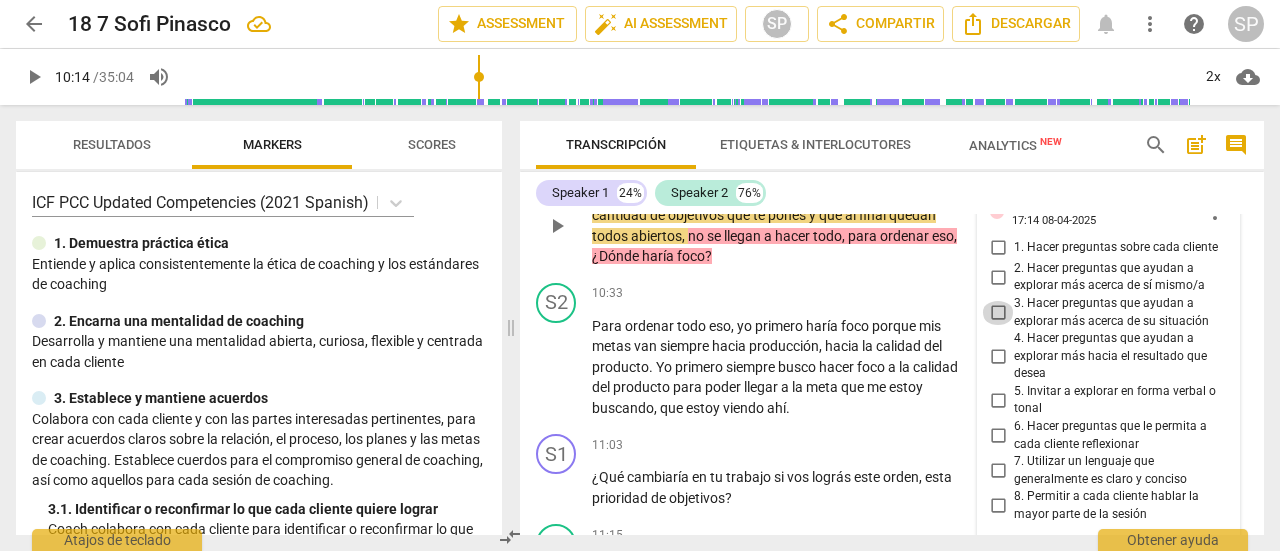 click on "3. Hacer preguntas que ayudan a explorar más acerca de su situación" at bounding box center [998, 313] 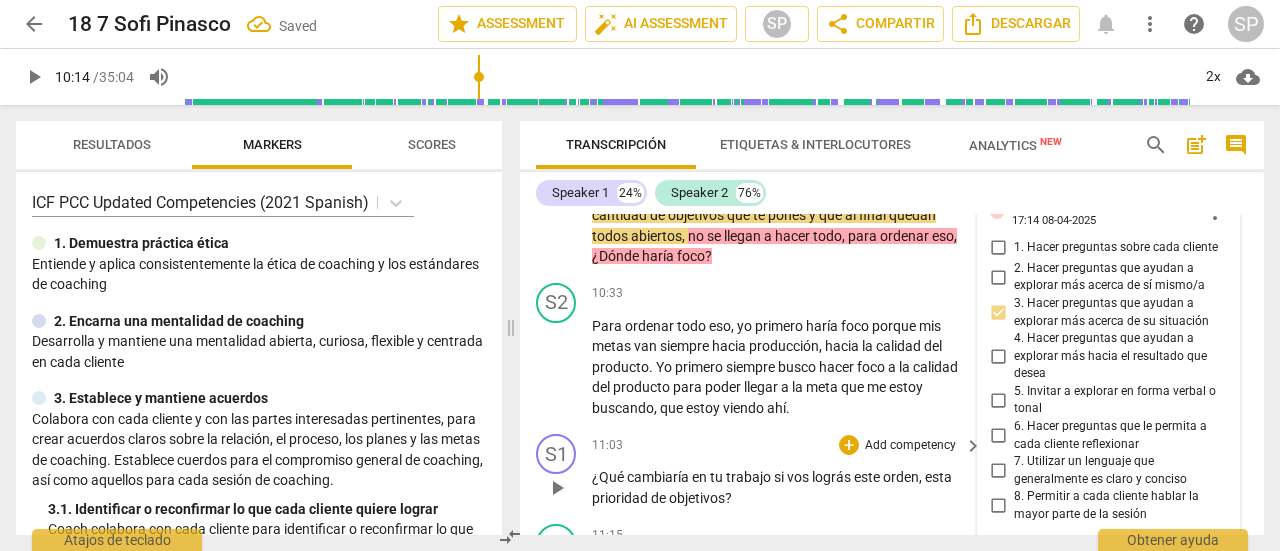 click on "11:03 + Add competency keyboard_arrow_right" at bounding box center (788, 445) 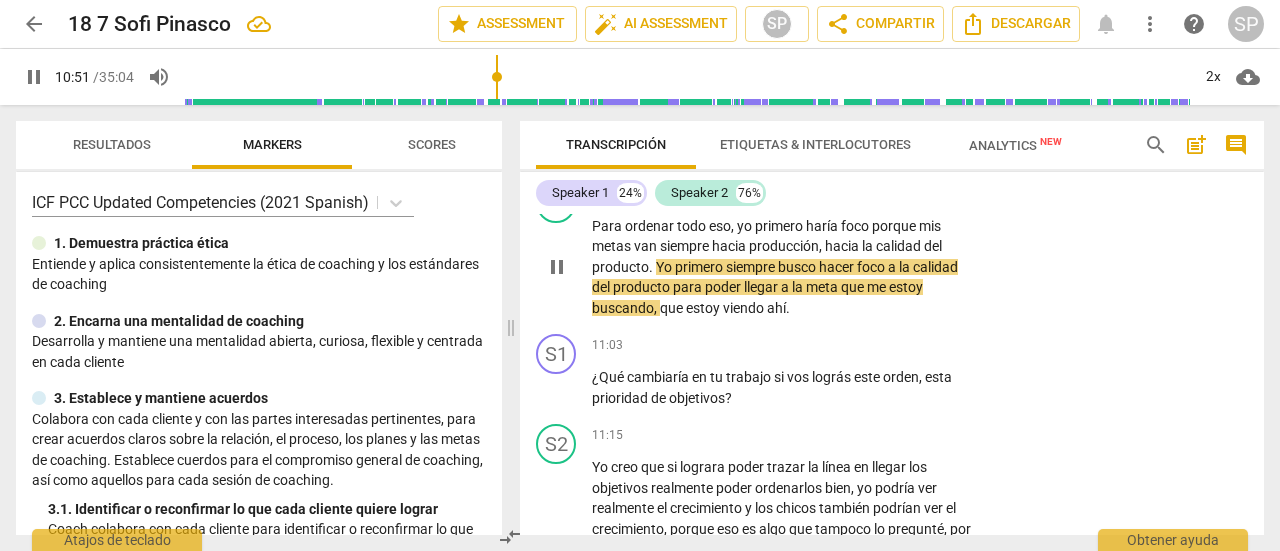 scroll, scrollTop: 3744, scrollLeft: 0, axis: vertical 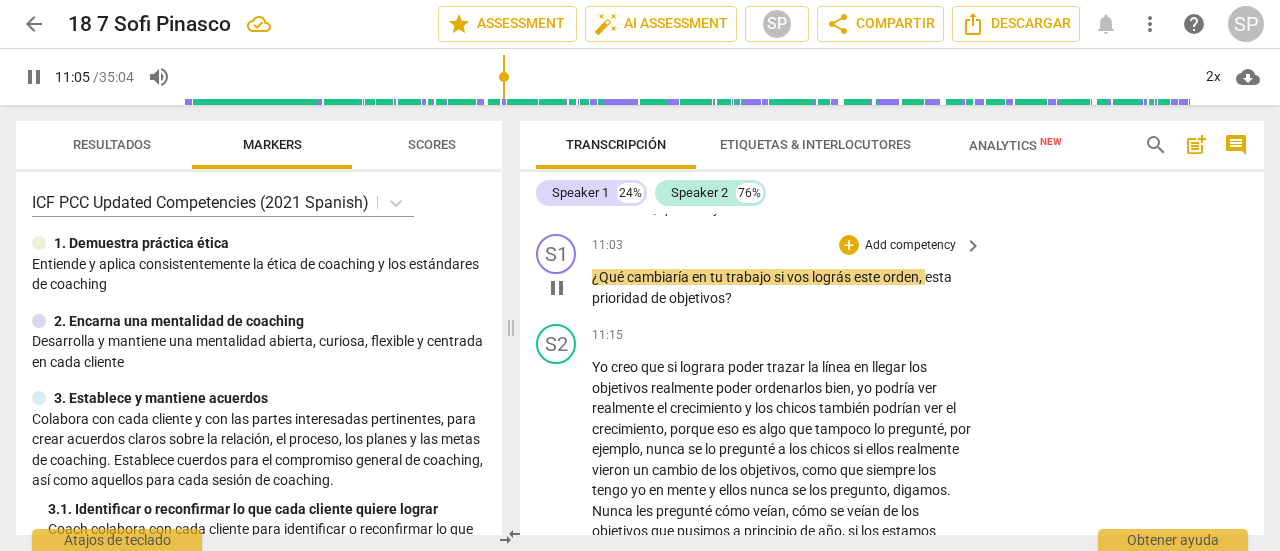 click on "Add competency" at bounding box center (910, 246) 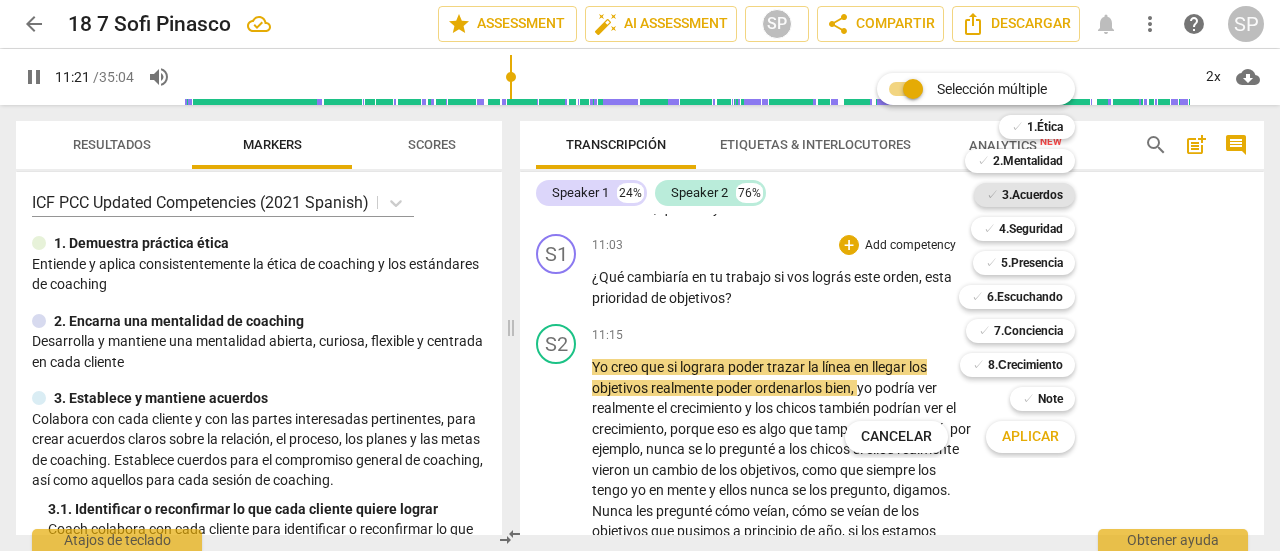 click on "3.Acuerdos" at bounding box center (1032, 195) 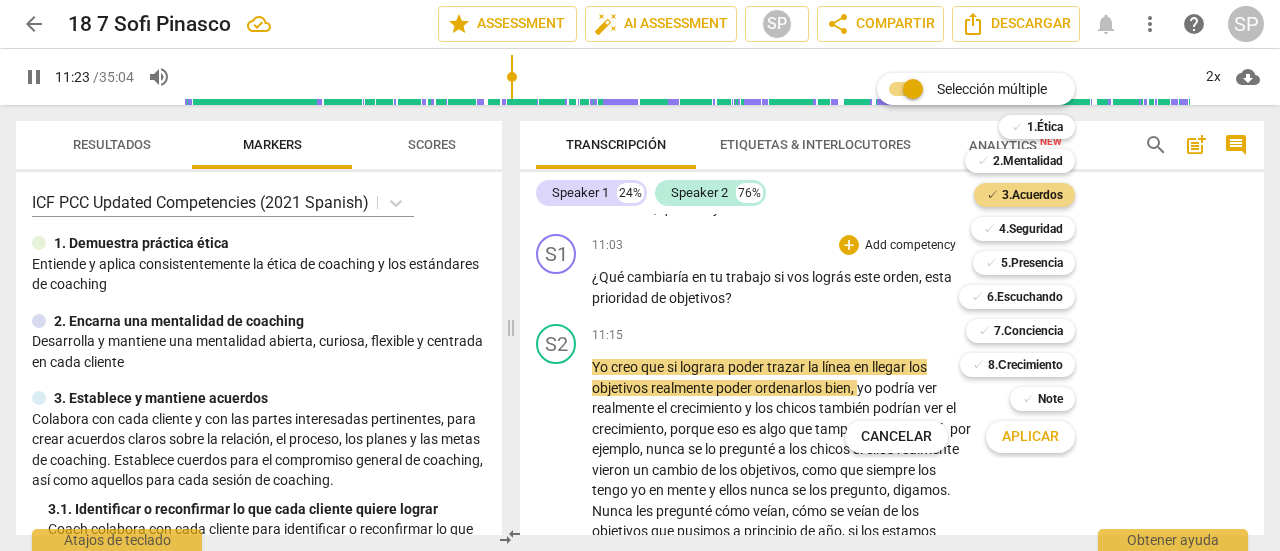 click on "Aplicar" at bounding box center (1030, 437) 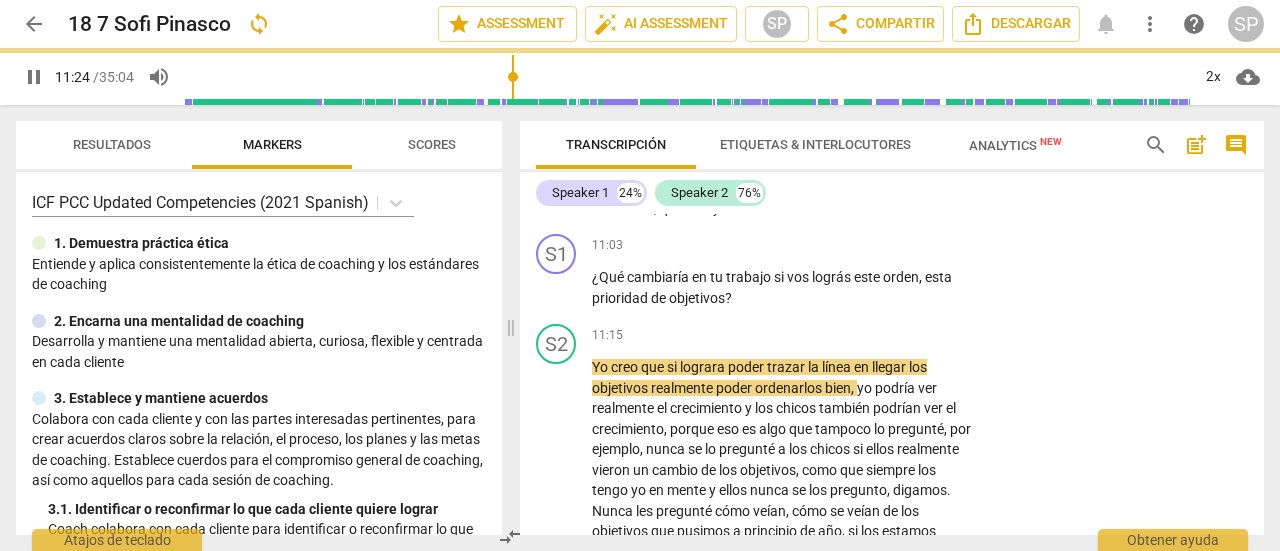type on "685" 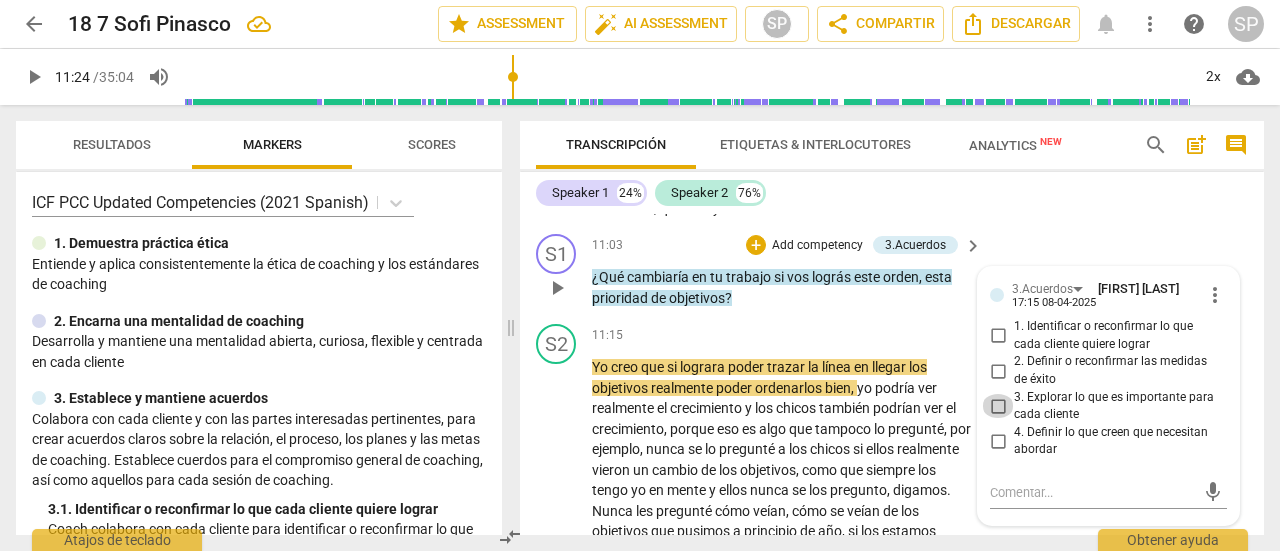 click on "3. Explorar lo que es importante para cada cliente" at bounding box center [998, 406] 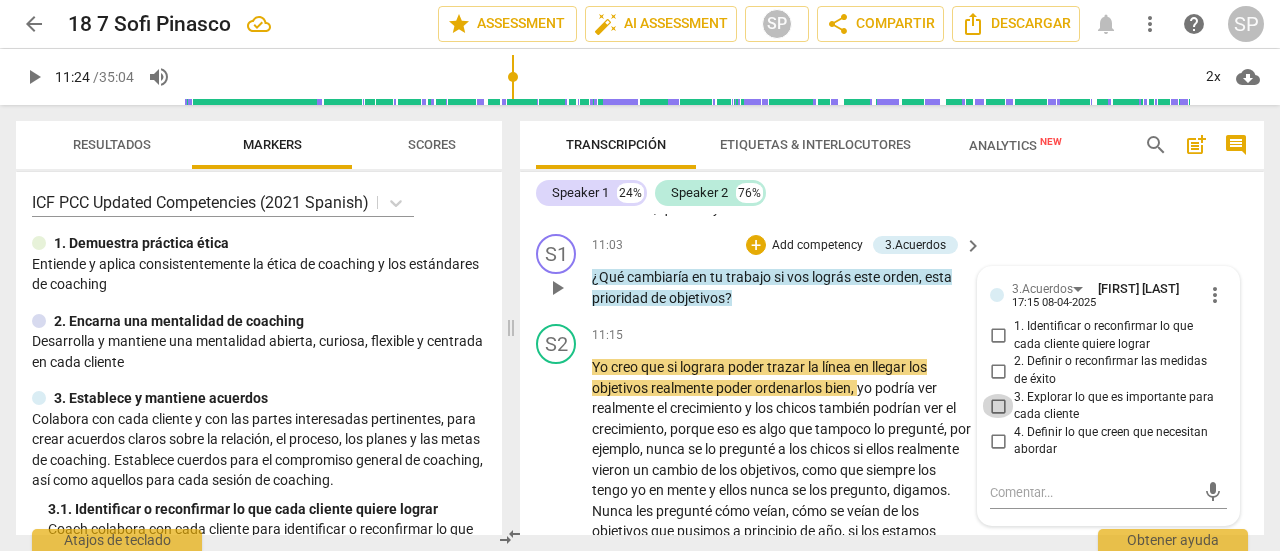 checkbox on "true" 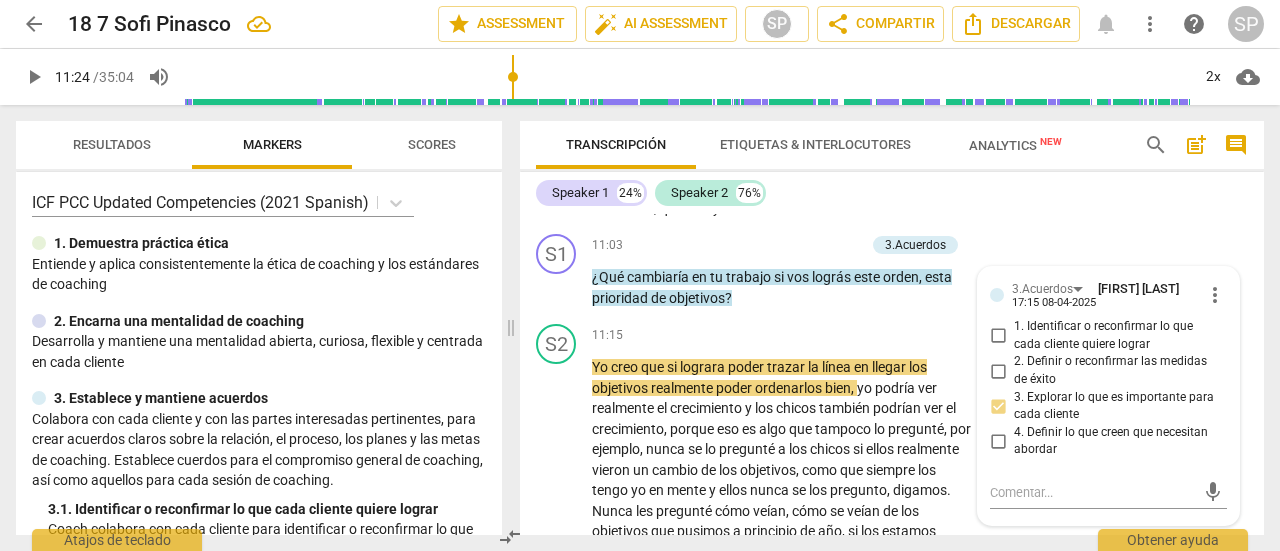 click on "S2 play_arrow pause [TIME] + Add competency keyboard_arrow_right Para   ordenar   todo   eso ,   yo   primero   haría   foco   porque   mis   metas   van   siempre   hacia   producción ,   hacia   la   calidad   del   producto .   Yo   primero   siempre   busco   hacer   foco   a   la   calidad   del   producto   para   poder   llegar   a   la   meta   que   me   estoy   buscando ,   que   estoy   viendo   ahí ." at bounding box center [892, 151] 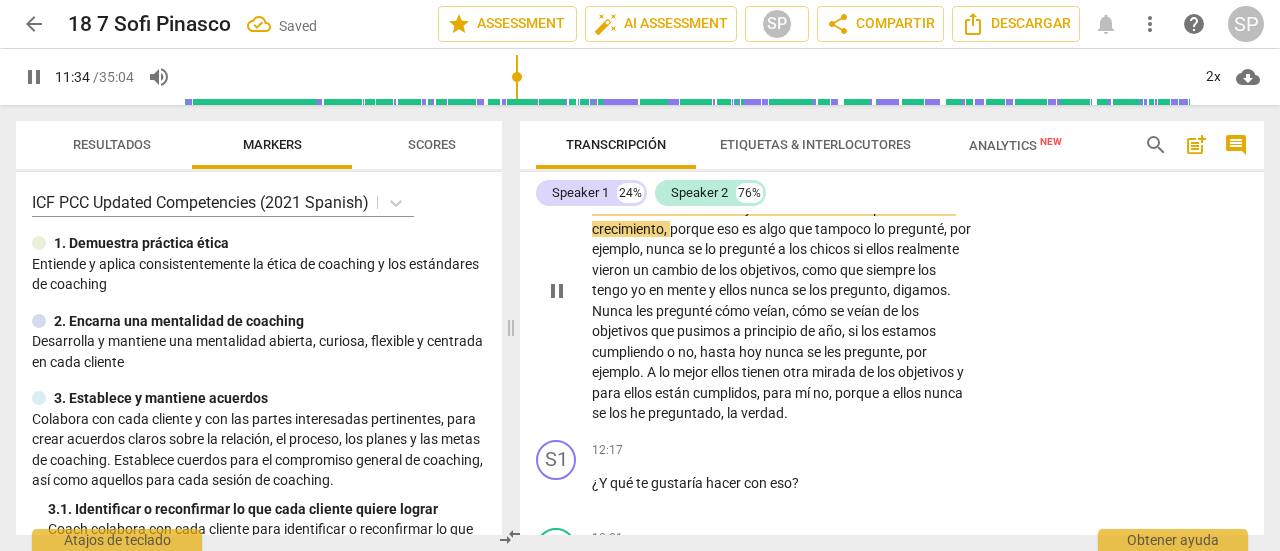 scroll, scrollTop: 4044, scrollLeft: 0, axis: vertical 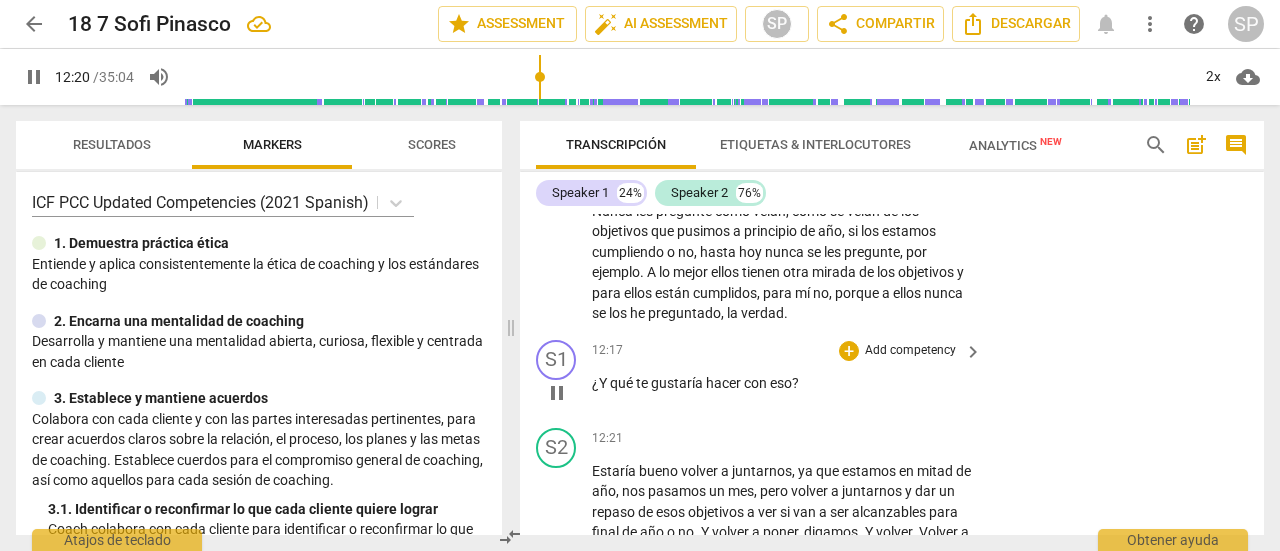 click on "Add competency" at bounding box center (910, 351) 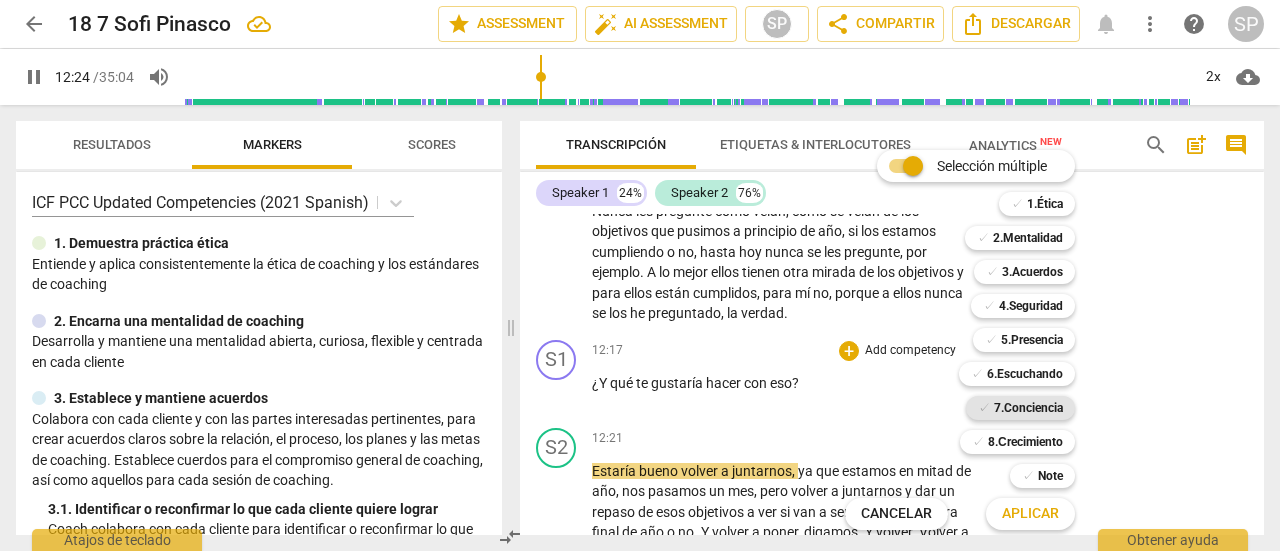 click on "7.Conciencia" at bounding box center [1028, 408] 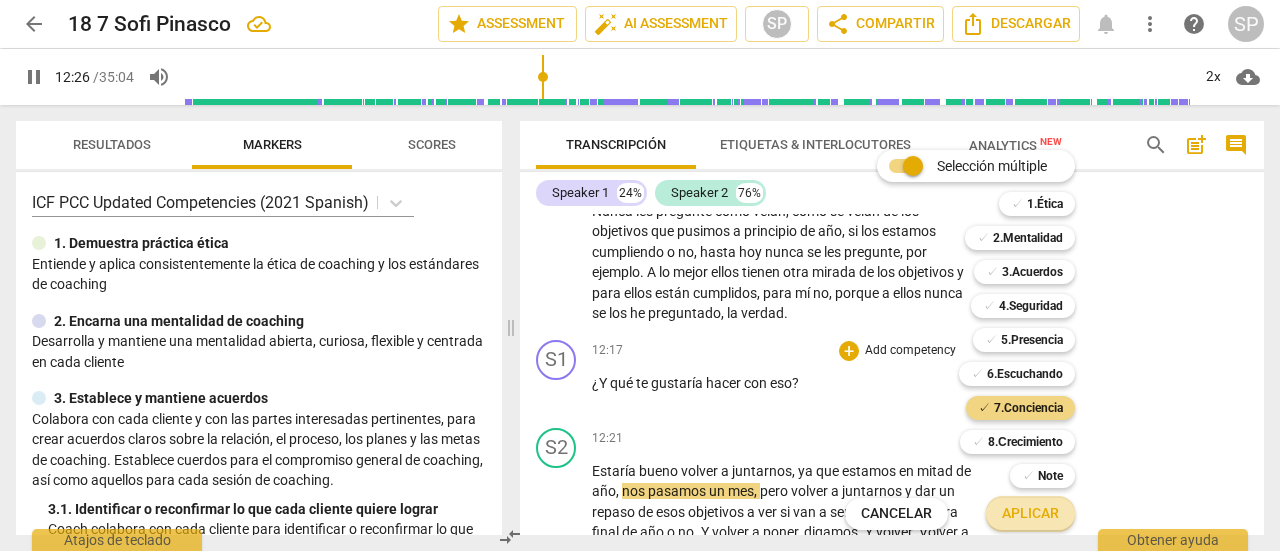 click on "Aplicar" at bounding box center (1030, 514) 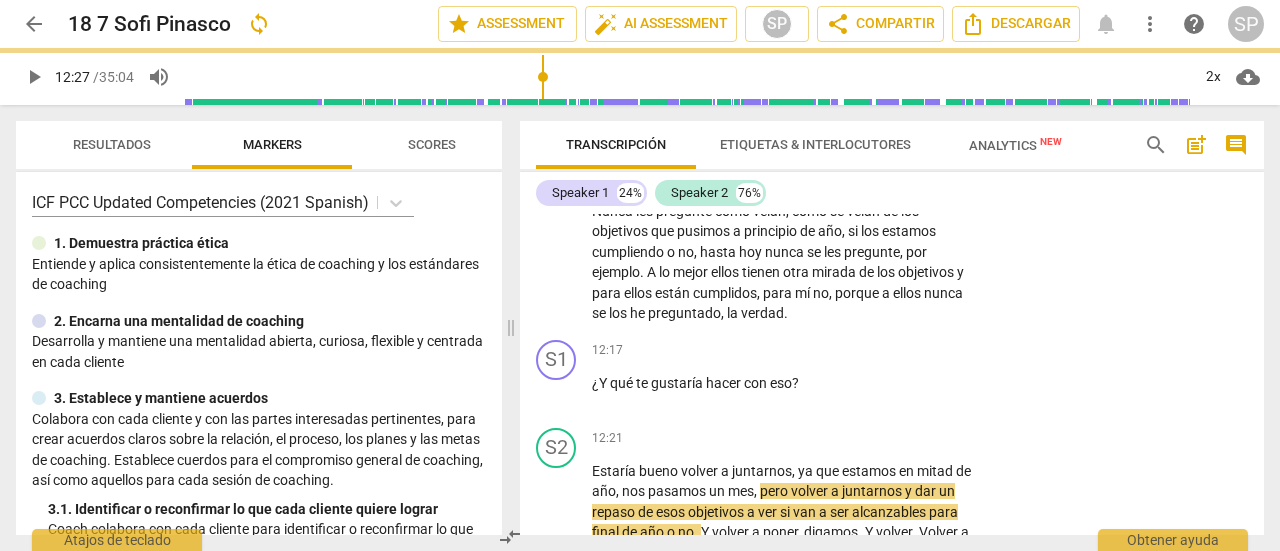 type on "748" 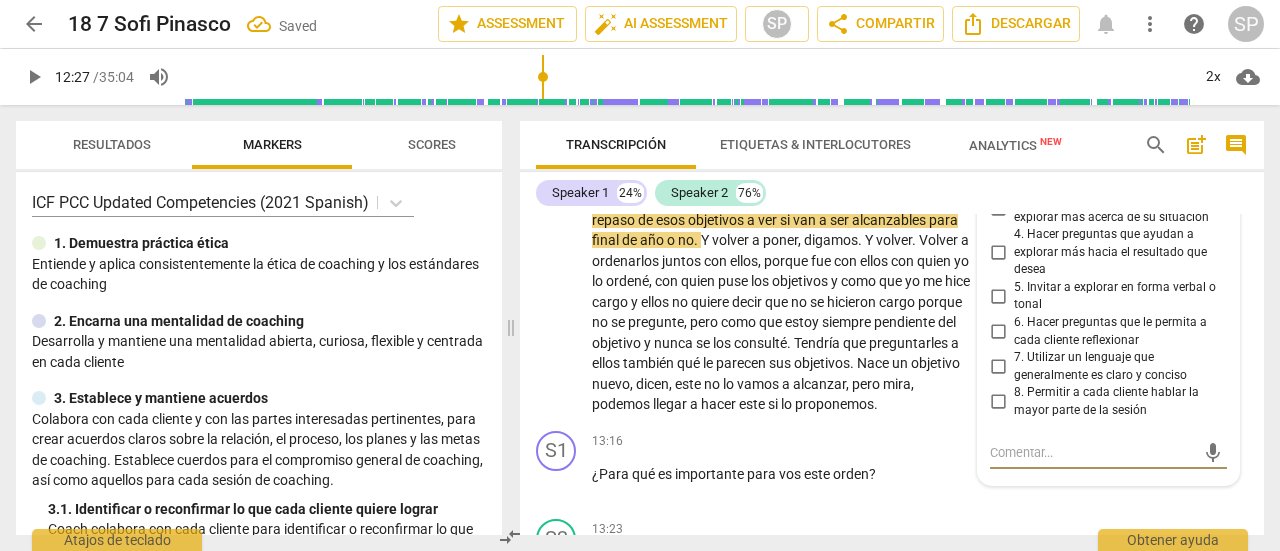 scroll, scrollTop: 4332, scrollLeft: 0, axis: vertical 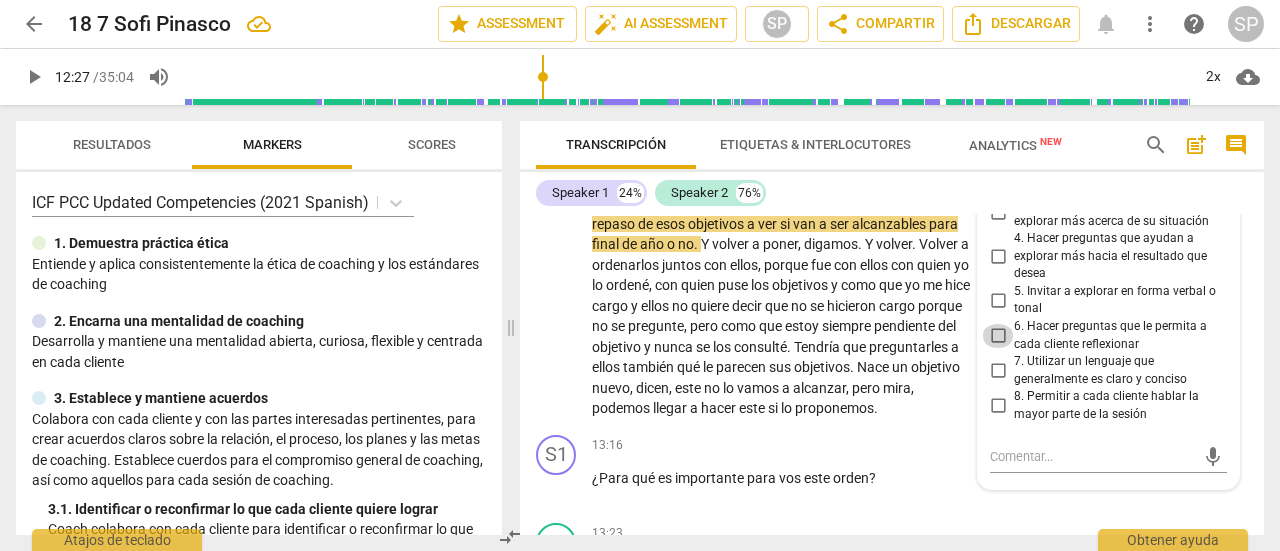 drag, startPoint x: 993, startPoint y: 349, endPoint x: 987, endPoint y: 391, distance: 42.426407 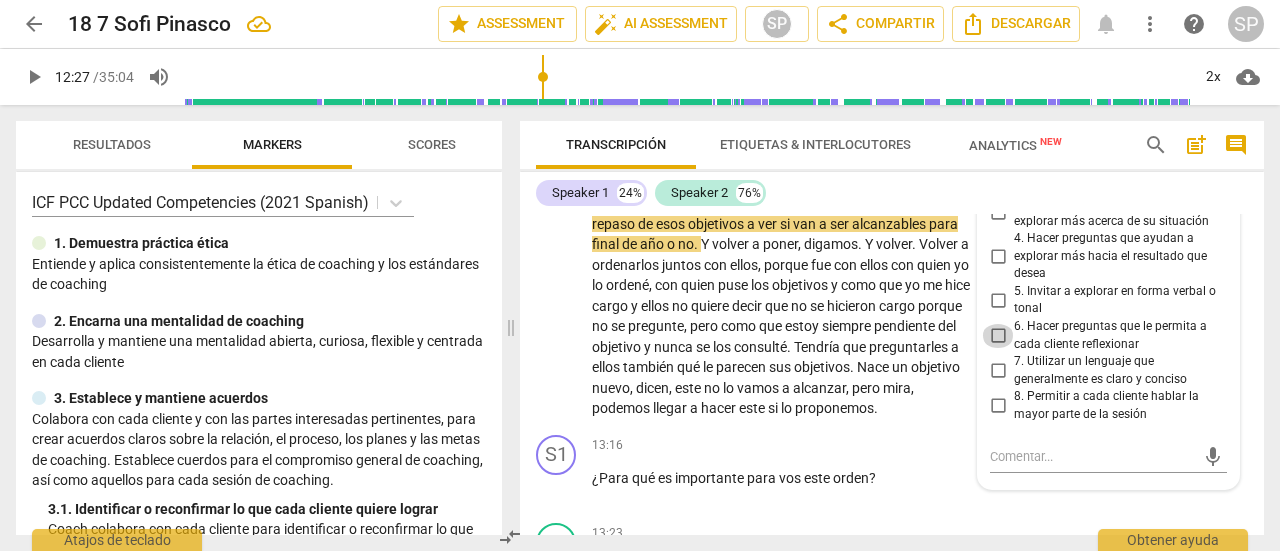 checkbox on "true" 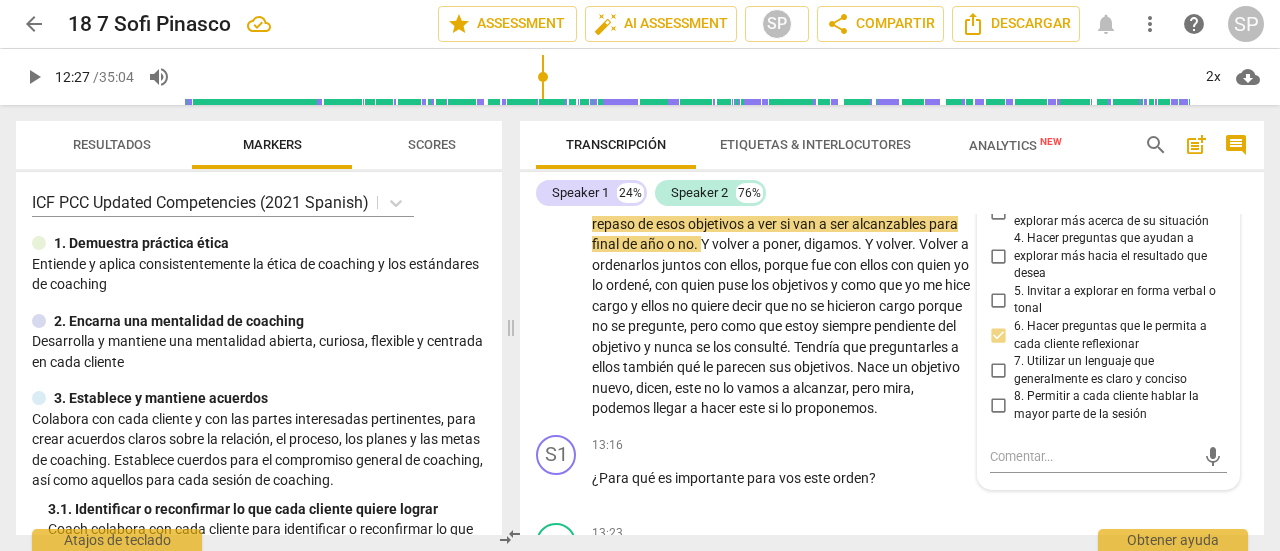 drag, startPoint x: 684, startPoint y: 473, endPoint x: 1065, endPoint y: 435, distance: 382.89032 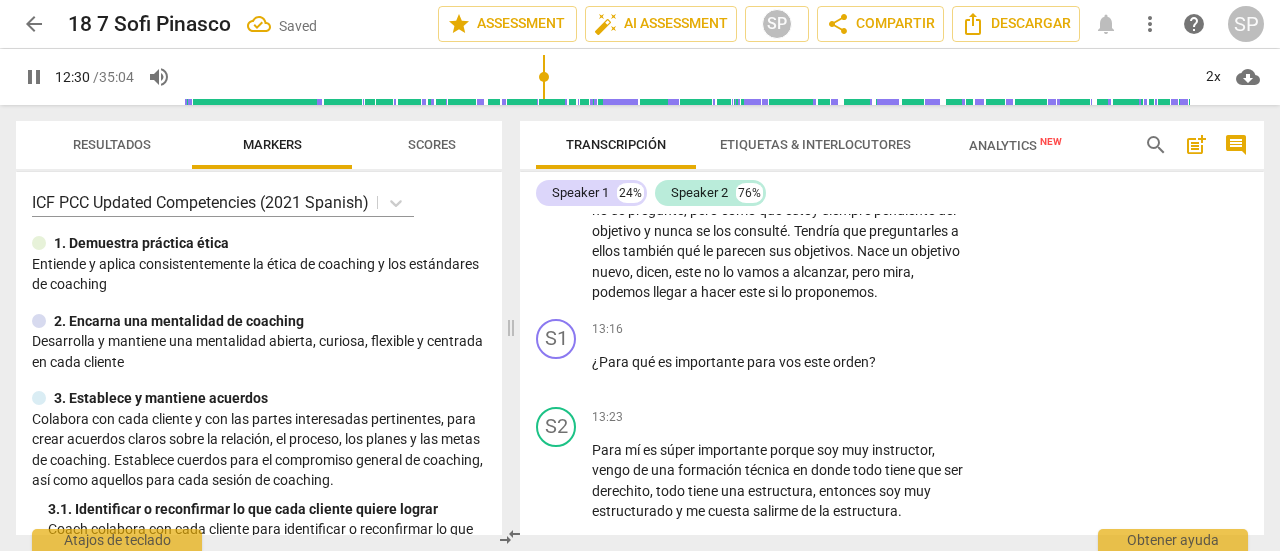 scroll, scrollTop: 4451, scrollLeft: 0, axis: vertical 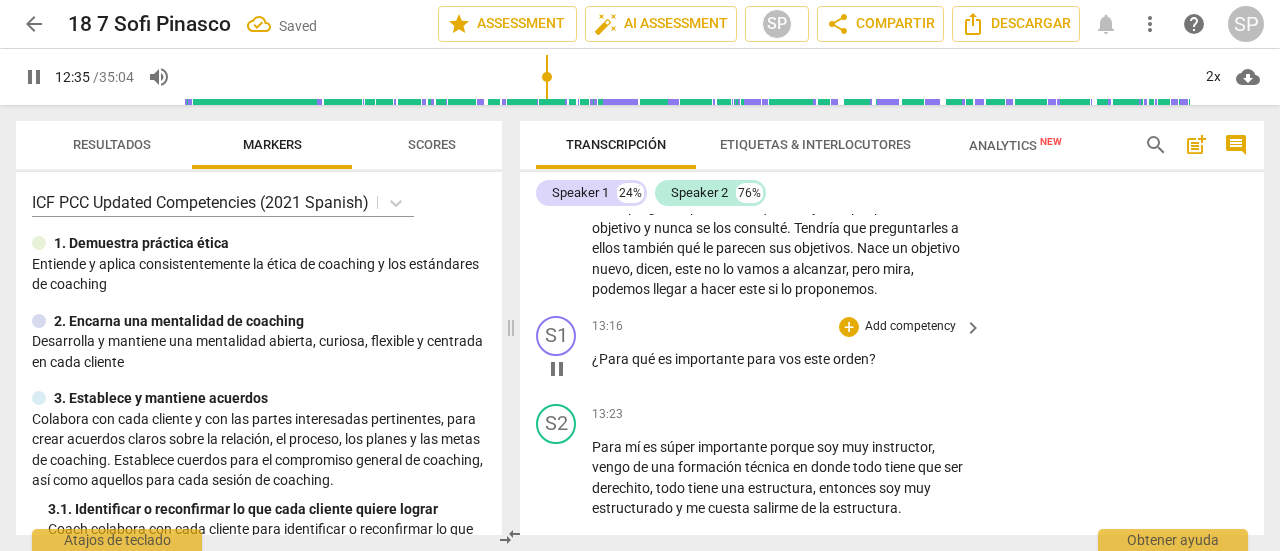 click on "Add competency" at bounding box center (910, 327) 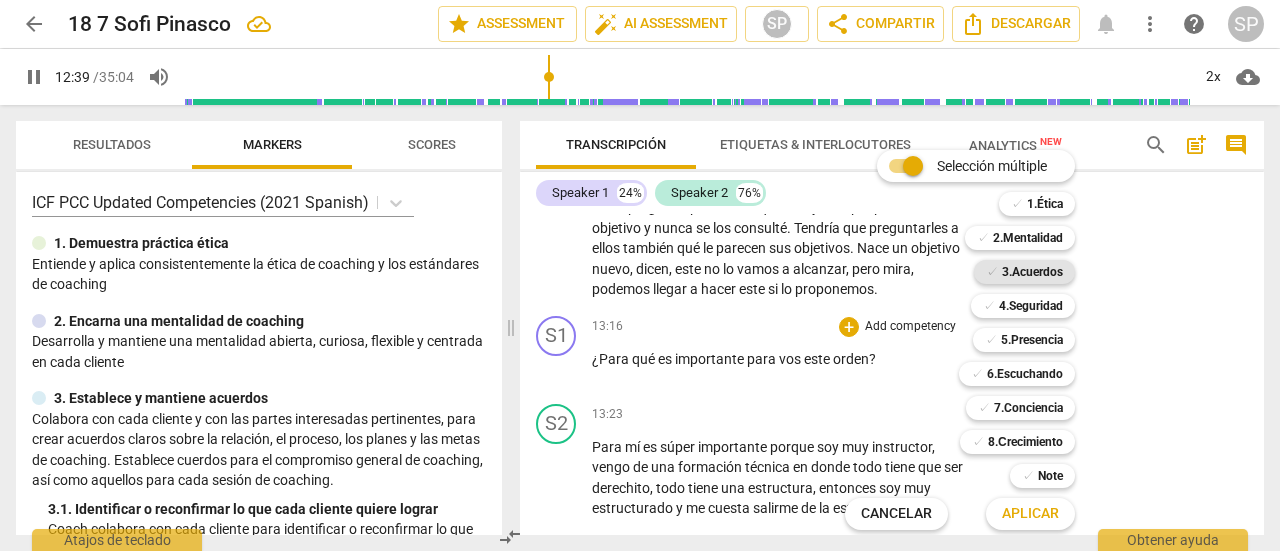 click on "3.Acuerdos" at bounding box center [1032, 272] 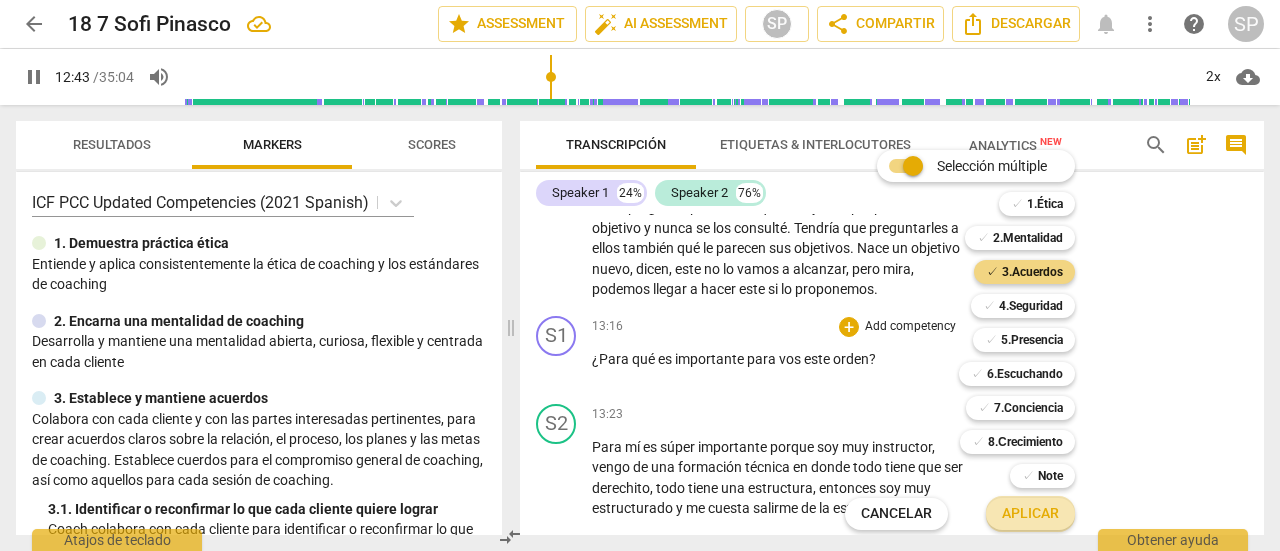 click on "Aplicar" at bounding box center (1030, 514) 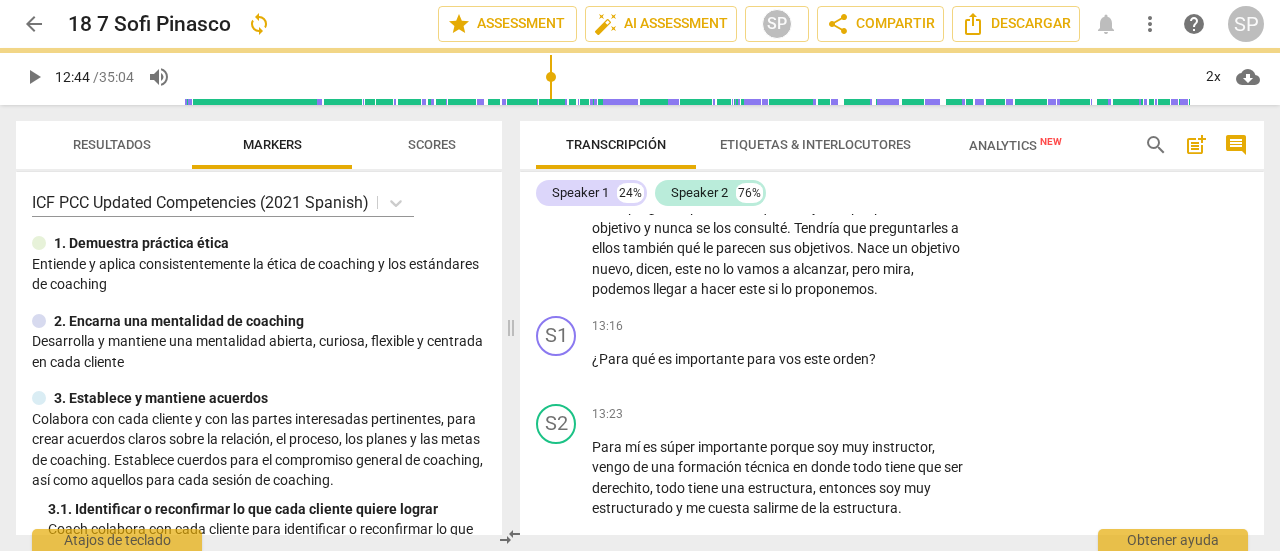 type on "765" 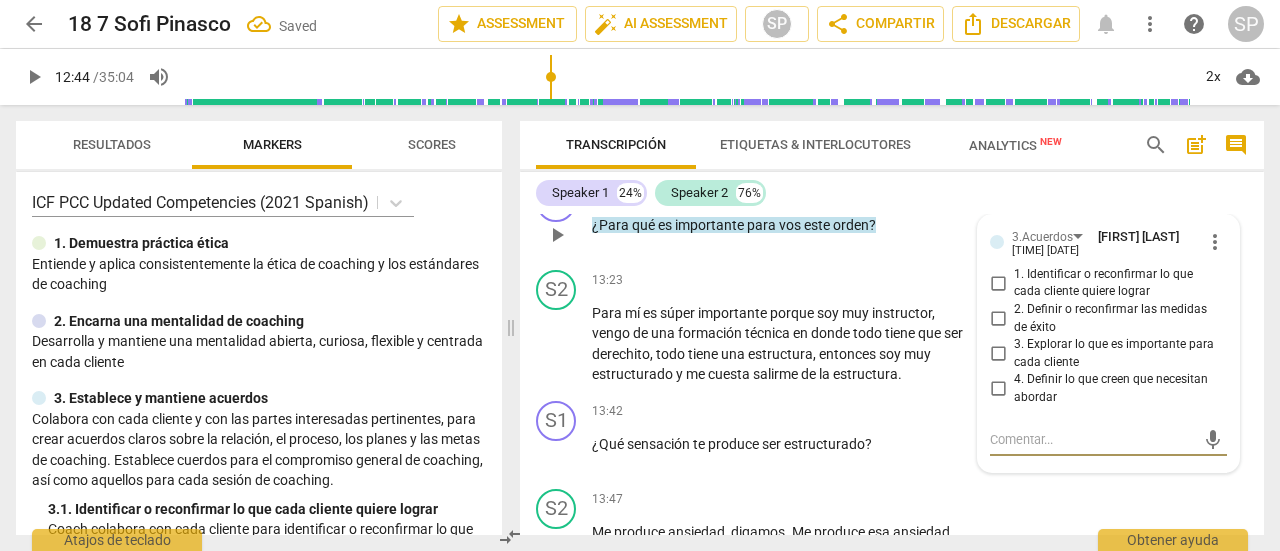 scroll, scrollTop: 4588, scrollLeft: 0, axis: vertical 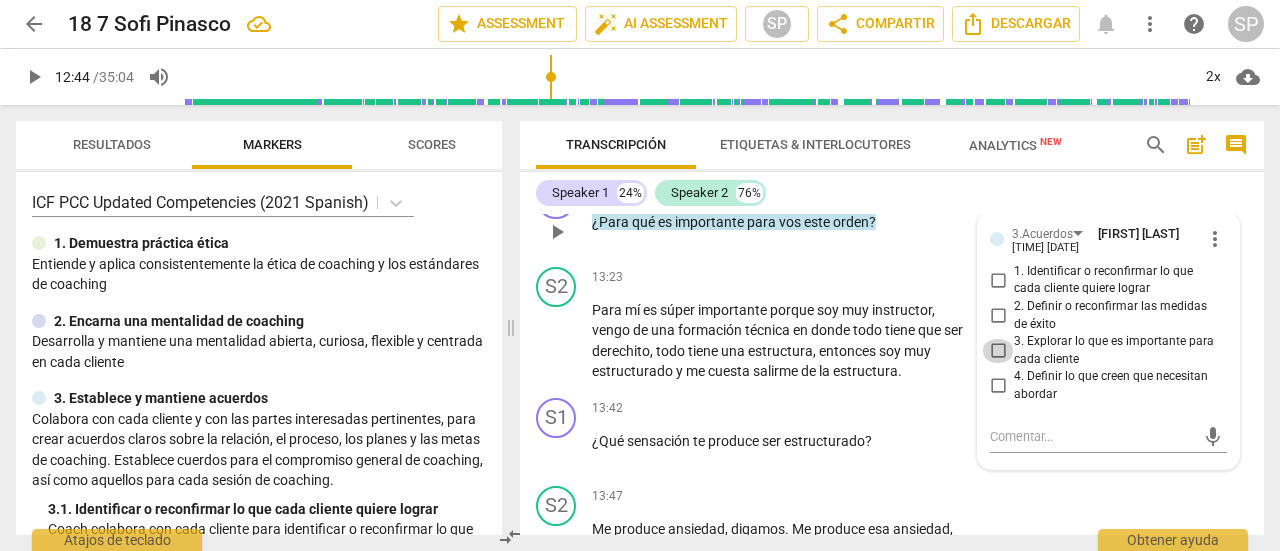click on "3. Explorar lo que es importante para cada cliente" at bounding box center (998, 351) 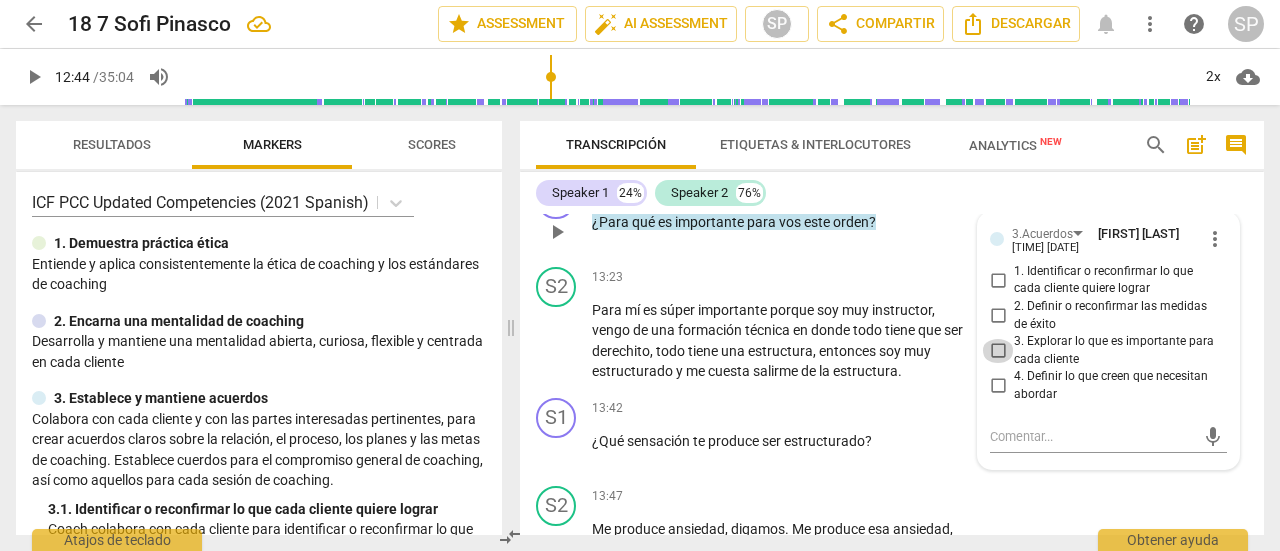 checkbox on "true" 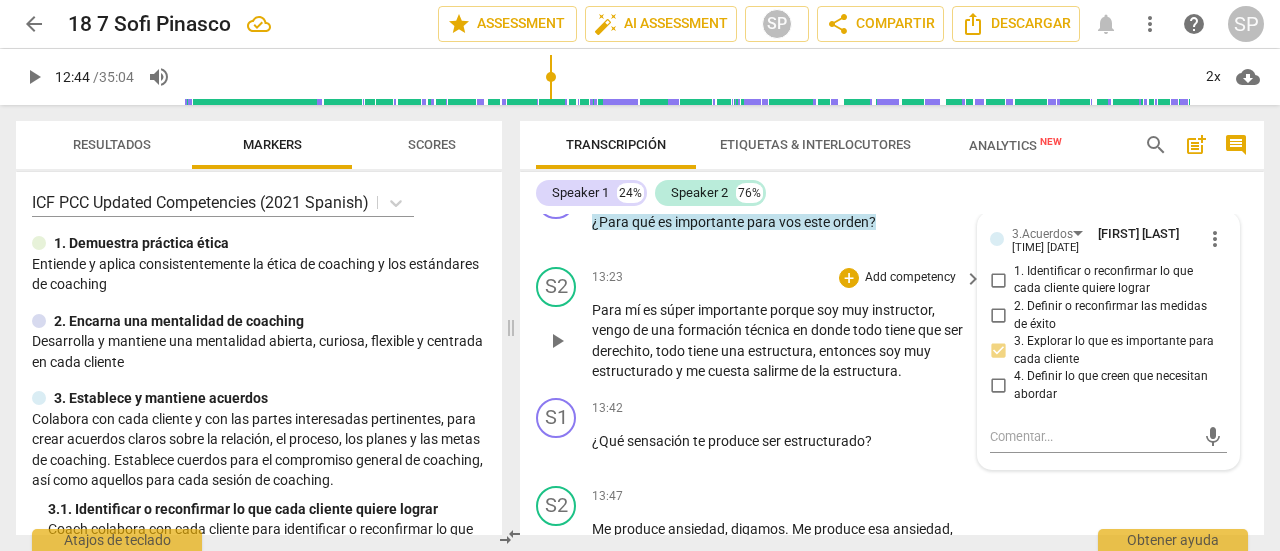 click on "13:23 + Add competency keyboard_arrow_right" at bounding box center (788, 278) 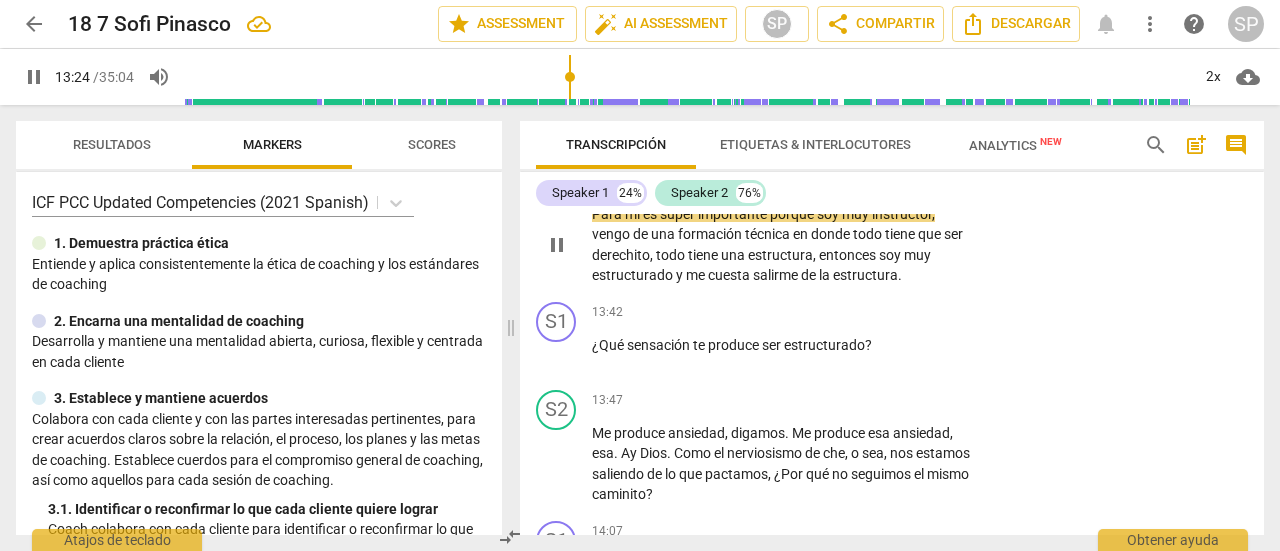 scroll, scrollTop: 4688, scrollLeft: 0, axis: vertical 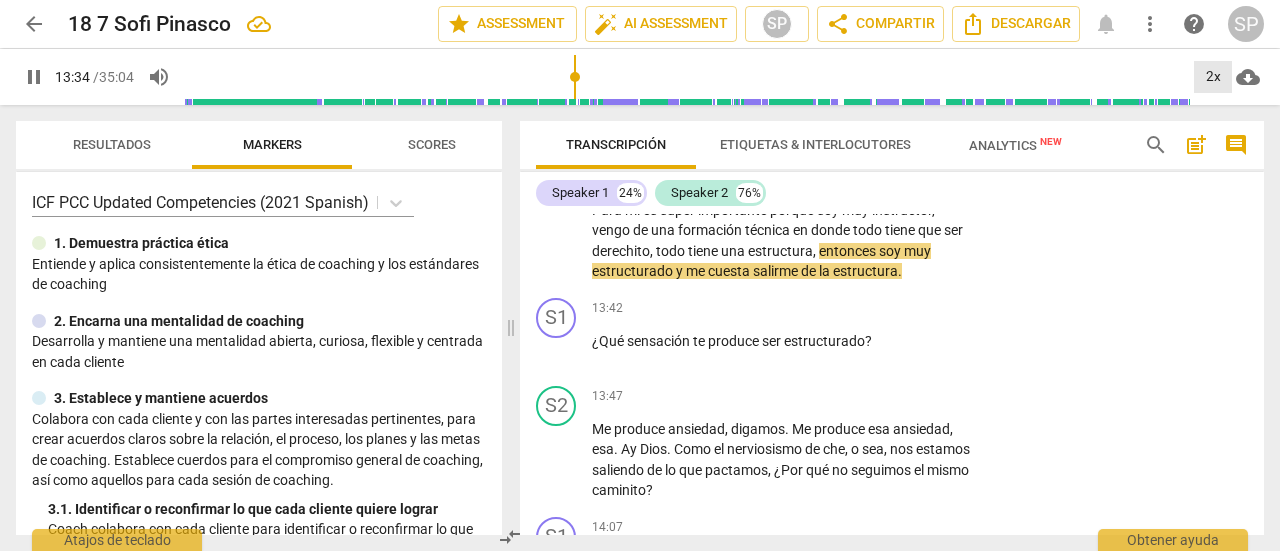 click on "2x" at bounding box center [1213, 77] 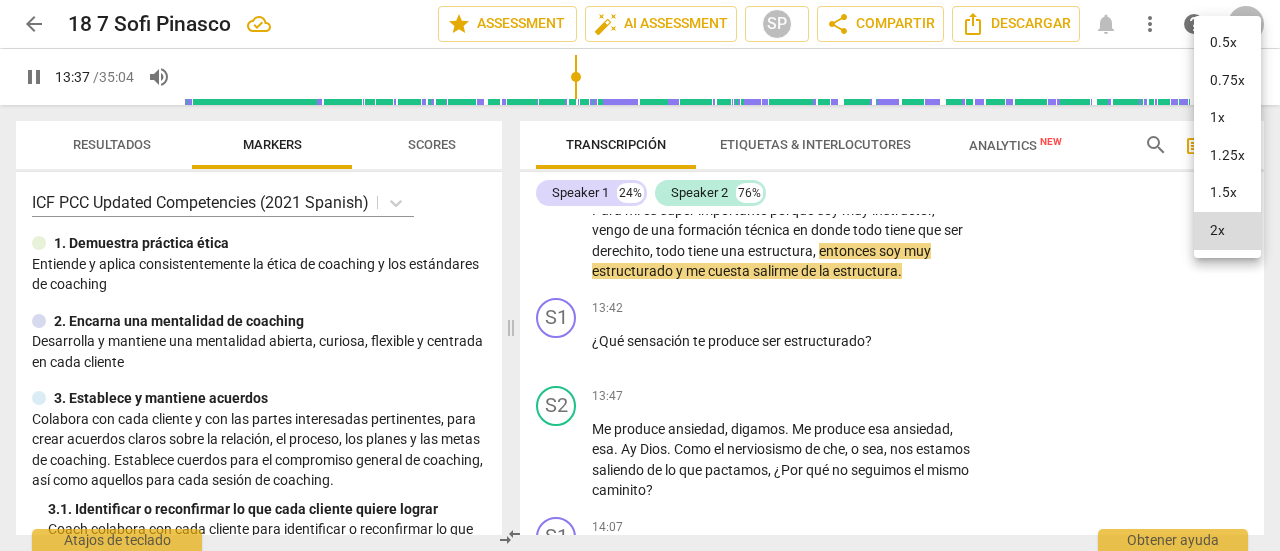 click on "1.5x" at bounding box center (1227, 193) 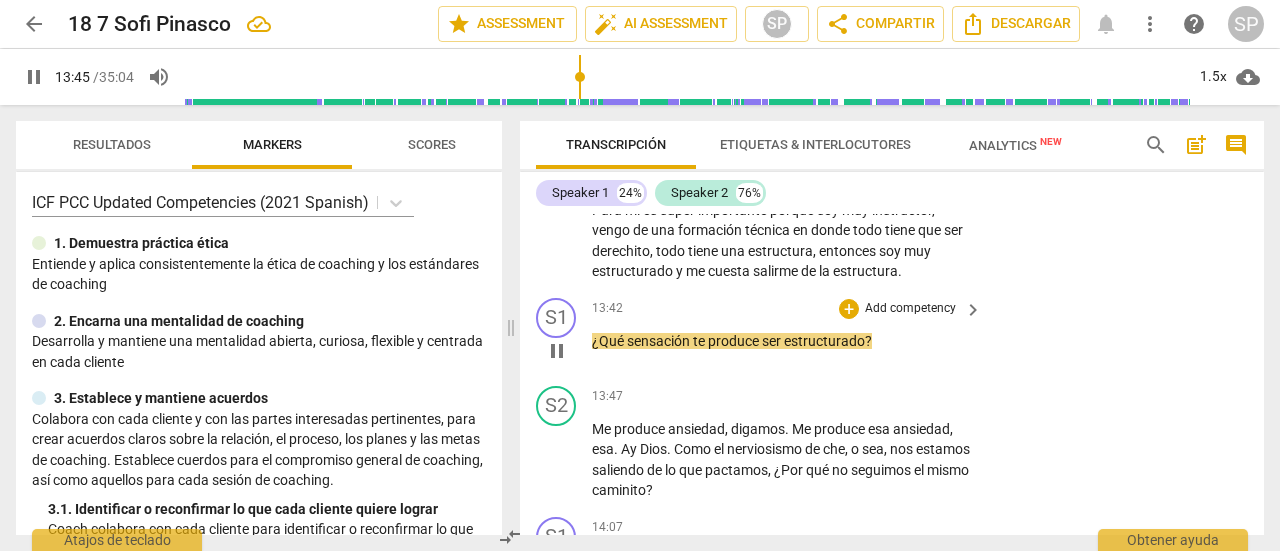 click on "Add competency" at bounding box center [910, 309] 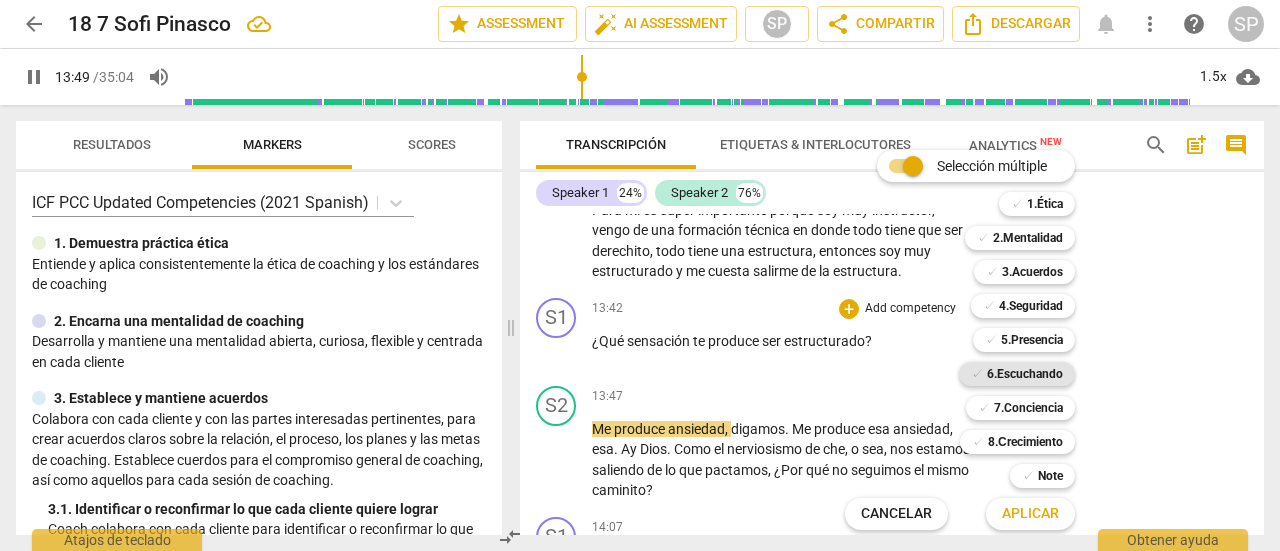 click on "6.Escuchando" at bounding box center [1025, 374] 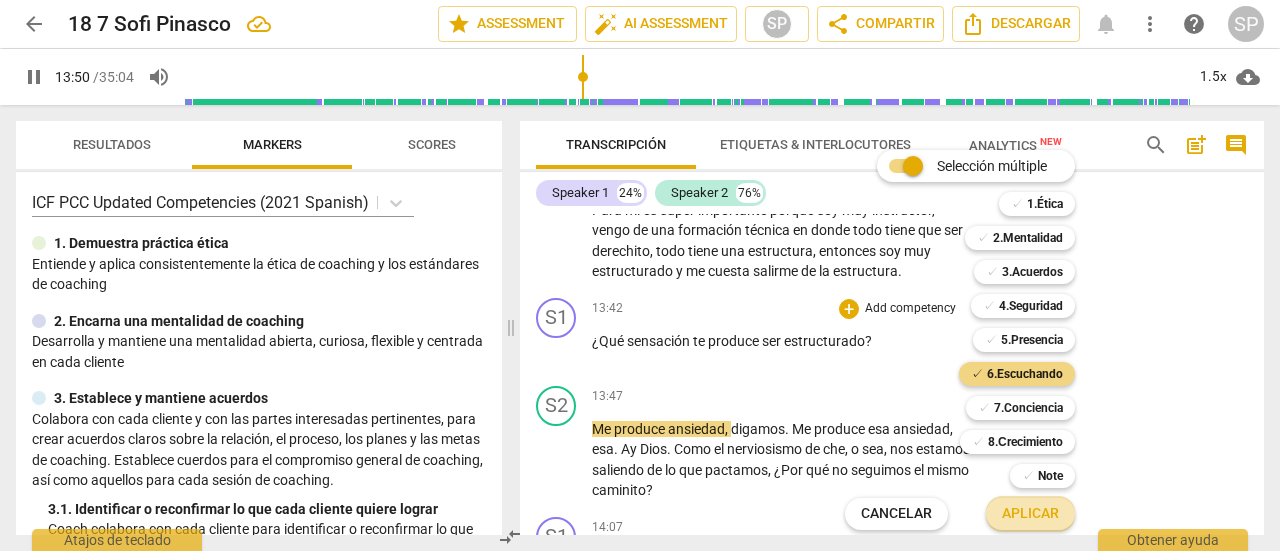 click on "Aplicar" at bounding box center (1030, 514) 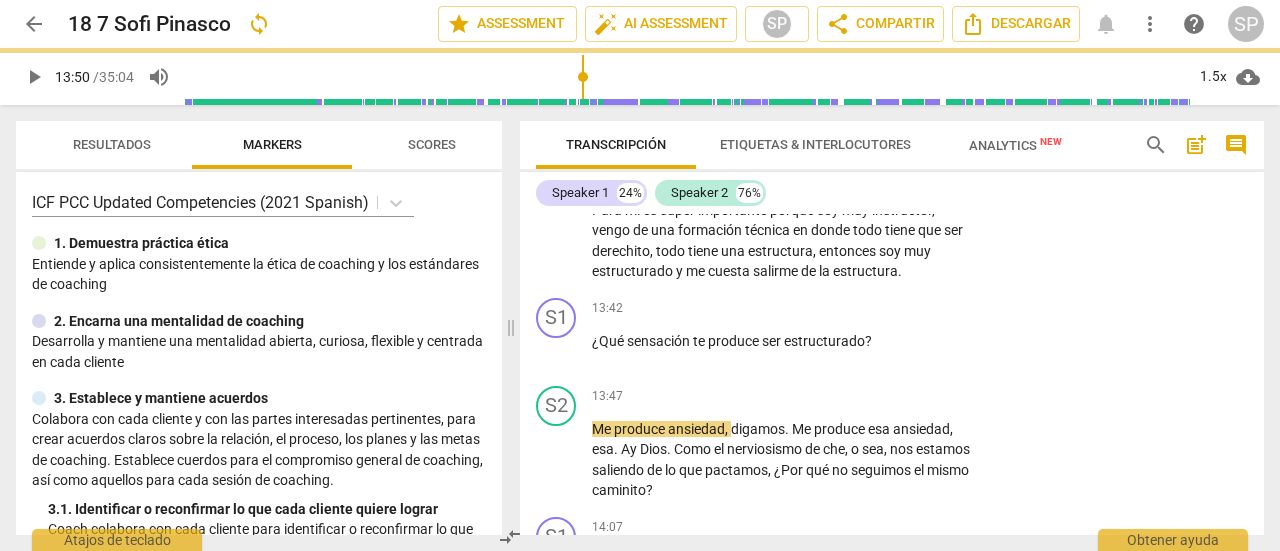 type on "831" 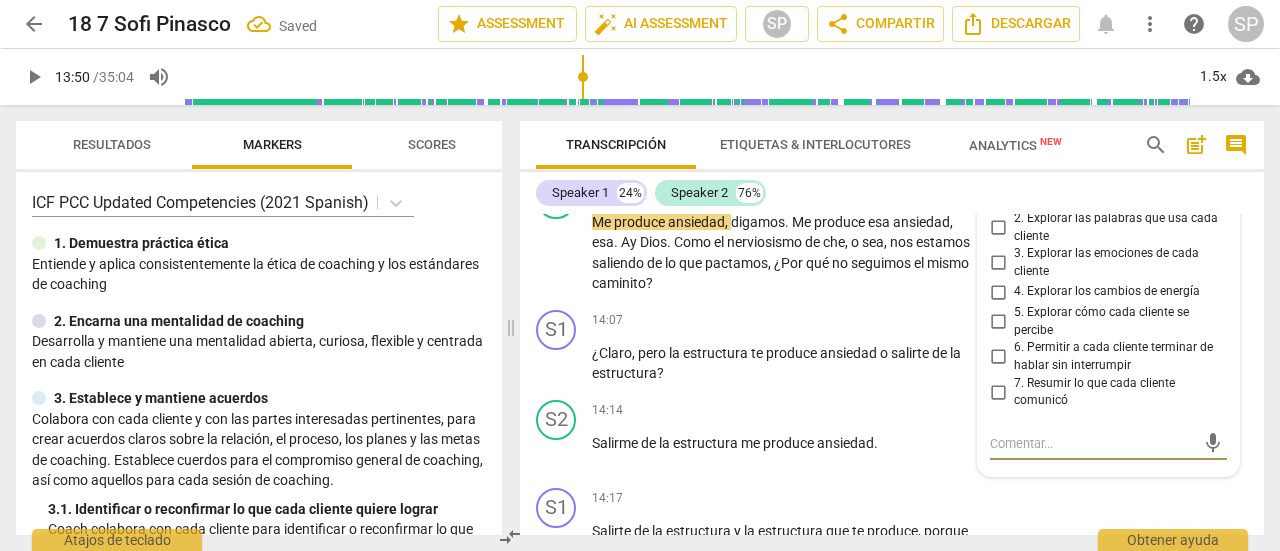 scroll, scrollTop: 4802, scrollLeft: 0, axis: vertical 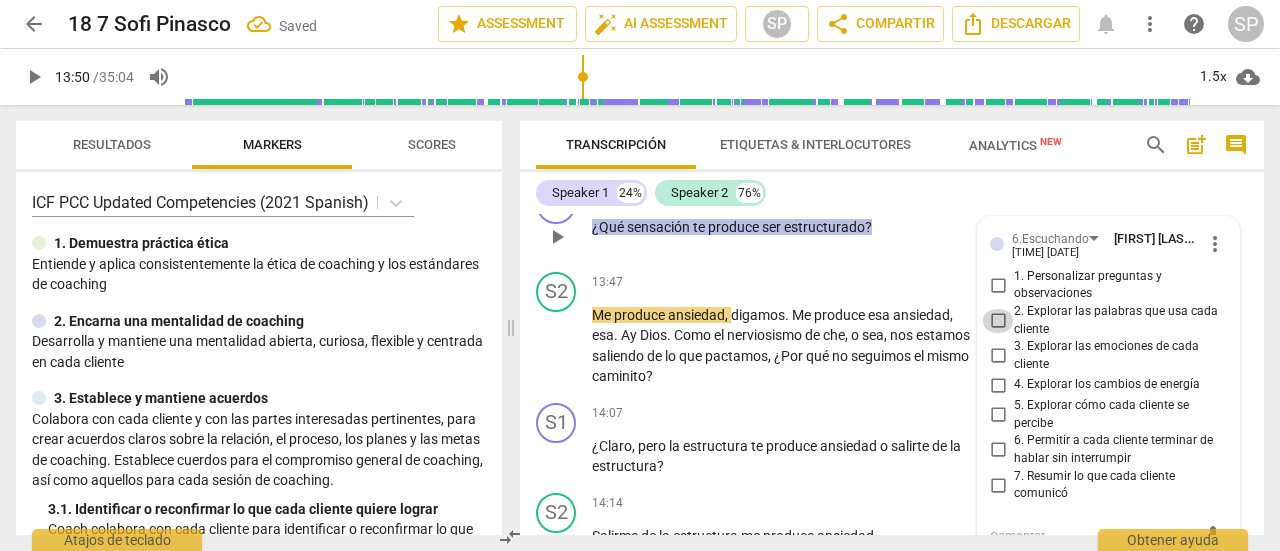 click on "2. Explorar las palabras que usa cada cliente" at bounding box center [998, 321] 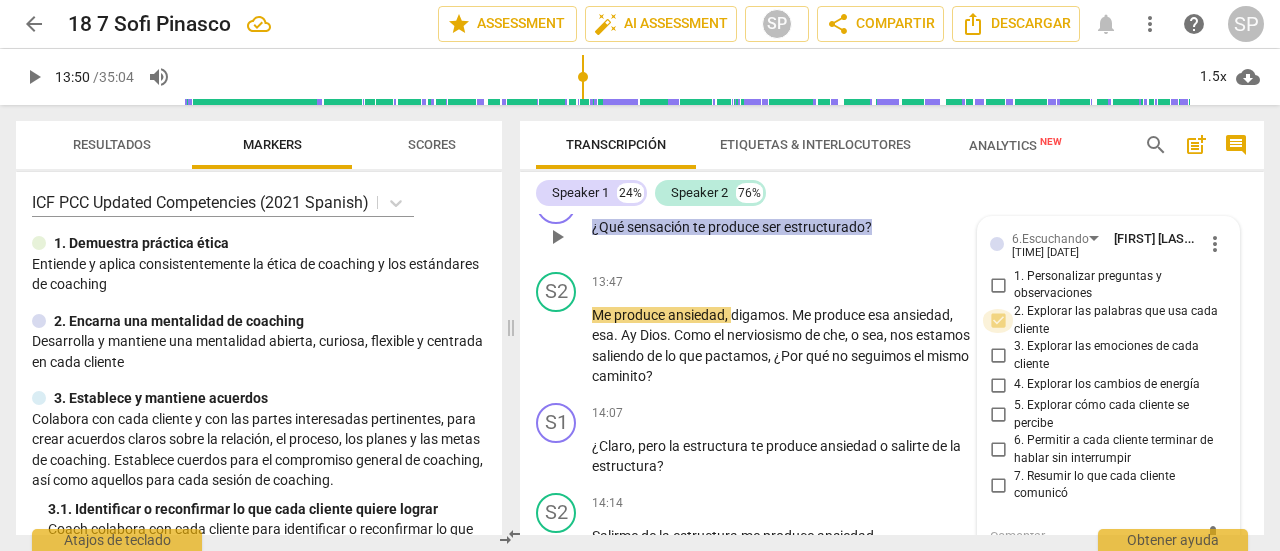click on "2. Explorar las palabras que usa cada cliente" at bounding box center [998, 321] 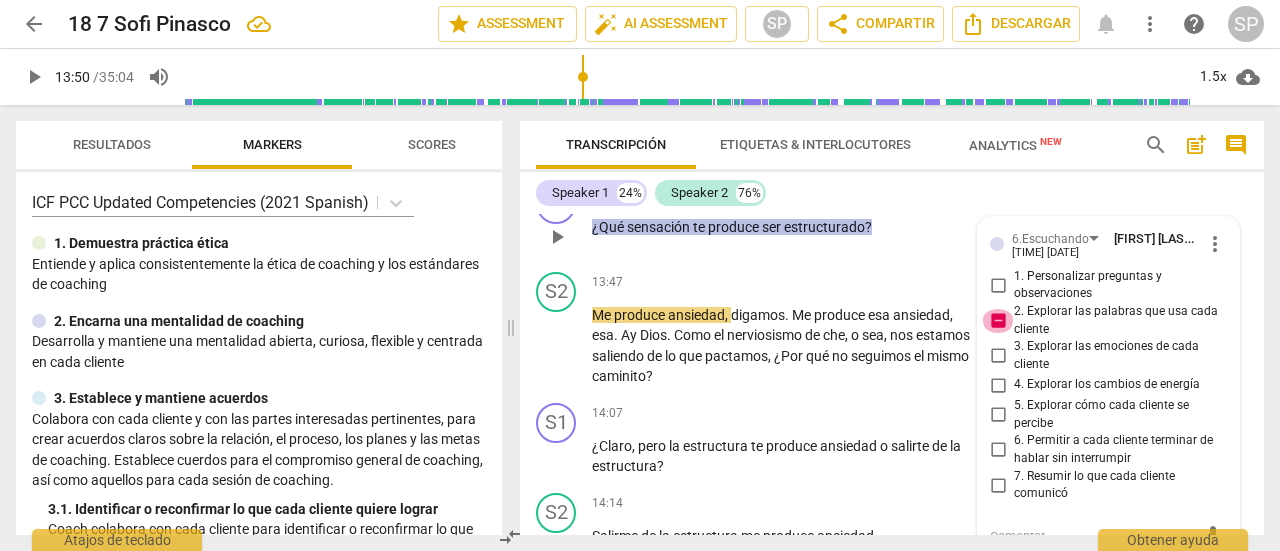 click on "2. Explorar las palabras que usa cada cliente" at bounding box center [998, 321] 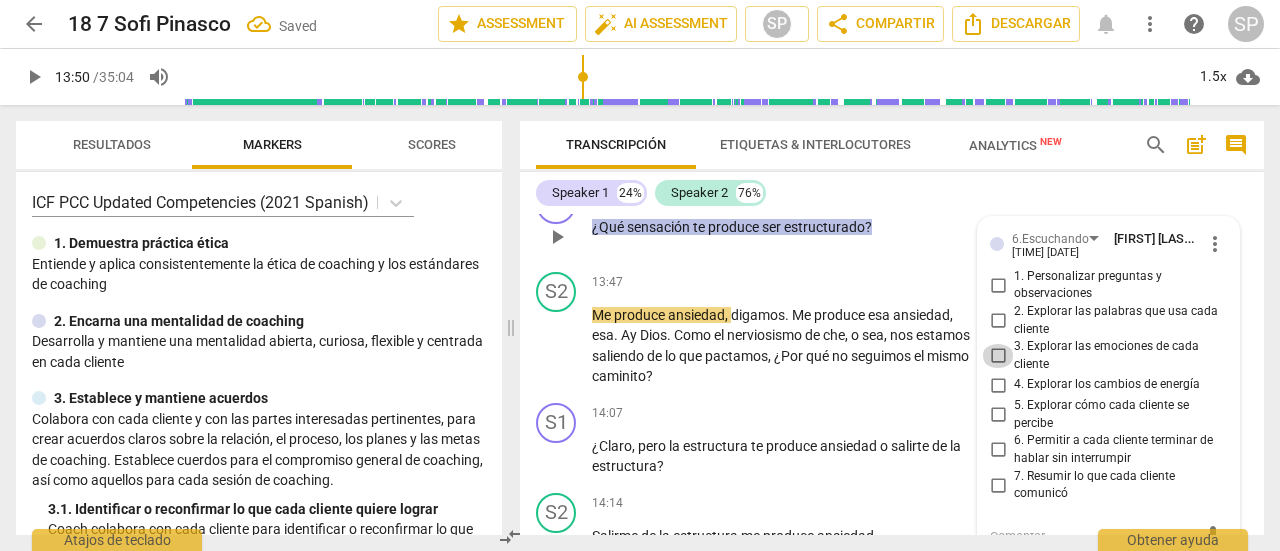 click on "3. Explorar las emociones de cada cliente" at bounding box center (998, 356) 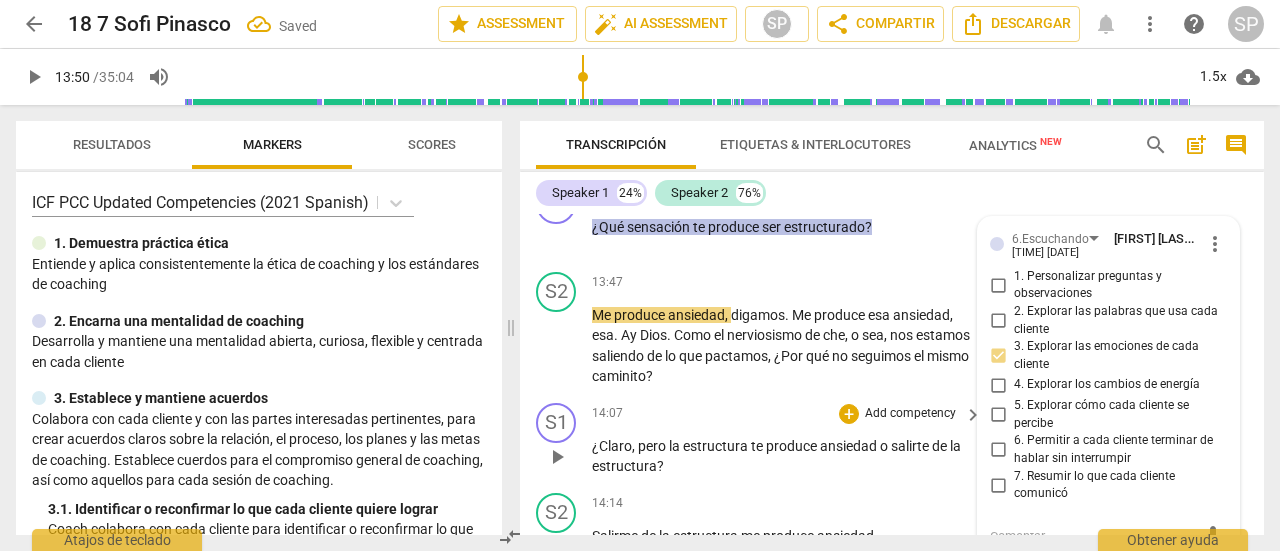 drag, startPoint x: 776, startPoint y: 453, endPoint x: 866, endPoint y: 445, distance: 90.35486 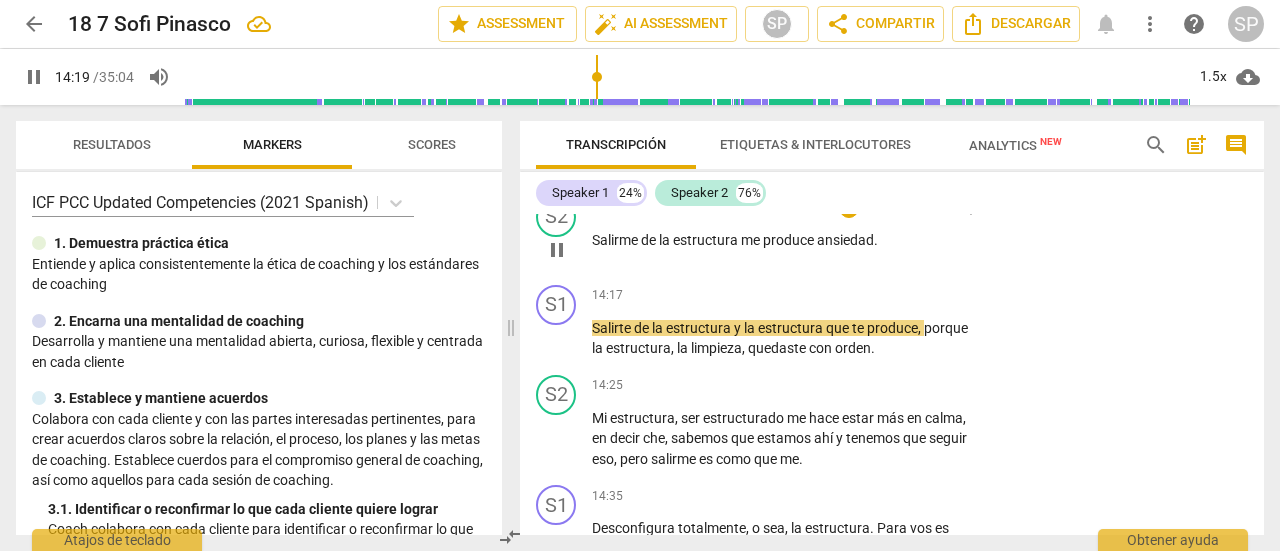 scroll, scrollTop: 5102, scrollLeft: 0, axis: vertical 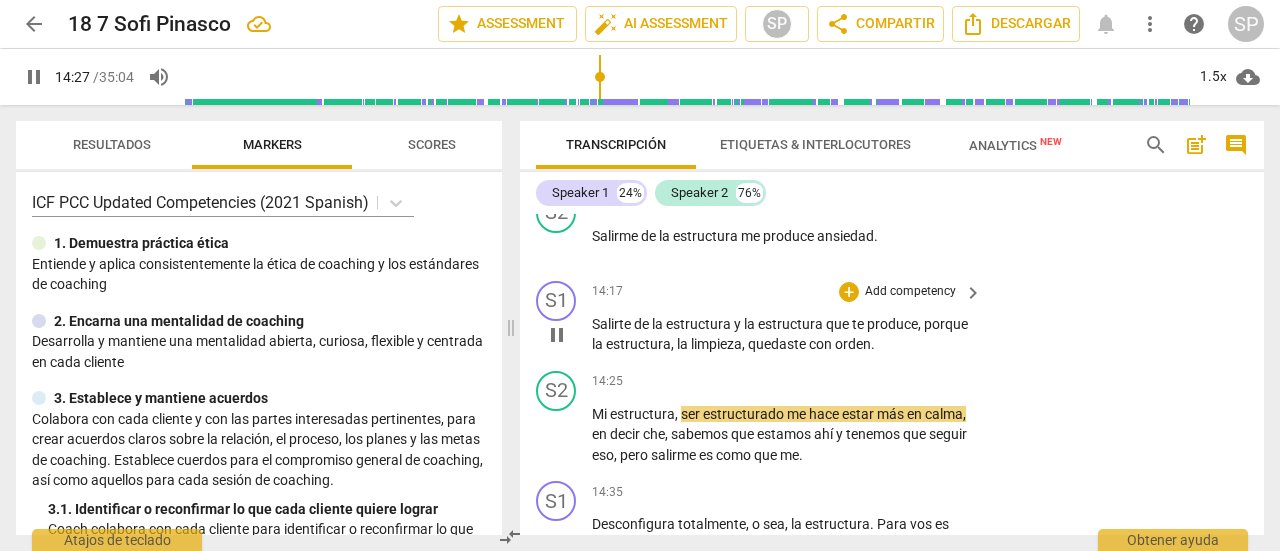 click on "Add competency" at bounding box center (910, 292) 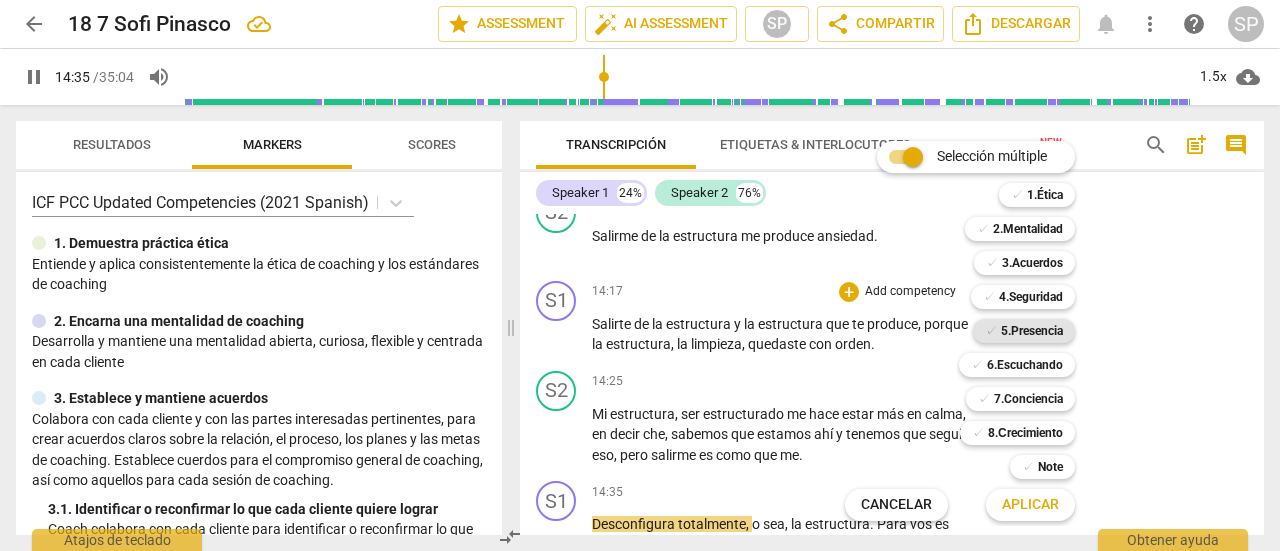 scroll, scrollTop: 5442, scrollLeft: 0, axis: vertical 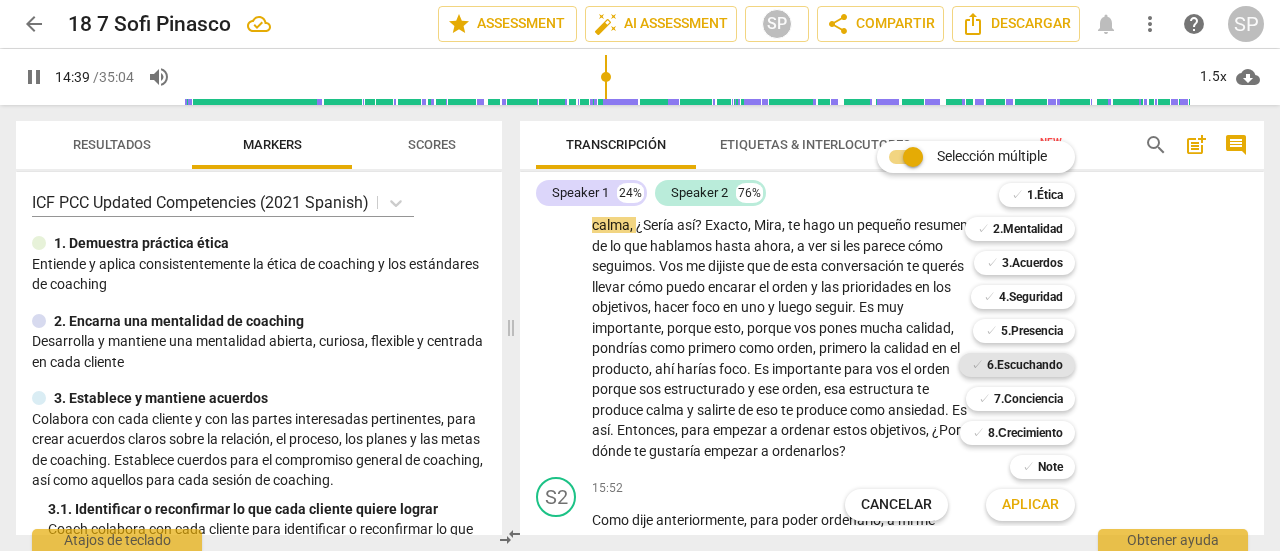 click on "6.Escuchando" at bounding box center (1025, 365) 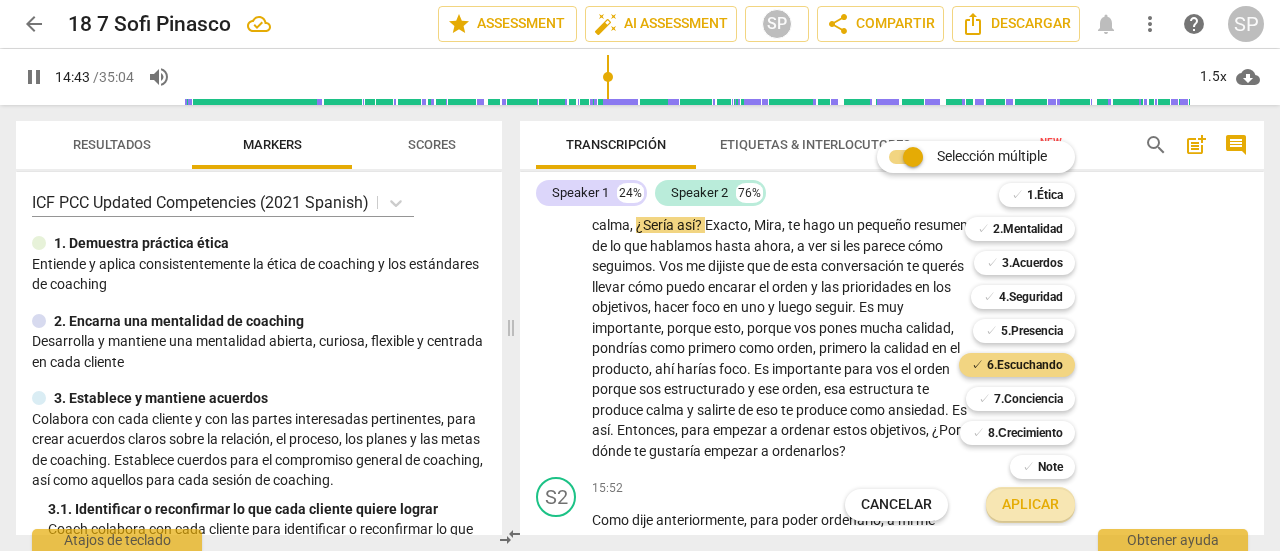 click on "Aplicar" at bounding box center [1030, 505] 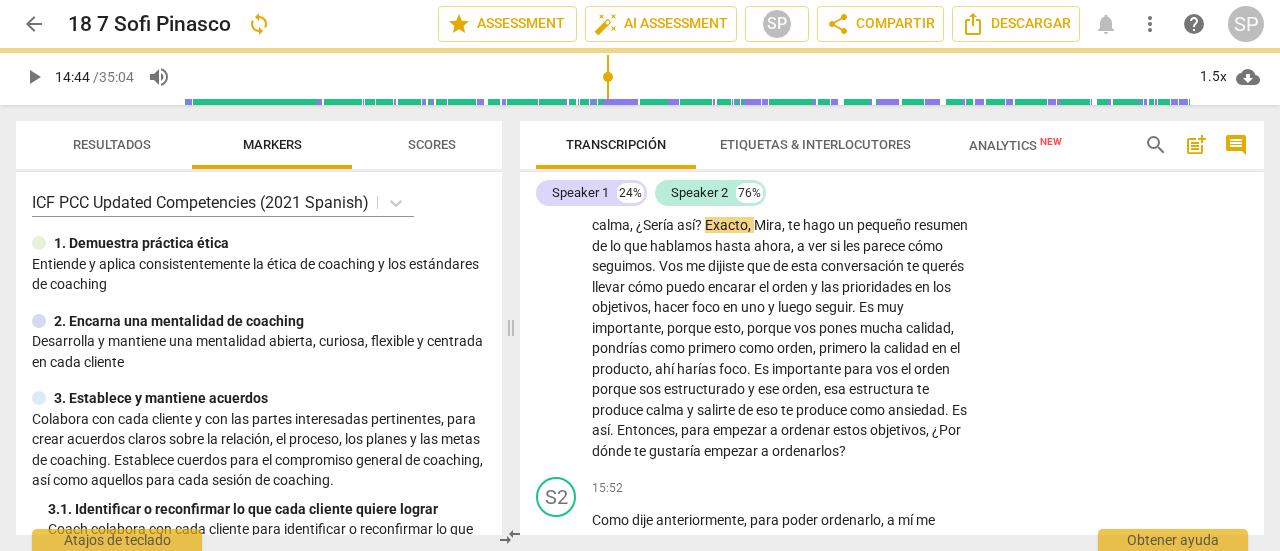 type on "885" 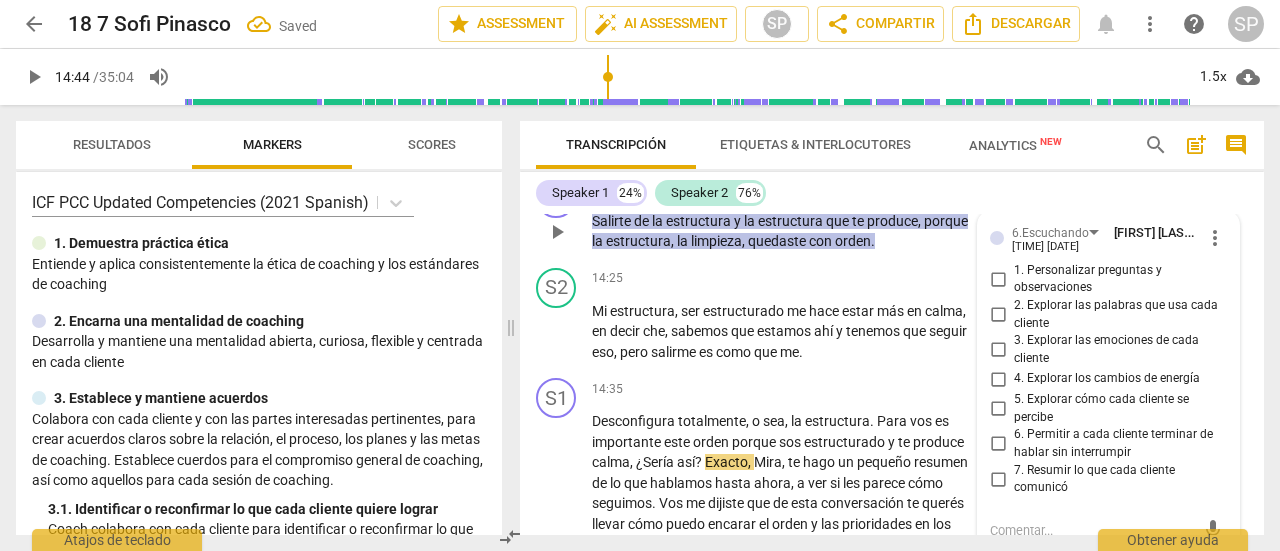 scroll, scrollTop: 5199, scrollLeft: 0, axis: vertical 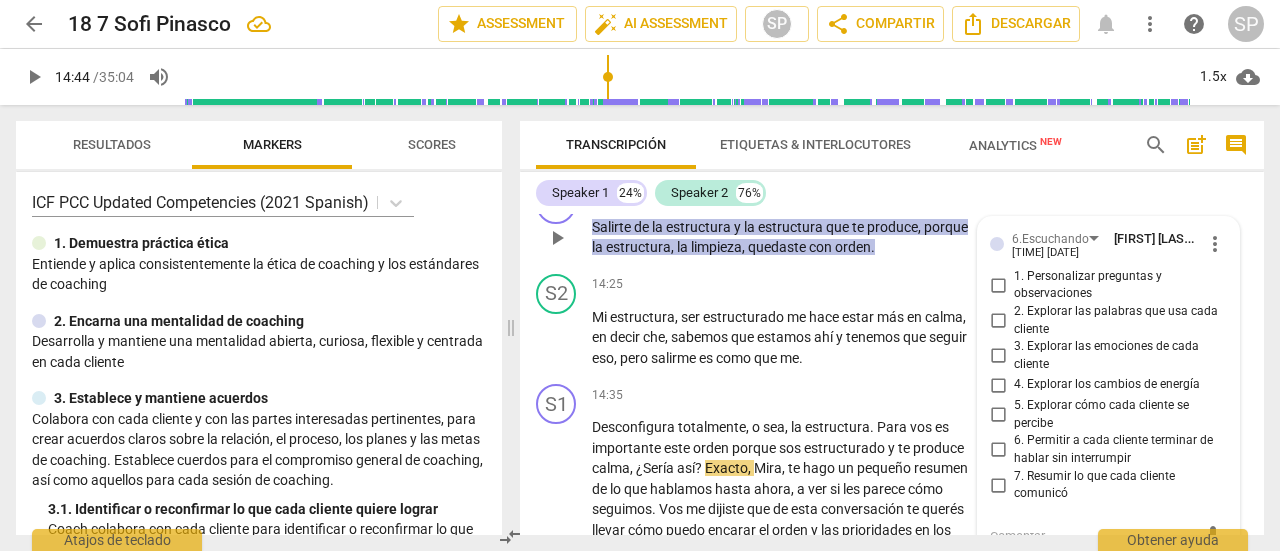 click on "3. Explorar las emociones de cada cliente" at bounding box center (998, 356) 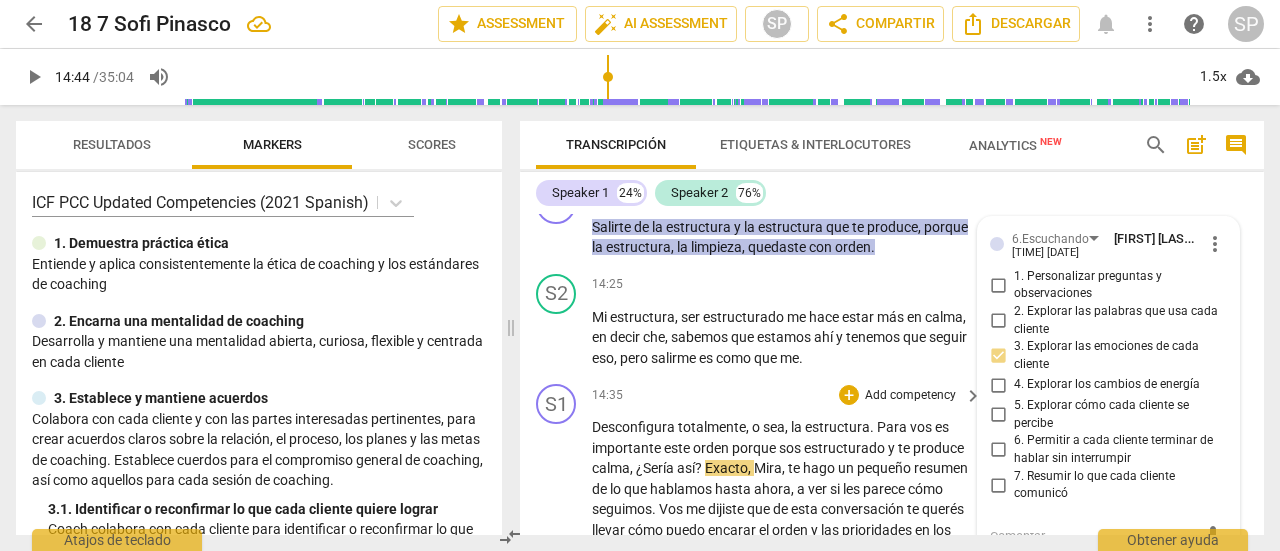 click on "14:35 + Add competency keyboard_arrow_right" at bounding box center [788, 395] 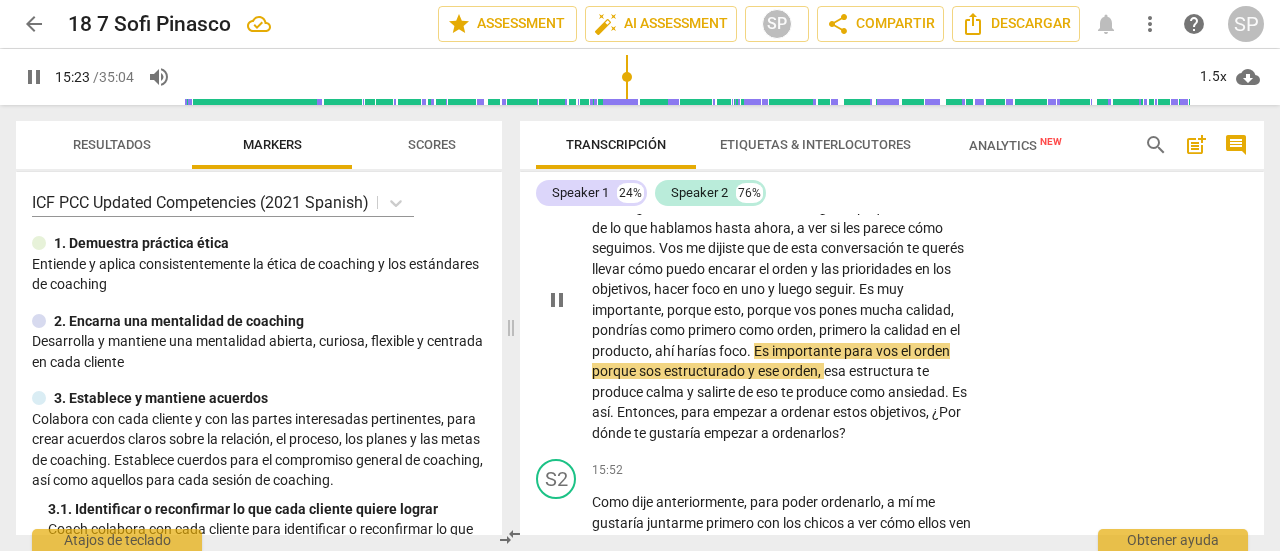 scroll, scrollTop: 5399, scrollLeft: 0, axis: vertical 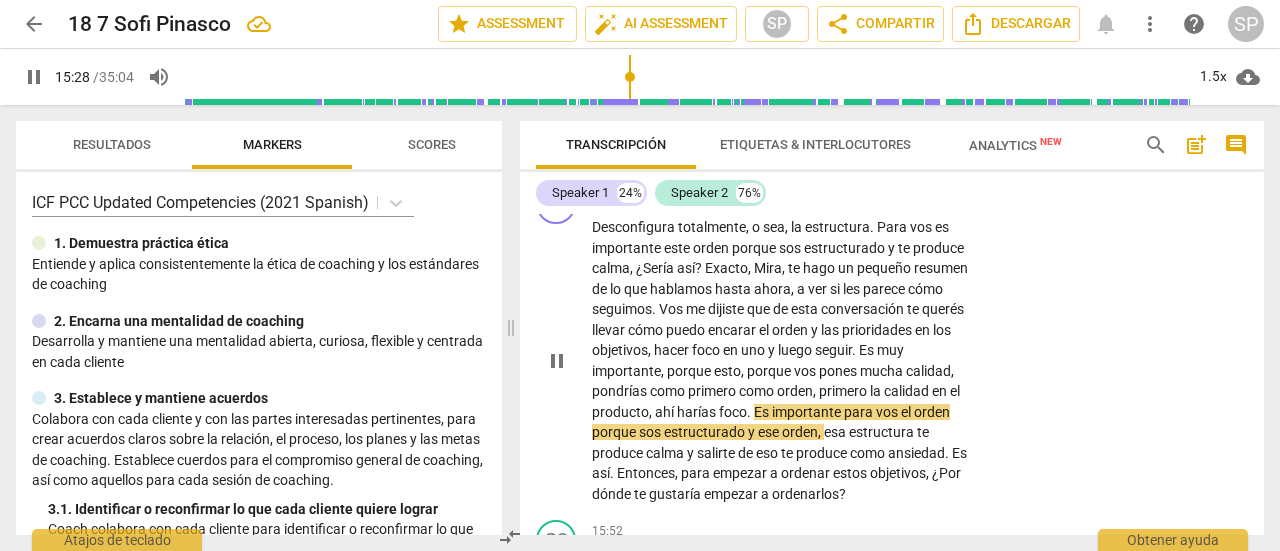 click on "Add competency" at bounding box center [910, 196] 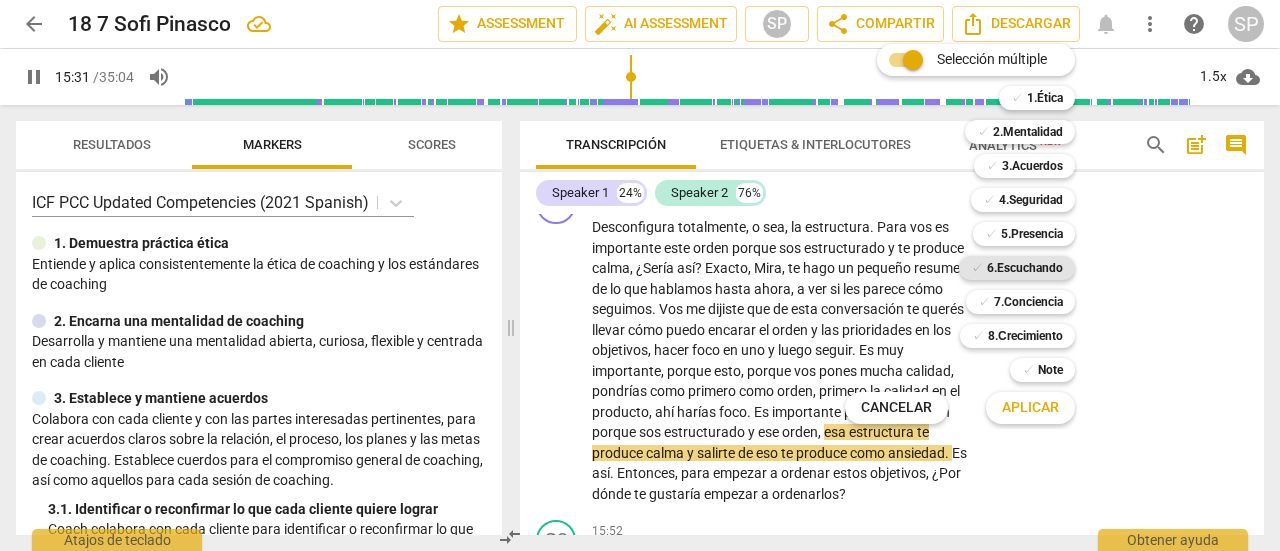 click on "6.Escuchando" at bounding box center [1025, 268] 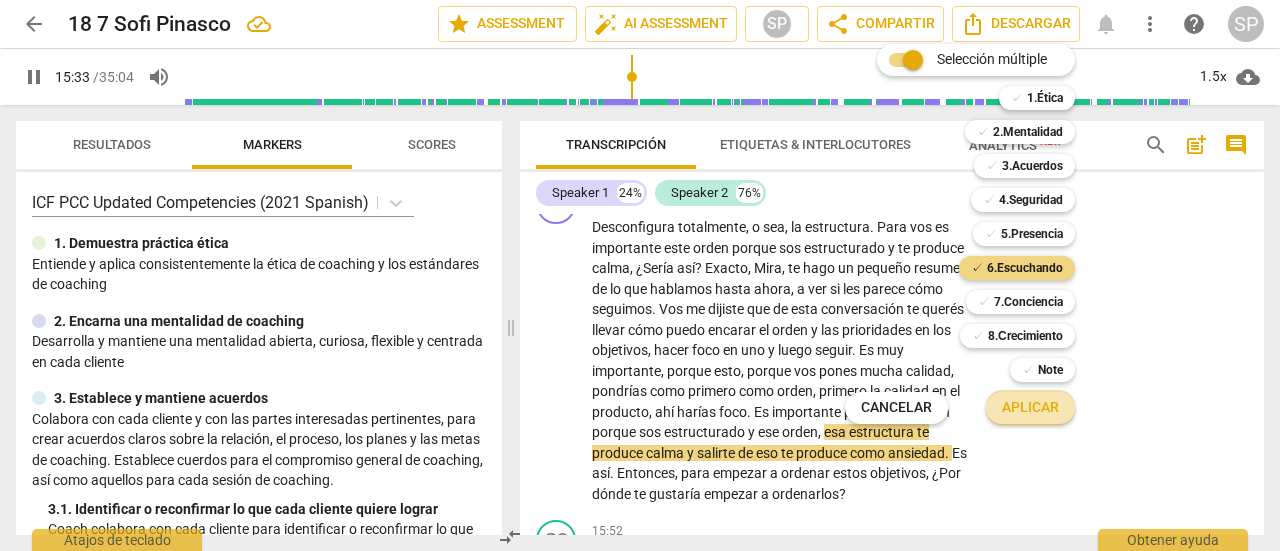 click on "Aplicar" at bounding box center (1030, 408) 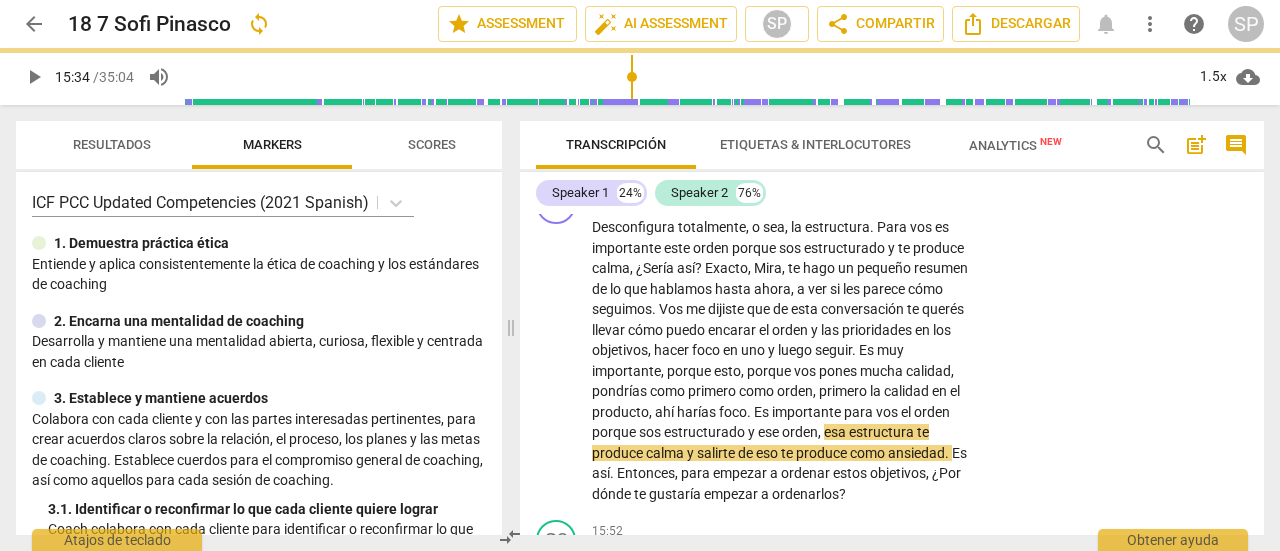 type on "934" 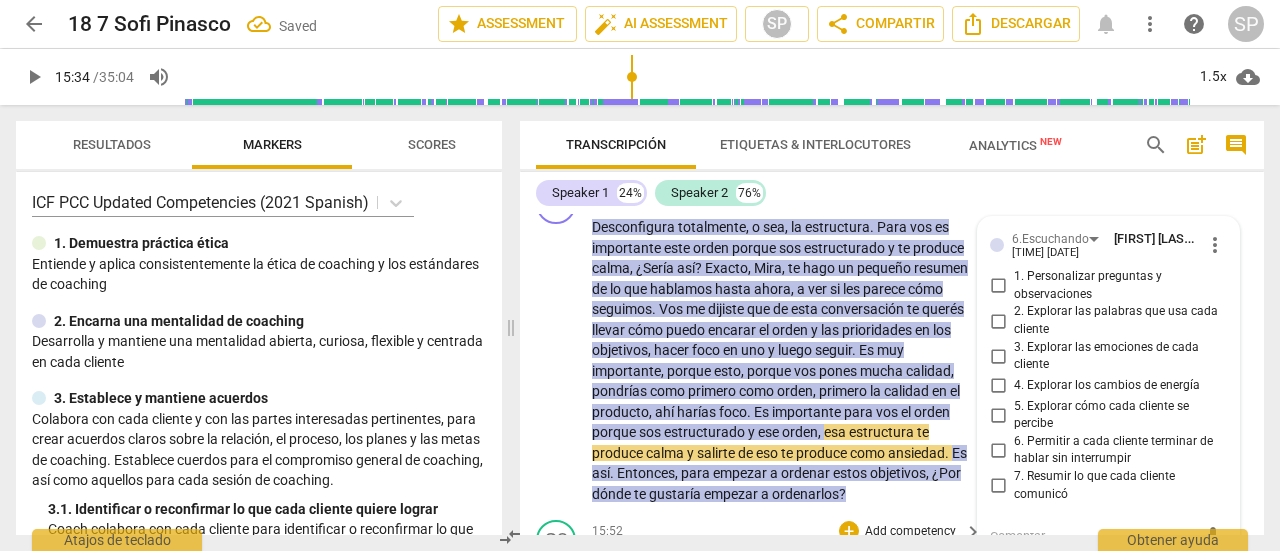 scroll, scrollTop: 5599, scrollLeft: 0, axis: vertical 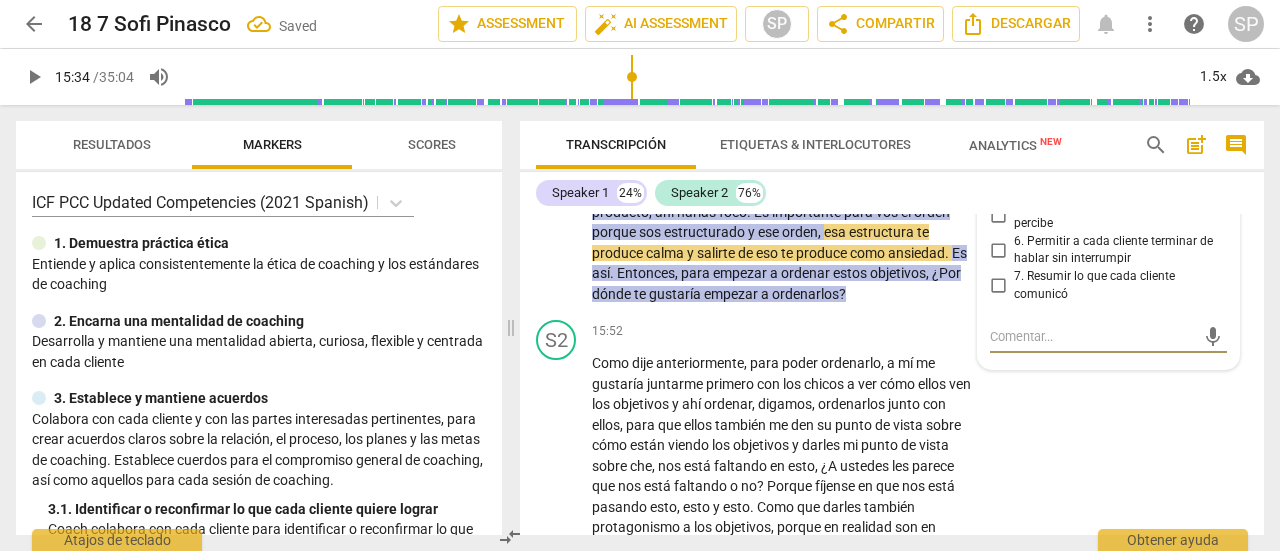 click on "7. Resumir lo que cada cliente comunicó" at bounding box center (998, 286) 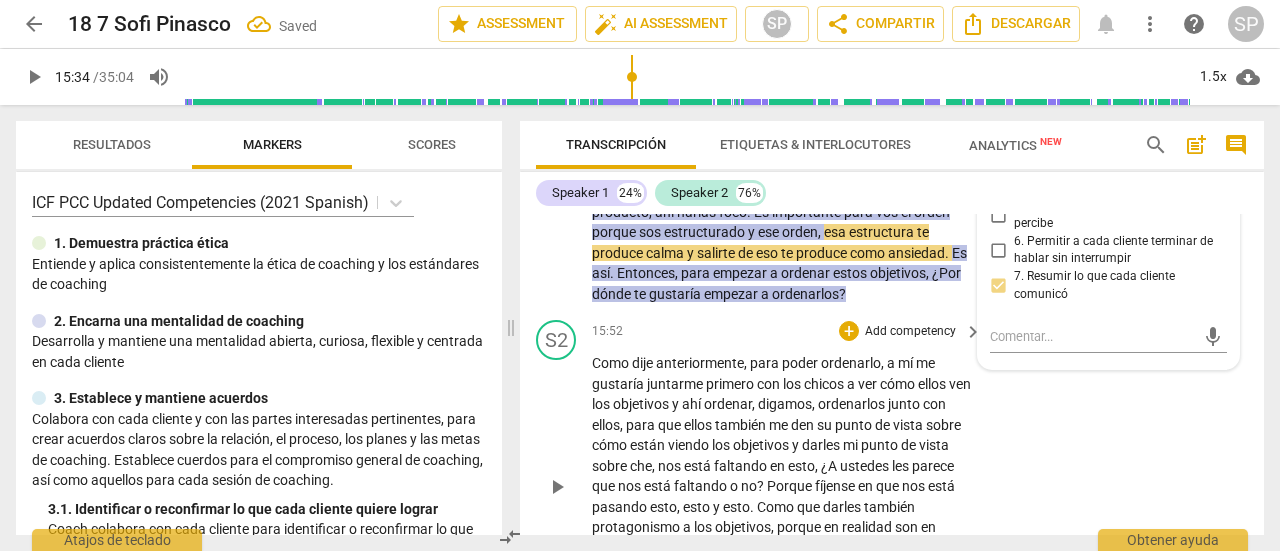 click on "S2 play_arrow pause [TIME] + Add competency keyboard_arrow_right Como   dije   anteriormente ,   para   poder   ordenarlo ,   a   mí   me   gustaría   juntarme   primero   con   los   chicos   a   ver   cómo   ellos   ven   los   objetivos   y   ahí   ordenar ,   digamos ,   ordenarlos   junto   con   ellos ,   para   que   ellos   también   me   den   su   punto   de   vista   sobre   cómo   están   viendo   los   objetivos   y   darles   mi   punto   de   vista   sobre   che ,   nos   está   faltando   en   esto ,   ¿A   ustedes   les   parece   que   nos   está   faltando   o   no ?   Porque   fíjense   en   que   nos   está   pasando   esto ,   esto   y   esto .   Como   que   darles   también   protagonismo   a   los   objetivos ,   porque   en   realidad   son   en   conjunto   los   objetivos ,   no   son   mis   objetivos ,   sino   son   objetivos   del   equipo   de   trabajo   que   nos   ponemos   siempre   a   principio   de   año .   Eso   haría   como   primer   paso   haría   ," at bounding box center (892, 470) 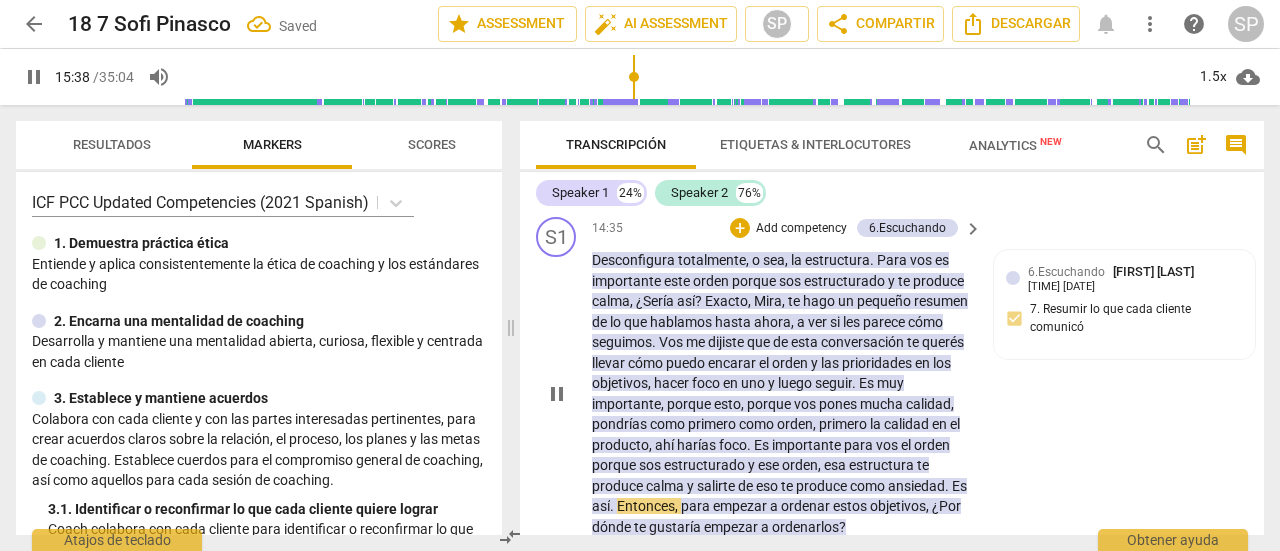 scroll, scrollTop: 5299, scrollLeft: 0, axis: vertical 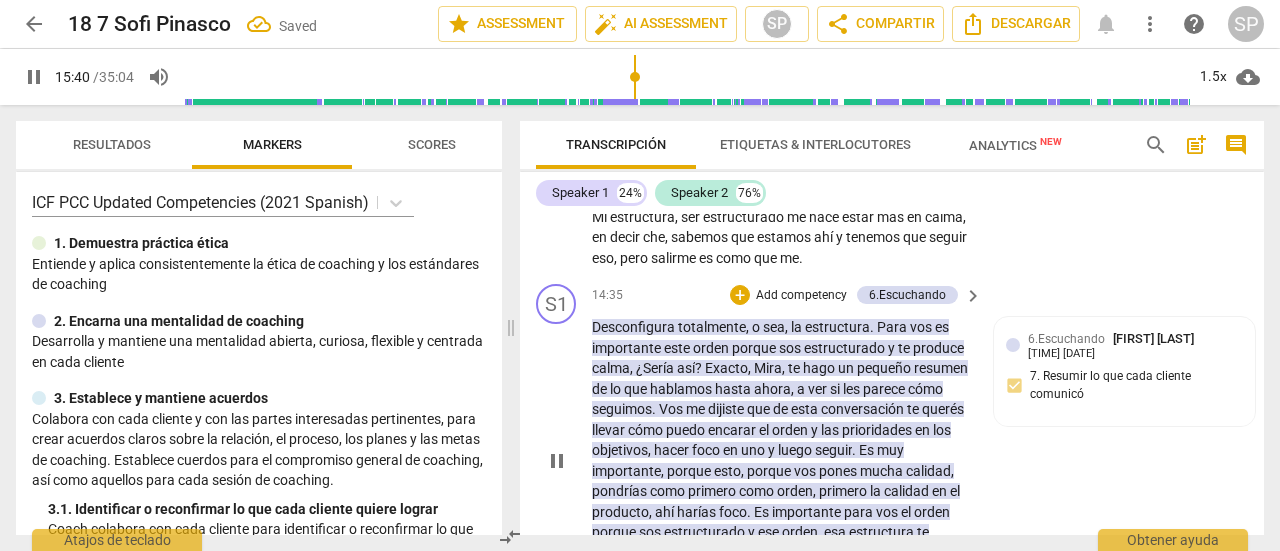 click on "Add competency" at bounding box center (801, 296) 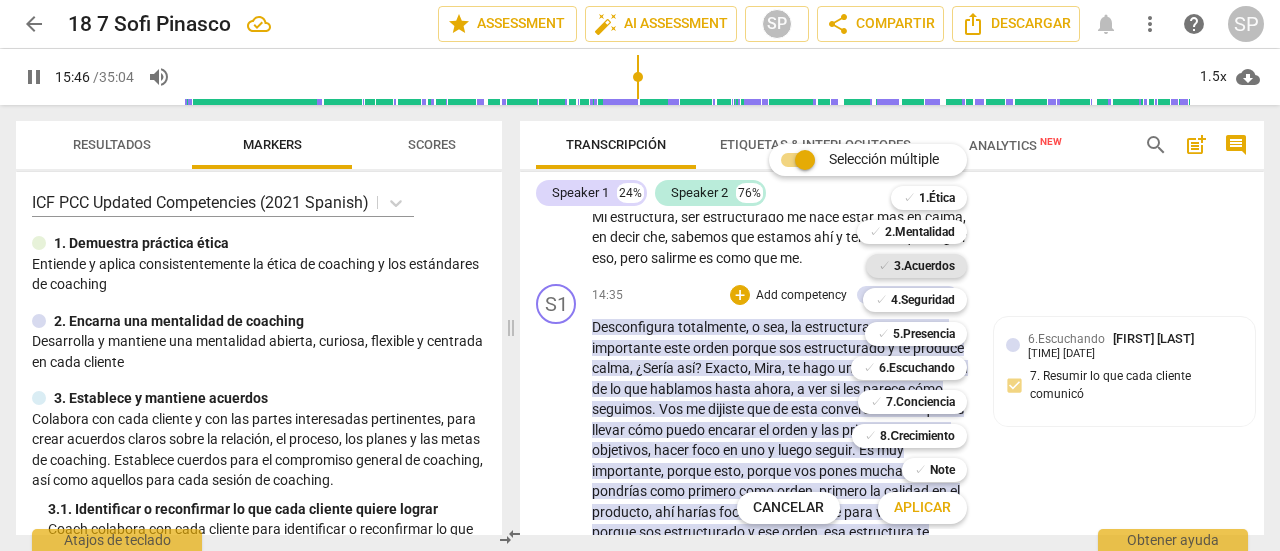 click on "3.Acuerdos" at bounding box center (924, 266) 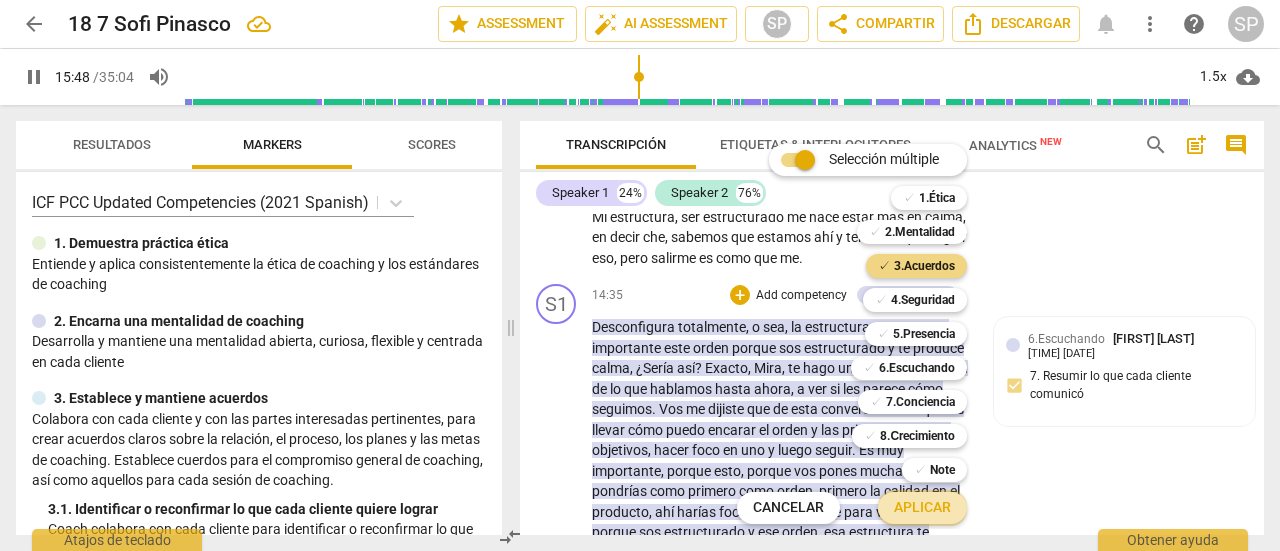 click on "Aplicar" at bounding box center [922, 508] 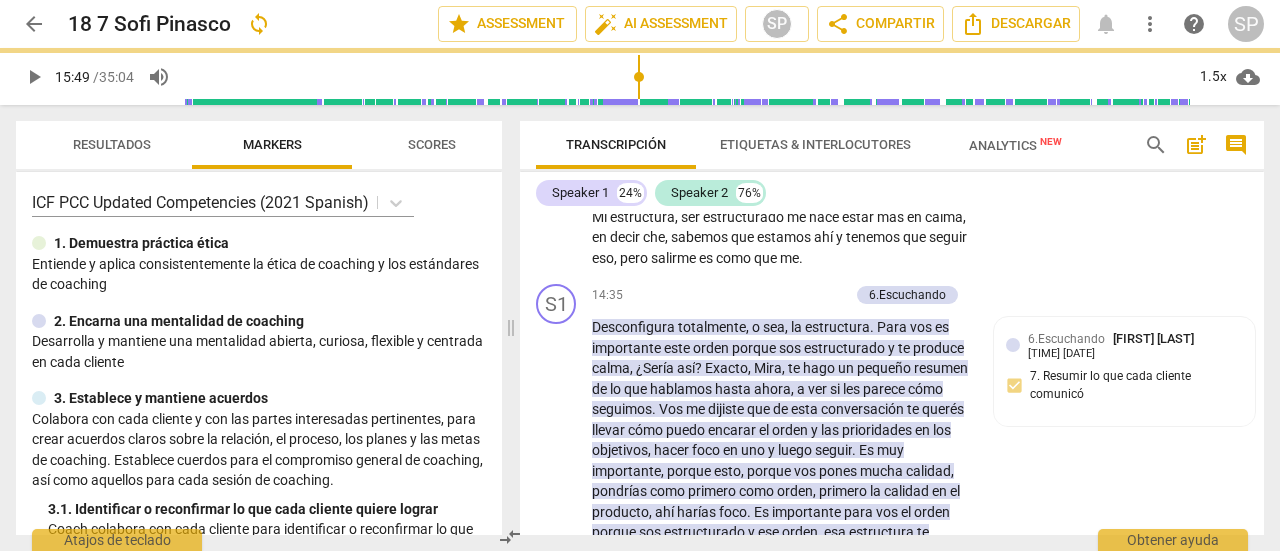 type on "950" 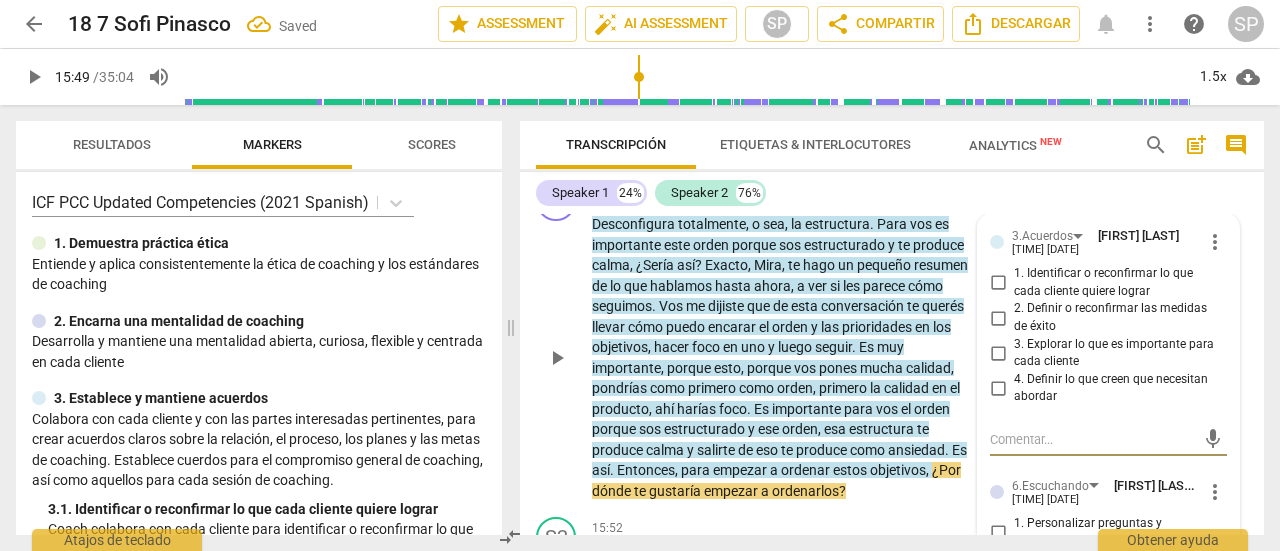 scroll, scrollTop: 5408, scrollLeft: 0, axis: vertical 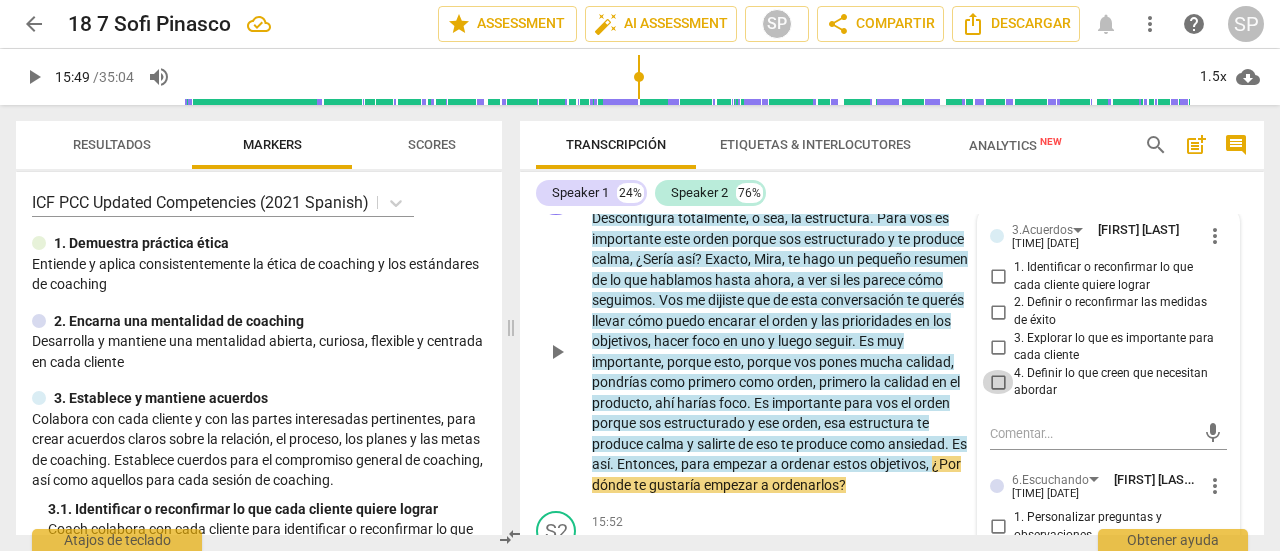 click on "4. Definir lo que creen que necesitan abordar" at bounding box center [998, 382] 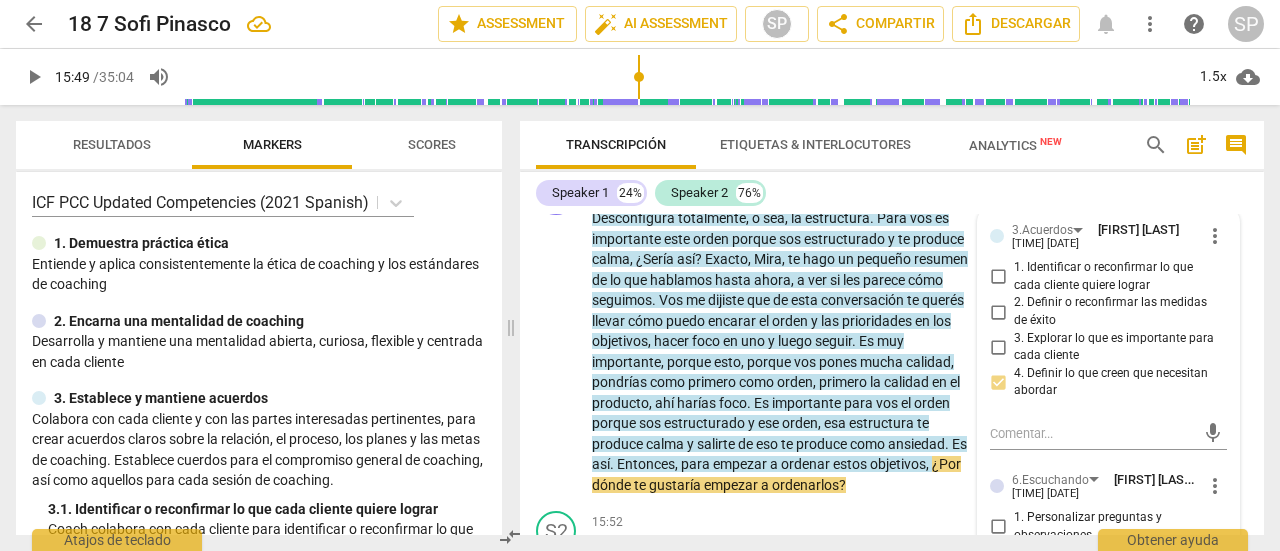 click on "Speaker 1 24% Speaker 2 76%" at bounding box center (892, 193) 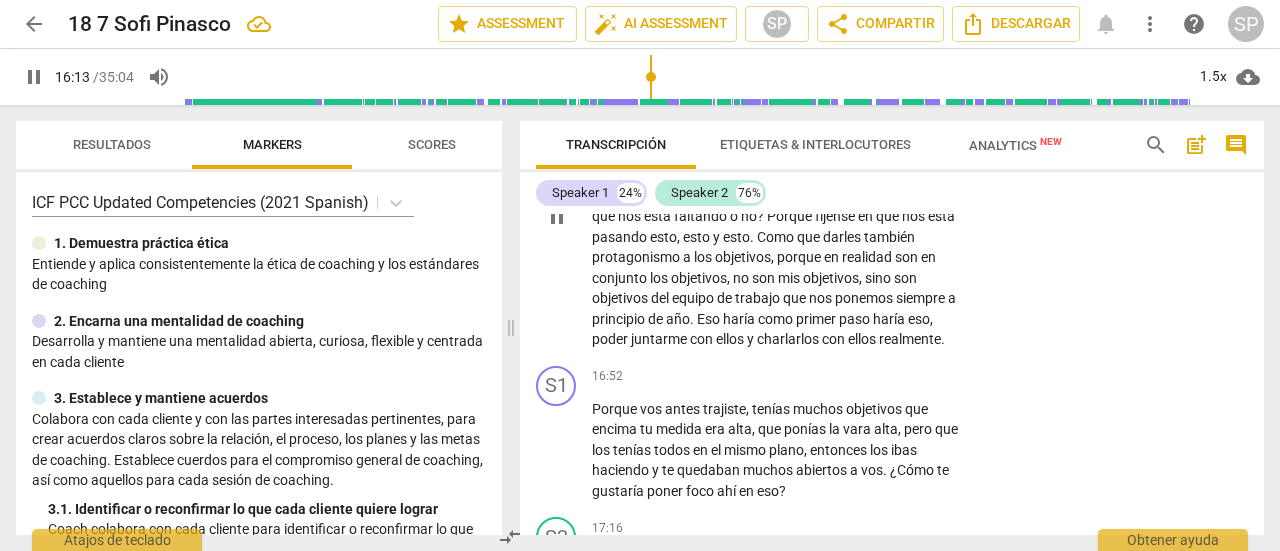 scroll, scrollTop: 5908, scrollLeft: 0, axis: vertical 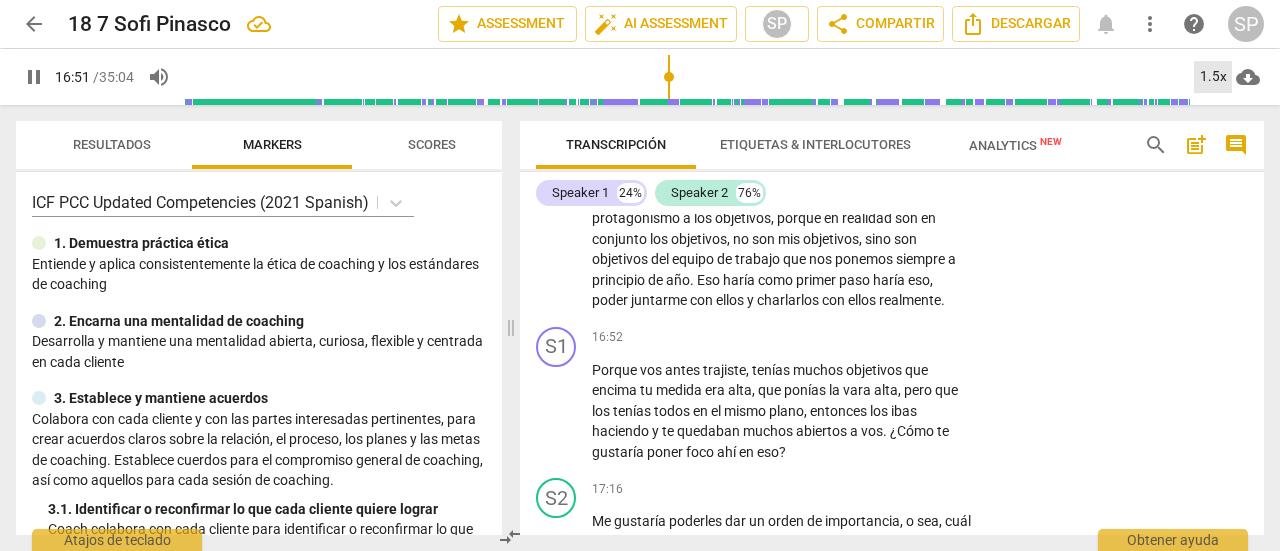 click on "1.5x" at bounding box center (1213, 77) 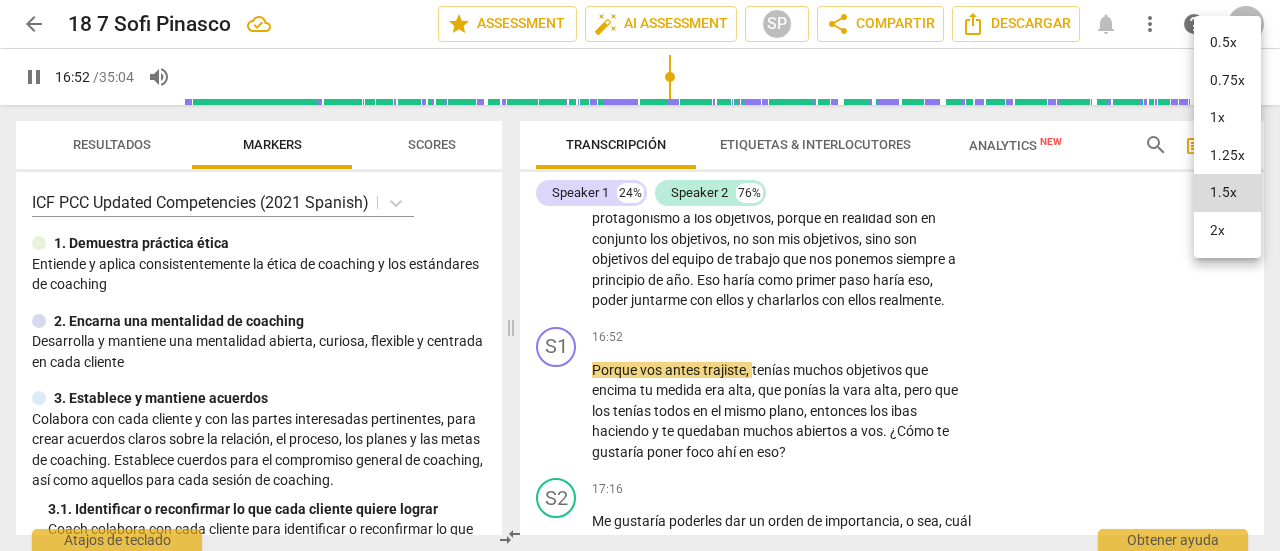 click on "1x" at bounding box center (1227, 118) 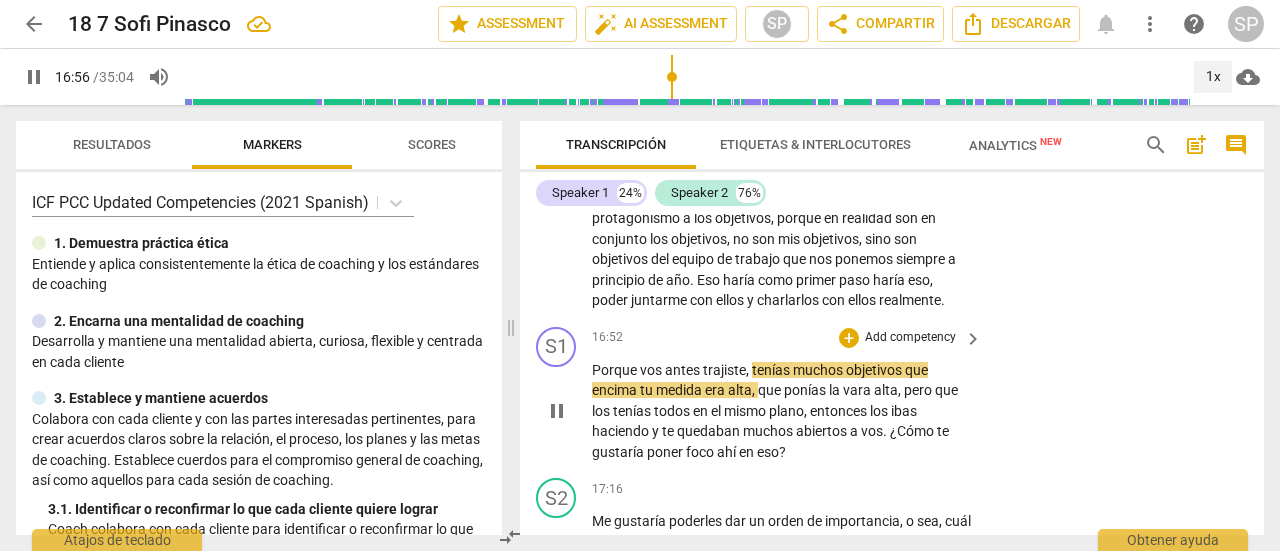 scroll, scrollTop: 6008, scrollLeft: 0, axis: vertical 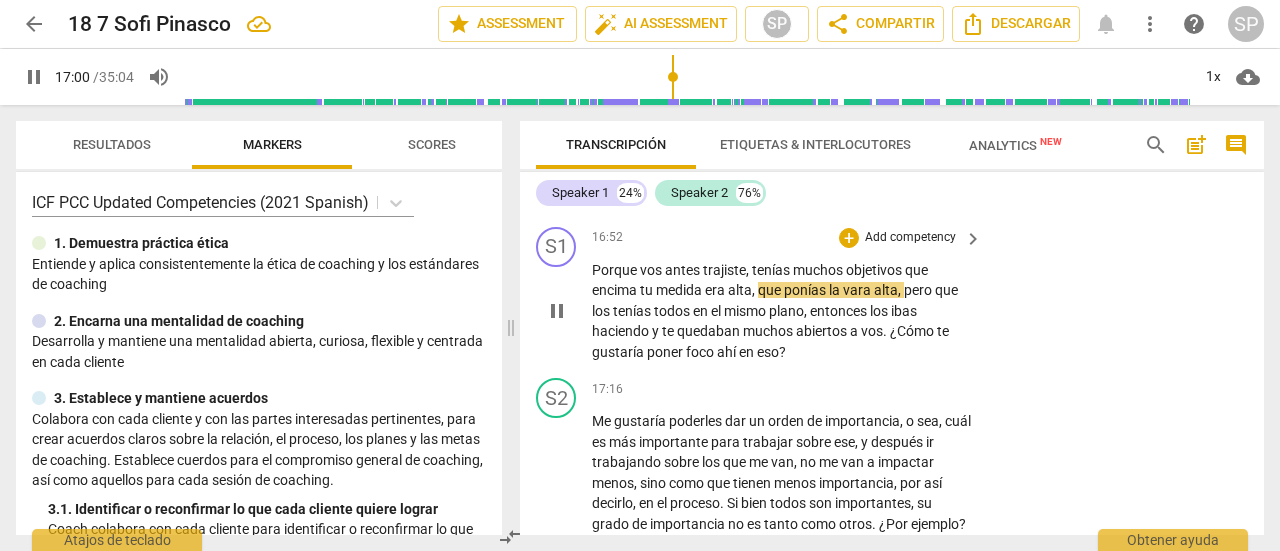 click on "Add competency" at bounding box center (910, 238) 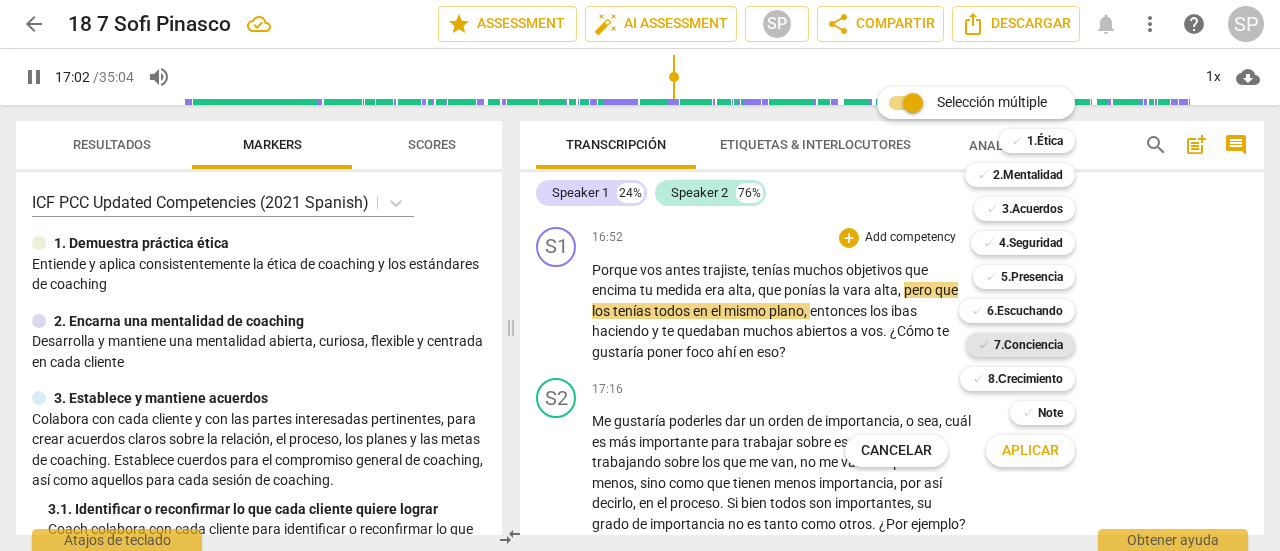 click on "7.Conciencia" at bounding box center (1028, 345) 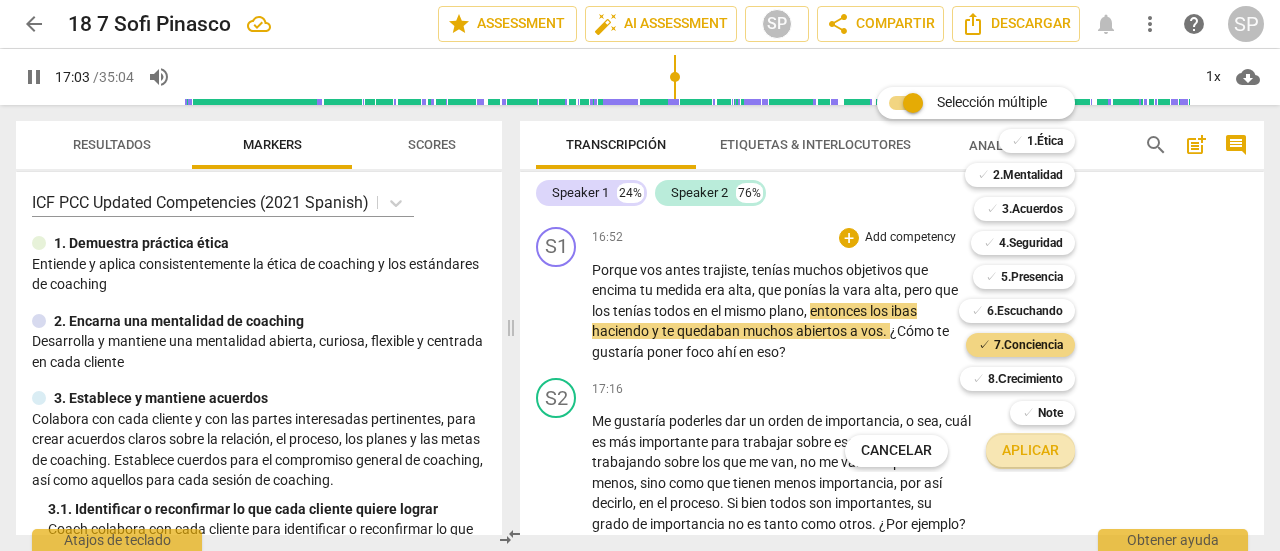 click on "Aplicar" at bounding box center [1030, 451] 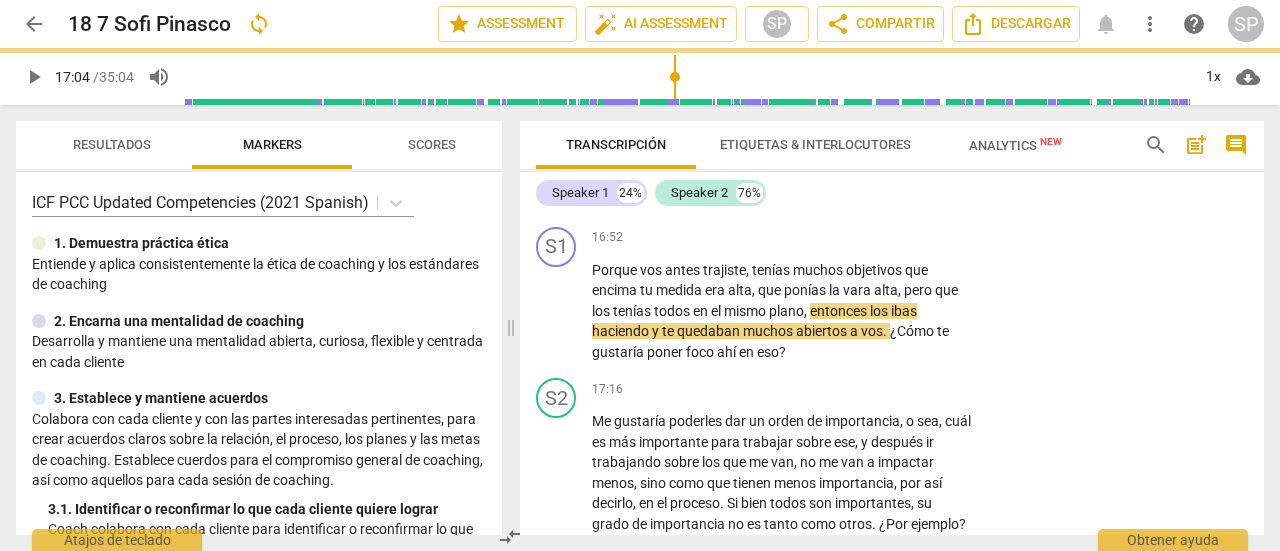 type on "1024" 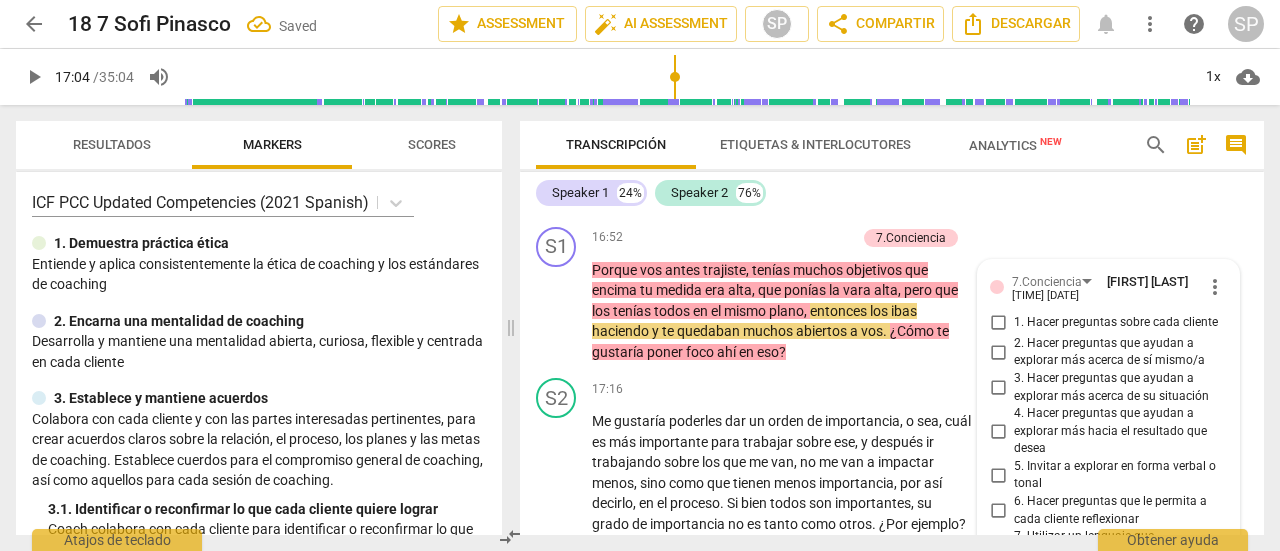 scroll, scrollTop: 6304, scrollLeft: 0, axis: vertical 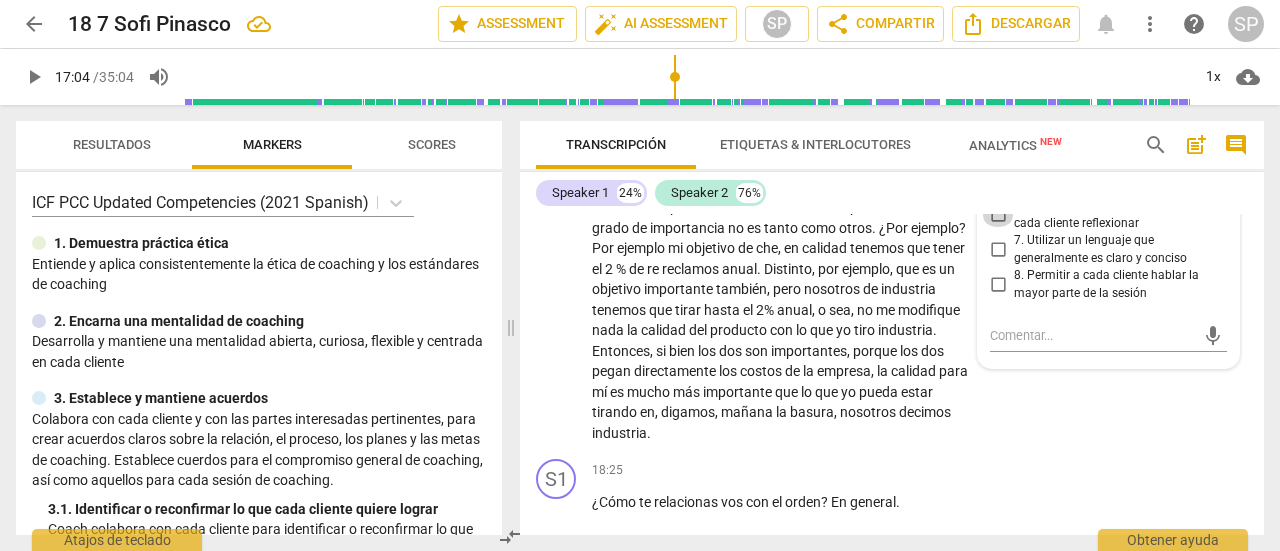 click on "6. Hacer preguntas que le permita a cada cliente reflexionar" at bounding box center [998, 215] 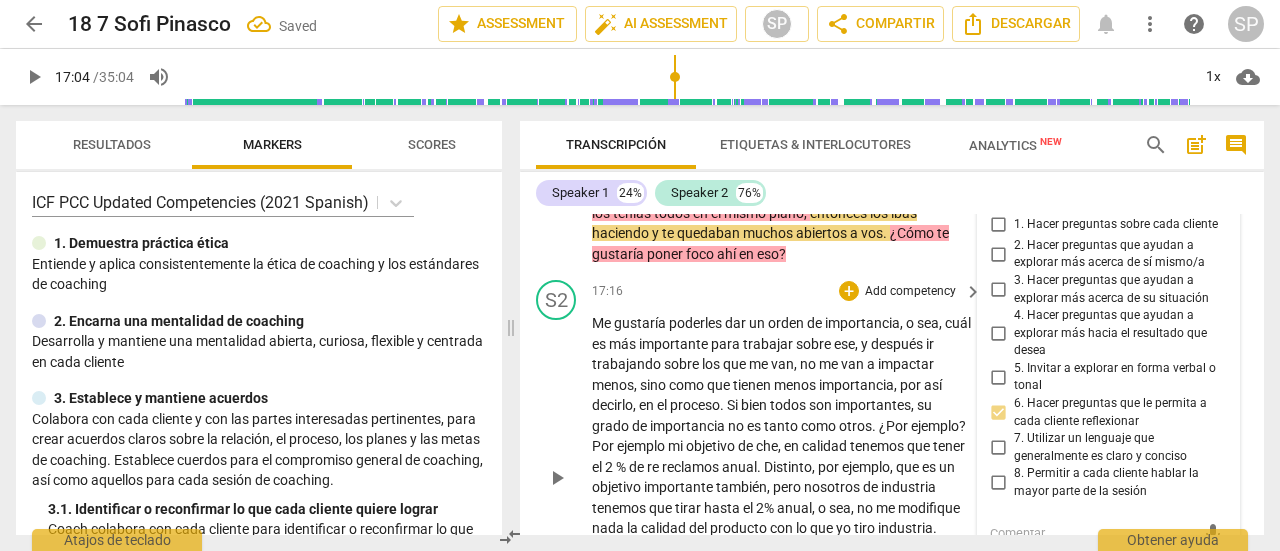 scroll, scrollTop: 6104, scrollLeft: 0, axis: vertical 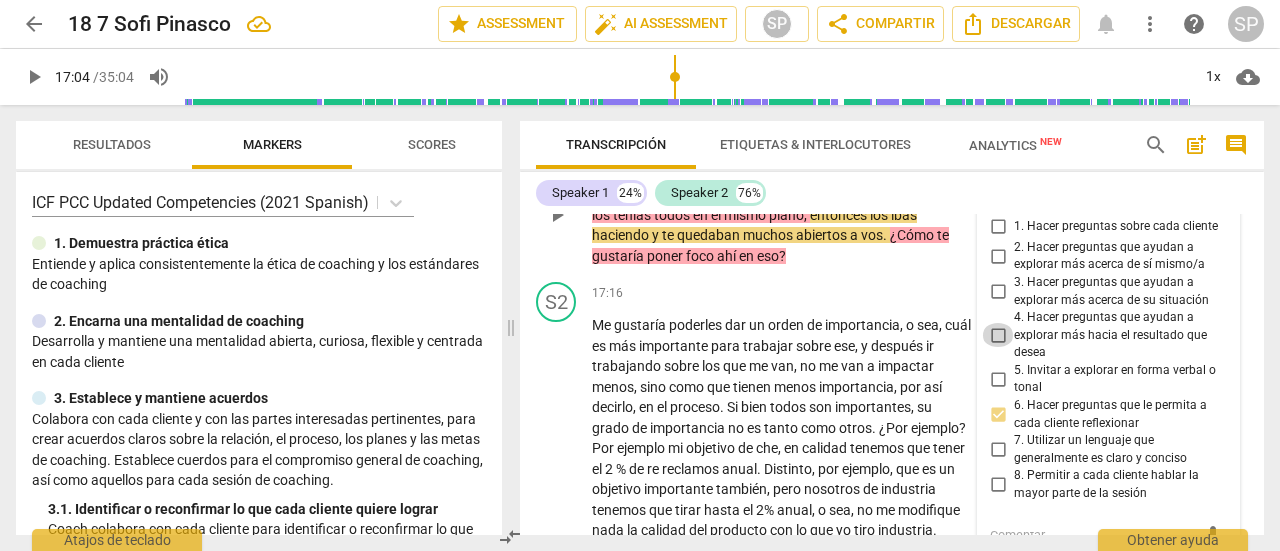 click on "4. Hacer preguntas que ayudan a explorar más hacia el resultado que desea" at bounding box center (998, 335) 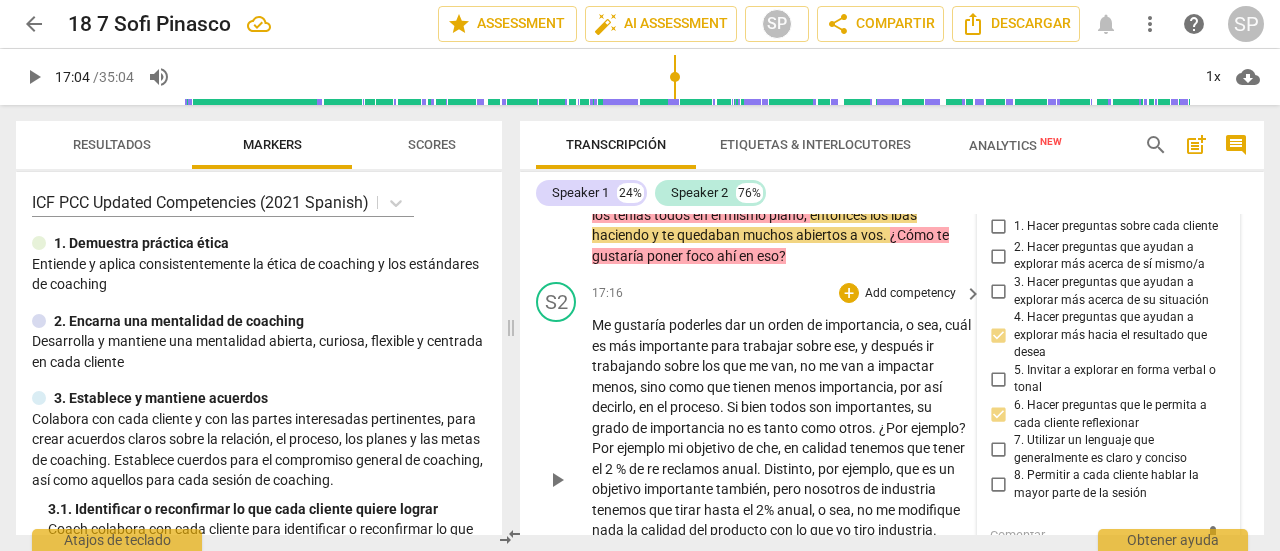 click on "17:16 + Add competency keyboard_arrow_right" at bounding box center (788, 293) 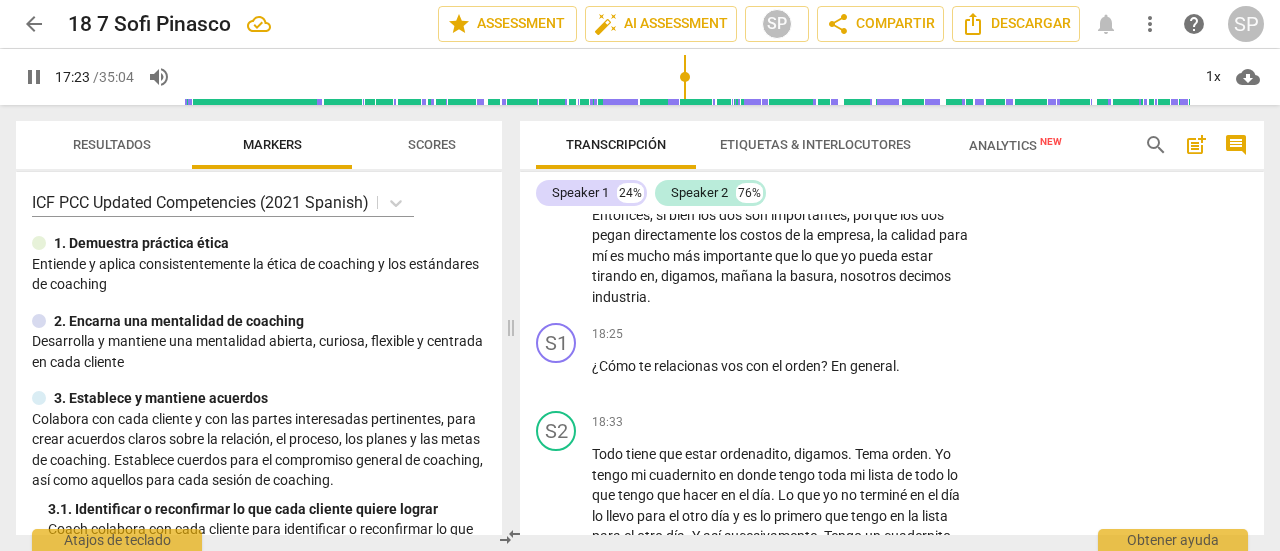 scroll, scrollTop: 6504, scrollLeft: 0, axis: vertical 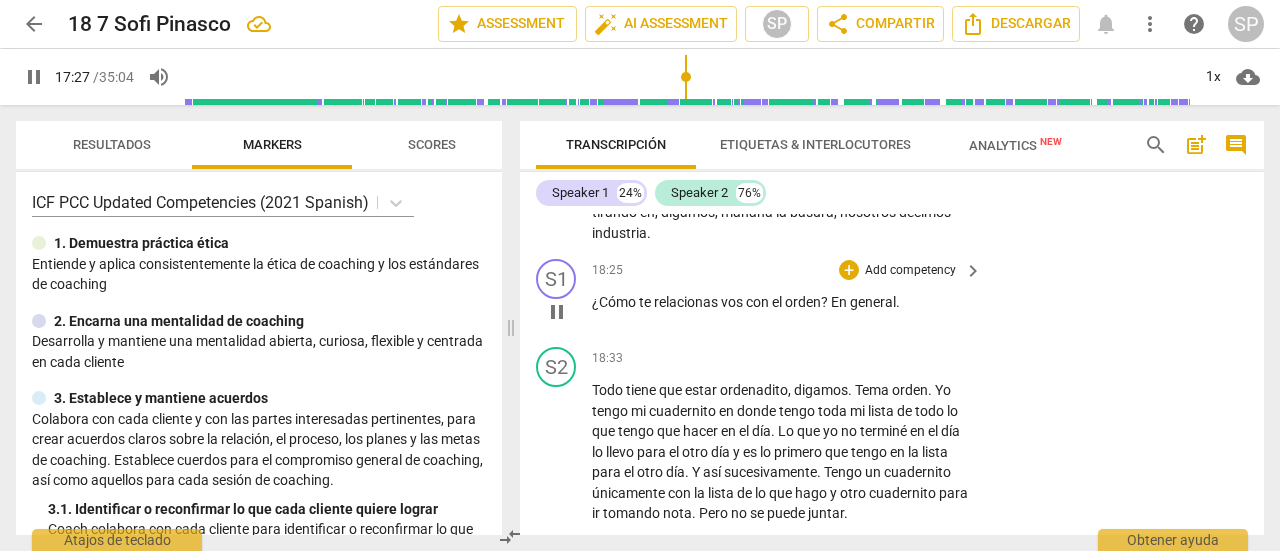 click on "Add competency" at bounding box center (910, 271) 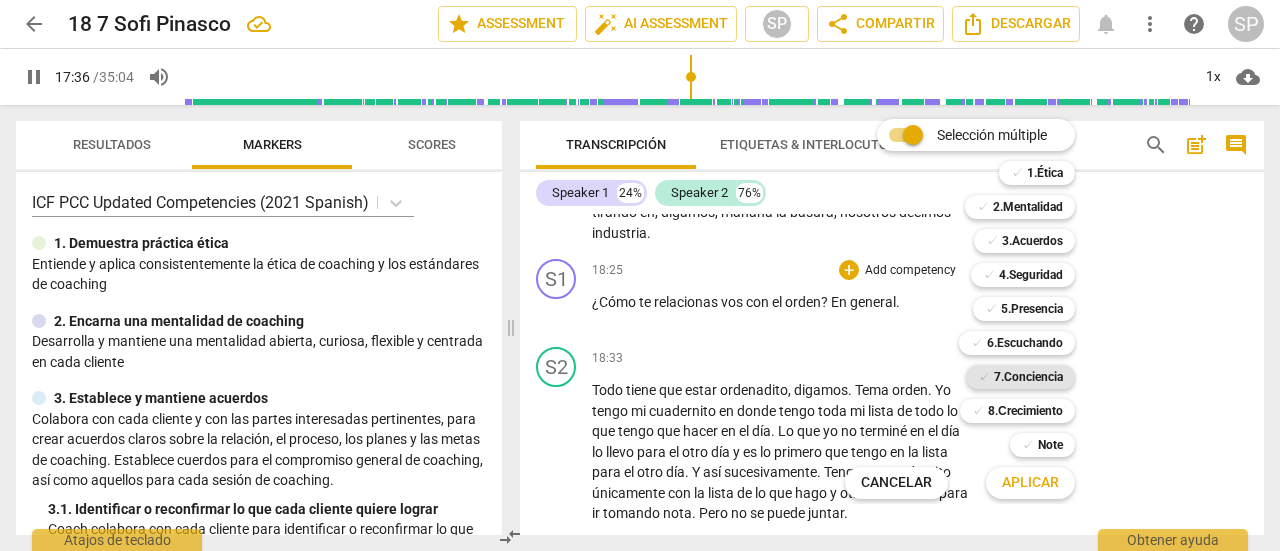 click on "7.Conciencia" at bounding box center [1028, 377] 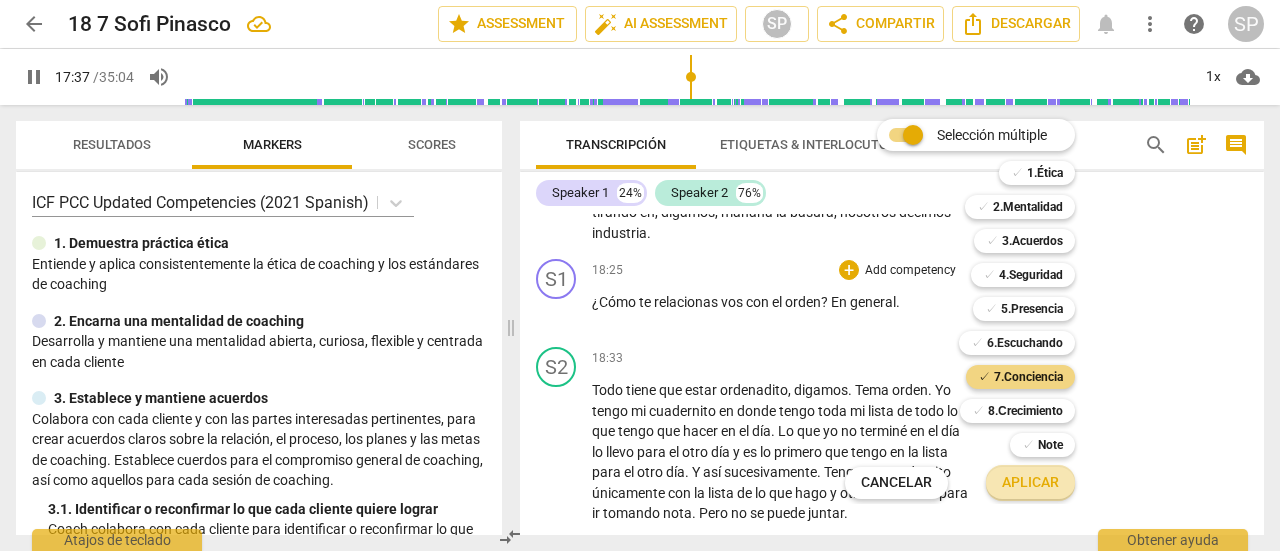 click on "Aplicar" at bounding box center [1030, 483] 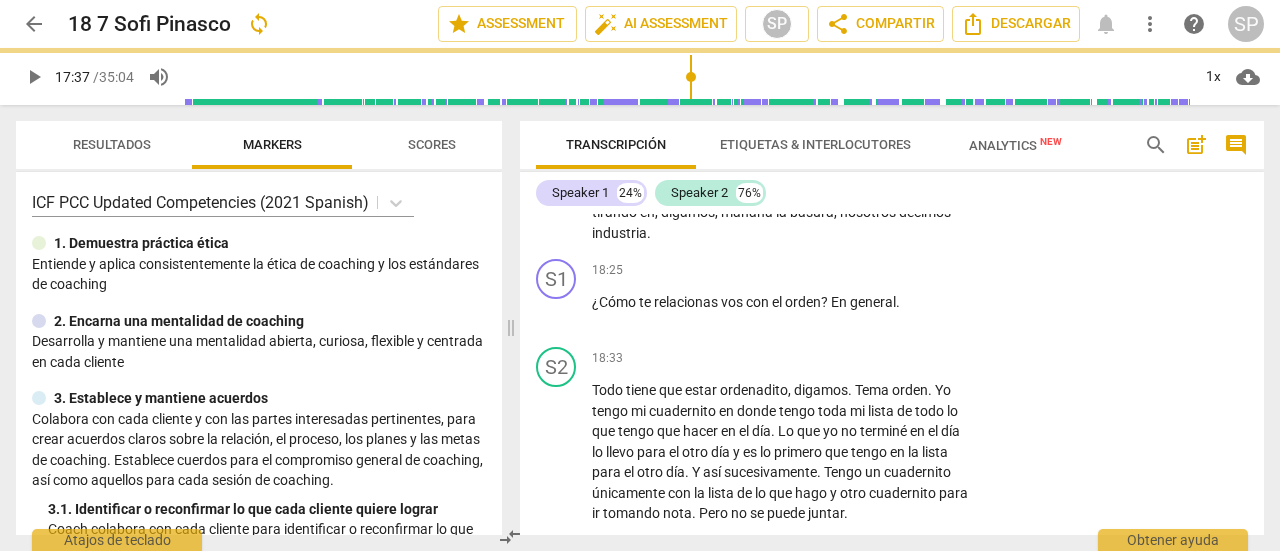 type on "1058" 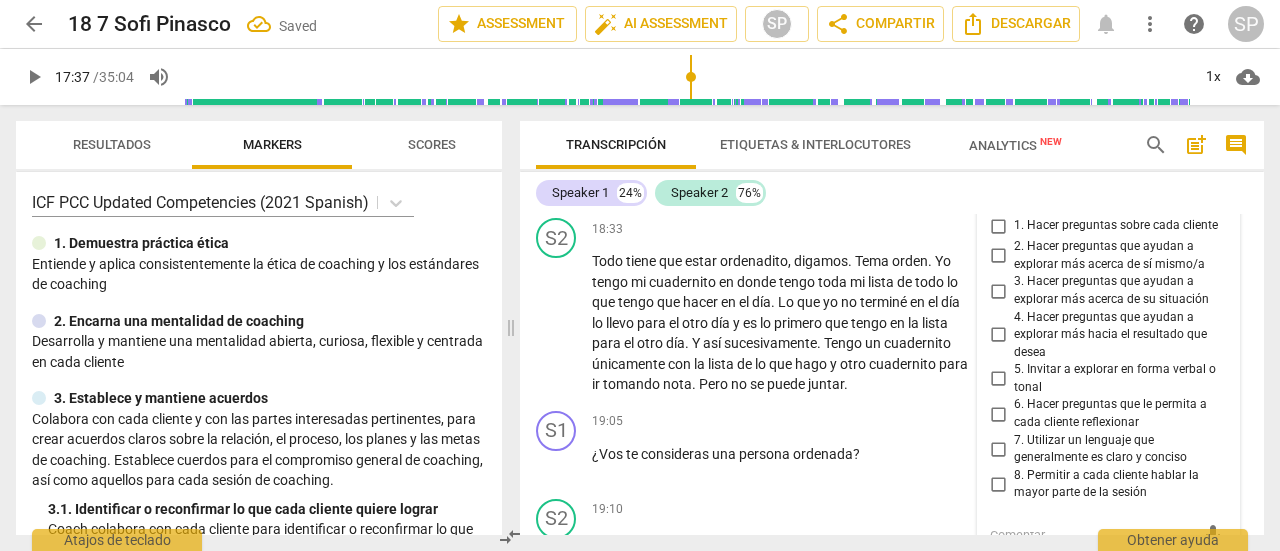 scroll, scrollTop: 6632, scrollLeft: 0, axis: vertical 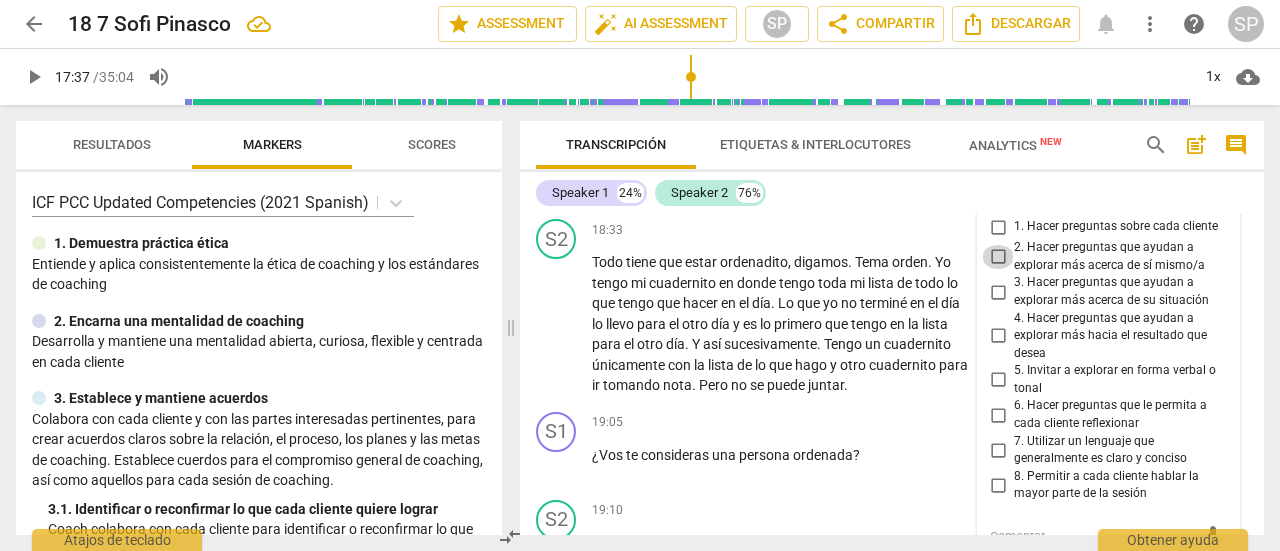 click on "2. Hacer preguntas que ayudan a explorar más acerca de sí mismo/a" at bounding box center [998, 257] 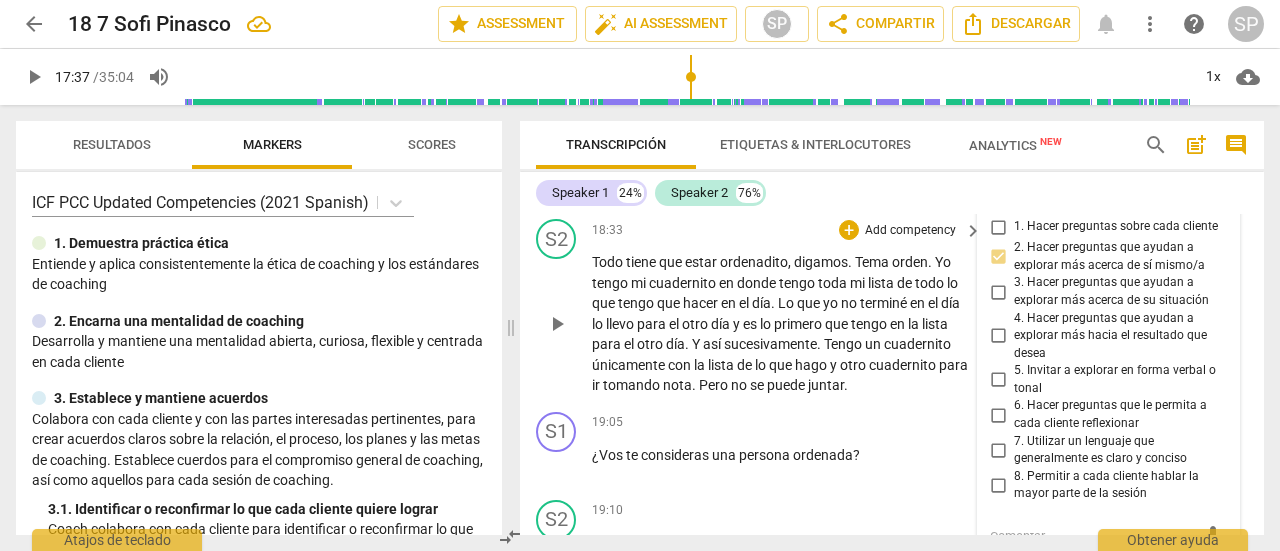 drag, startPoint x: 742, startPoint y: 449, endPoint x: 894, endPoint y: 429, distance: 153.31015 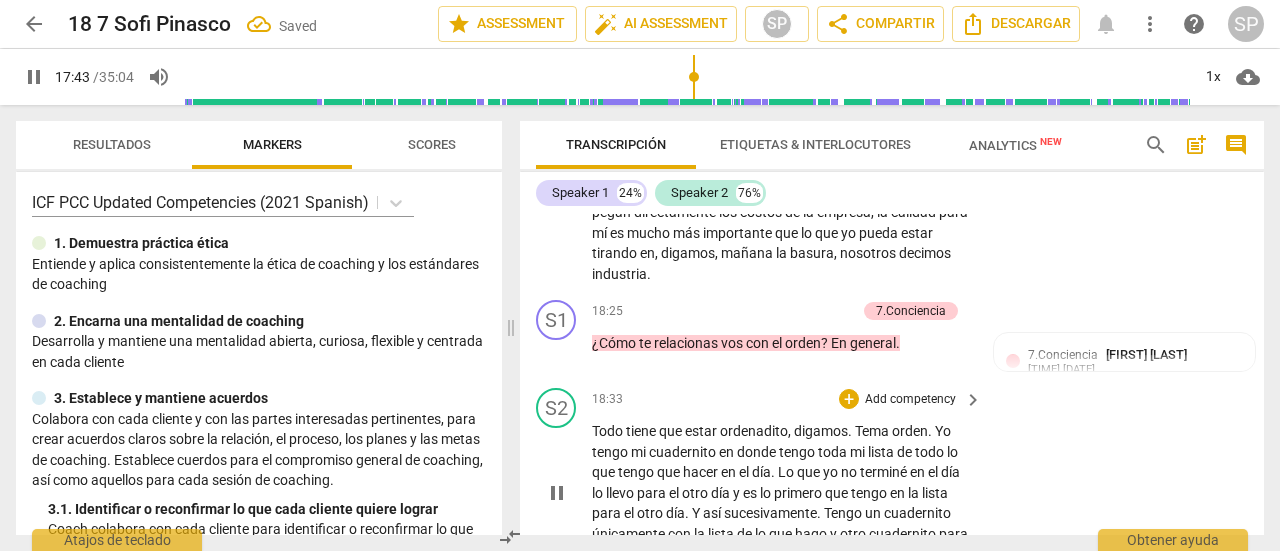 scroll, scrollTop: 6532, scrollLeft: 0, axis: vertical 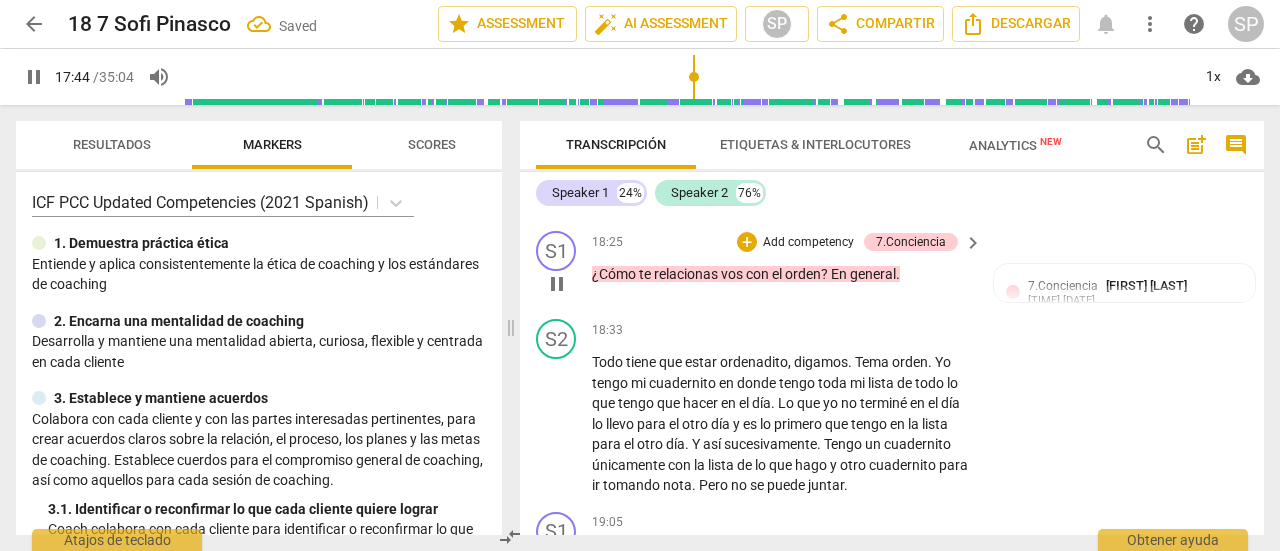 click on "pause" at bounding box center (557, 284) 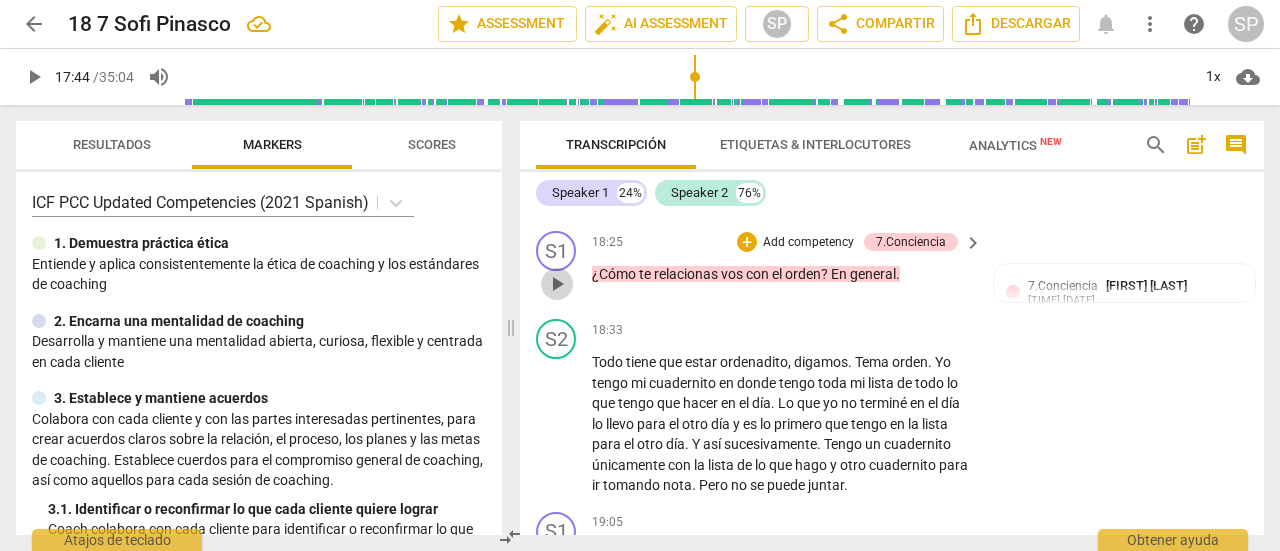 click on "play_arrow" at bounding box center (557, 284) 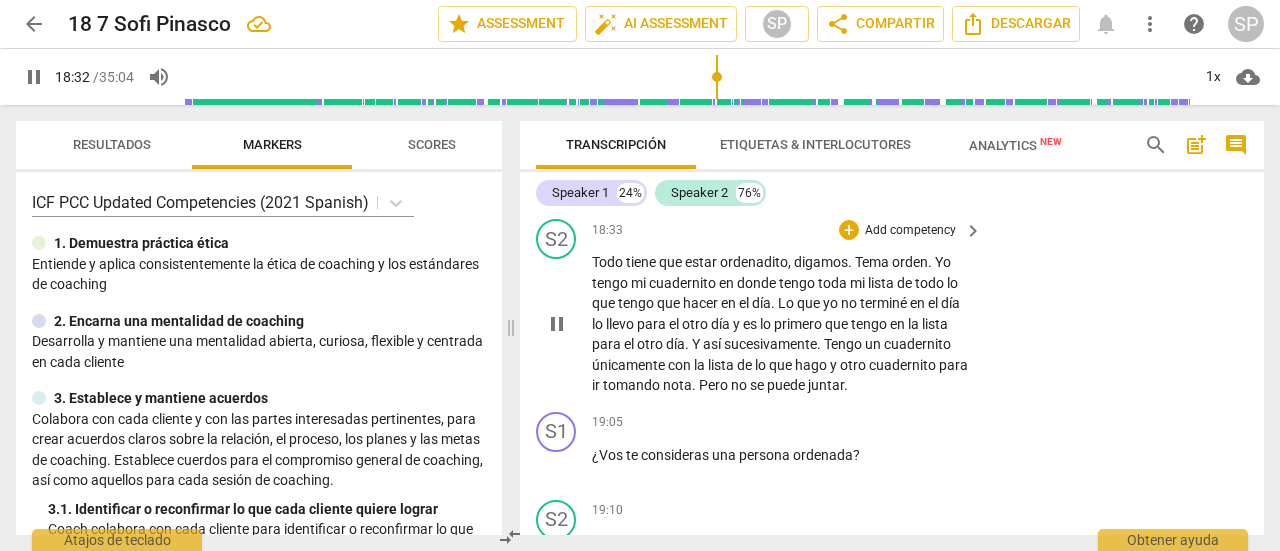 scroll, scrollTop: 6732, scrollLeft: 0, axis: vertical 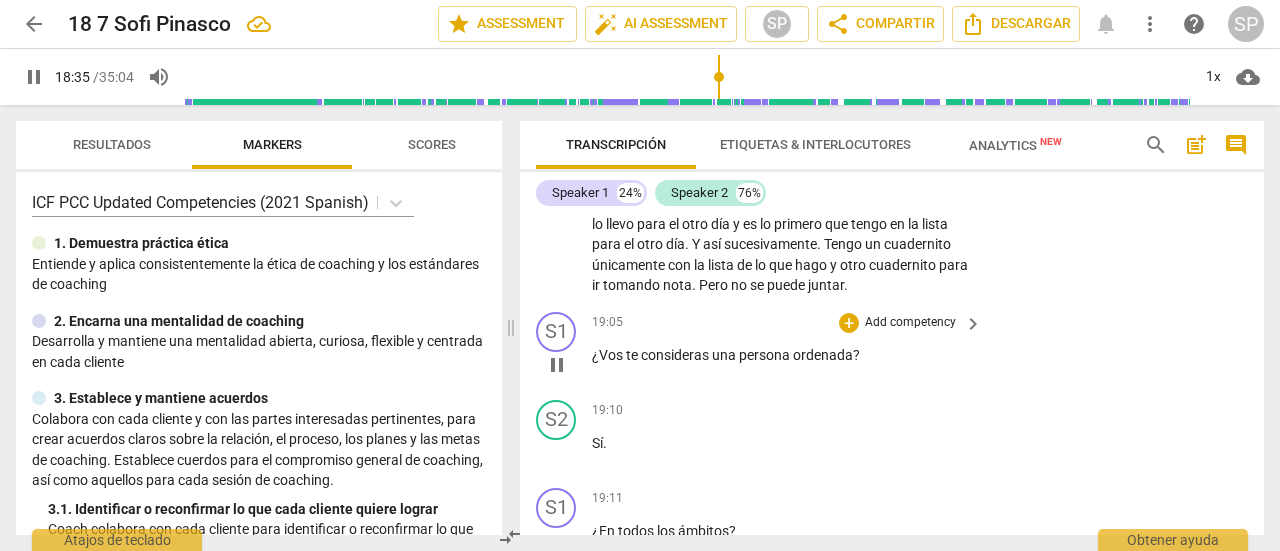 click on "Add competency" at bounding box center (910, 323) 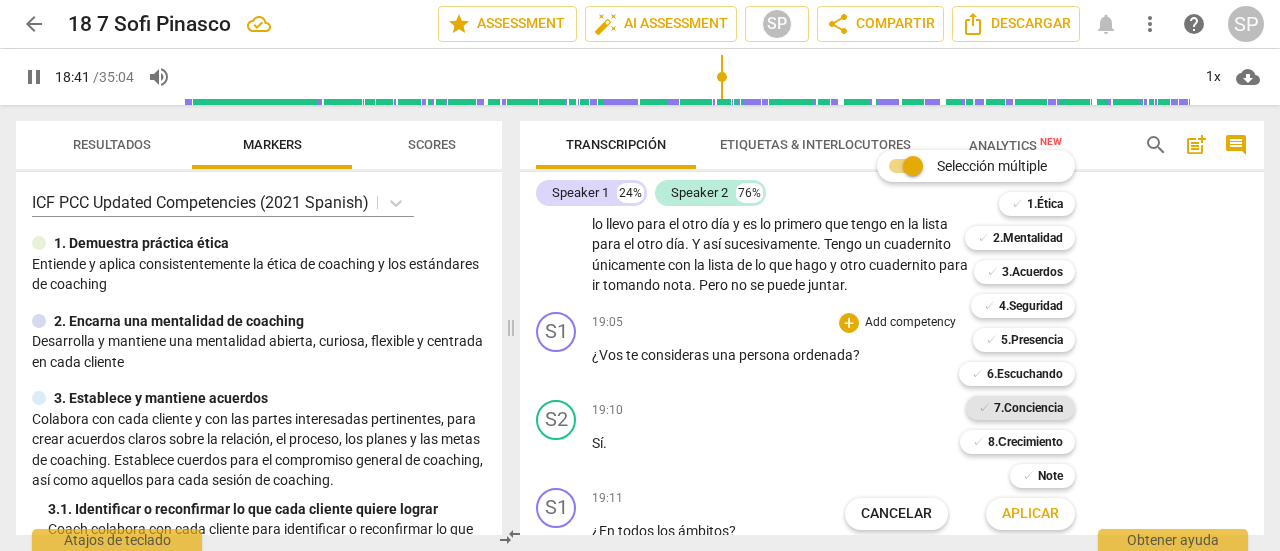 click on "7.Conciencia" at bounding box center [1028, 408] 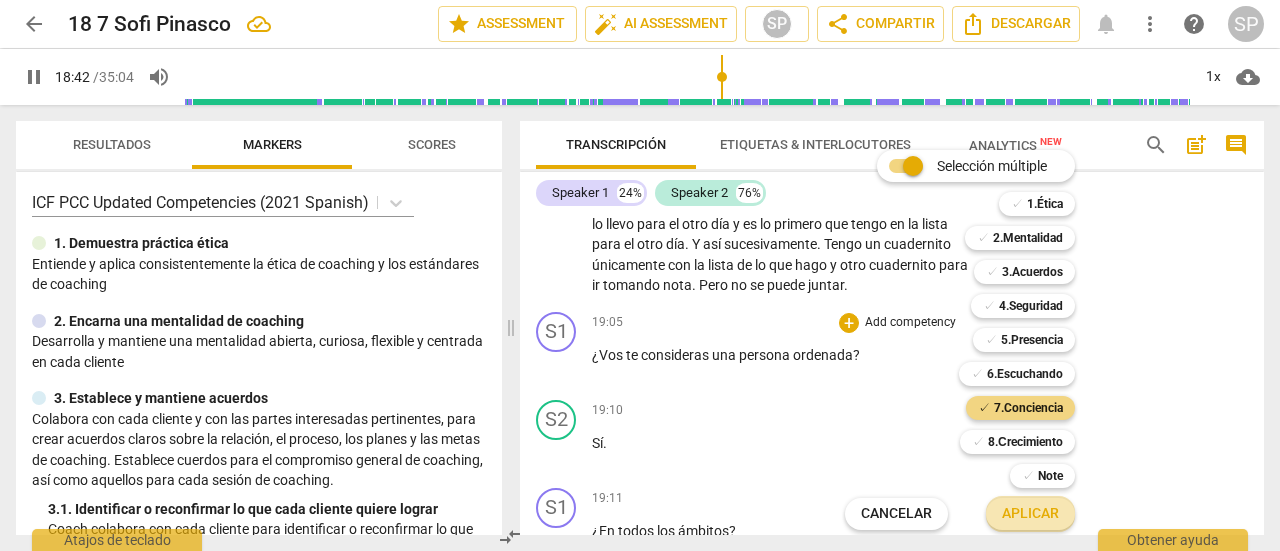 click on "Aplicar" at bounding box center [1030, 514] 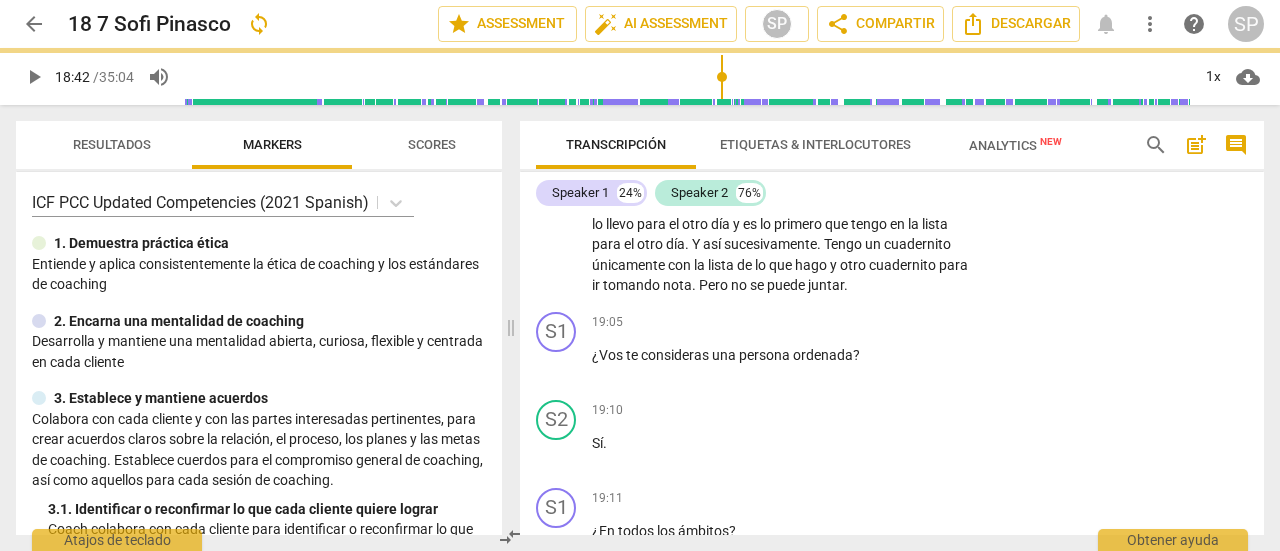 type on "1123" 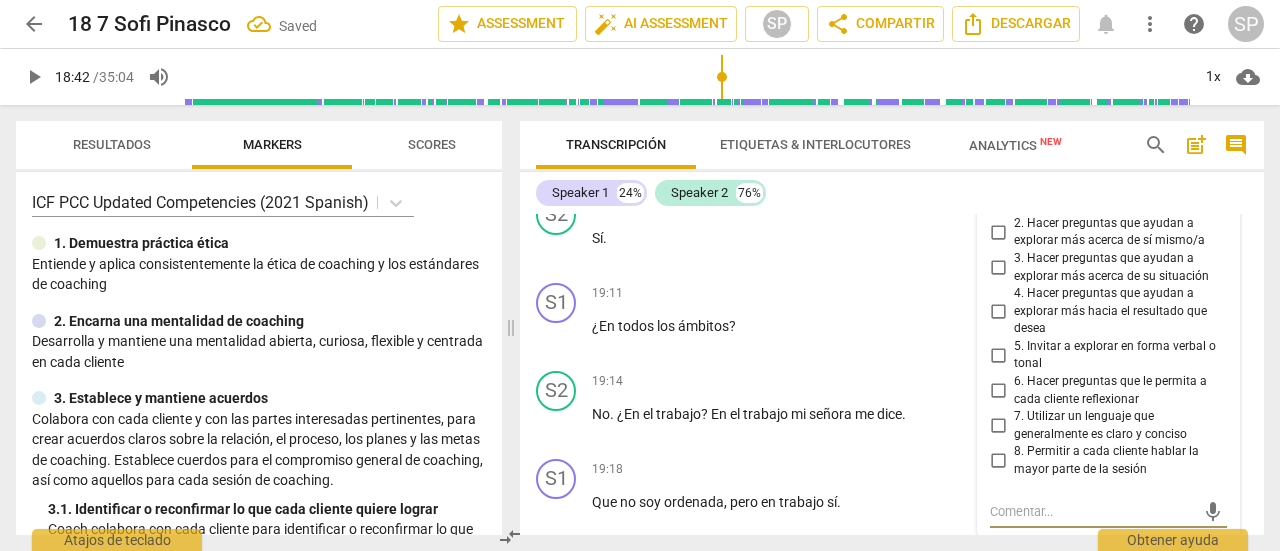 scroll, scrollTop: 6912, scrollLeft: 0, axis: vertical 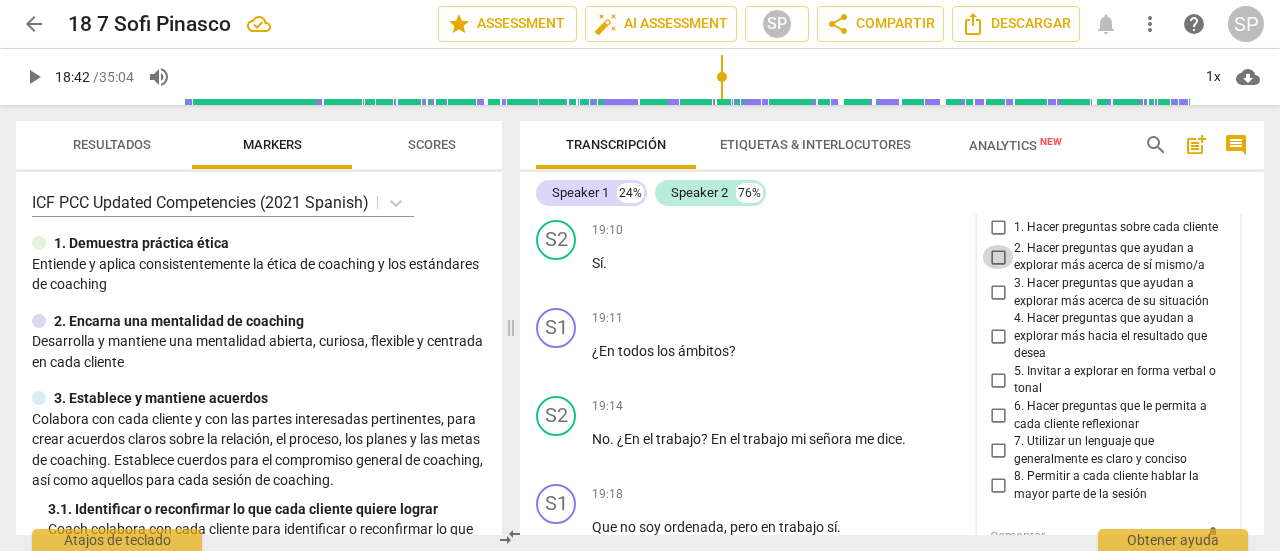 click on "2. Hacer preguntas que ayudan a explorar más acerca de sí mismo/a" at bounding box center (998, 257) 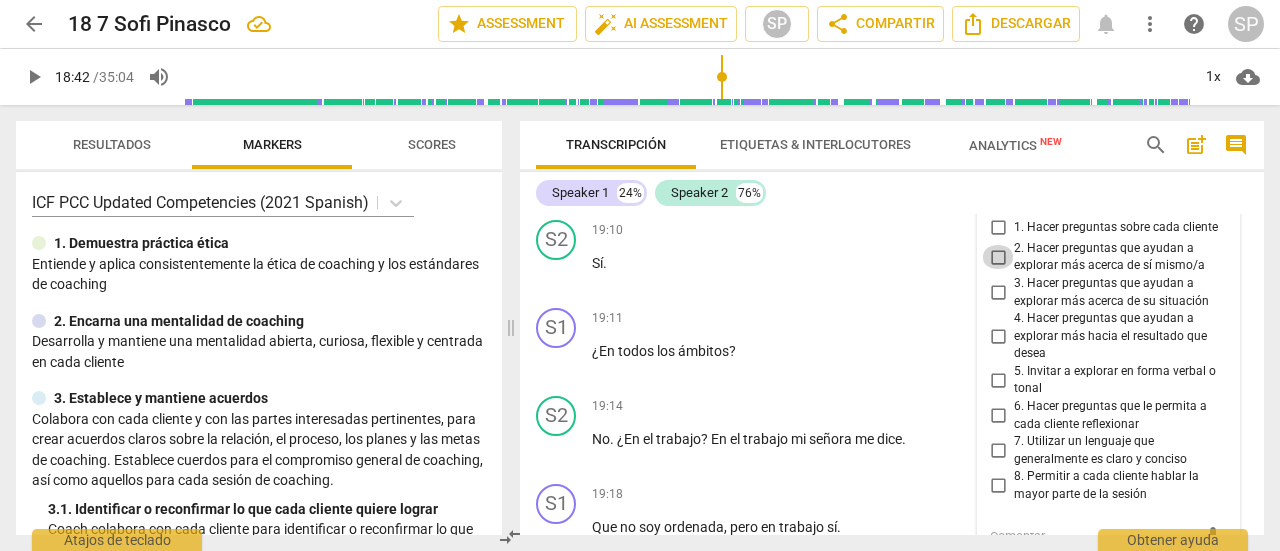 checkbox on "true" 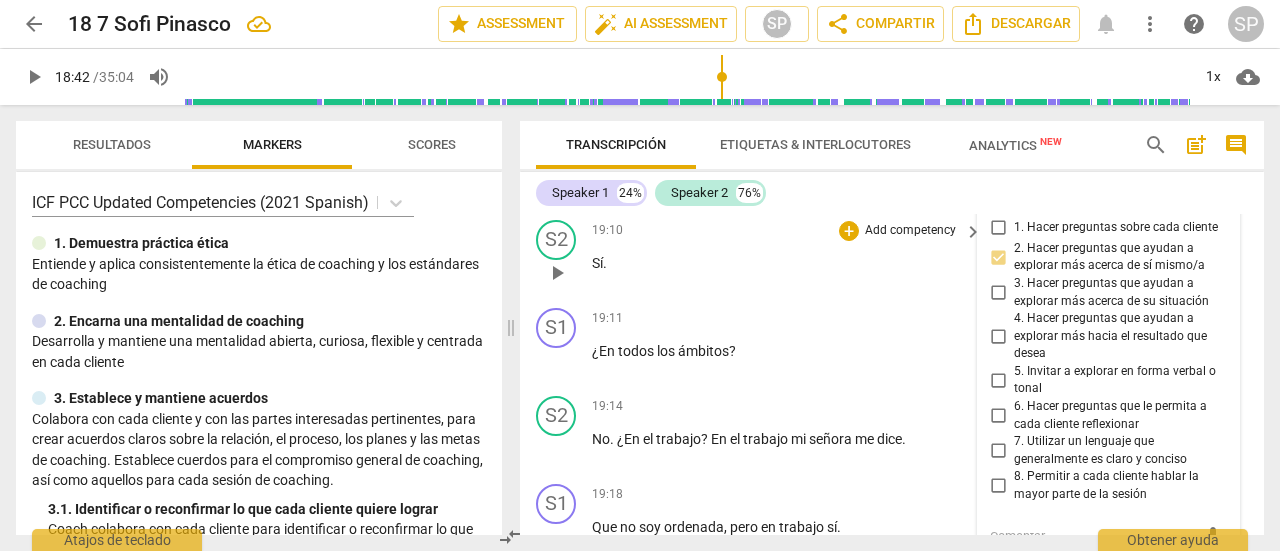 click on "Sí ." at bounding box center (782, 263) 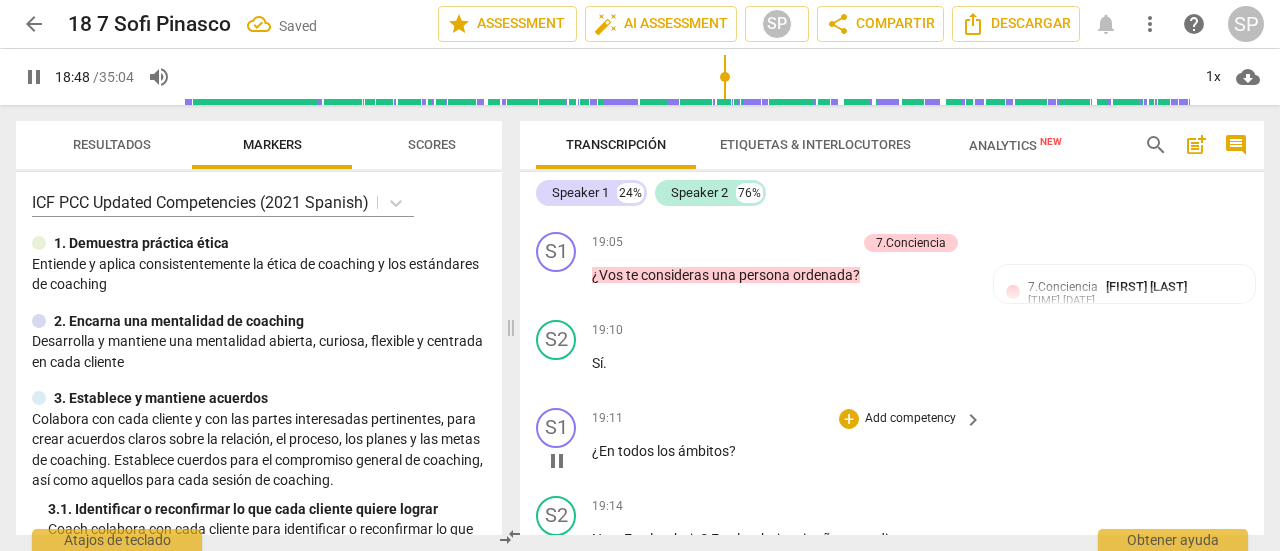 scroll, scrollTop: 6912, scrollLeft: 0, axis: vertical 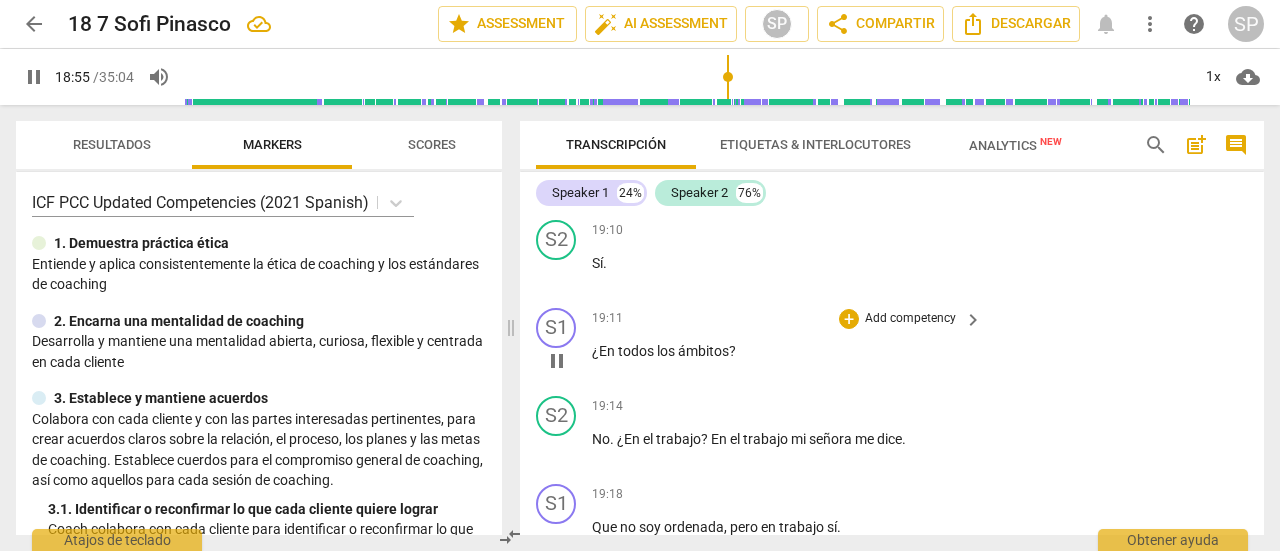 click on "Add competency" at bounding box center (910, 319) 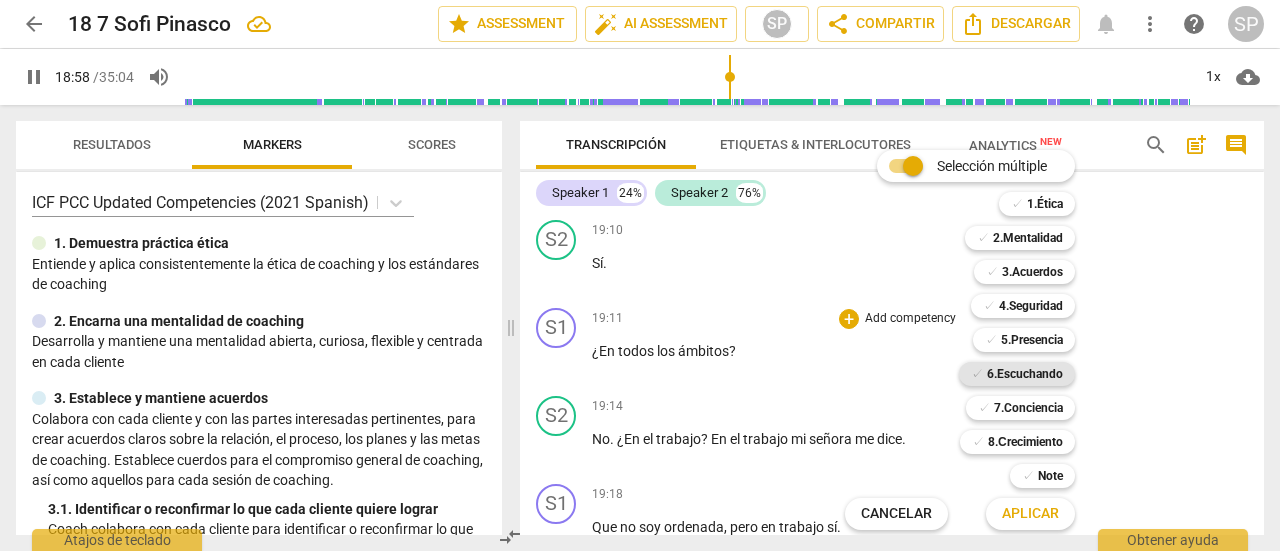 click on "6.Escuchando" at bounding box center [1025, 374] 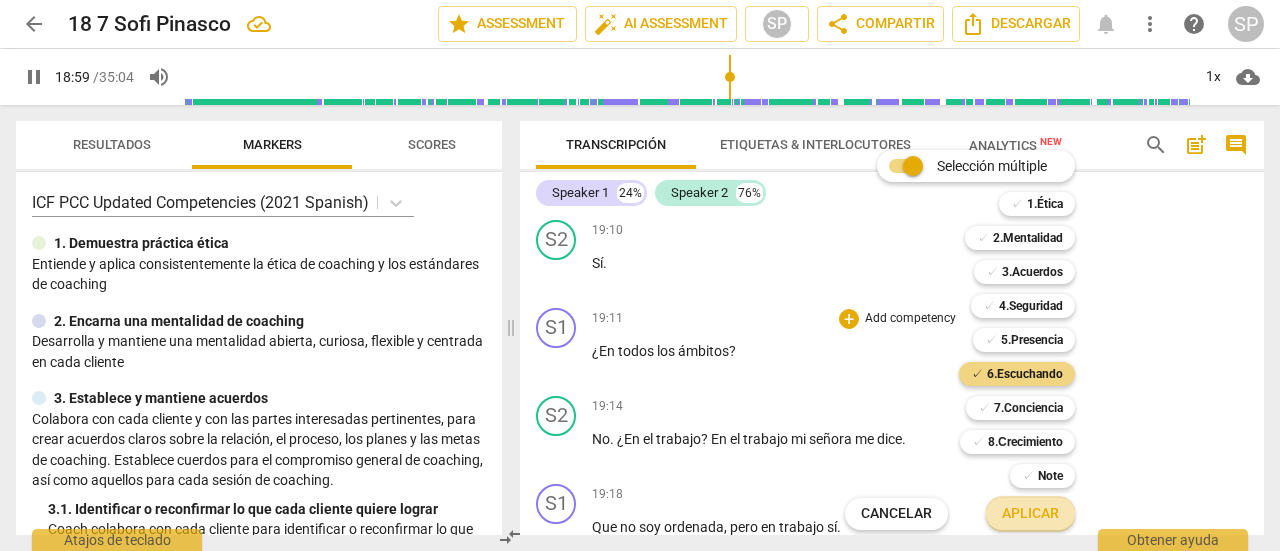 click on "Aplicar" at bounding box center [1030, 514] 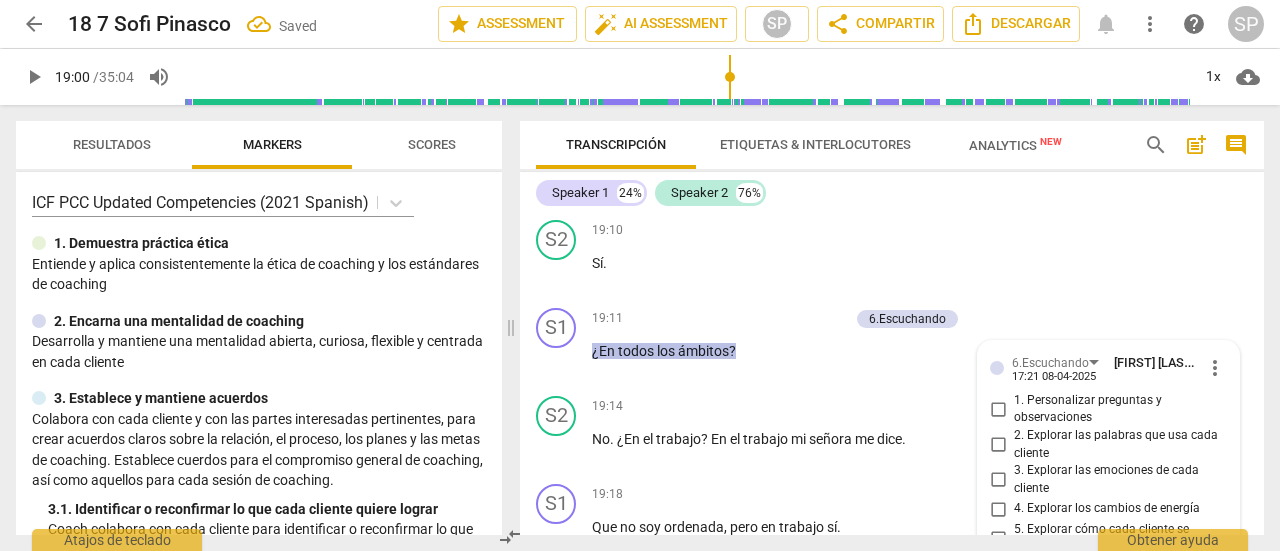 scroll, scrollTop: 7236, scrollLeft: 0, axis: vertical 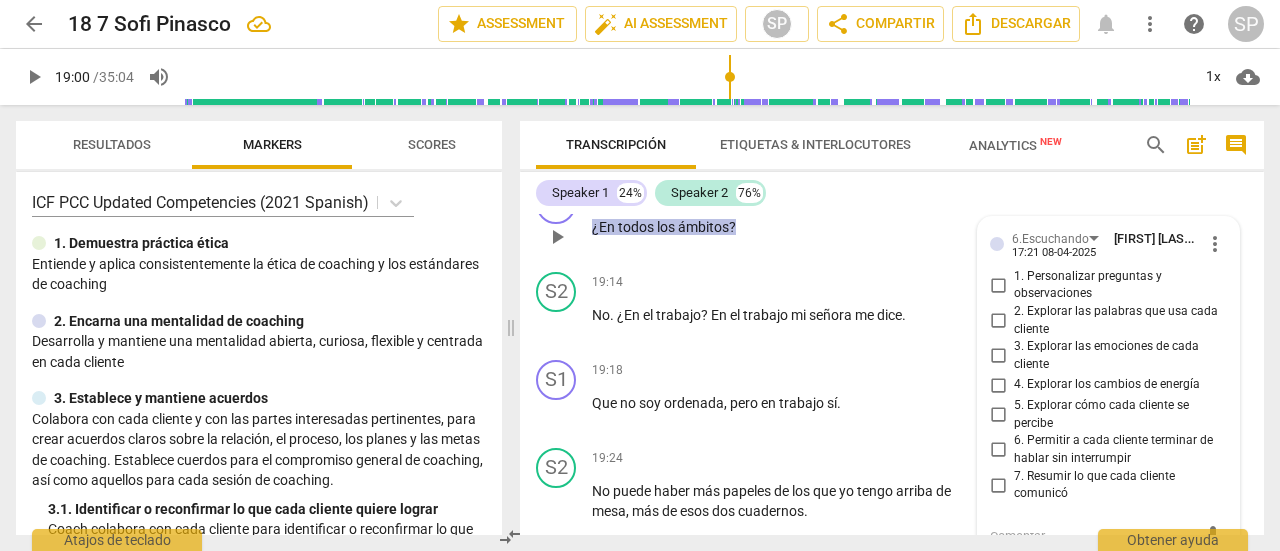 click on "S1 play_arrow pause [TIME] + Add competency 6.Escuchando keyboard_arrow_right ¿En   todos   los   ámbitos ? 6.Escuchando [FIRST] [LAST] [TIME] [DATE] more_vert 1. Personalizar preguntas y observaciones  2. Explorar las palabras que usa cada cliente 3. Explorar las emociones de cada cliente 4. Explorar los cambios de energía  5. Explorar cómo cada cliente se percibe 6. Permitir a cada cliente terminar de hablar sin interrumpir 7. Resumir lo que cada cliente comunicó  mic" at bounding box center (892, 220) 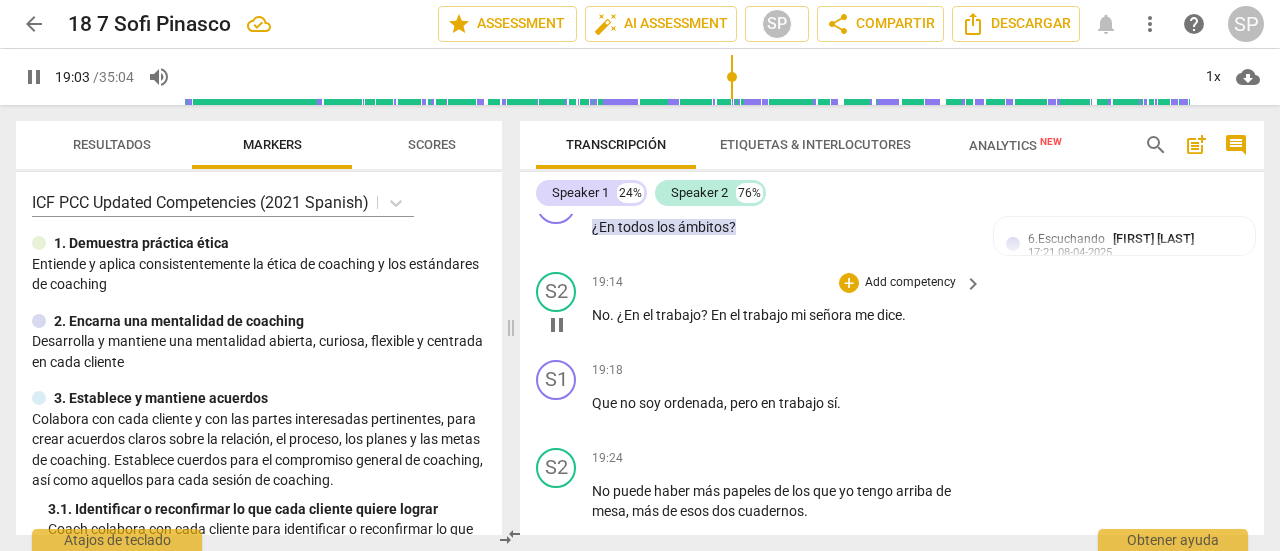 scroll, scrollTop: 6936, scrollLeft: 0, axis: vertical 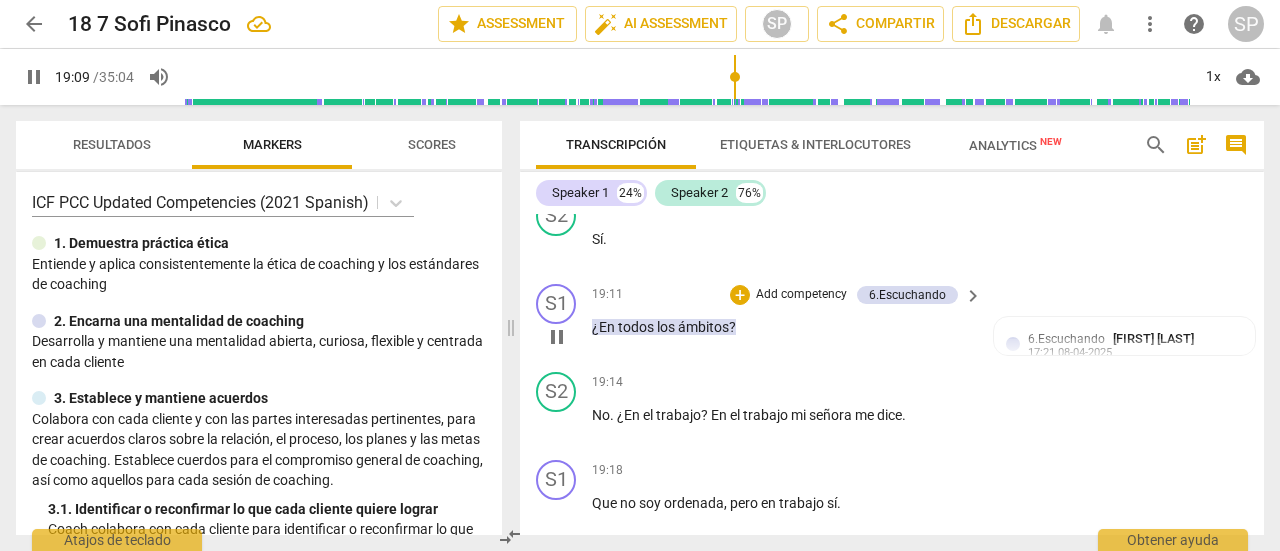 click on "Add competency" at bounding box center (801, 295) 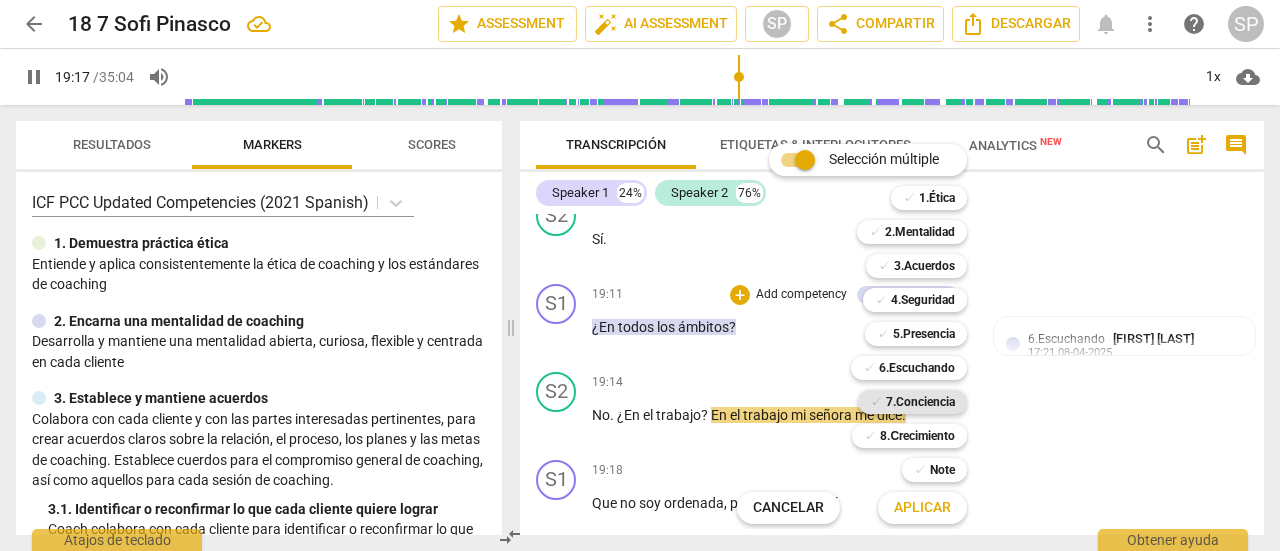 click on "7.Conciencia" at bounding box center (920, 402) 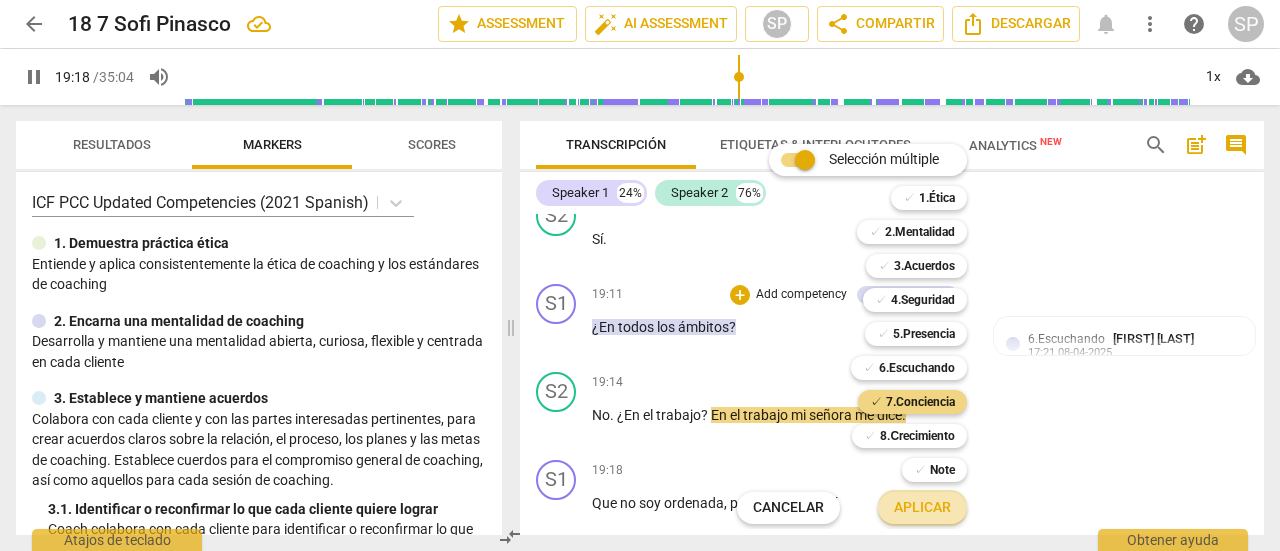 click on "Aplicar" at bounding box center (922, 508) 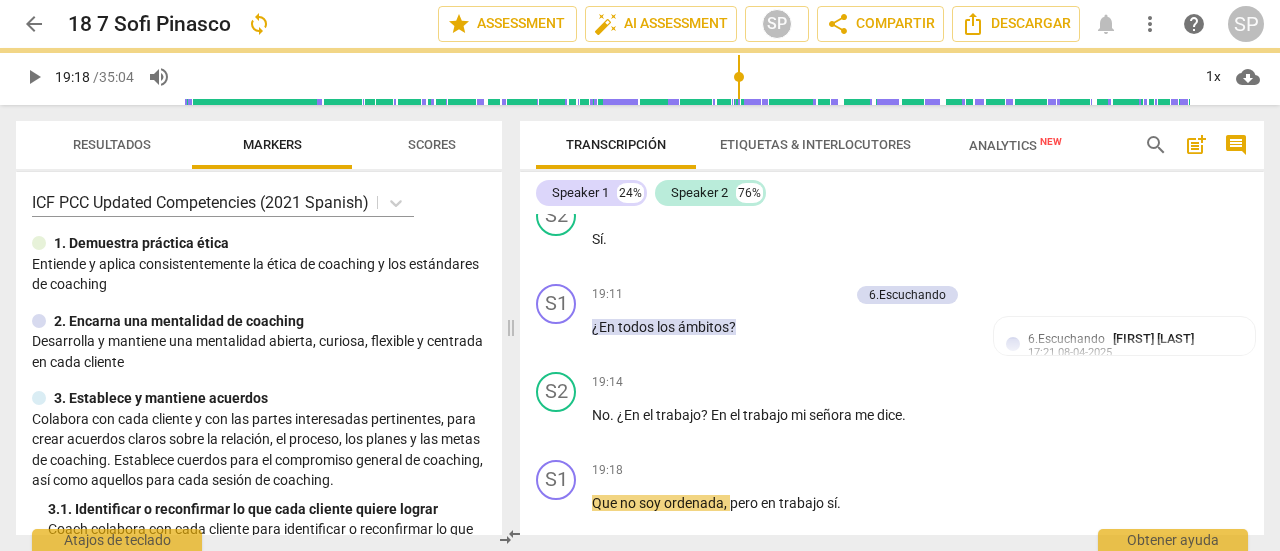 type on "1159" 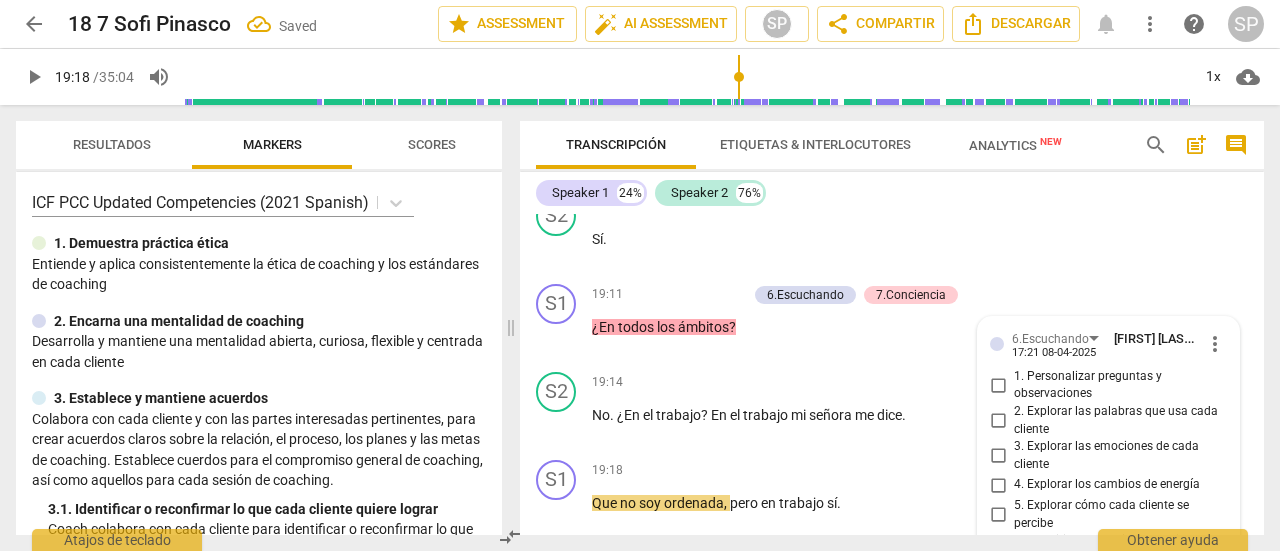 scroll, scrollTop: 7236, scrollLeft: 0, axis: vertical 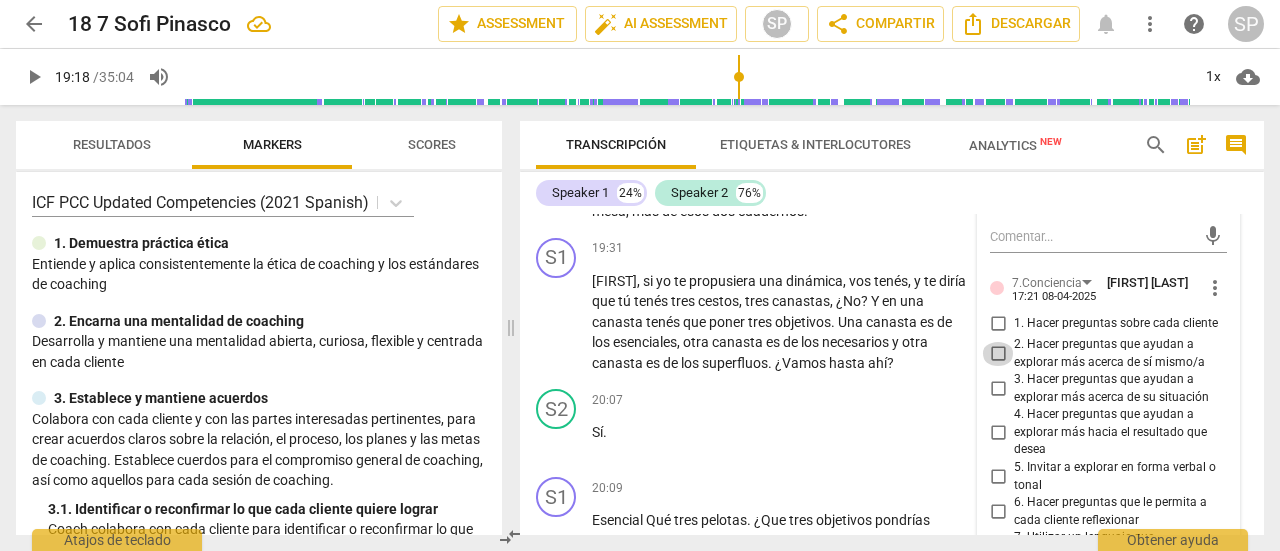 click on "2. Hacer preguntas que ayudan a explorar más acerca de sí mismo/a" at bounding box center [998, 354] 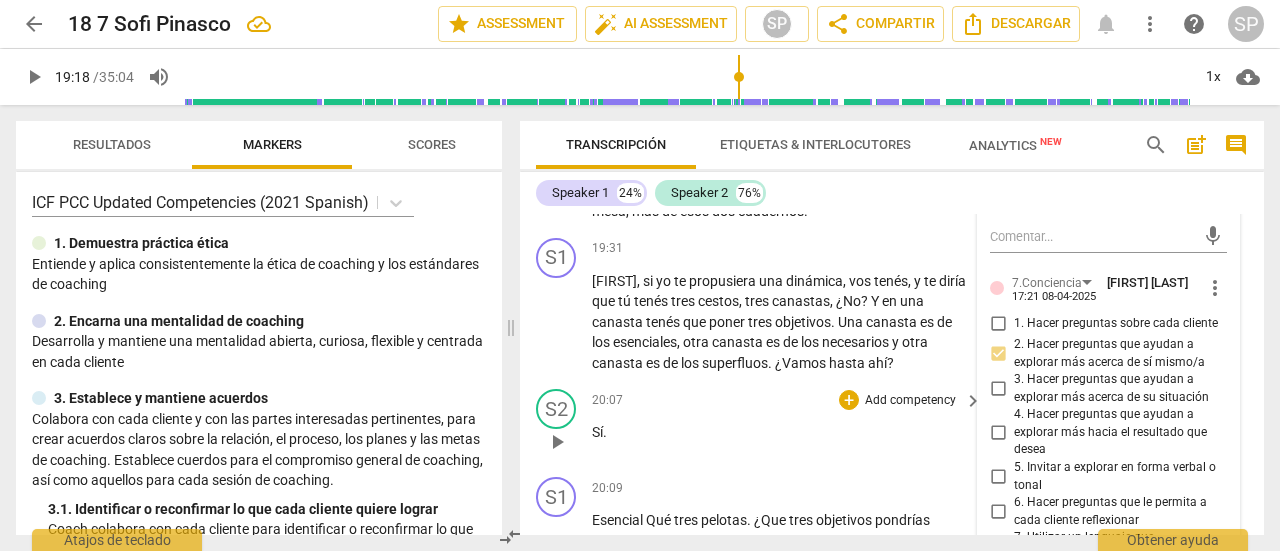 click on "Sí ." at bounding box center [782, 432] 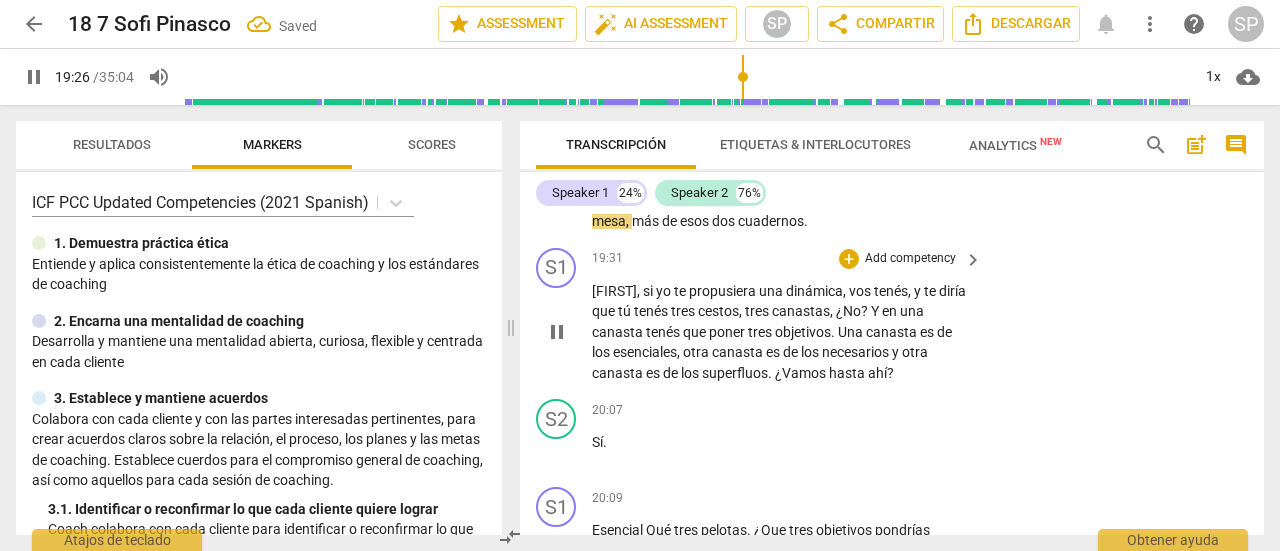 scroll, scrollTop: 7336, scrollLeft: 0, axis: vertical 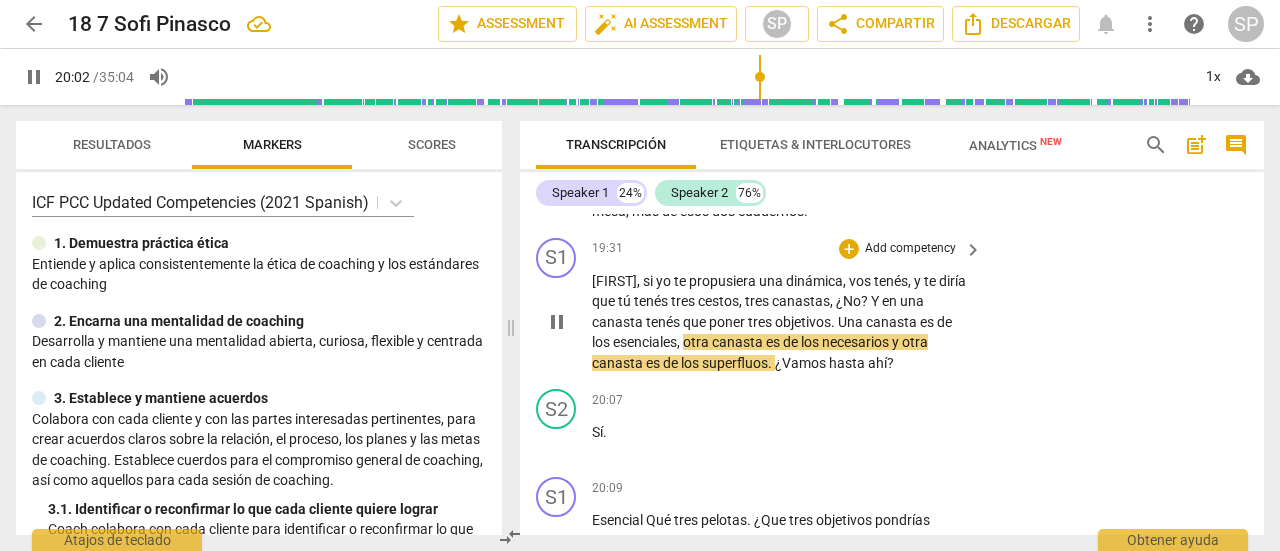 click on "Add competency" at bounding box center (910, 249) 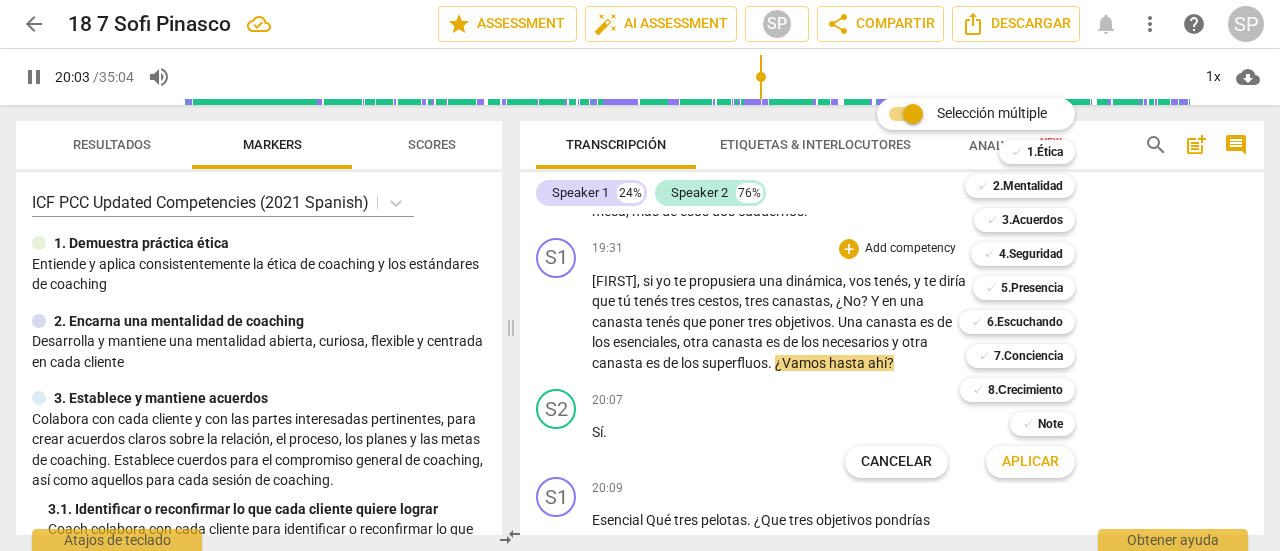 drag, startPoint x: 1003, startPoint y: 391, endPoint x: 1000, endPoint y: 437, distance: 46.09772 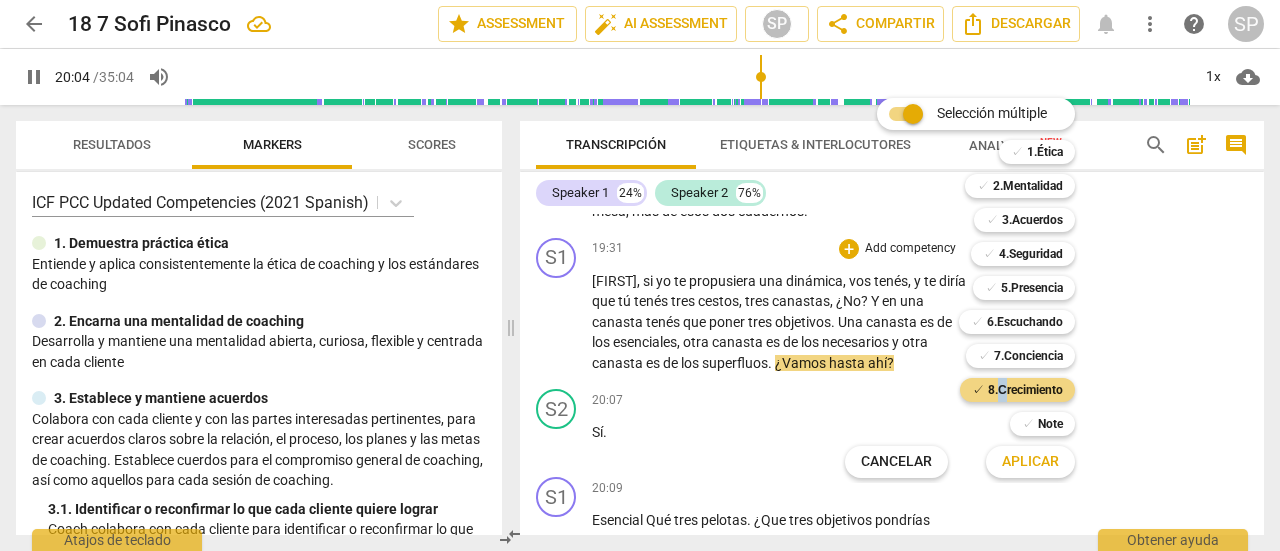 click on "Aplicar" at bounding box center [1030, 462] 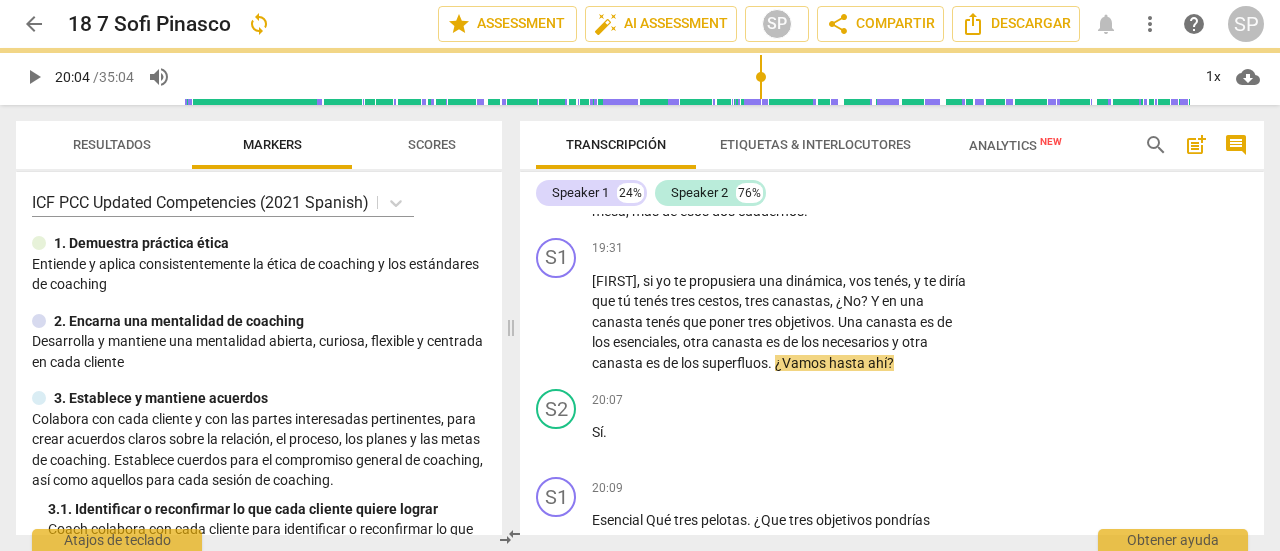 type on "1205" 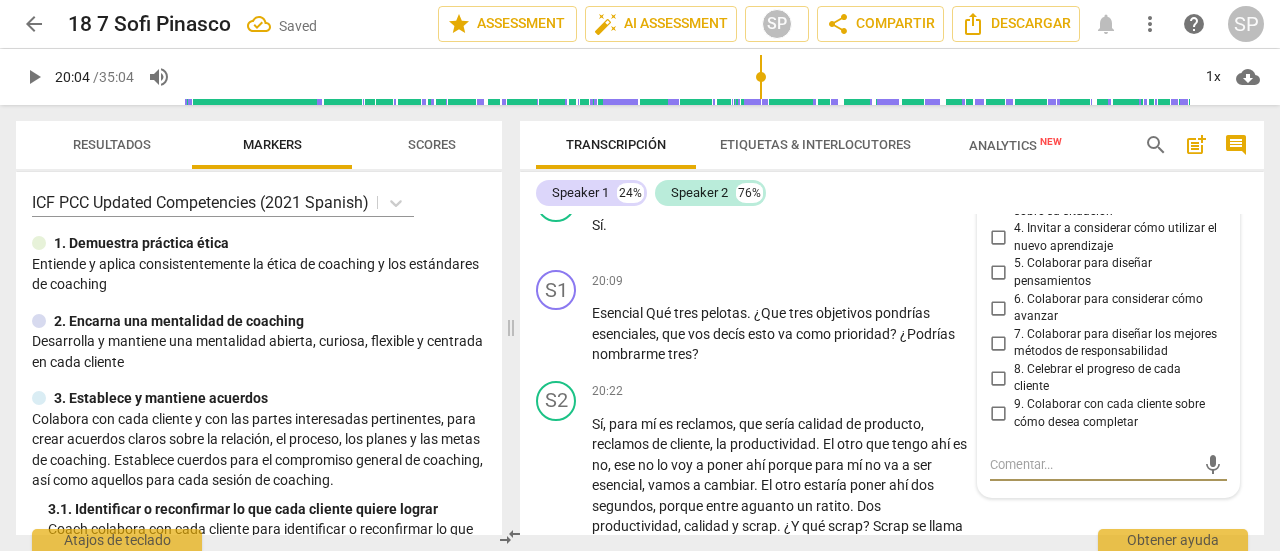 scroll, scrollTop: 7471, scrollLeft: 0, axis: vertical 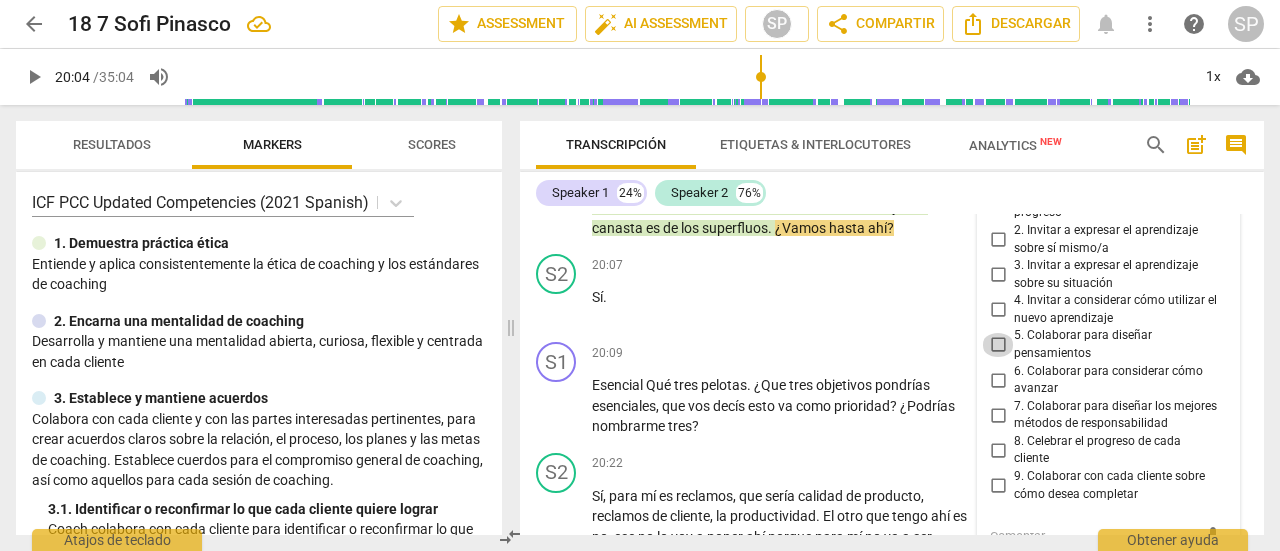 click on "5. Colaborar para diseñar pensamientos" at bounding box center [998, 345] 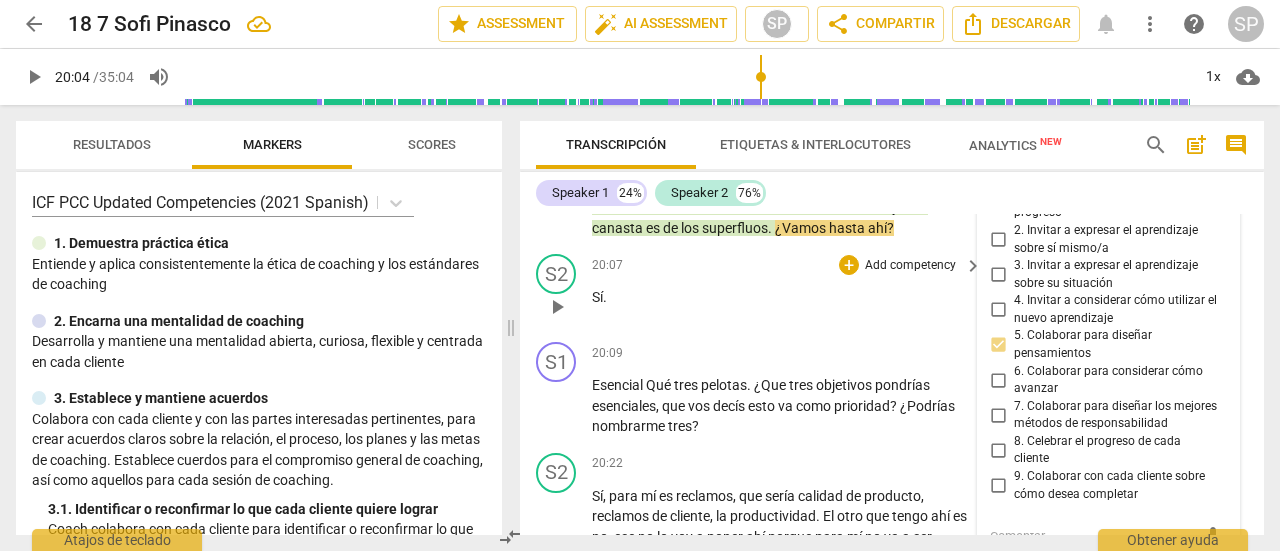 click on "S2 play_arrow pause 20:07 + Add competency keyboard_arrow_right Sí ." at bounding box center [892, 290] 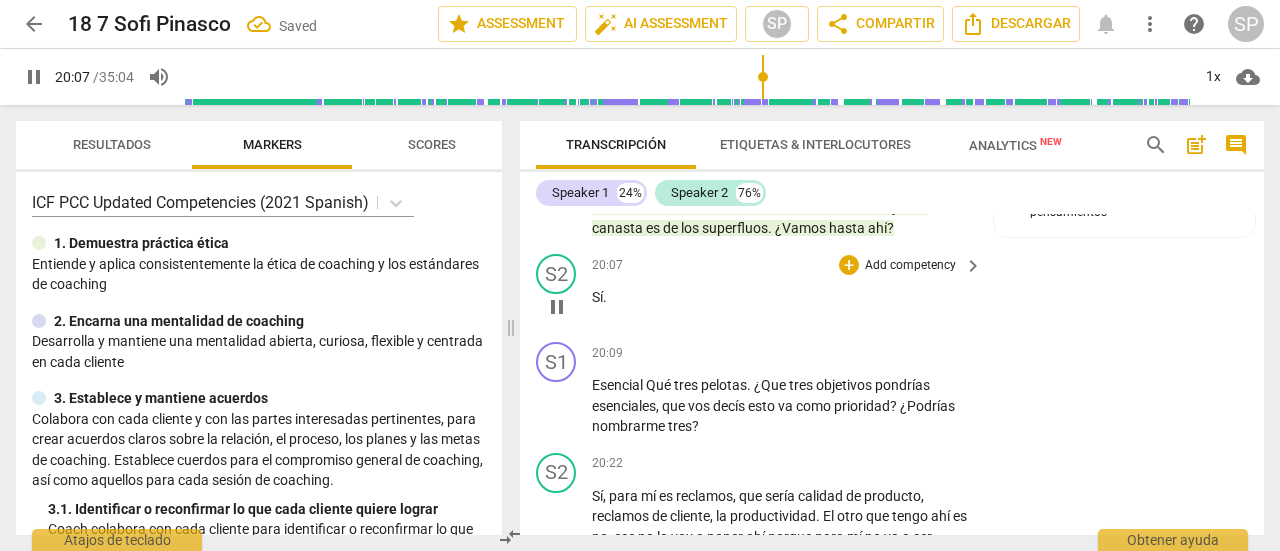 scroll, scrollTop: 7571, scrollLeft: 0, axis: vertical 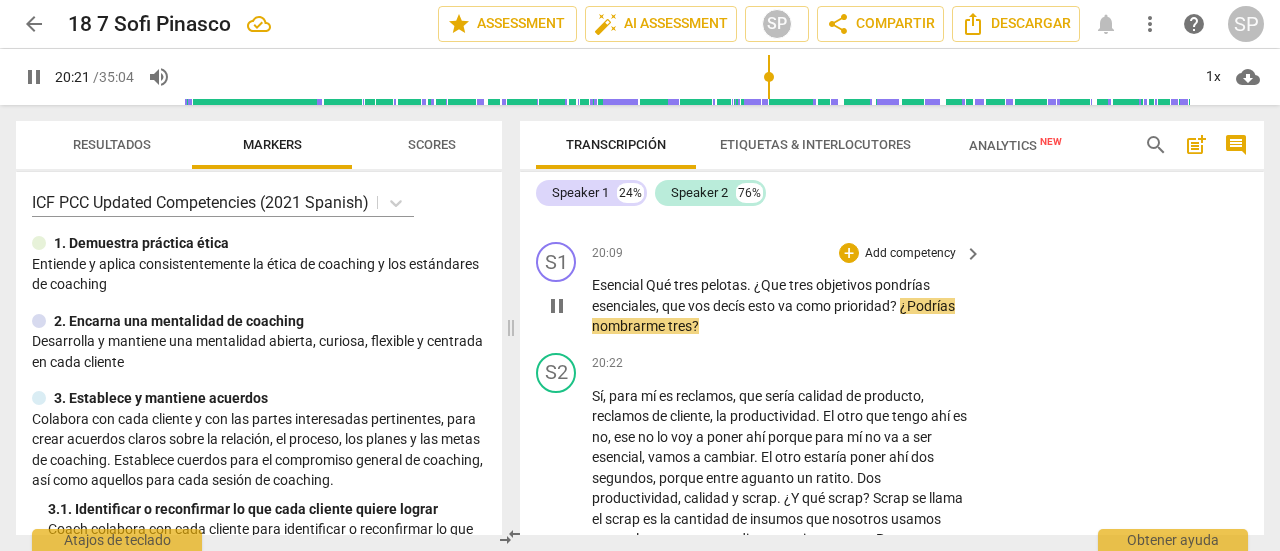 click on "Add competency" at bounding box center [910, 254] 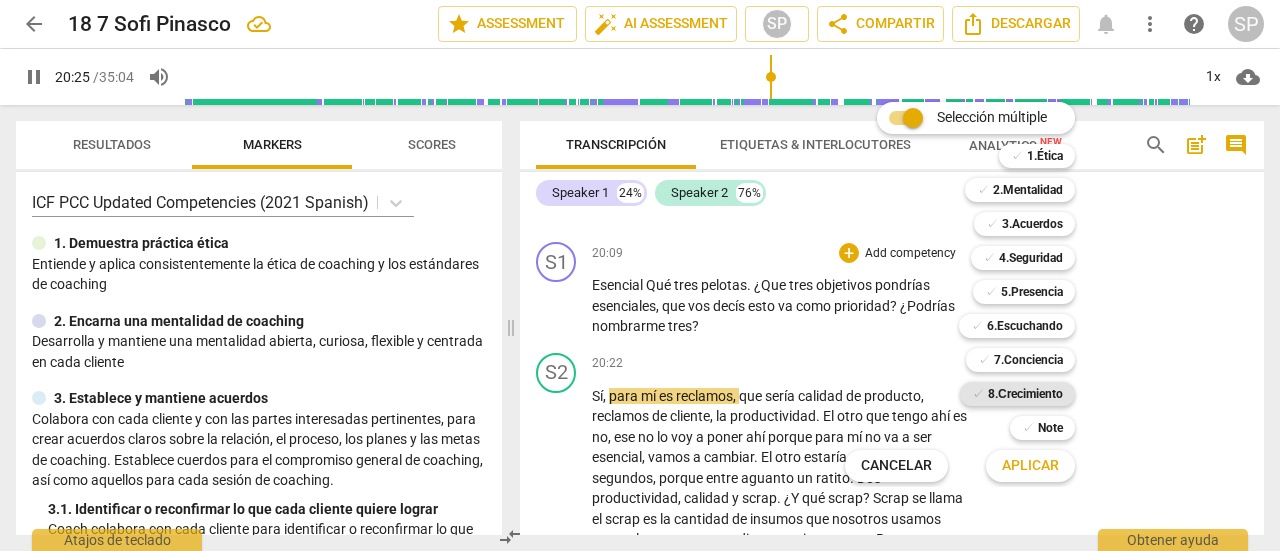 click on "8.Сrecimiento" at bounding box center [1025, 394] 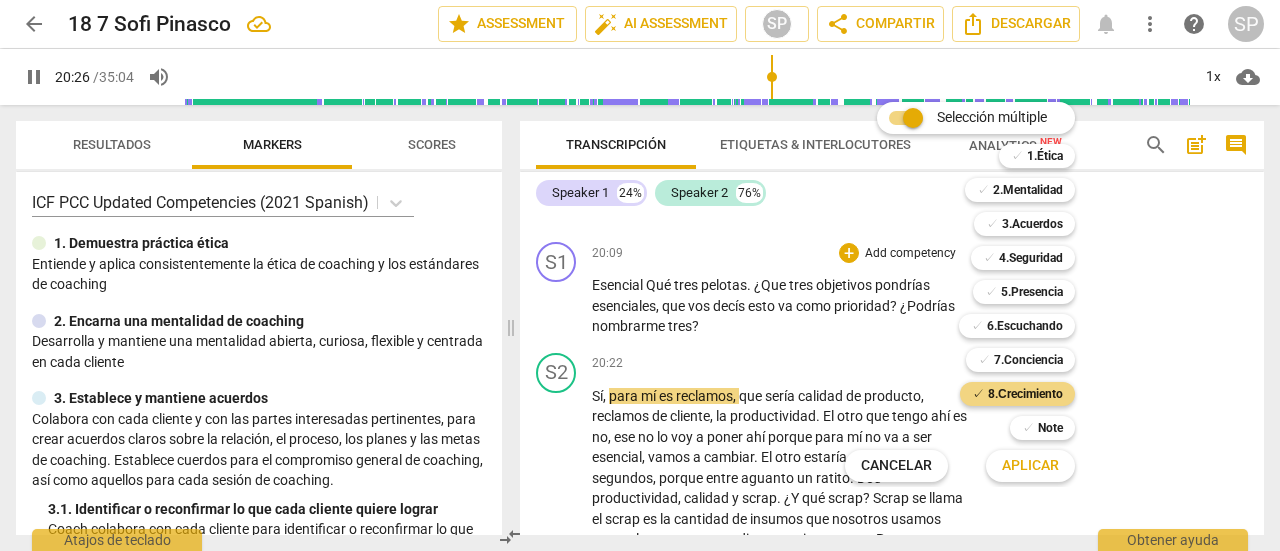 click on "Aplicar" at bounding box center (1030, 466) 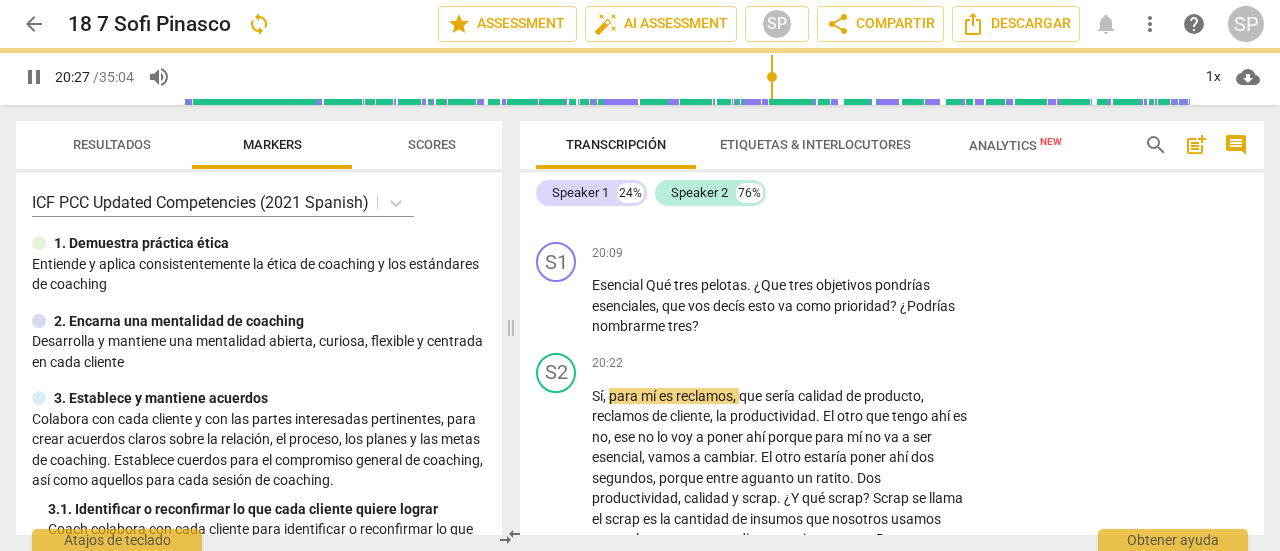 type on "1227" 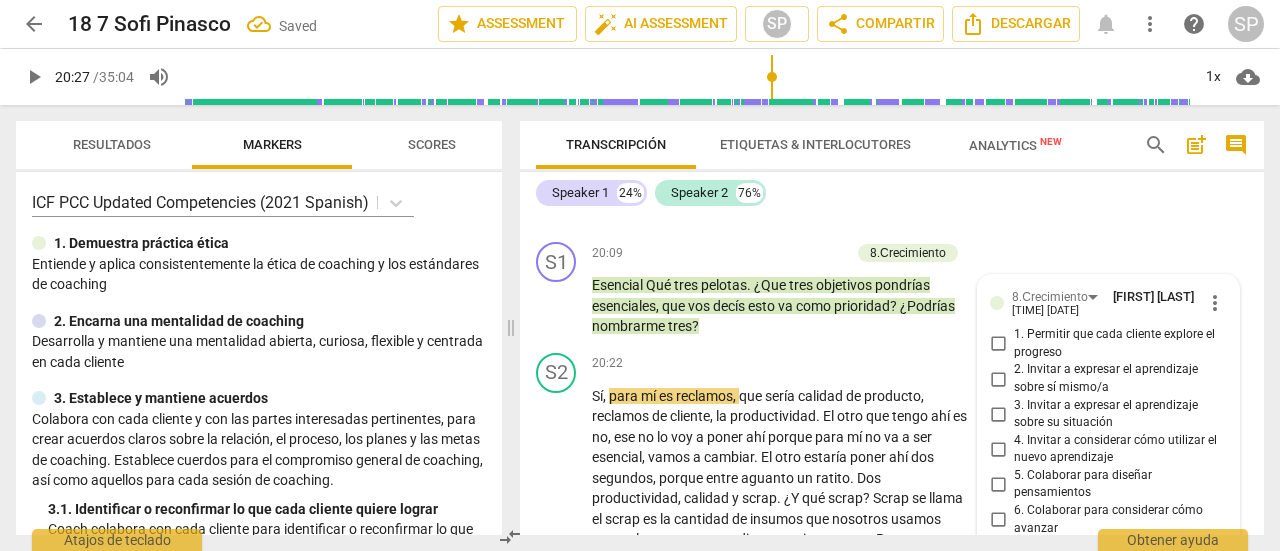 scroll, scrollTop: 7911, scrollLeft: 0, axis: vertical 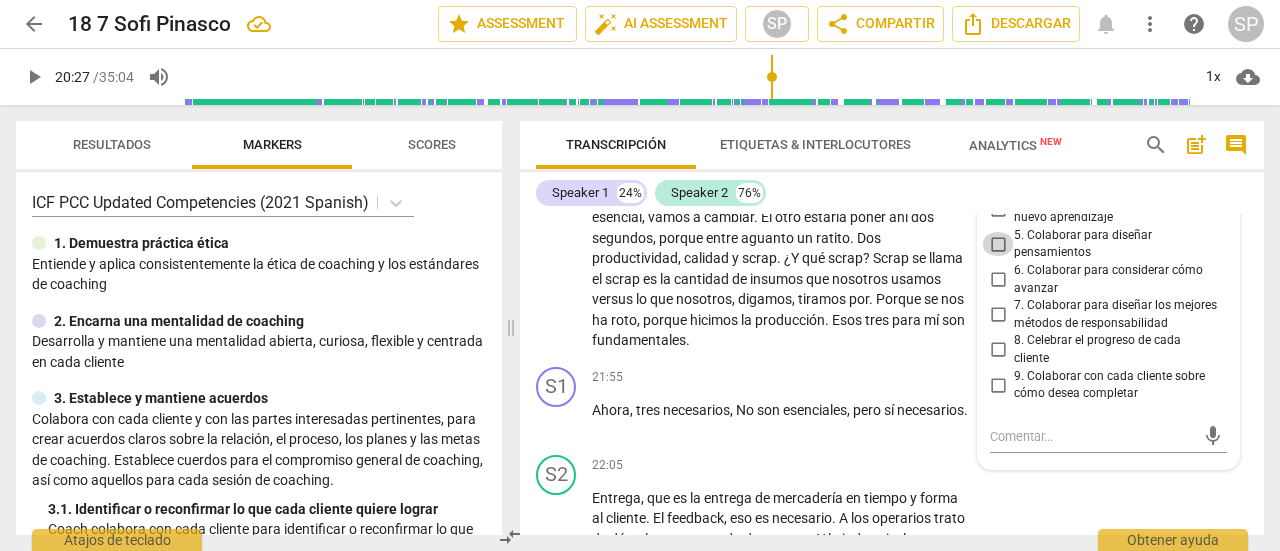 drag, startPoint x: 991, startPoint y: 284, endPoint x: 912, endPoint y: 348, distance: 101.671036 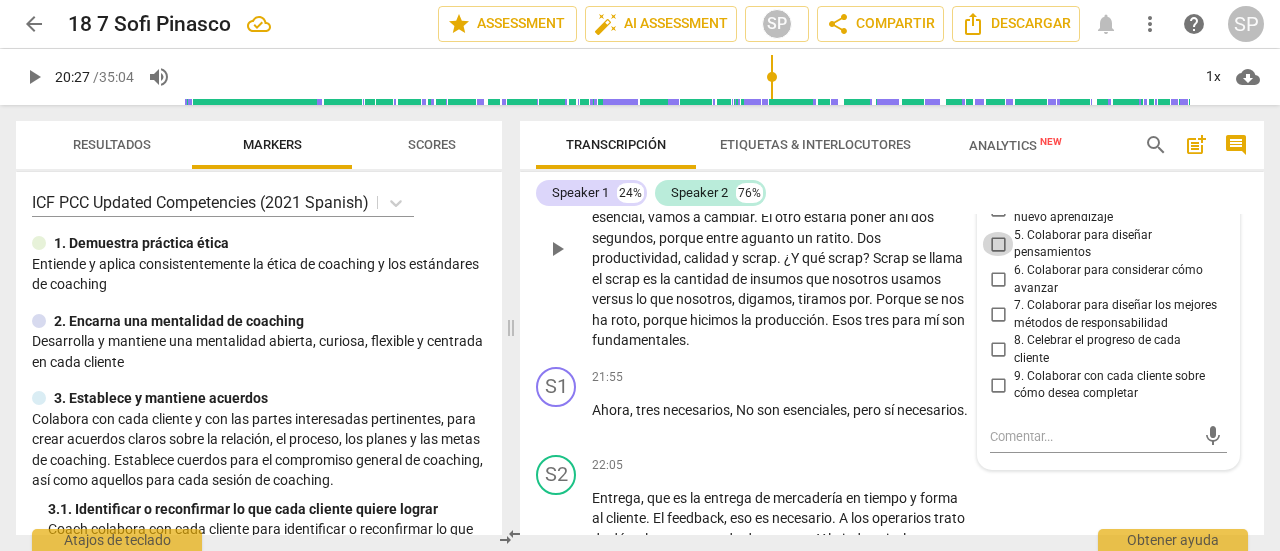 click on "5. Colaborar para diseñar pensamientos" at bounding box center [998, 244] 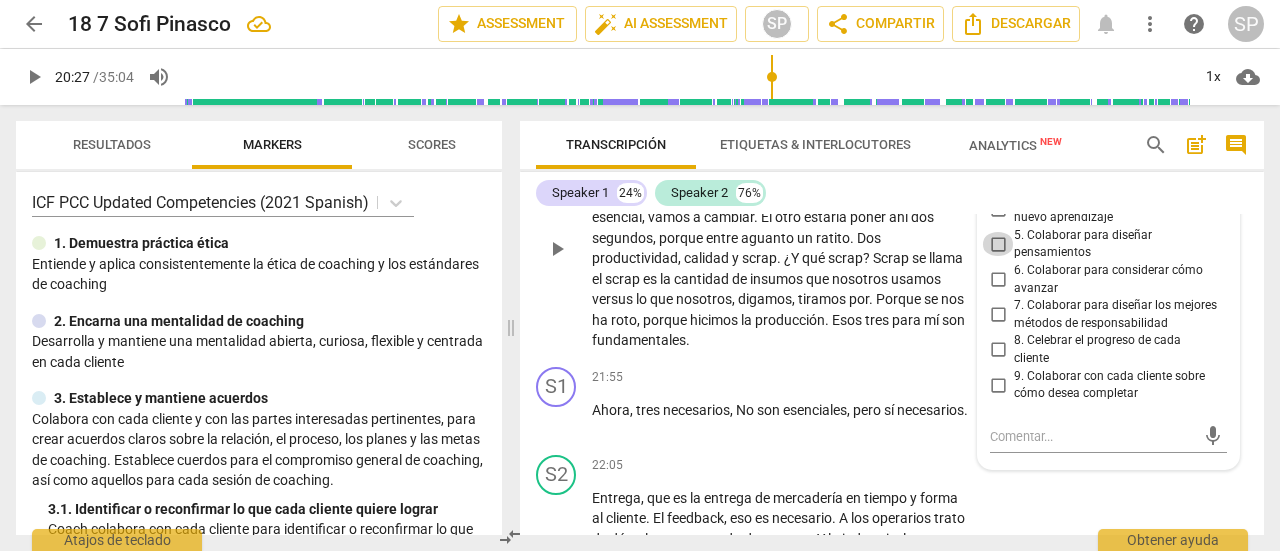 checkbox on "true" 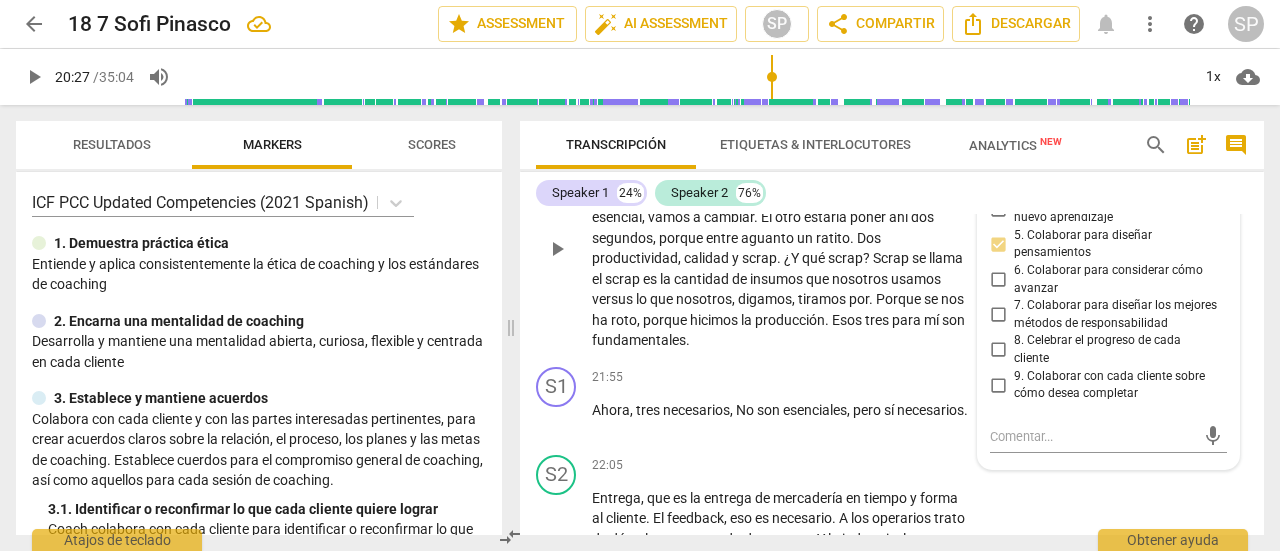 drag, startPoint x: 786, startPoint y: 398, endPoint x: 989, endPoint y: 396, distance: 203.00986 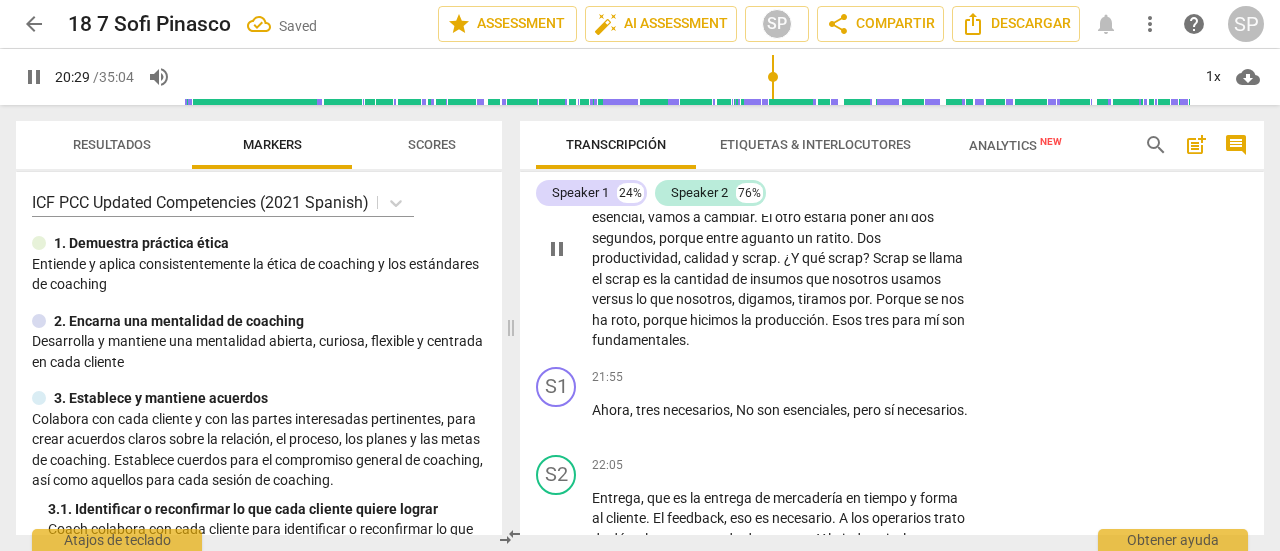 scroll, scrollTop: 7911, scrollLeft: 0, axis: vertical 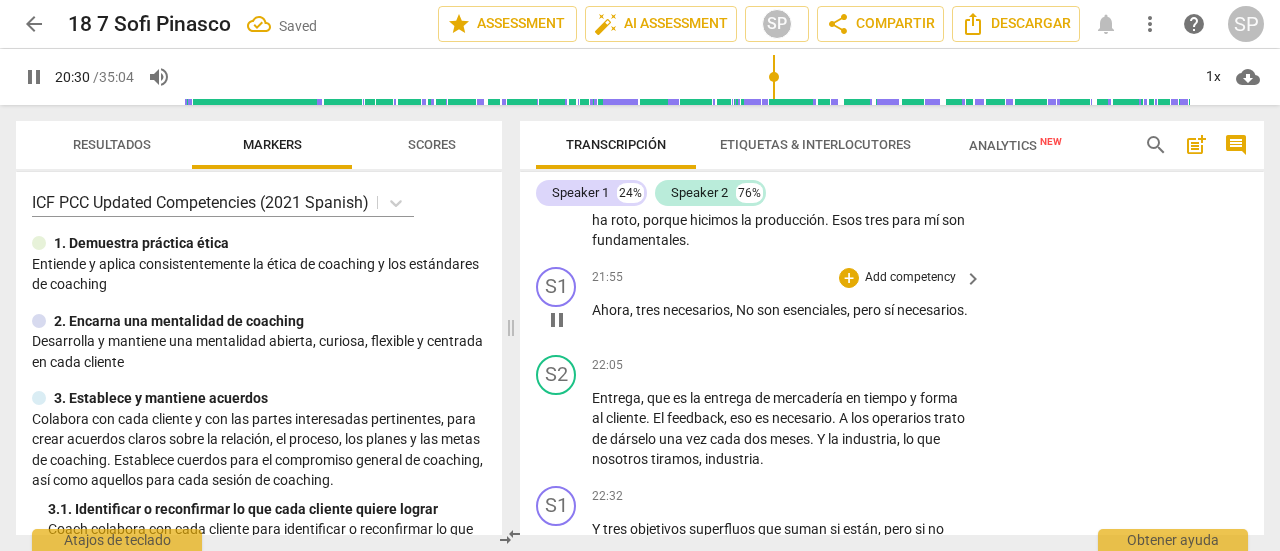 click on "Add competency" at bounding box center [910, 278] 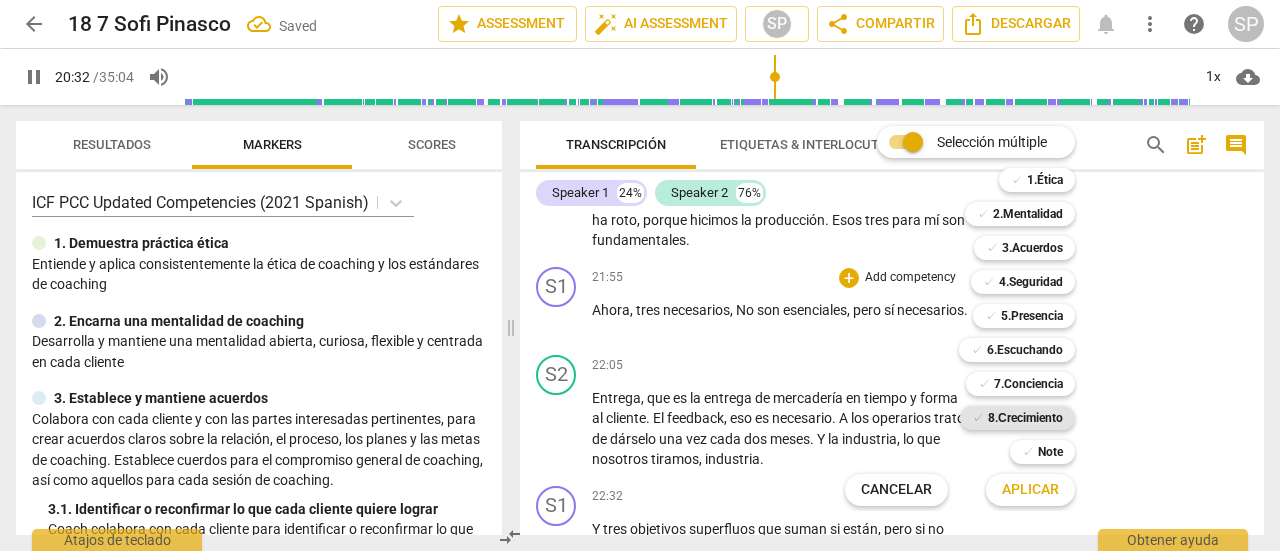click on "8.Сrecimiento" at bounding box center [1025, 418] 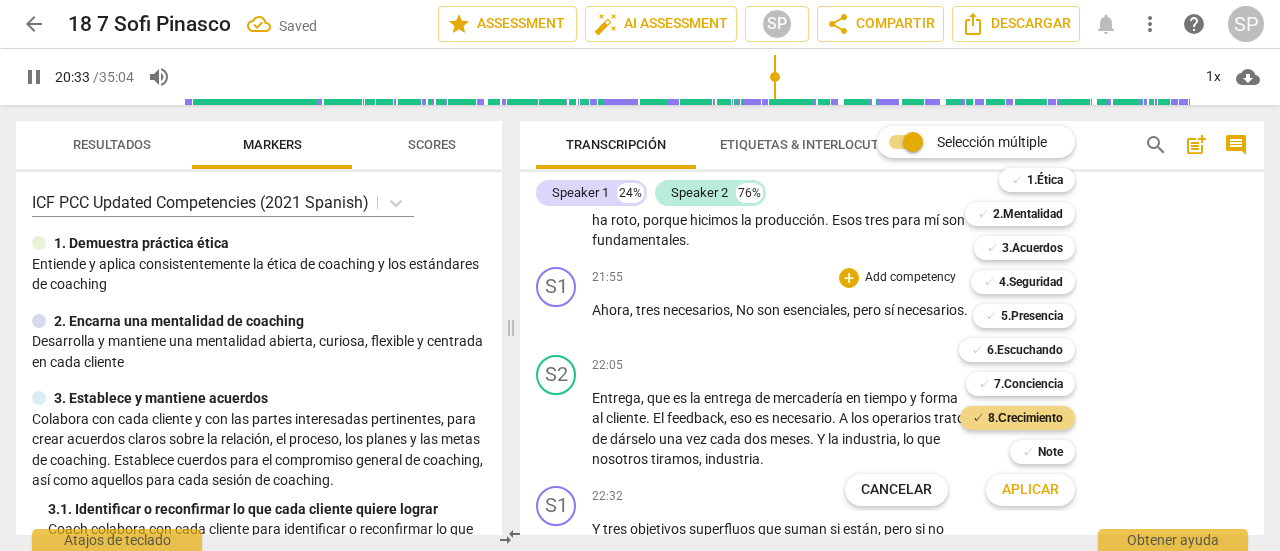 click on "Aplicar" at bounding box center (1030, 490) 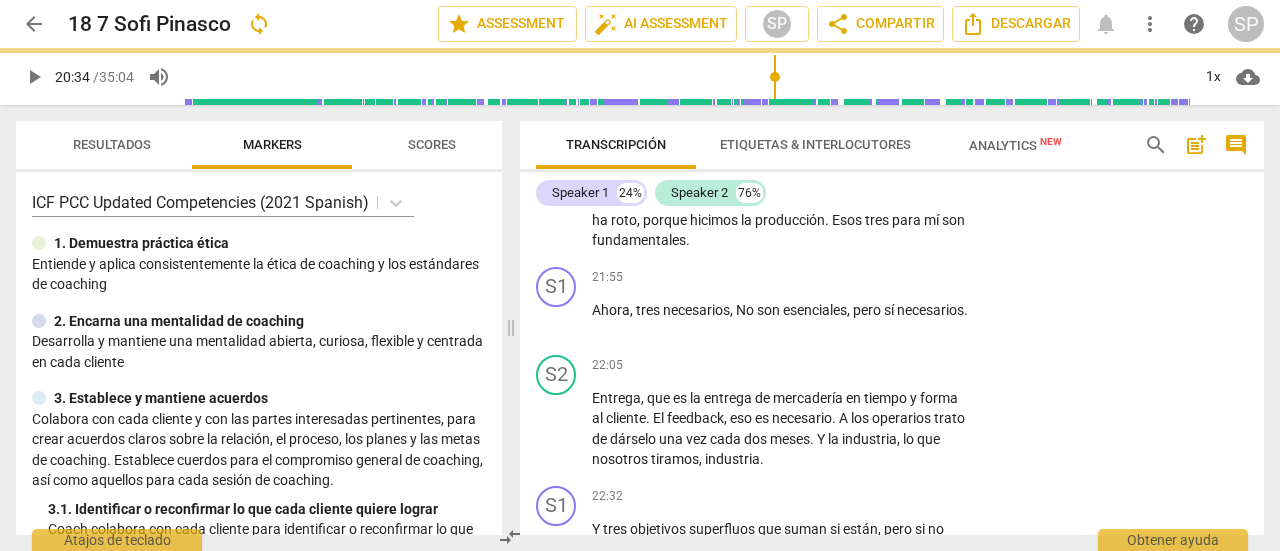 type on "1234" 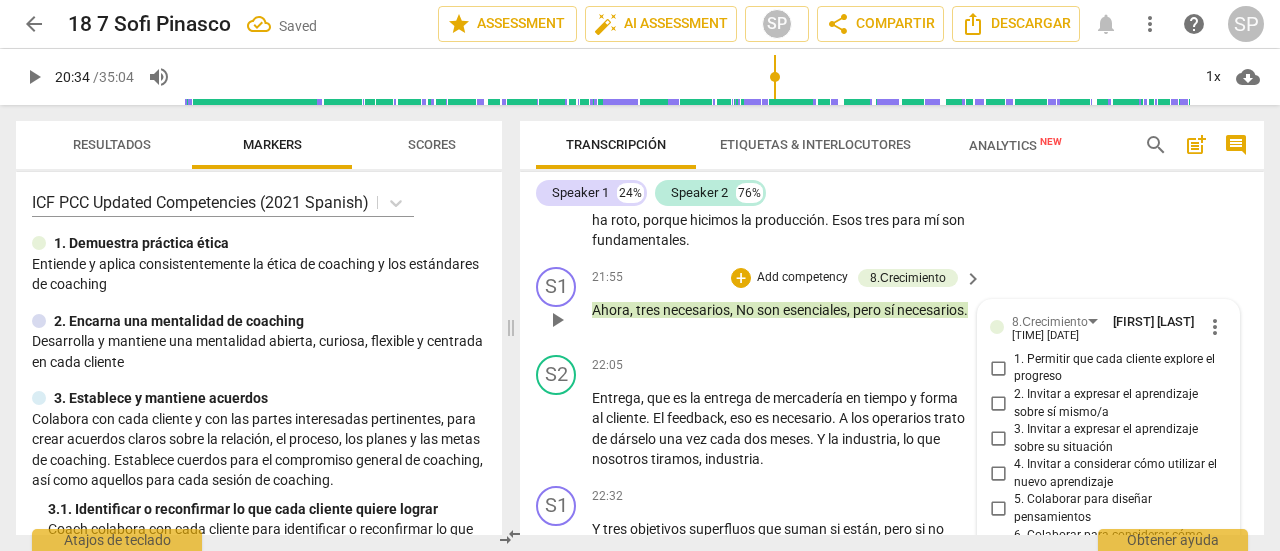 scroll, scrollTop: 8275, scrollLeft: 0, axis: vertical 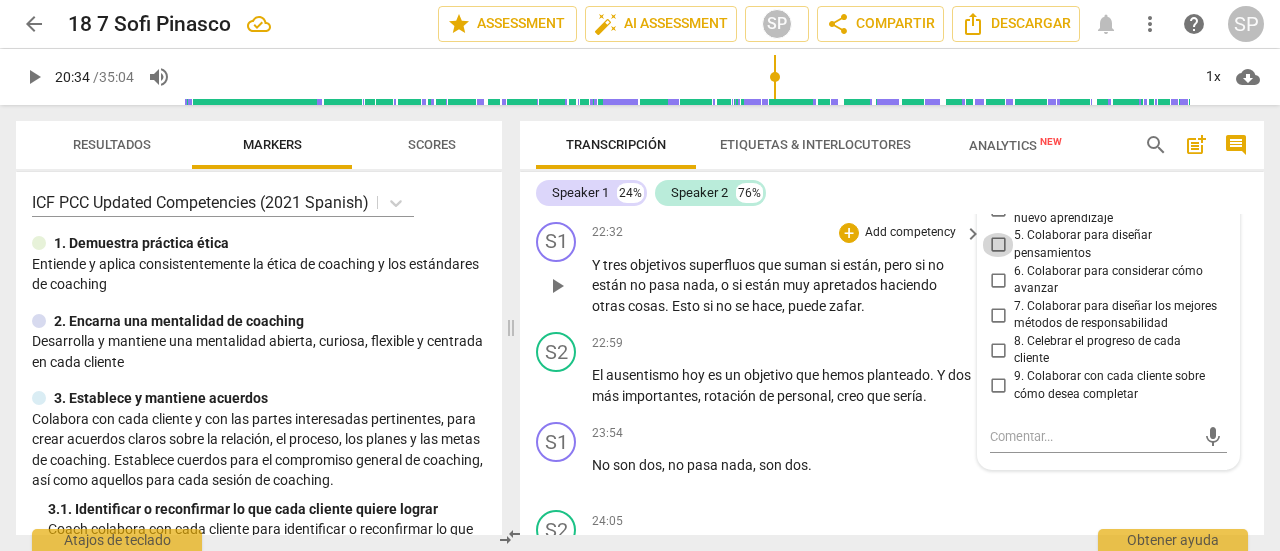 drag, startPoint x: 1001, startPoint y: 284, endPoint x: 952, endPoint y: 285, distance: 49.010204 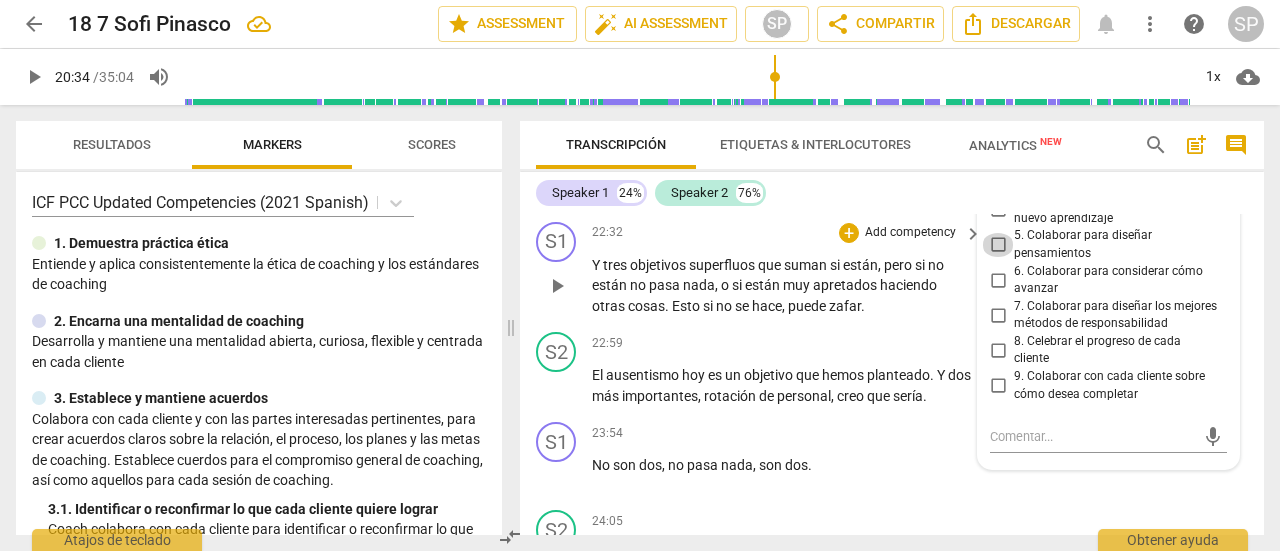 click on "5. Colaborar para diseñar pensamientos" at bounding box center [998, 245] 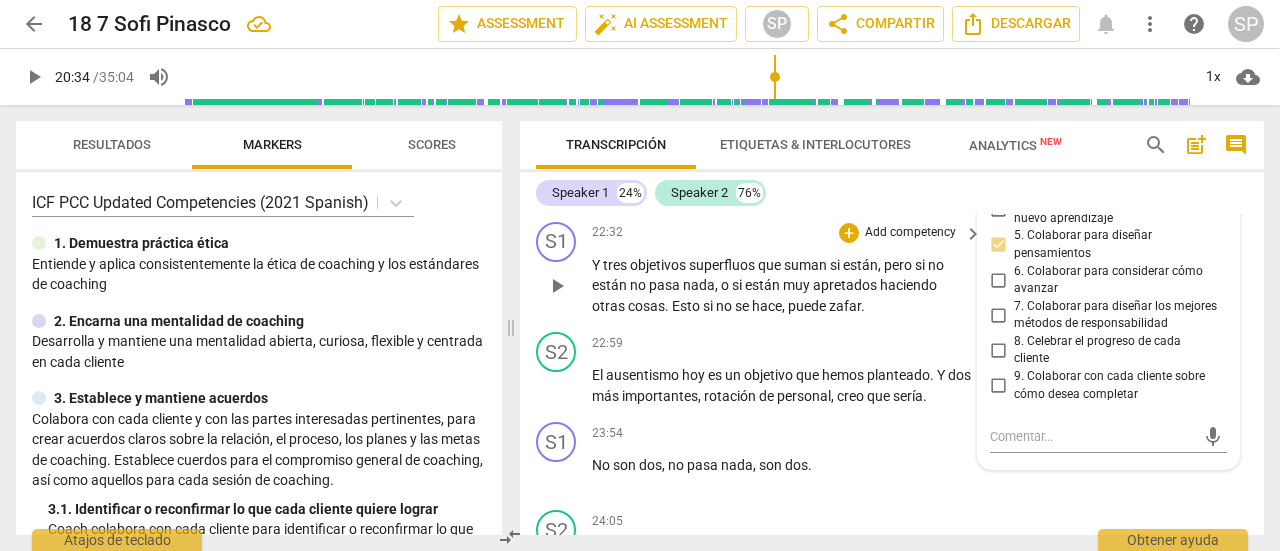 click on "22:32 + Add competency keyboard_arrow_right" at bounding box center (788, 233) 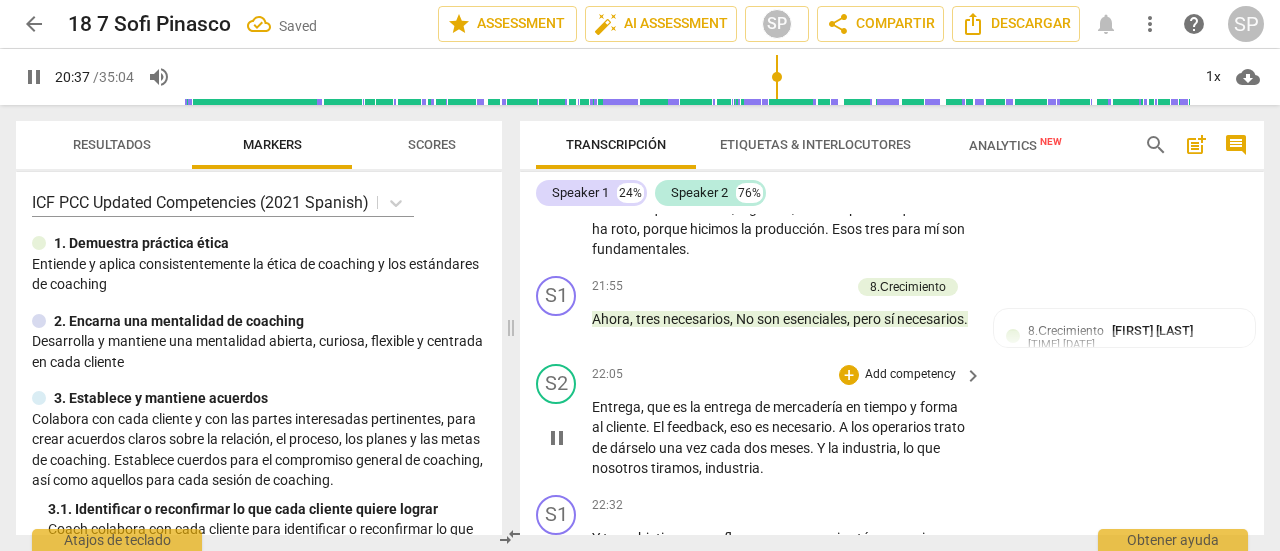 scroll, scrollTop: 7875, scrollLeft: 0, axis: vertical 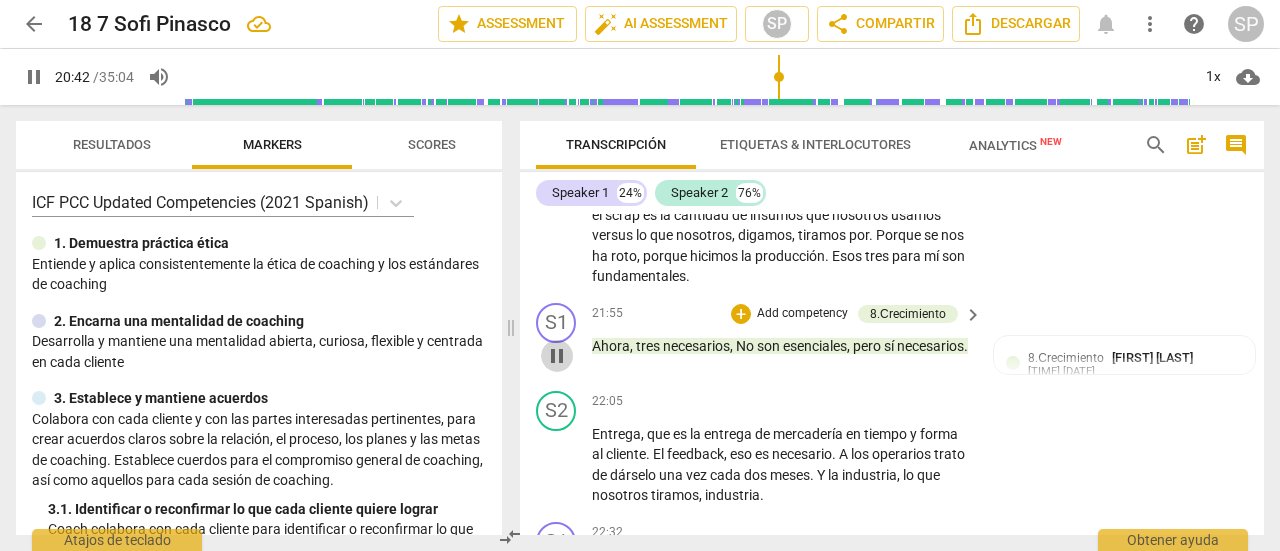 click on "pause" at bounding box center [557, 356] 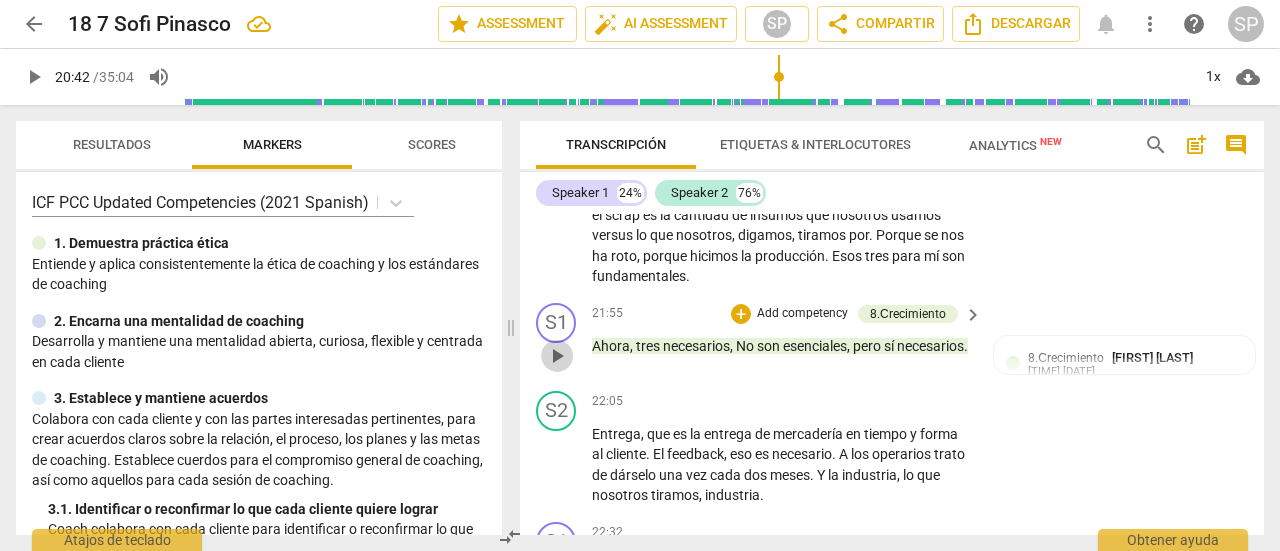 click on "play_arrow" at bounding box center [557, 356] 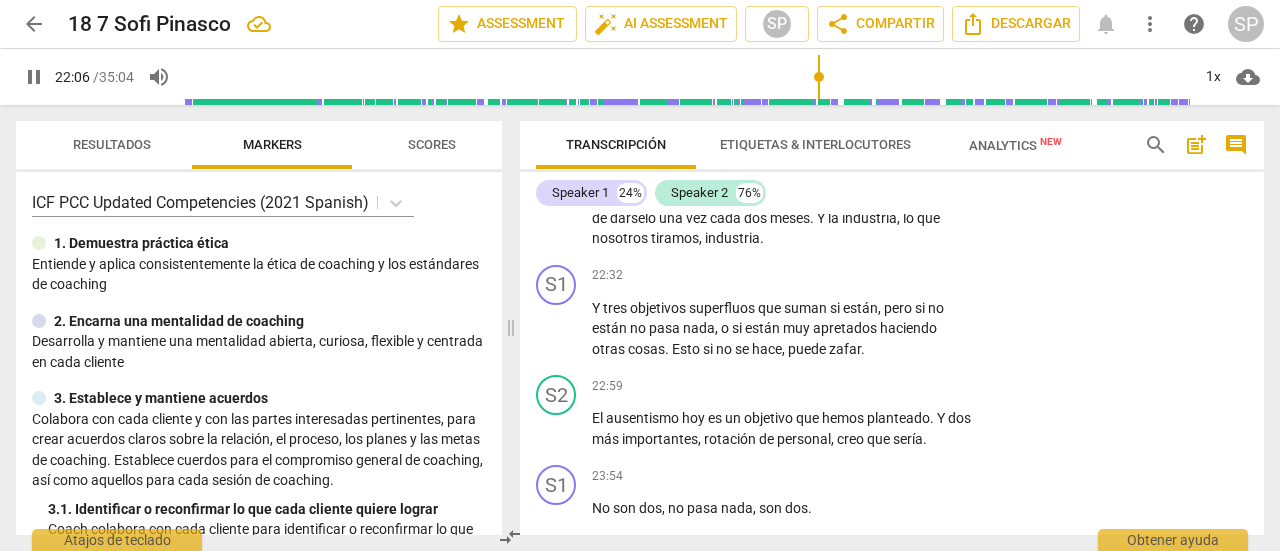 scroll, scrollTop: 8175, scrollLeft: 0, axis: vertical 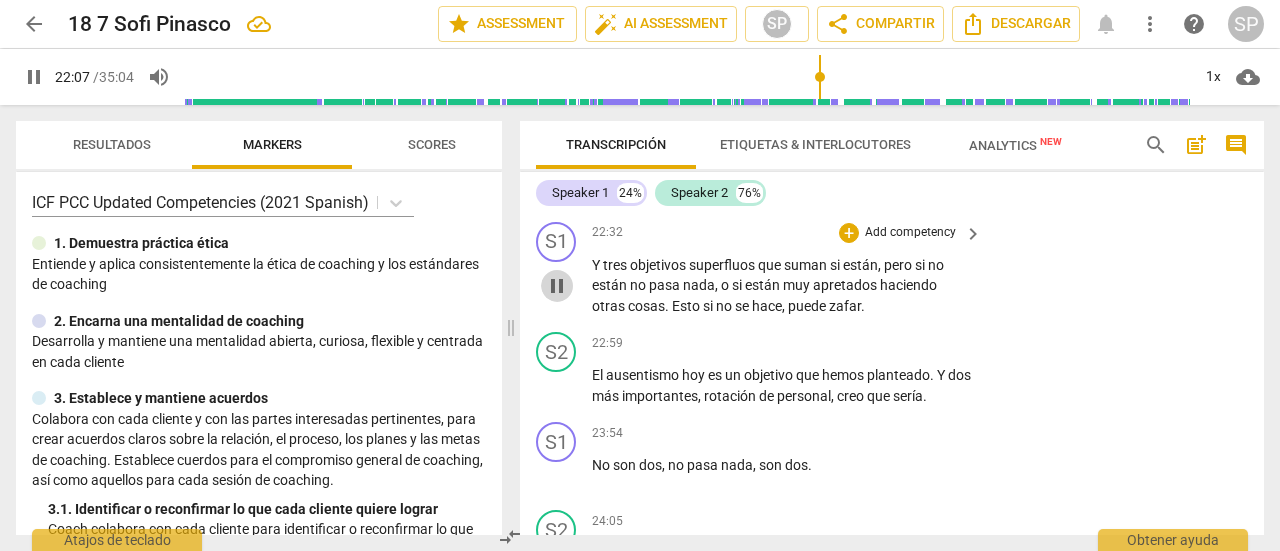 click on "pause" at bounding box center [557, 286] 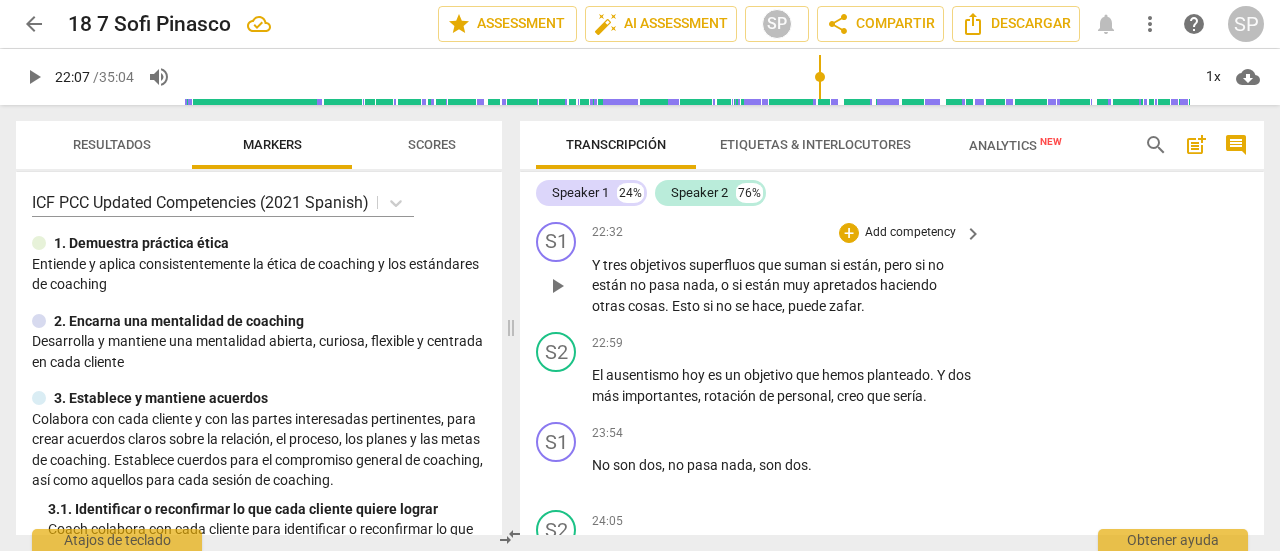 drag, startPoint x: 545, startPoint y: 323, endPoint x: 886, endPoint y: 361, distance: 343.11078 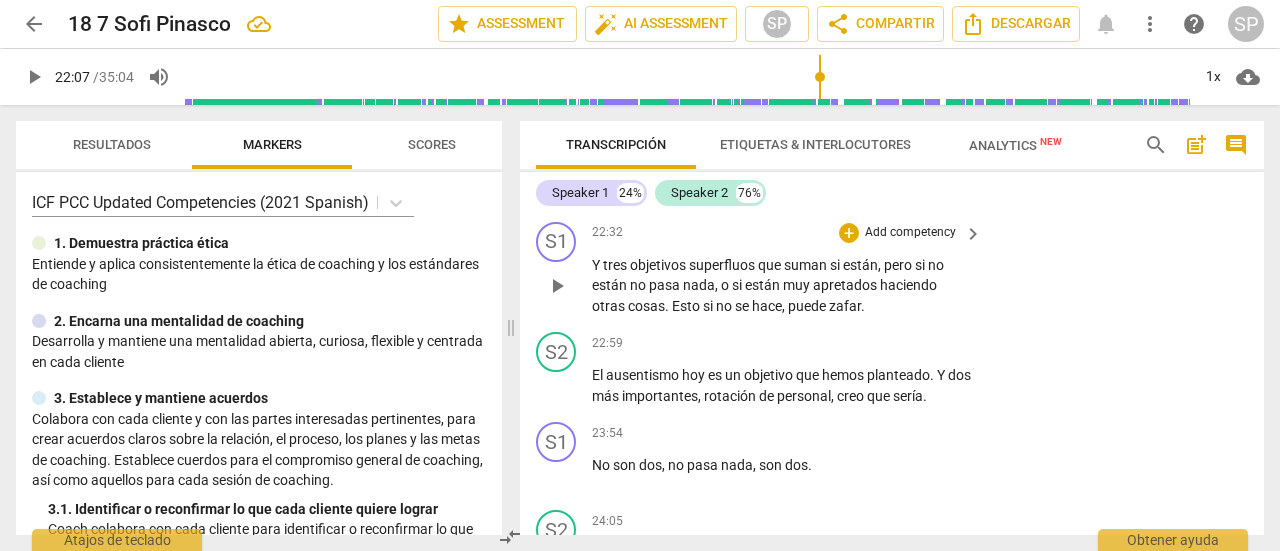 click on "play_arrow" at bounding box center [557, 286] 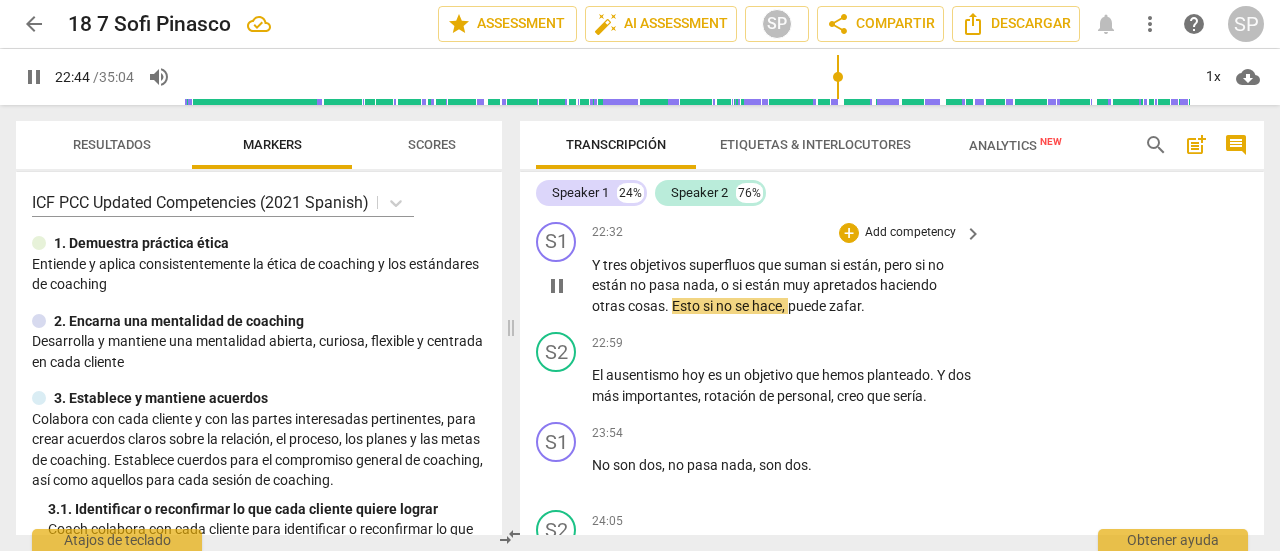click on "Add competency" at bounding box center (910, 233) 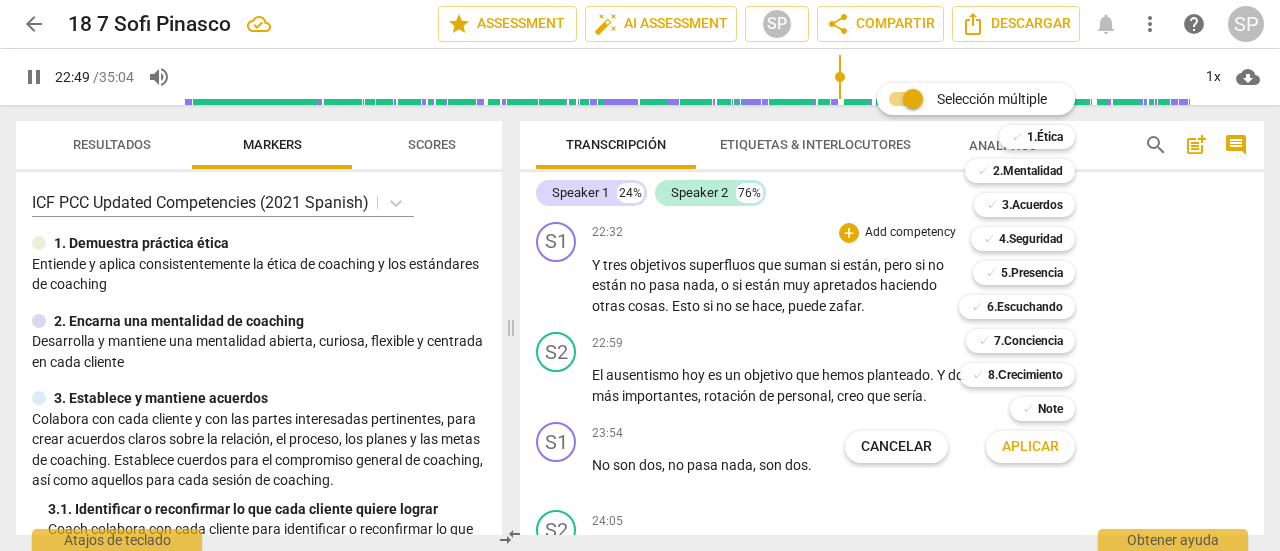 drag, startPoint x: 1002, startPoint y: 376, endPoint x: 1005, endPoint y: 429, distance: 53.08484 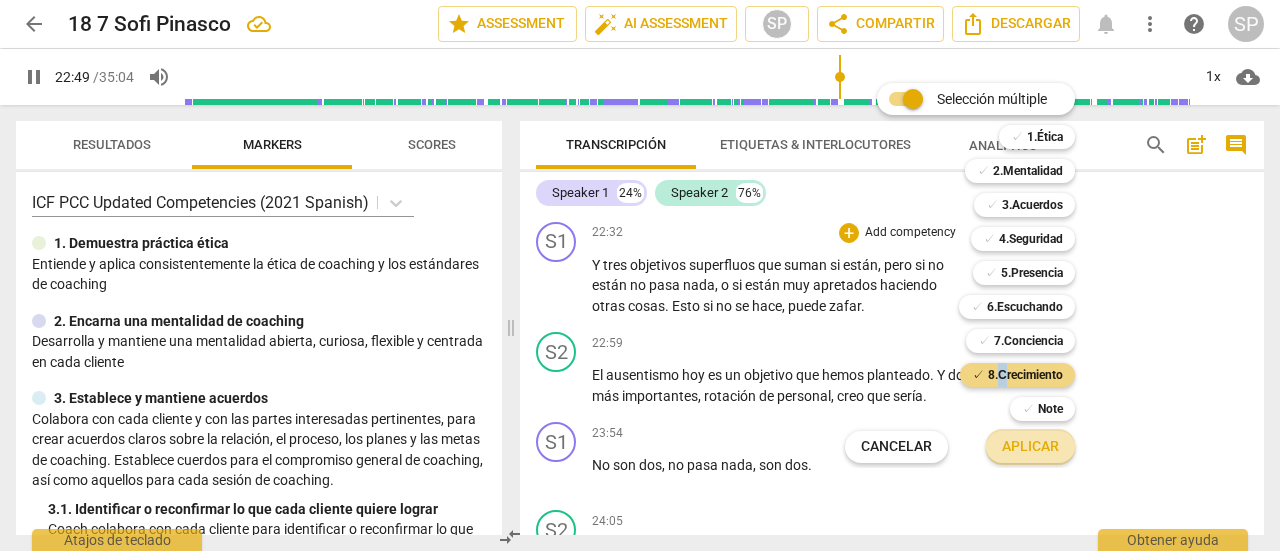 click on "Aplicar" at bounding box center (1030, 447) 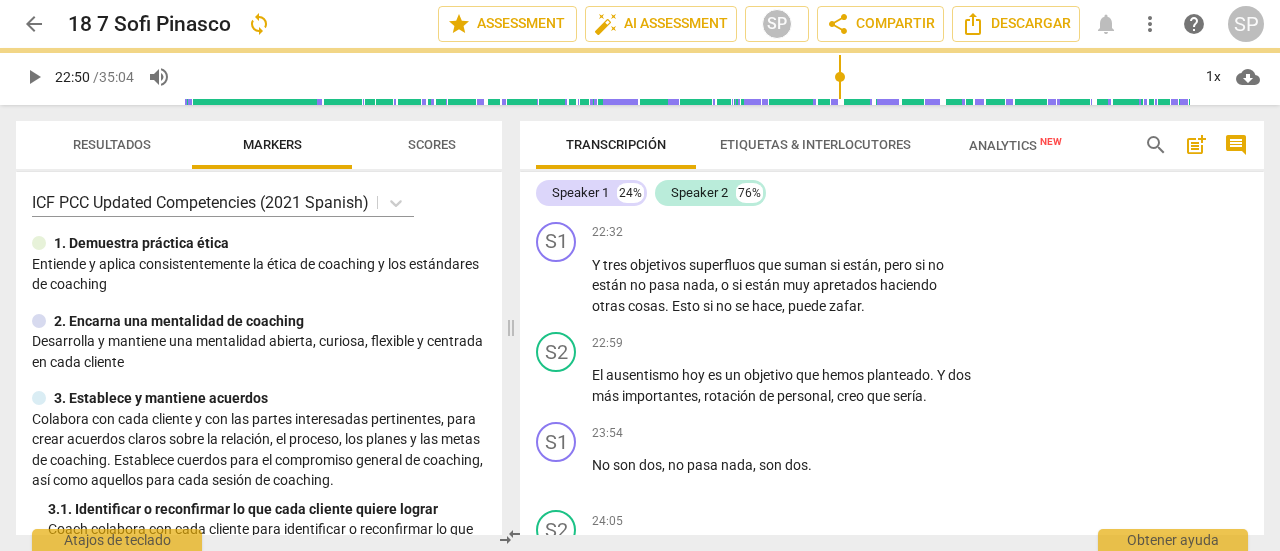 type on "1370" 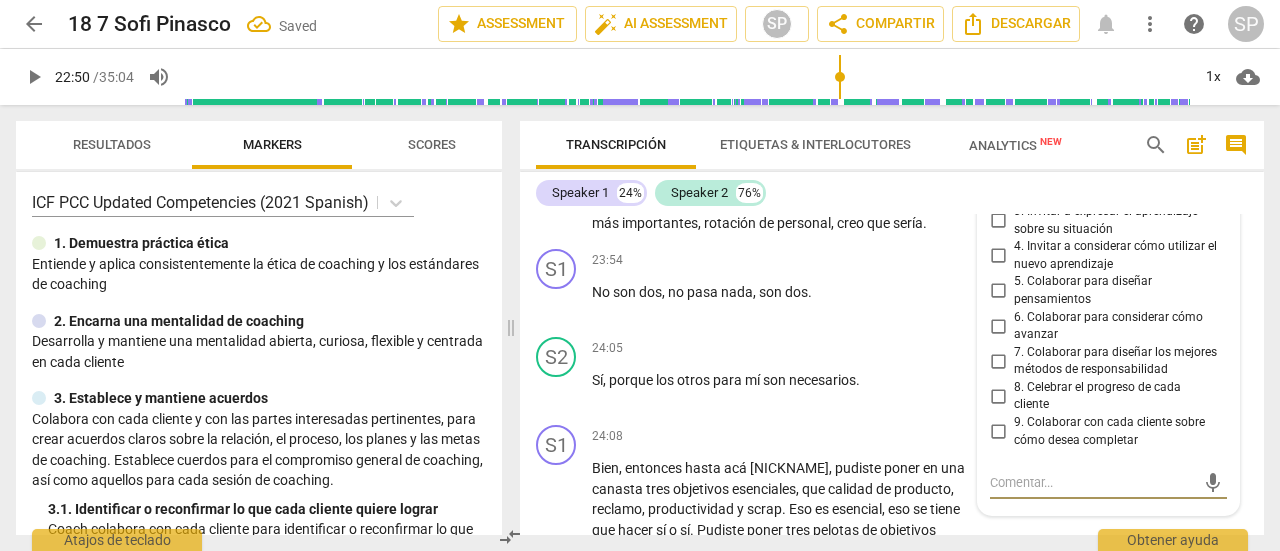 scroll, scrollTop: 8296, scrollLeft: 0, axis: vertical 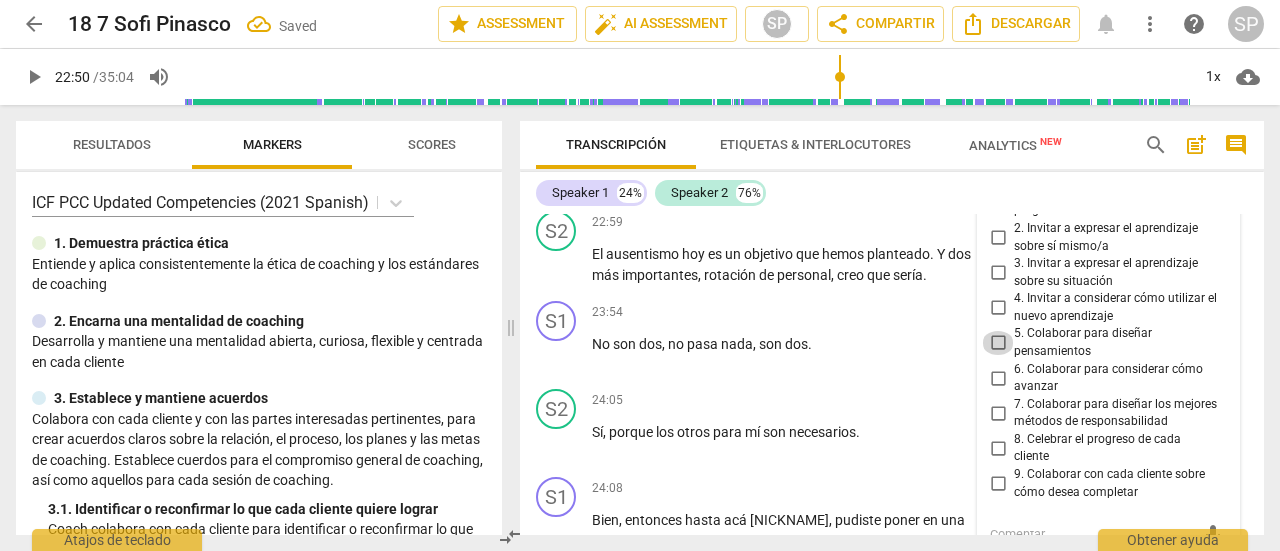 click on "5. Colaborar para diseñar pensamientos" at bounding box center [998, 343] 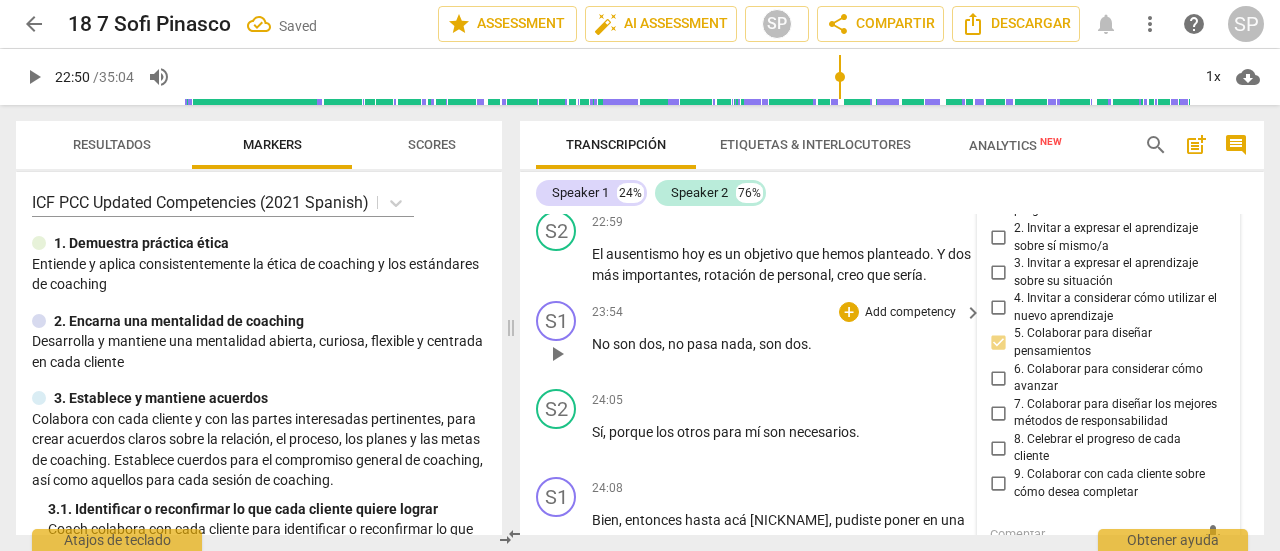 drag, startPoint x: 794, startPoint y: 429, endPoint x: 876, endPoint y: 417, distance: 82.8734 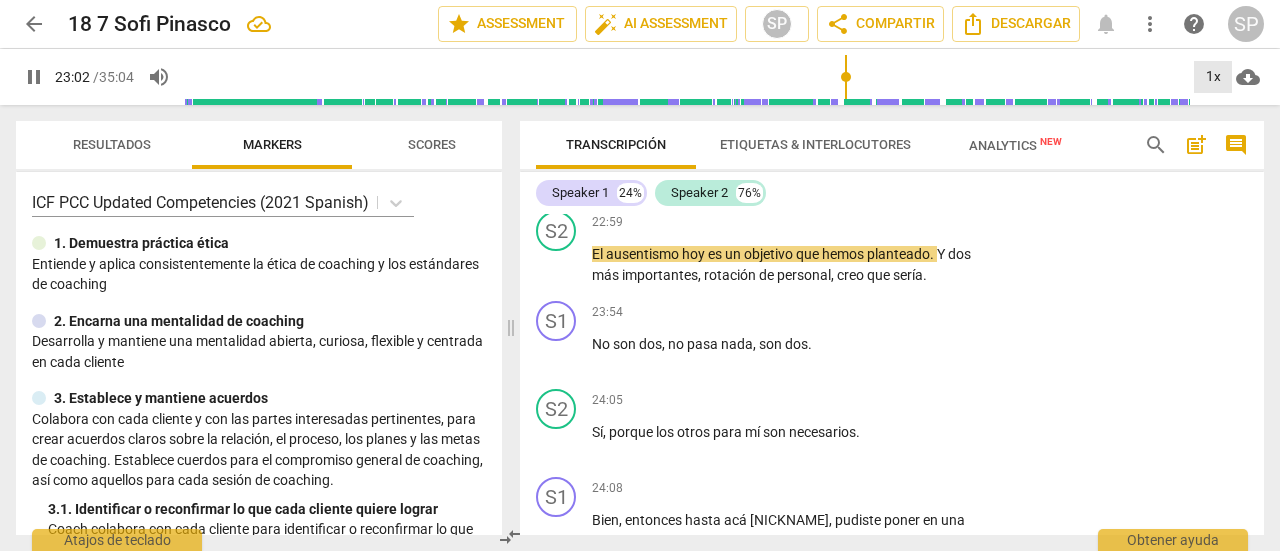 click on "1x" at bounding box center [1213, 77] 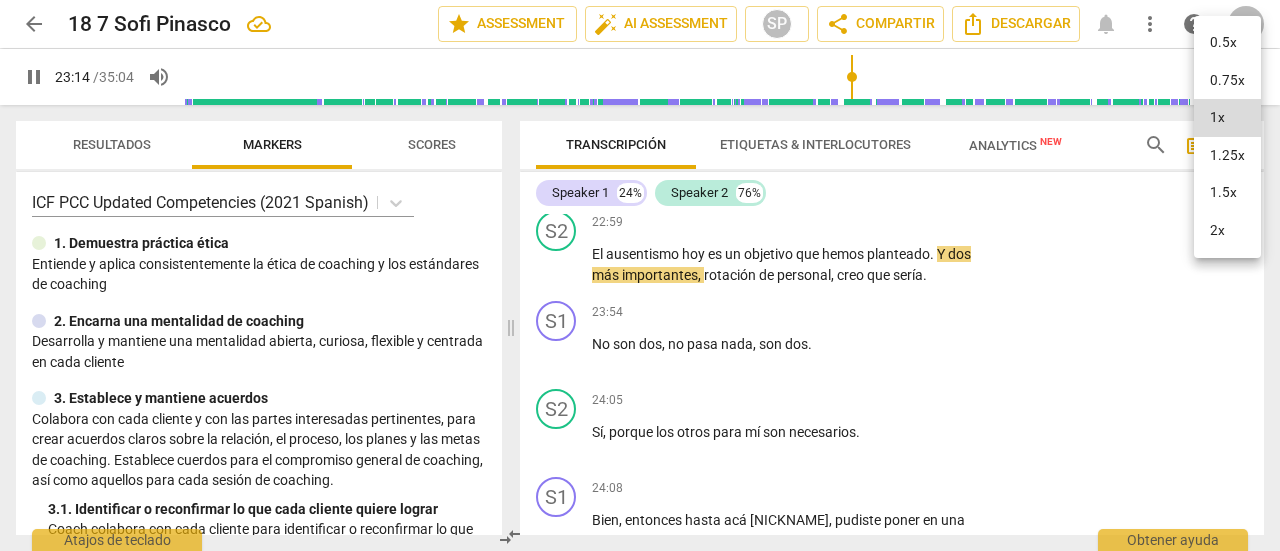 click at bounding box center [640, 275] 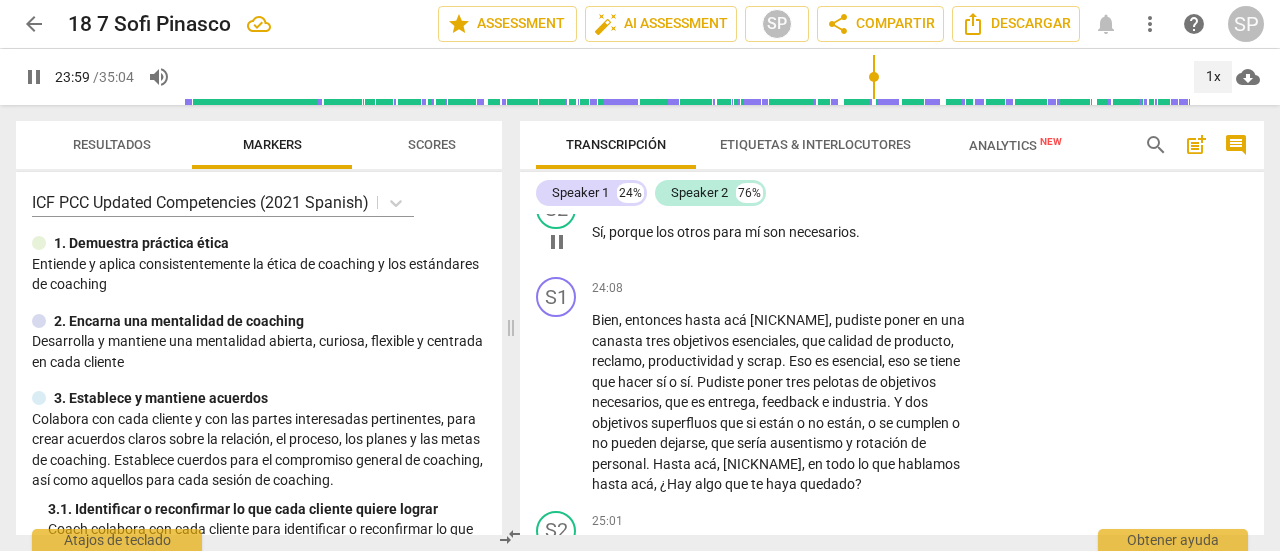 scroll, scrollTop: 8596, scrollLeft: 0, axis: vertical 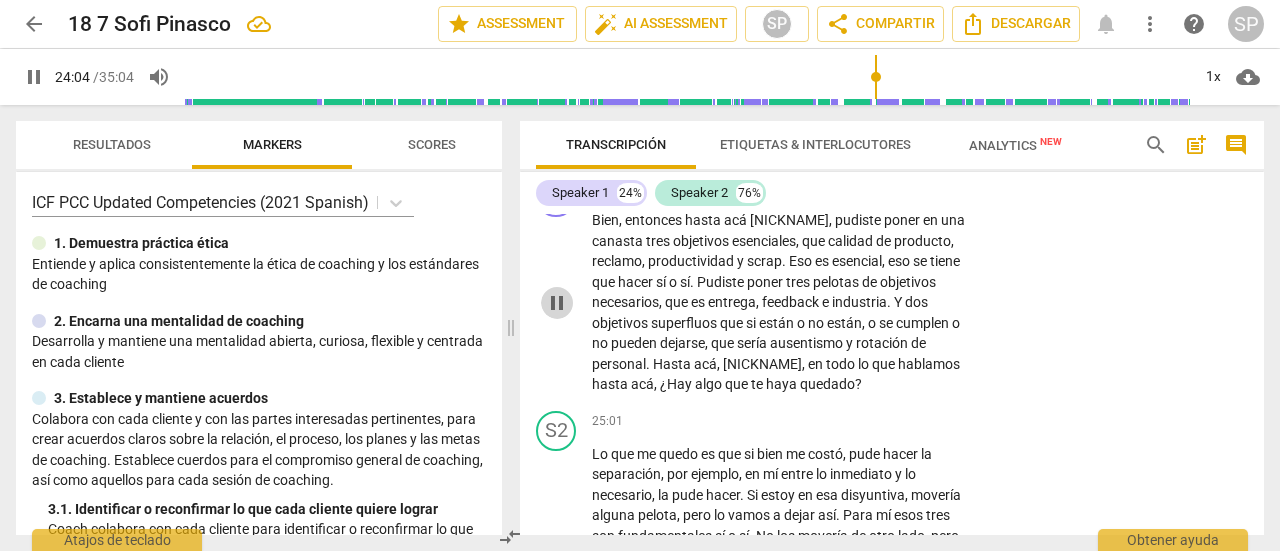 click on "pause" at bounding box center (557, 303) 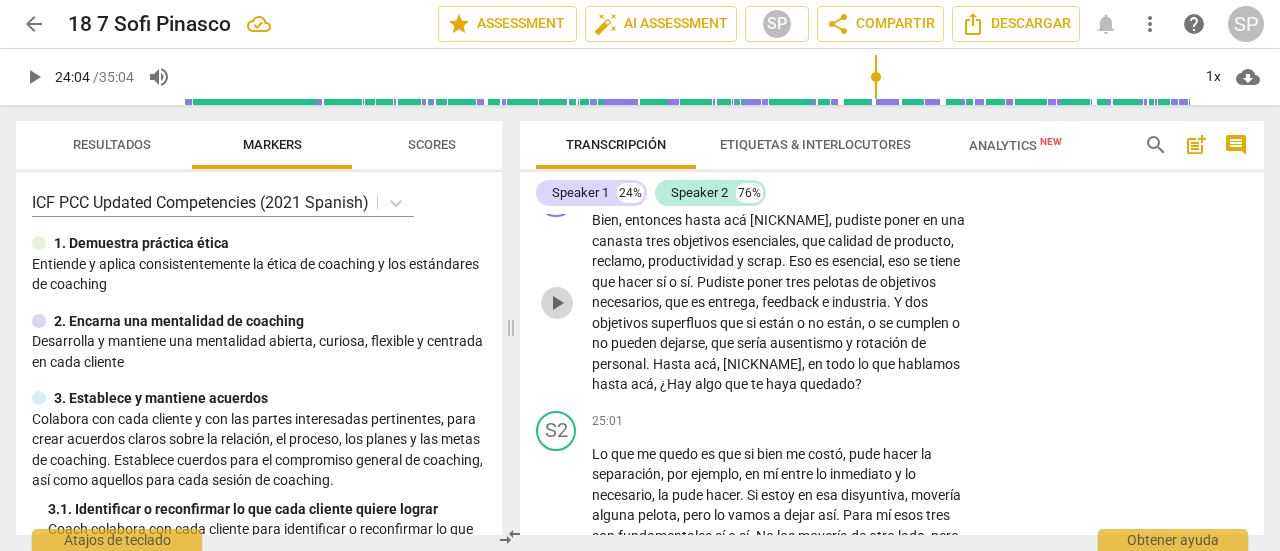 drag, startPoint x: 552, startPoint y: 336, endPoint x: 1075, endPoint y: 284, distance: 525.57874 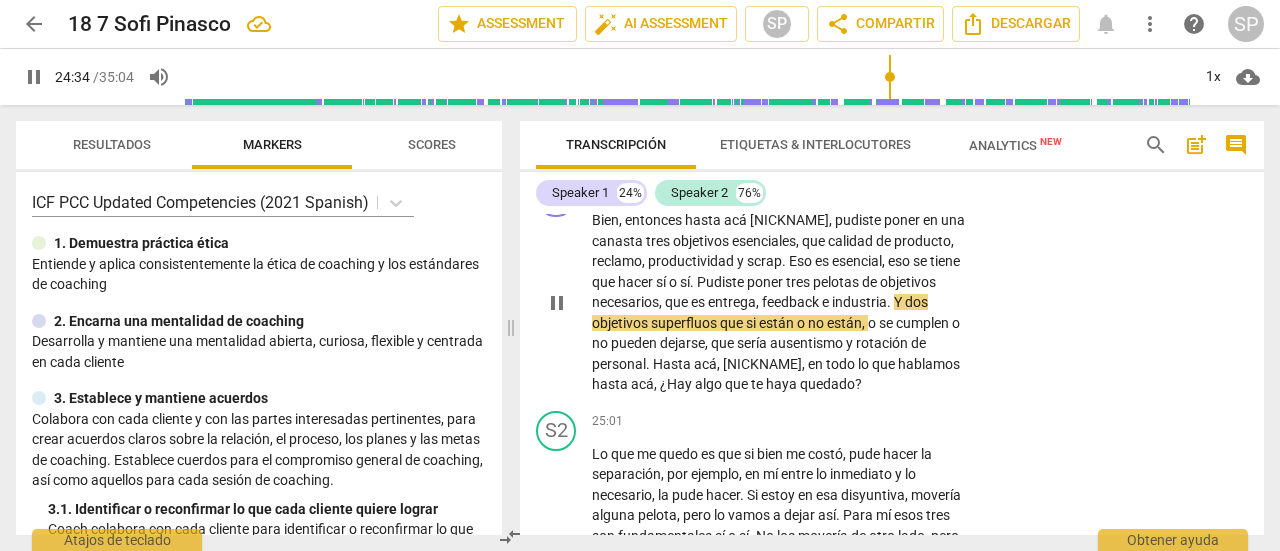 click on "Add competency" at bounding box center [910, 189] 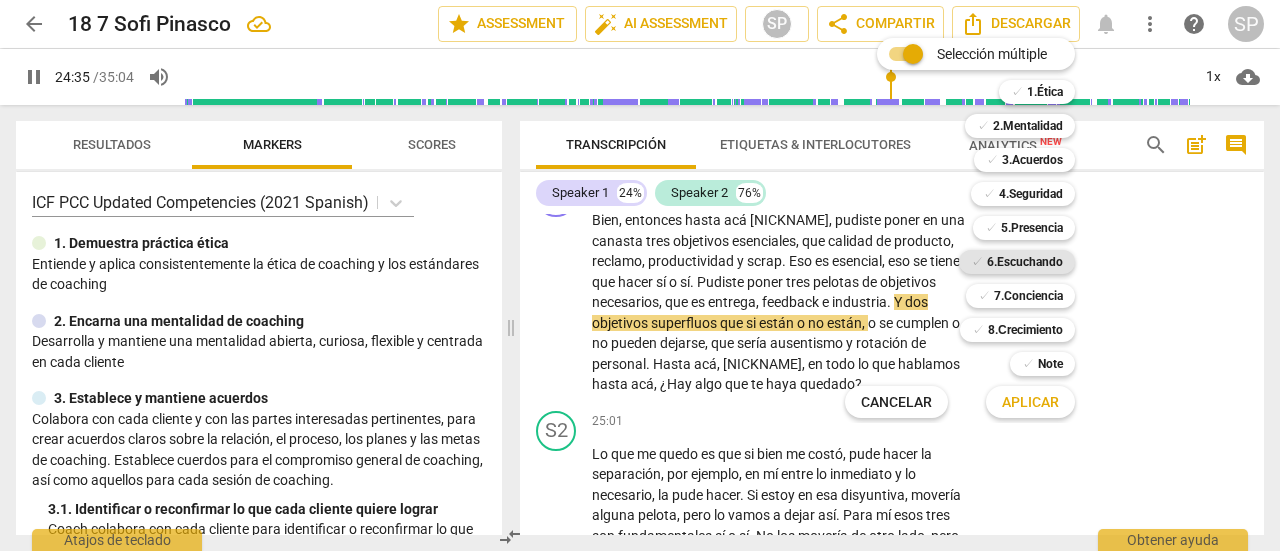 click on "6.Escuchando" at bounding box center [1025, 262] 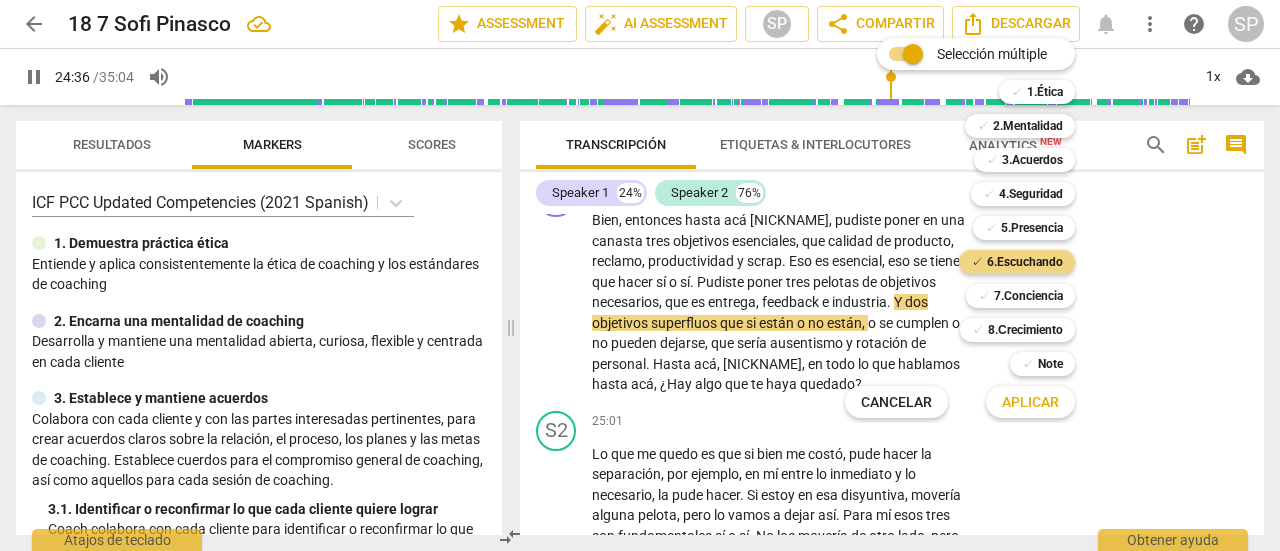 click on "Aplicar" at bounding box center [1030, 403] 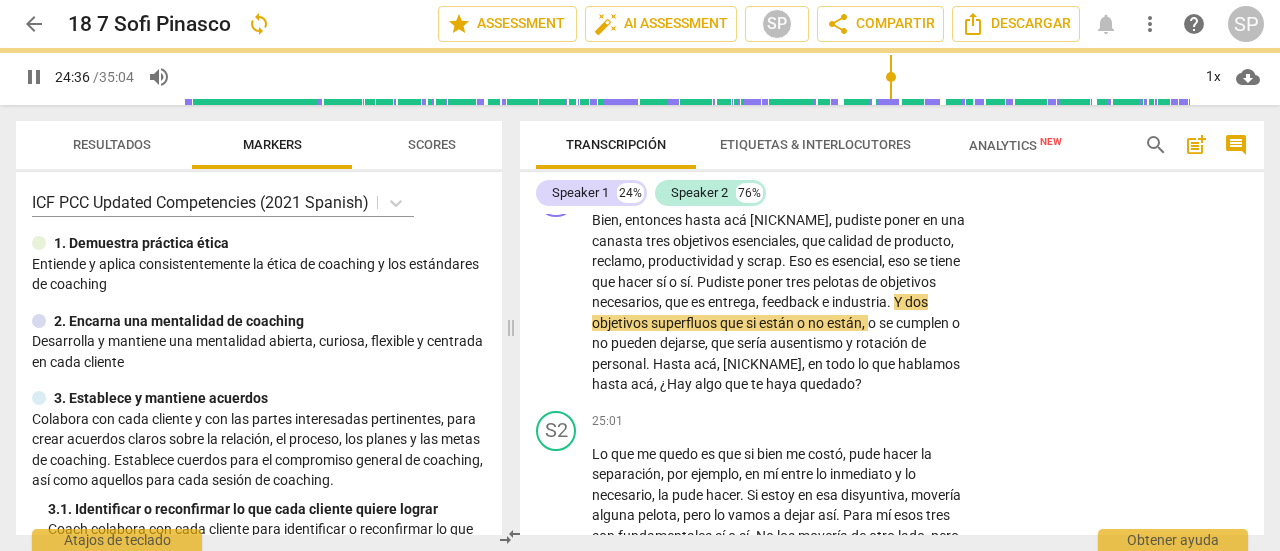 type on "1477" 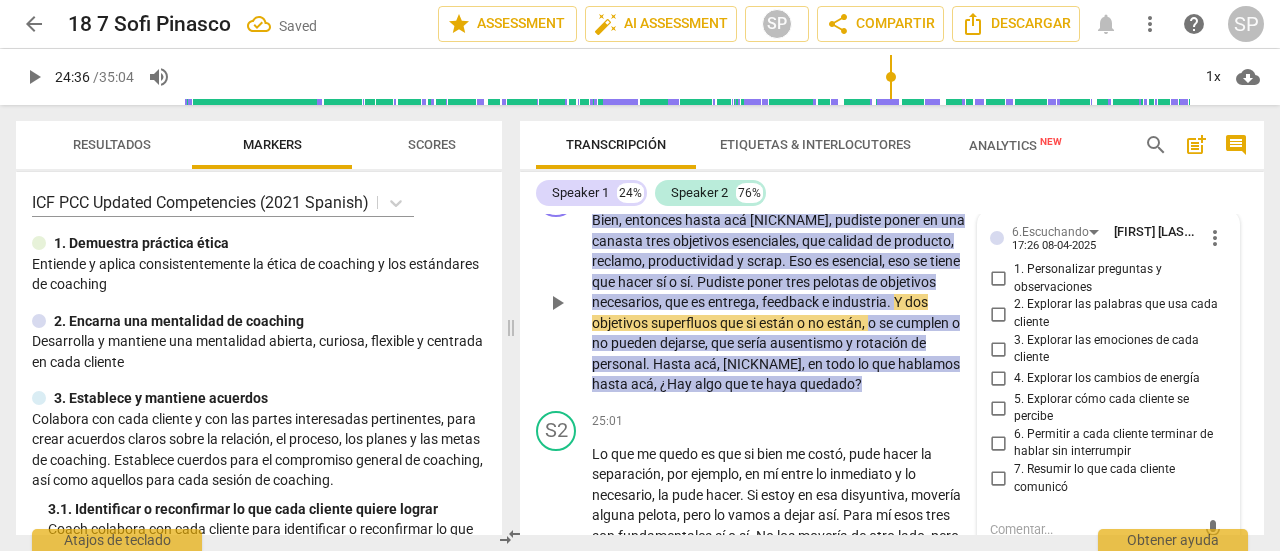 scroll, scrollTop: 8791, scrollLeft: 0, axis: vertical 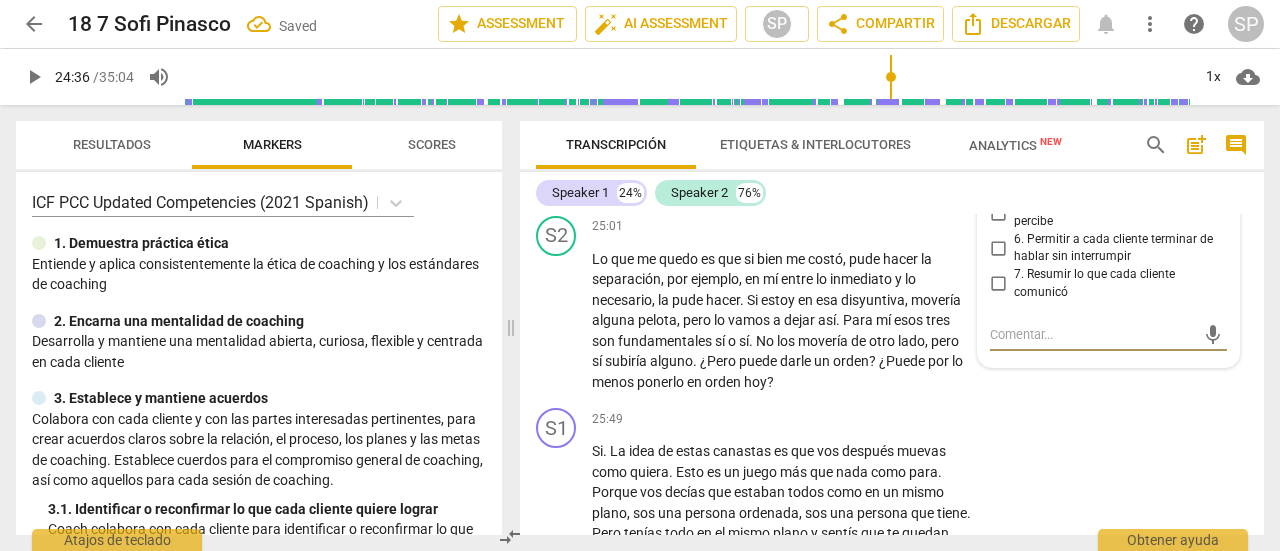 click on "7. Resumir lo que cada cliente comunicó" at bounding box center [998, 284] 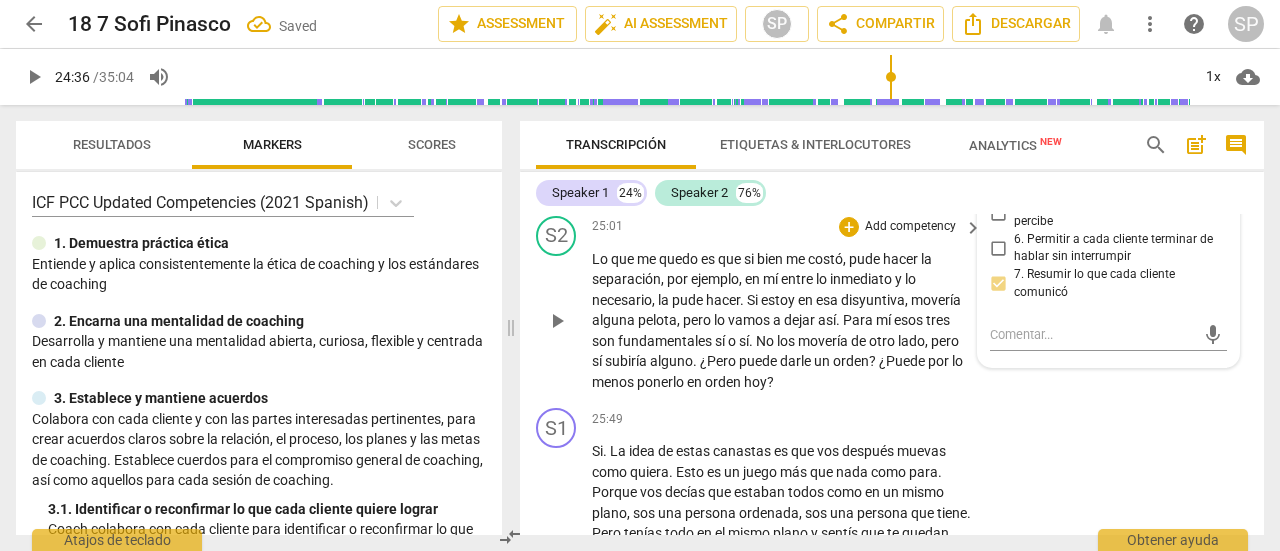 click on "25:01 + Add competency keyboard_arrow_right Lo   que   me   quedo   es   que   si   bien   me   costó ,   pude   hacer   la   separación ,   por   ejemplo ,   en   mí   entre   lo   inmediato   y   lo   necesario ,   la   pude   hacer .   Si   estoy   en   esa   disyuntiva ,   movería   alguna   pelota ,   pero   lo   vamos   a   dejar   así .   Para   mí   esos   tres   son   fundamentales   sí   o   sí .   No   los   movería   de   otro   lado ,   pero   sí   subiría   alguno .   ¿Pero   puede   darle   un   orden ?   ¿Puede   por   lo   menos   ponerlo   en   orden   hoy ?" at bounding box center (788, 304) 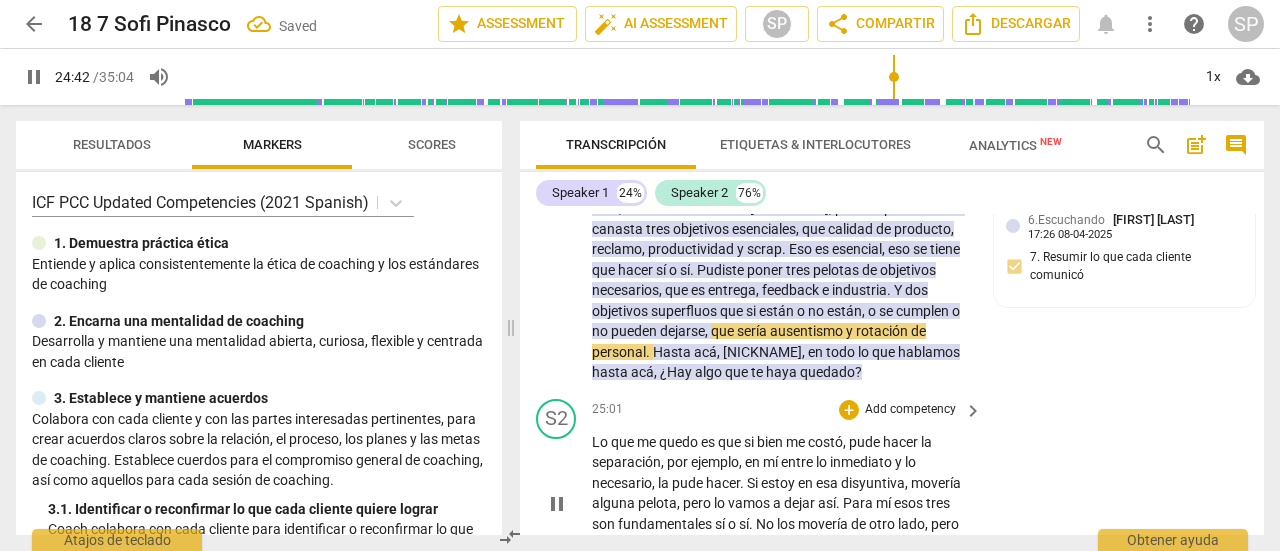 scroll, scrollTop: 8591, scrollLeft: 0, axis: vertical 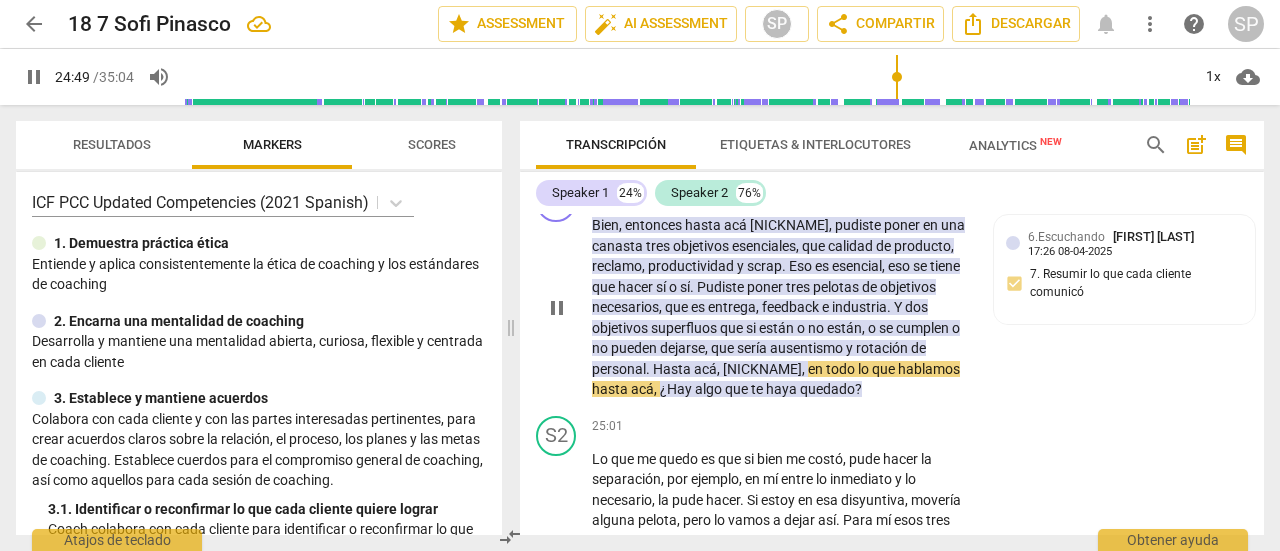 click on "Add competency" at bounding box center (801, 194) 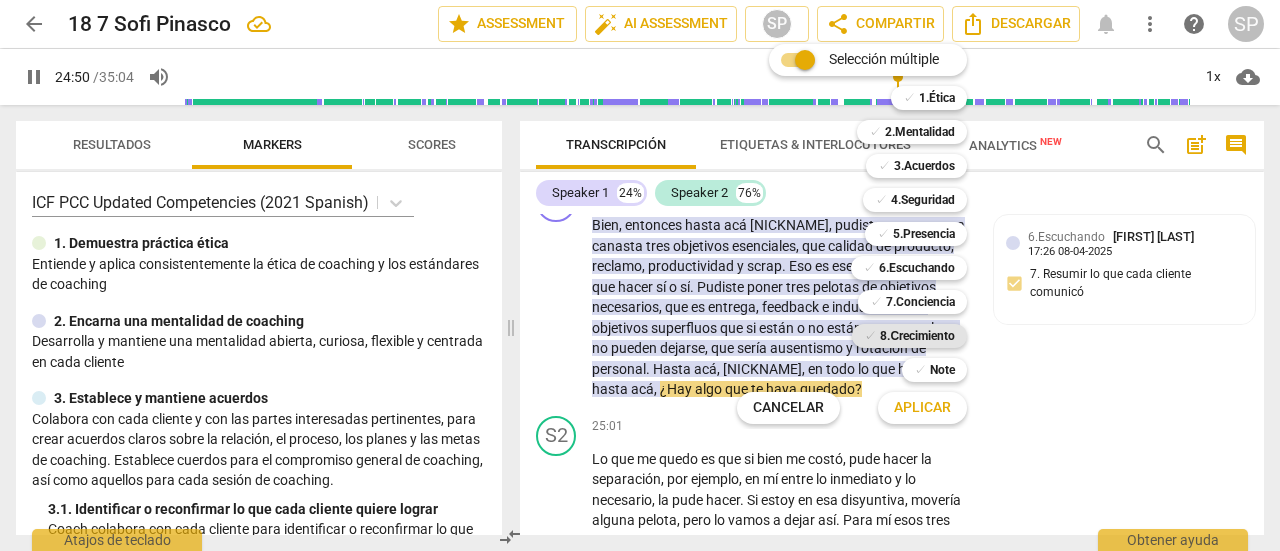 click on "8.Сrecimiento" at bounding box center [917, 336] 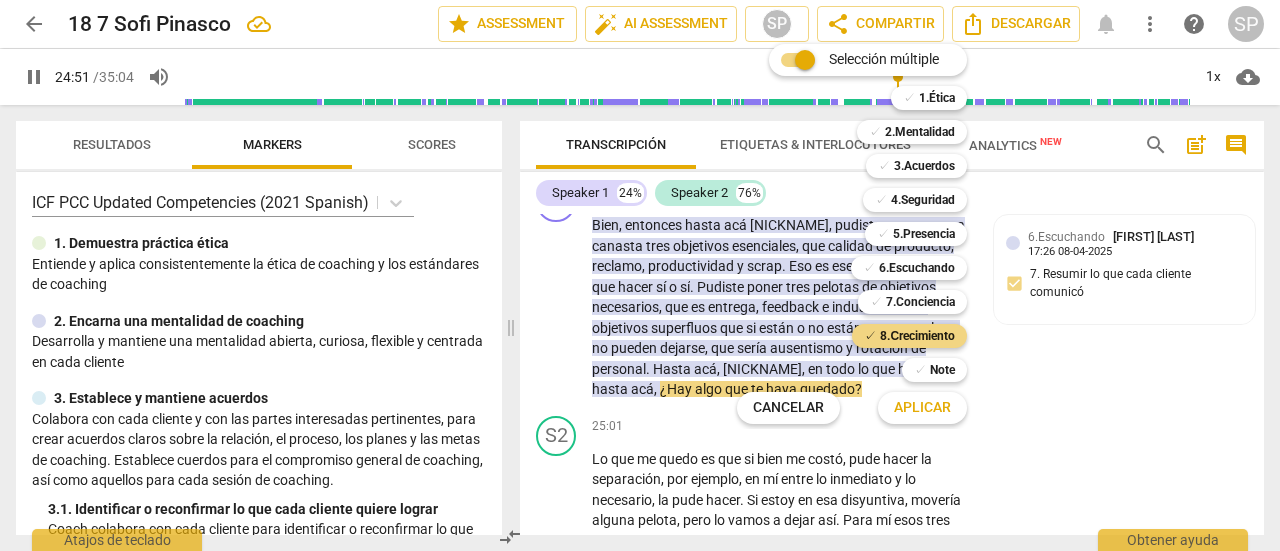 click on "Aplicar" at bounding box center (922, 408) 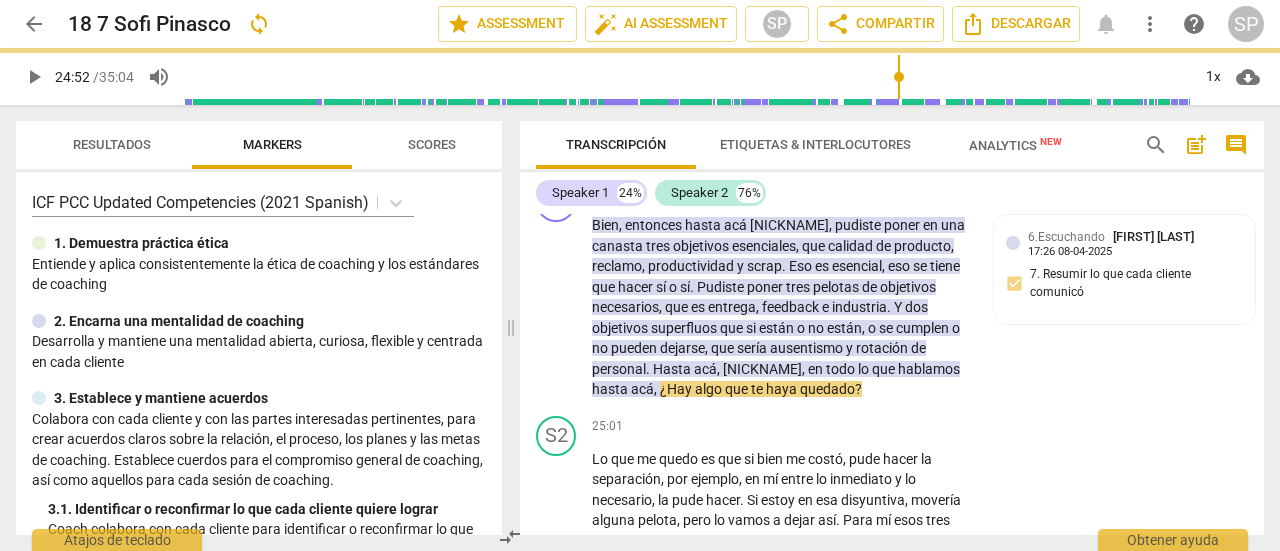 type on "1492" 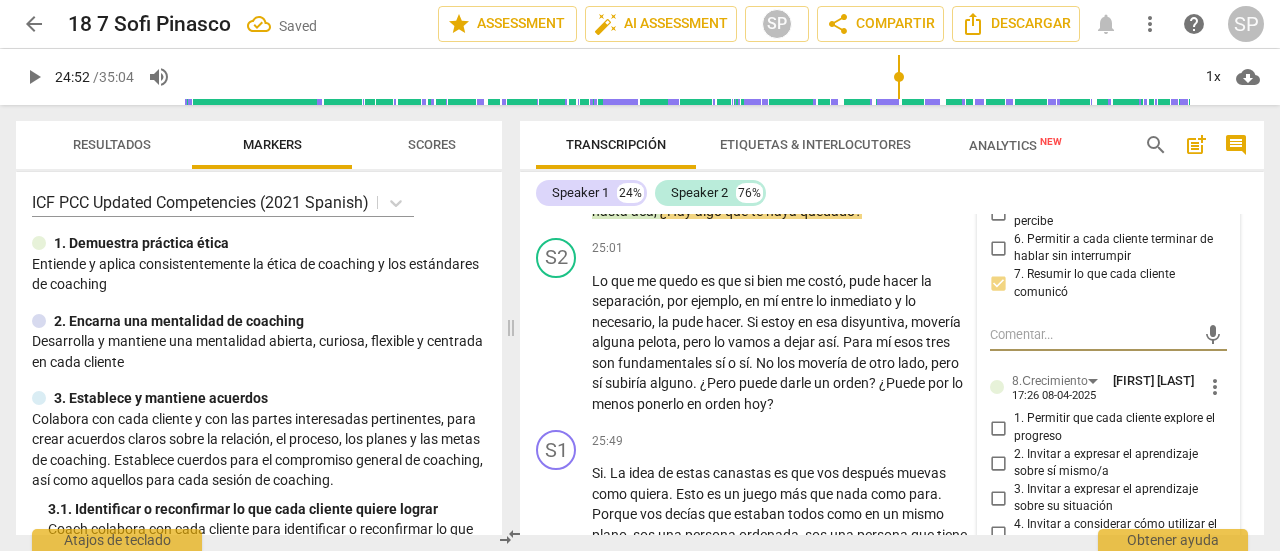 scroll, scrollTop: 8891, scrollLeft: 0, axis: vertical 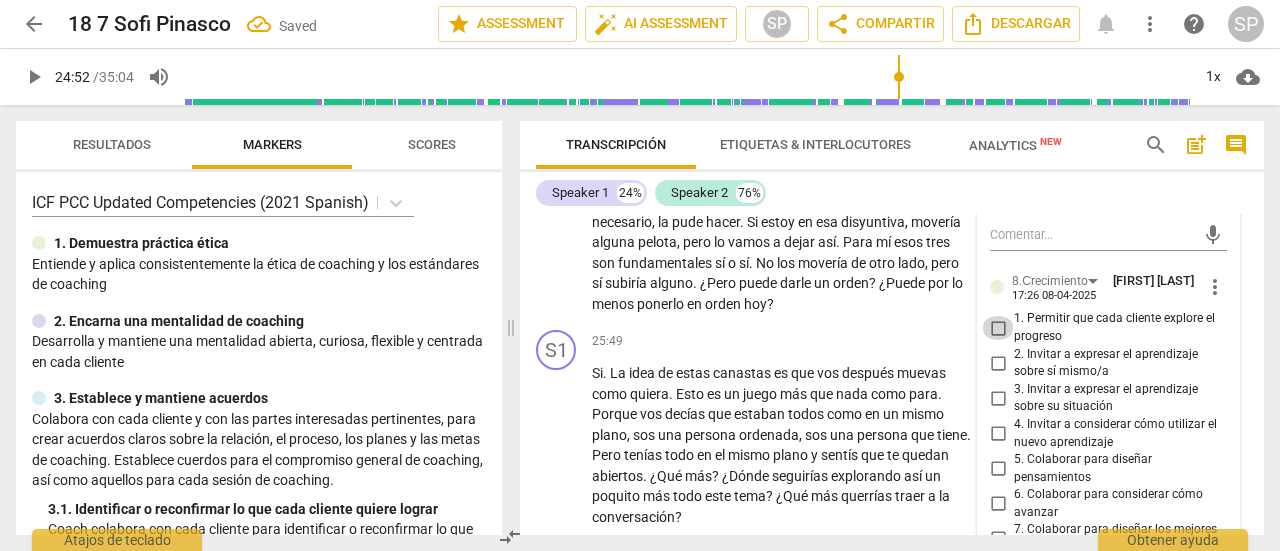 click on "1. Permitir que cada cliente explore el progreso" at bounding box center (998, 328) 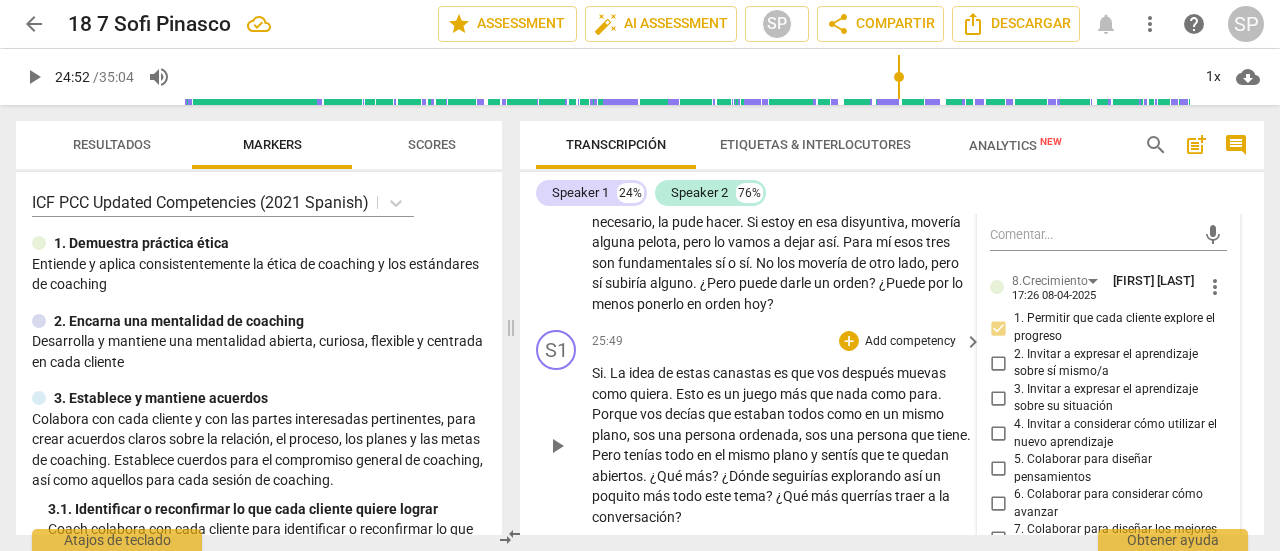 click on "25:49 + Add competency keyboard_arrow_right" at bounding box center (788, 341) 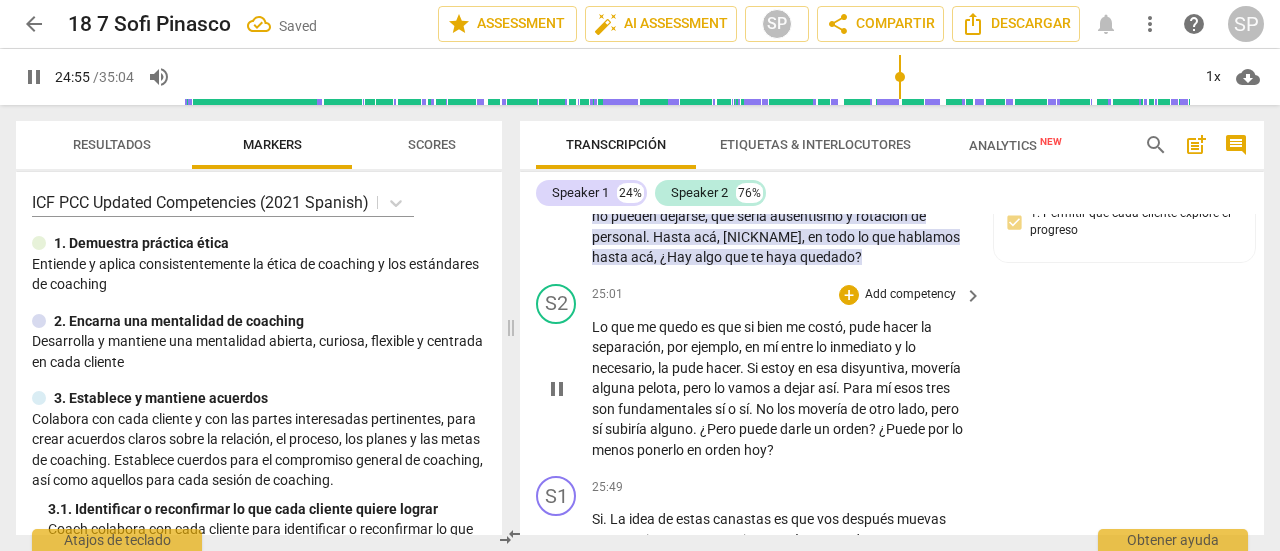 scroll, scrollTop: 8791, scrollLeft: 0, axis: vertical 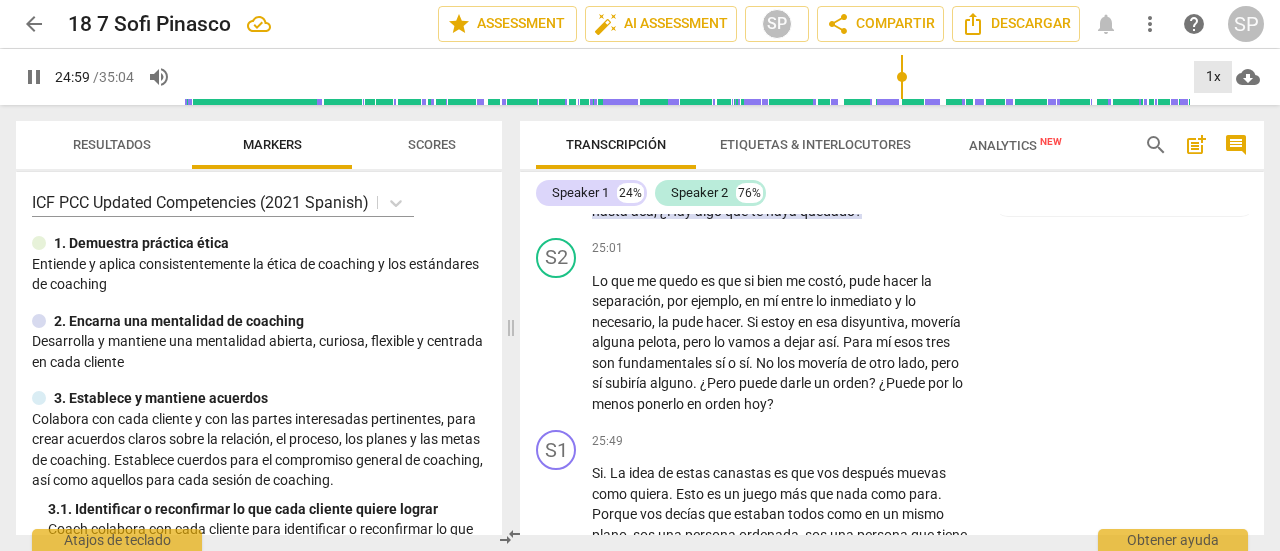click on "1x" at bounding box center (1213, 77) 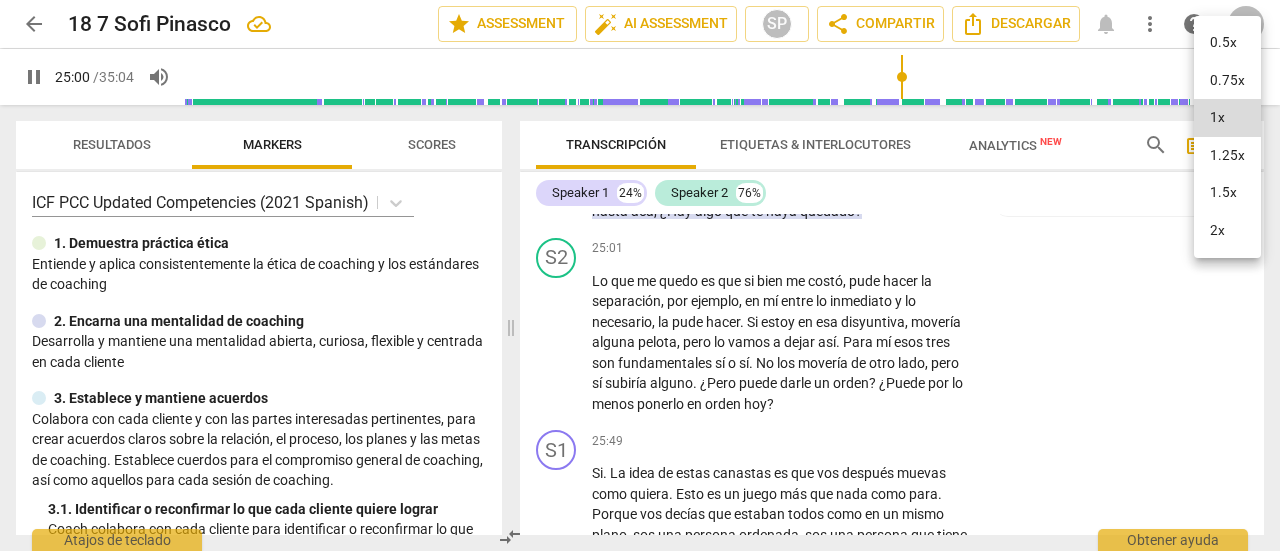 click on "2x" at bounding box center [1227, 231] 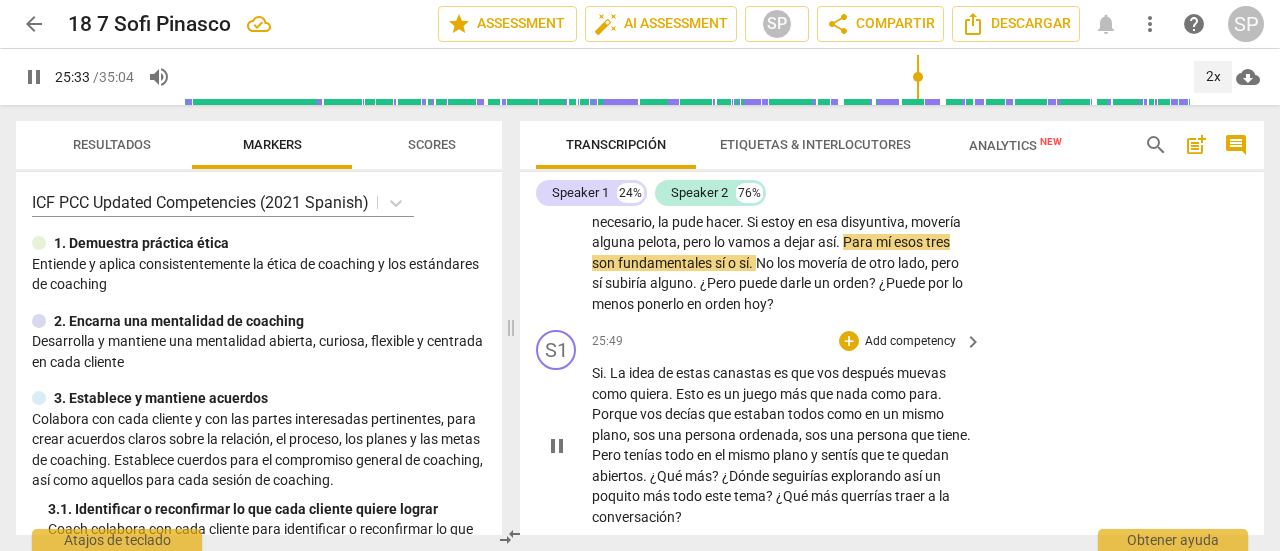 scroll, scrollTop: 8991, scrollLeft: 0, axis: vertical 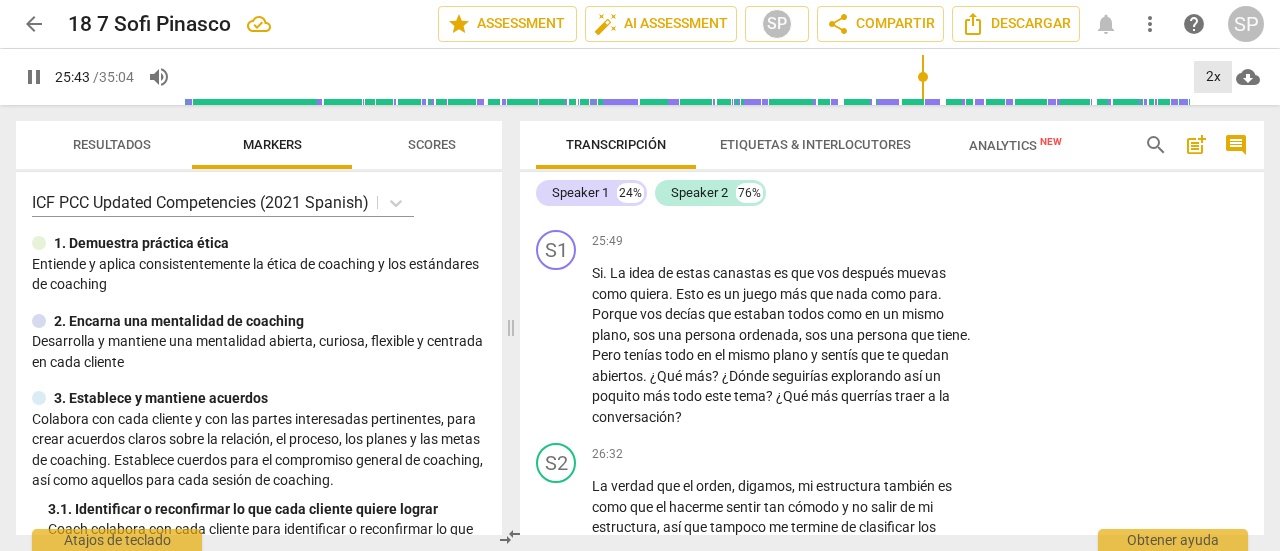 click on "2x" at bounding box center [1213, 77] 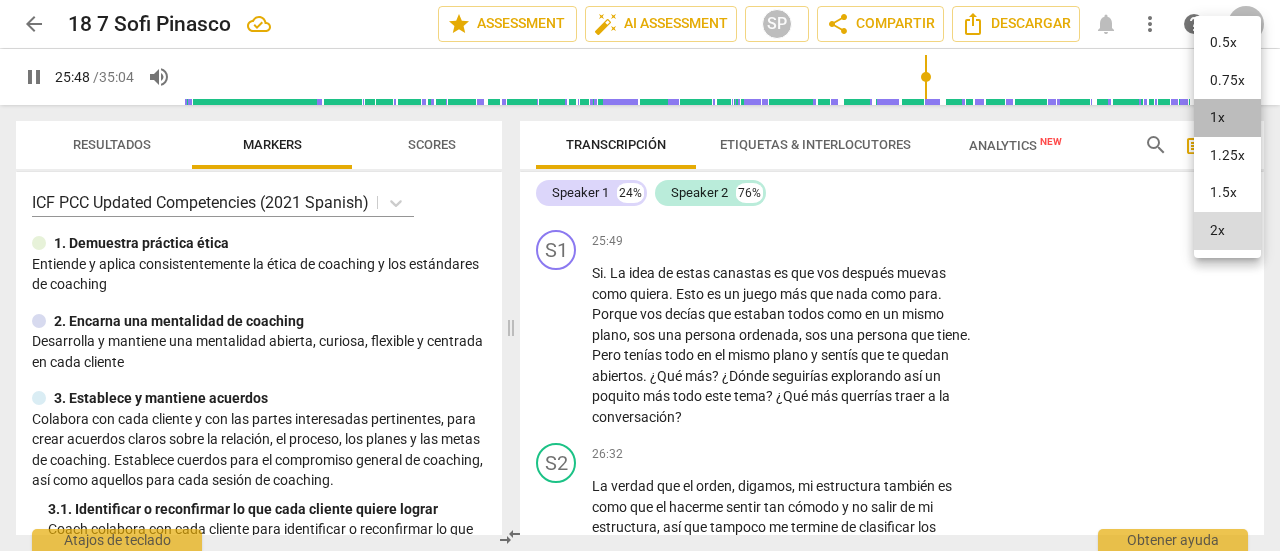 click on "1x" at bounding box center [1227, 118] 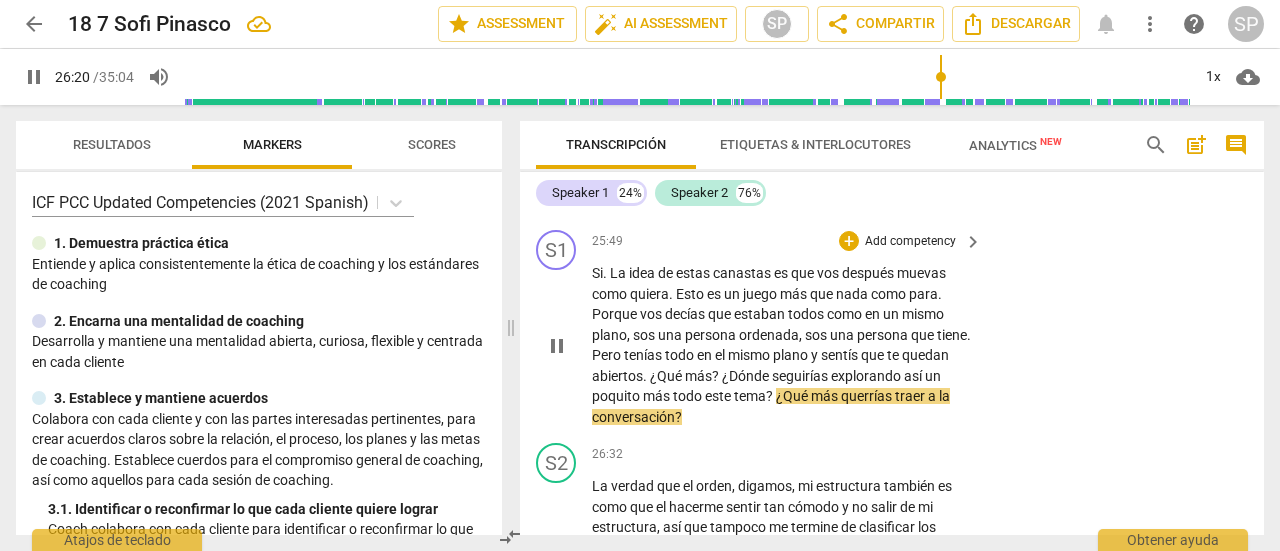 click on "Add competency" at bounding box center (910, 242) 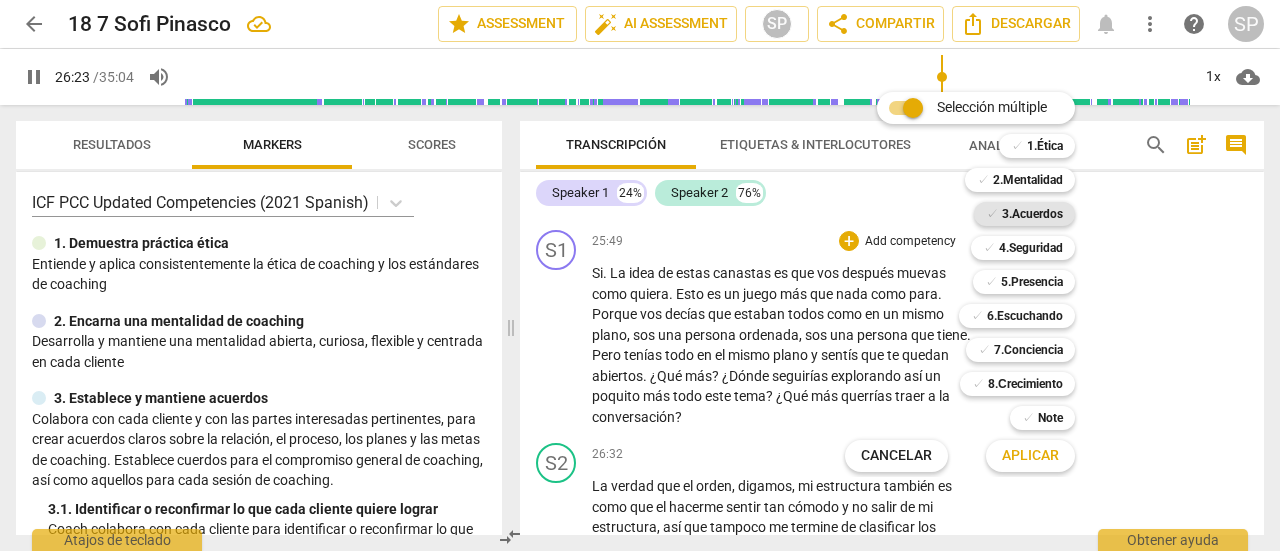 click on "3.Acuerdos" at bounding box center (1032, 214) 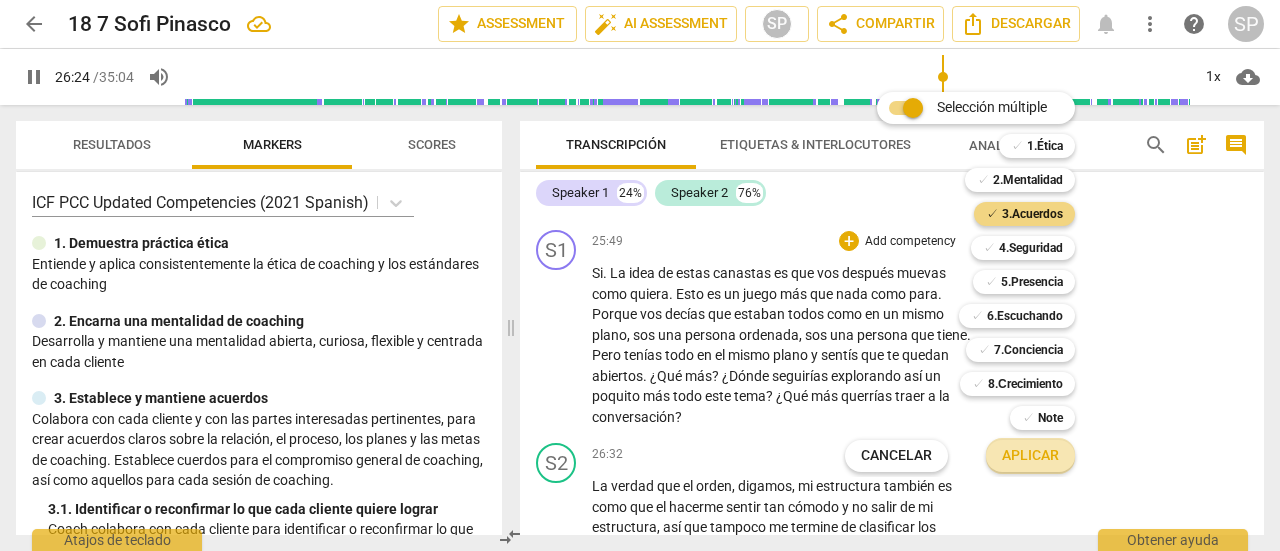 click on "Aplicar" at bounding box center [1030, 456] 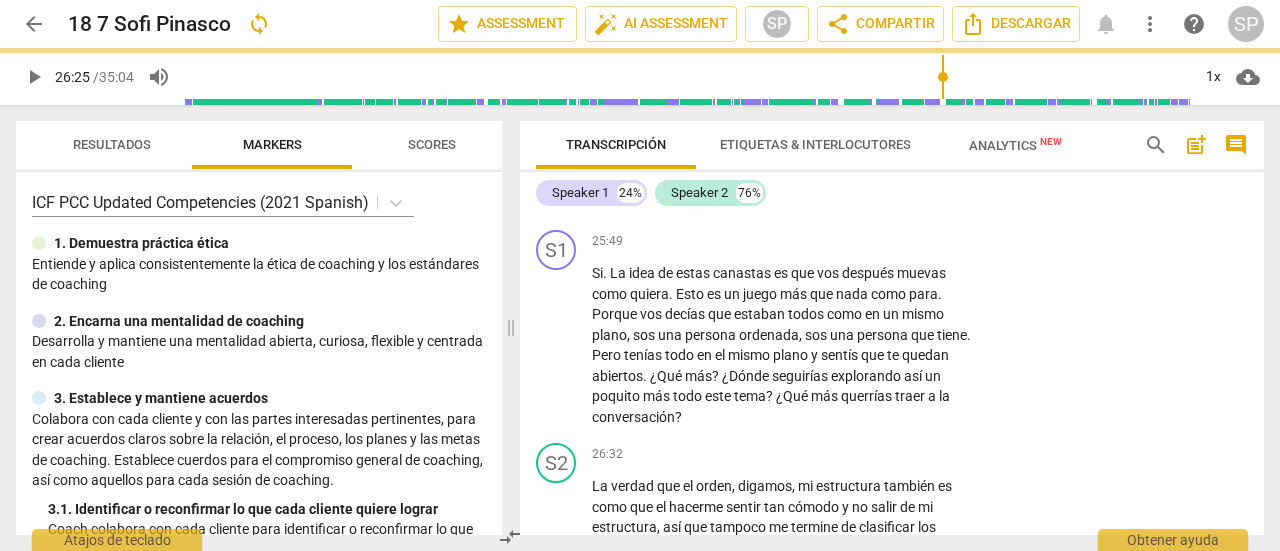 type on "1585" 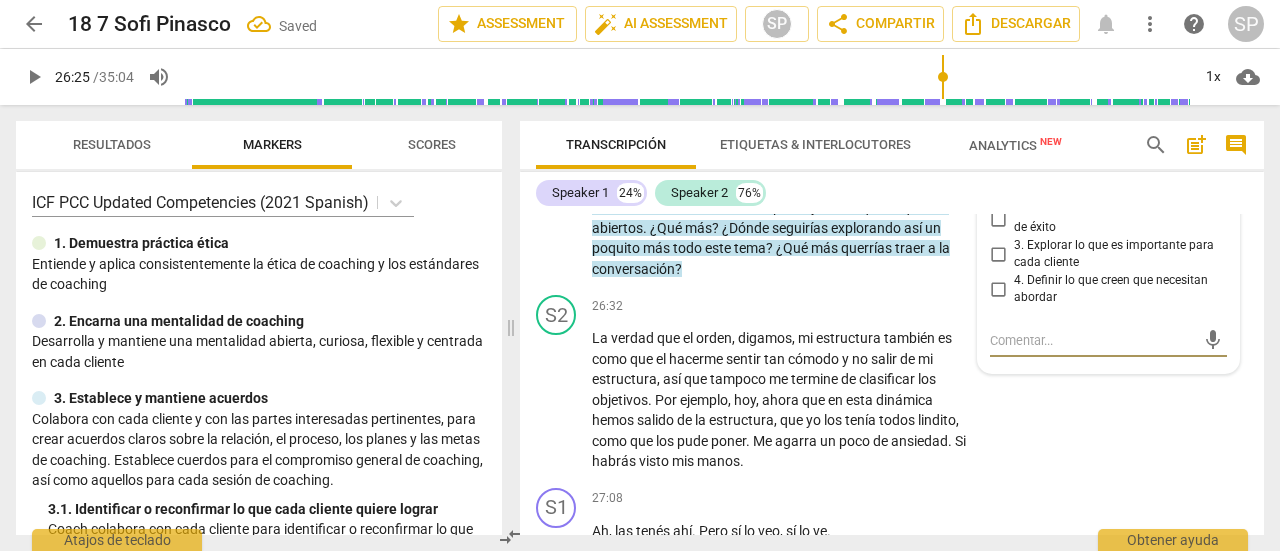 scroll, scrollTop: 9092, scrollLeft: 0, axis: vertical 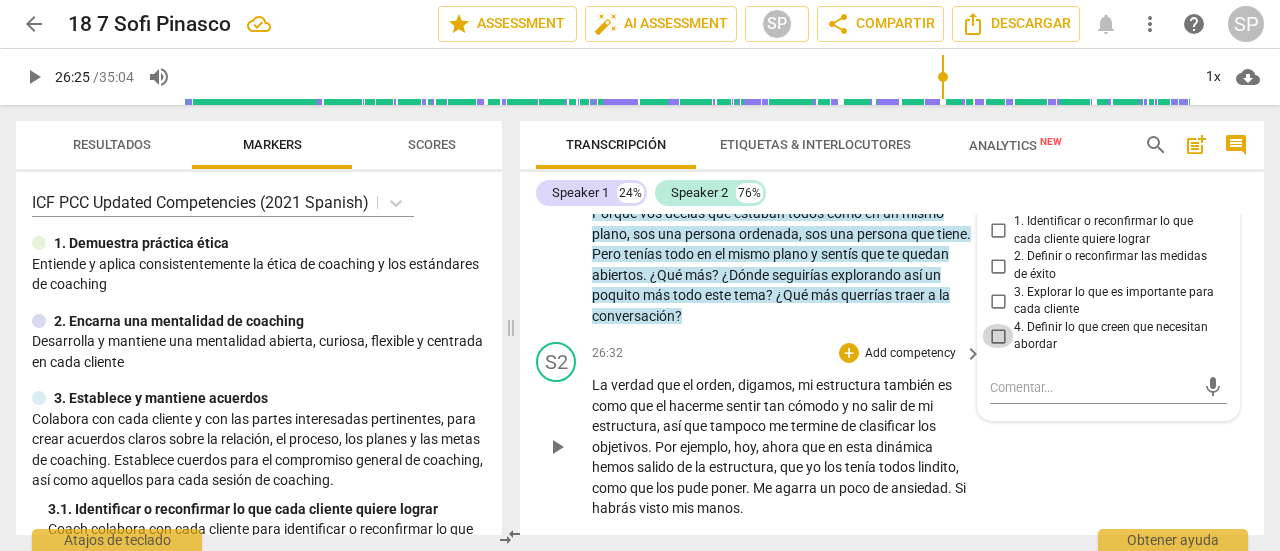 drag, startPoint x: 994, startPoint y: 376, endPoint x: 867, endPoint y: 378, distance: 127.01575 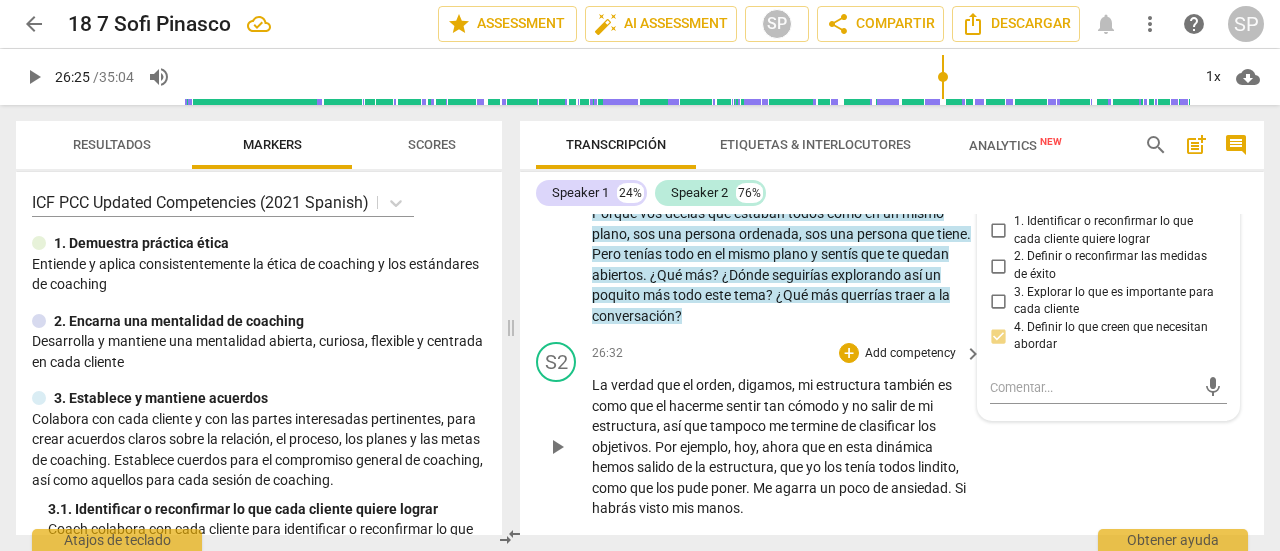 drag, startPoint x: 804, startPoint y: 382, endPoint x: 970, endPoint y: 381, distance: 166.003 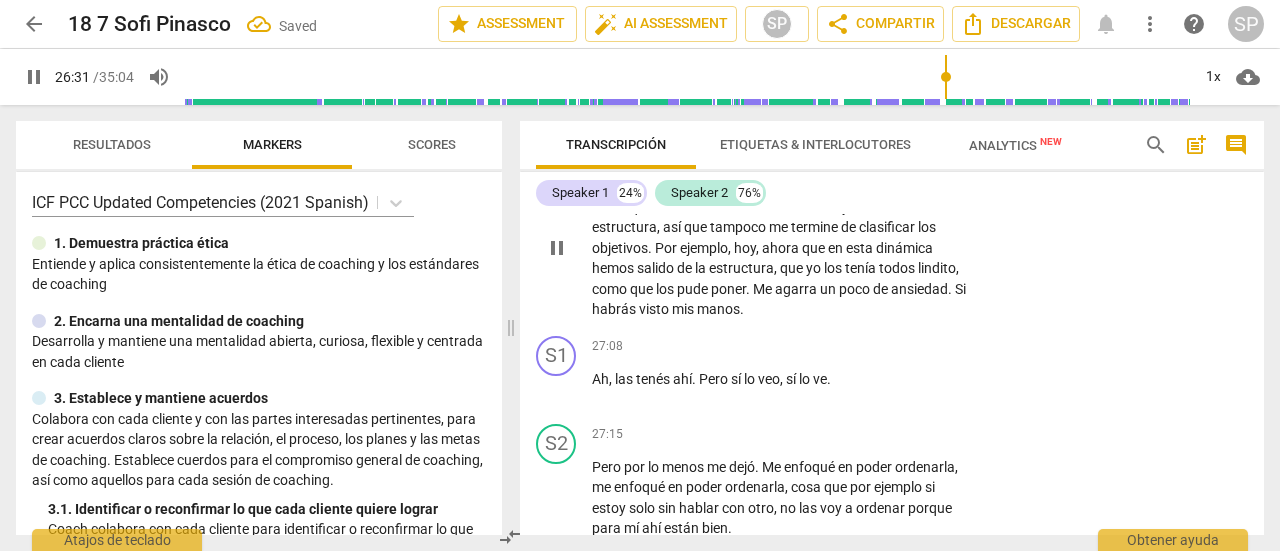 scroll, scrollTop: 9292, scrollLeft: 0, axis: vertical 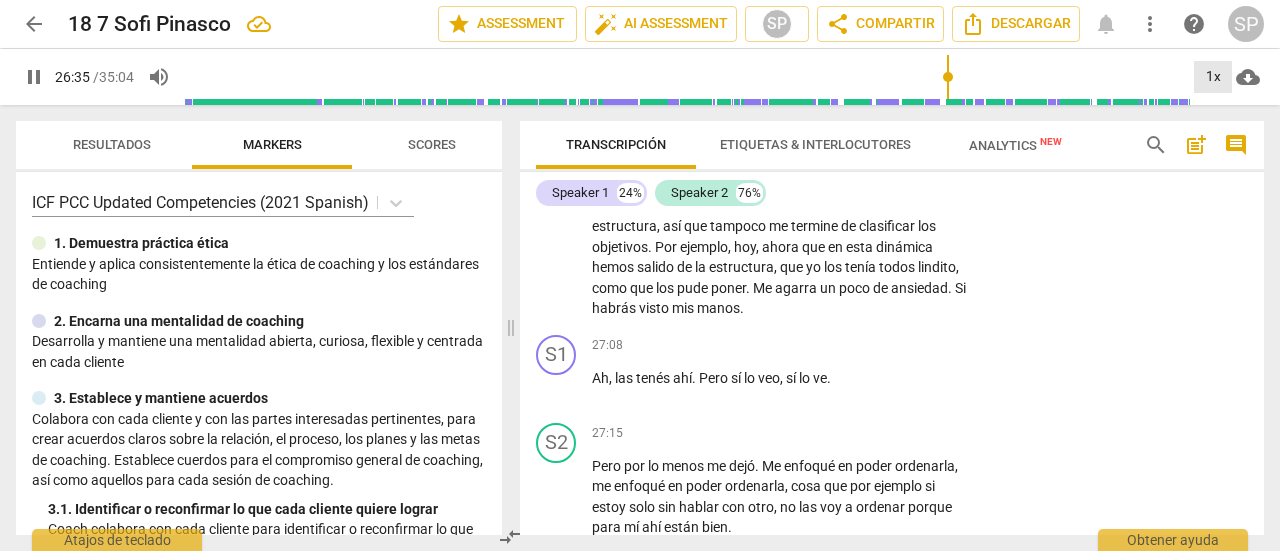 click on "1x" at bounding box center (1213, 77) 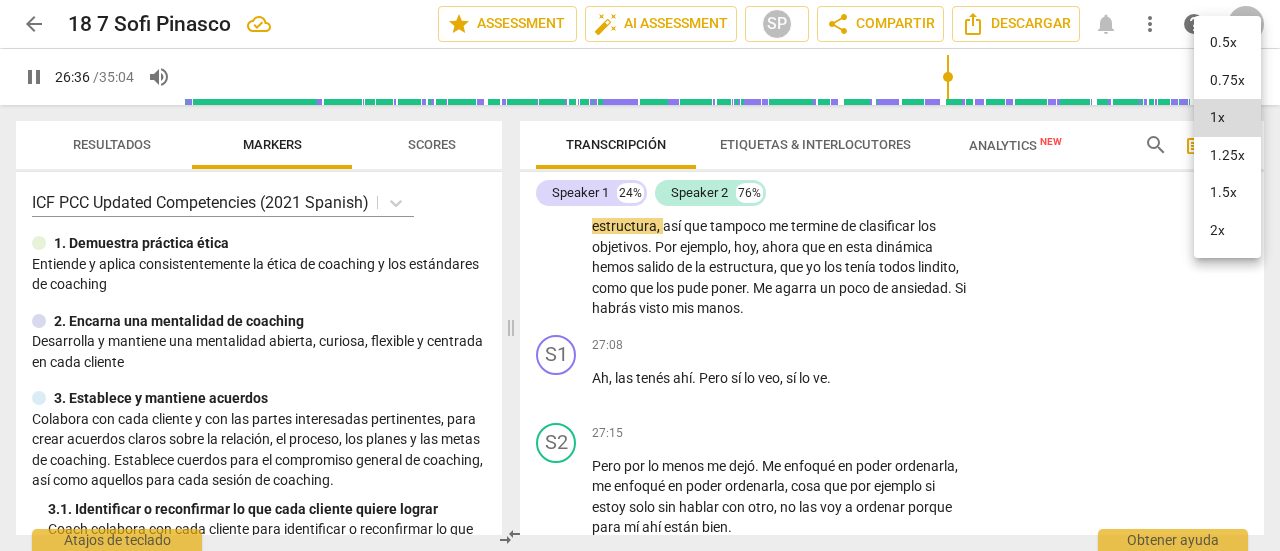 click on "2x" at bounding box center (1227, 231) 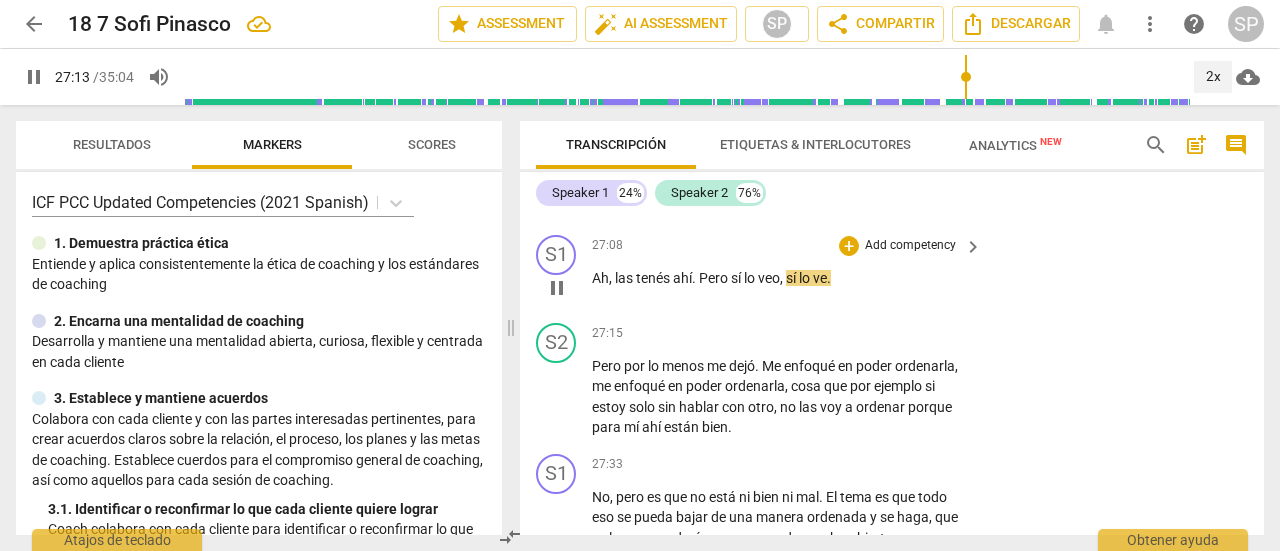 scroll, scrollTop: 9292, scrollLeft: 0, axis: vertical 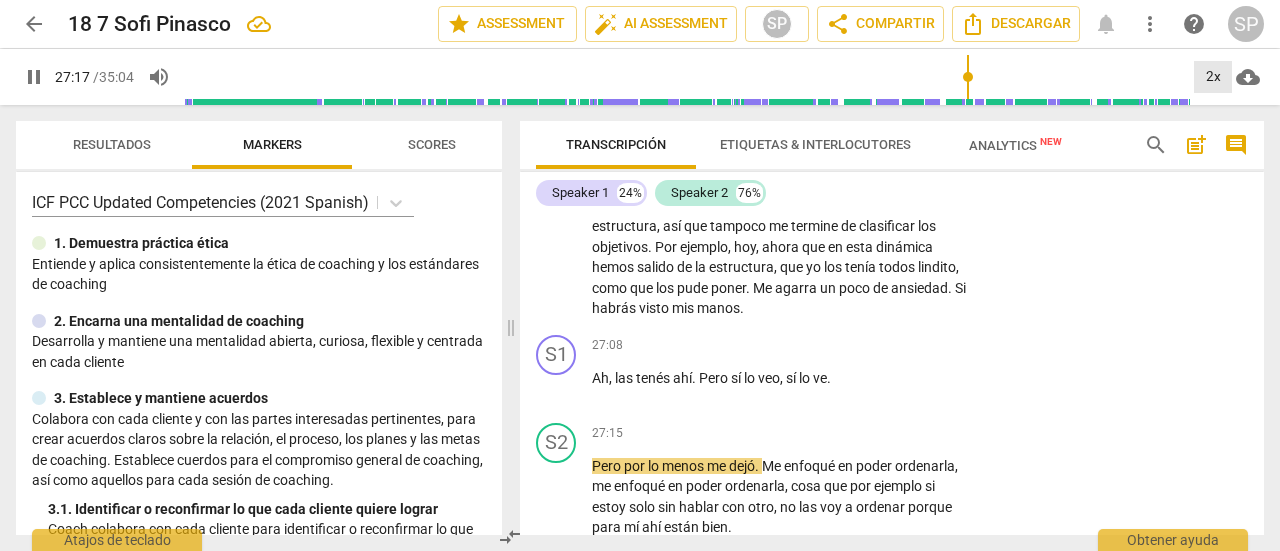 click on "2x" at bounding box center [1213, 77] 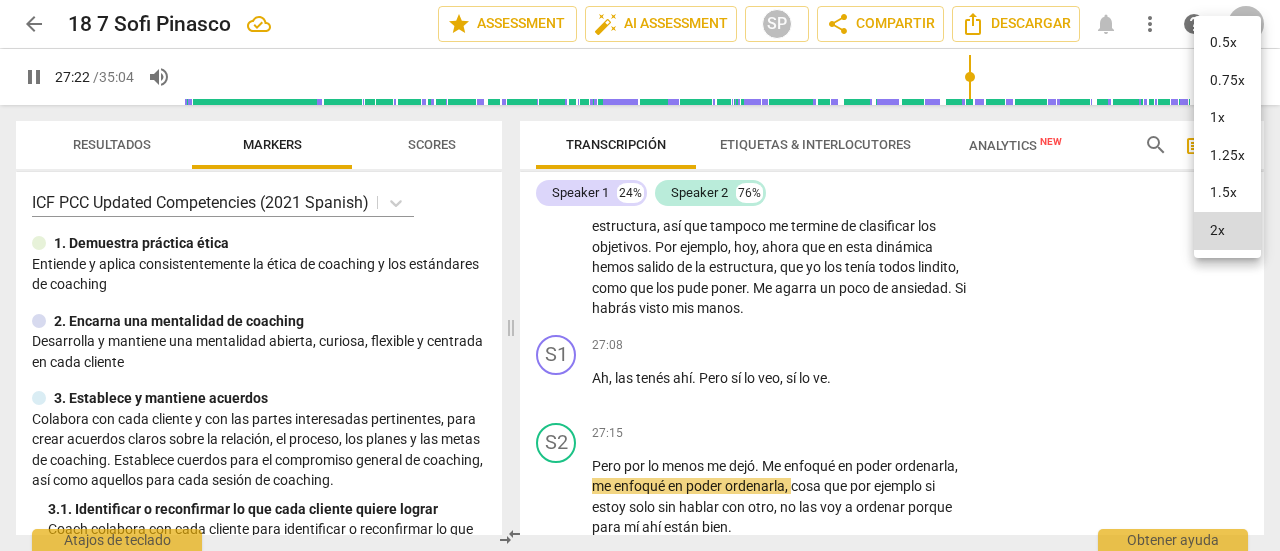 click on "1.25x" at bounding box center (1227, 156) 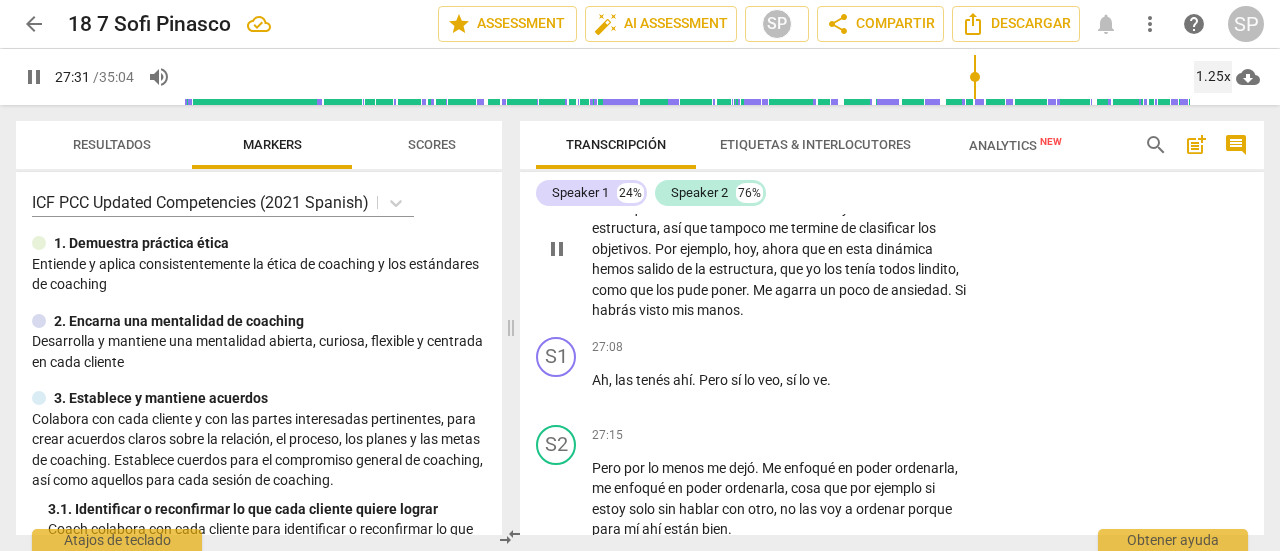 scroll, scrollTop: 9292, scrollLeft: 0, axis: vertical 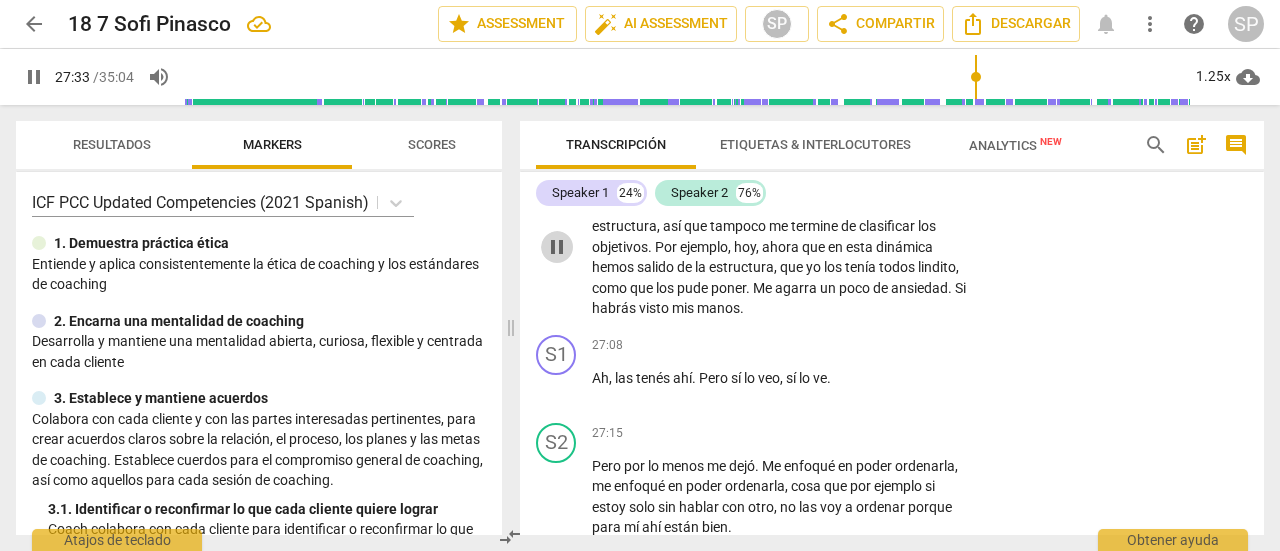 click on "pause" at bounding box center (557, 247) 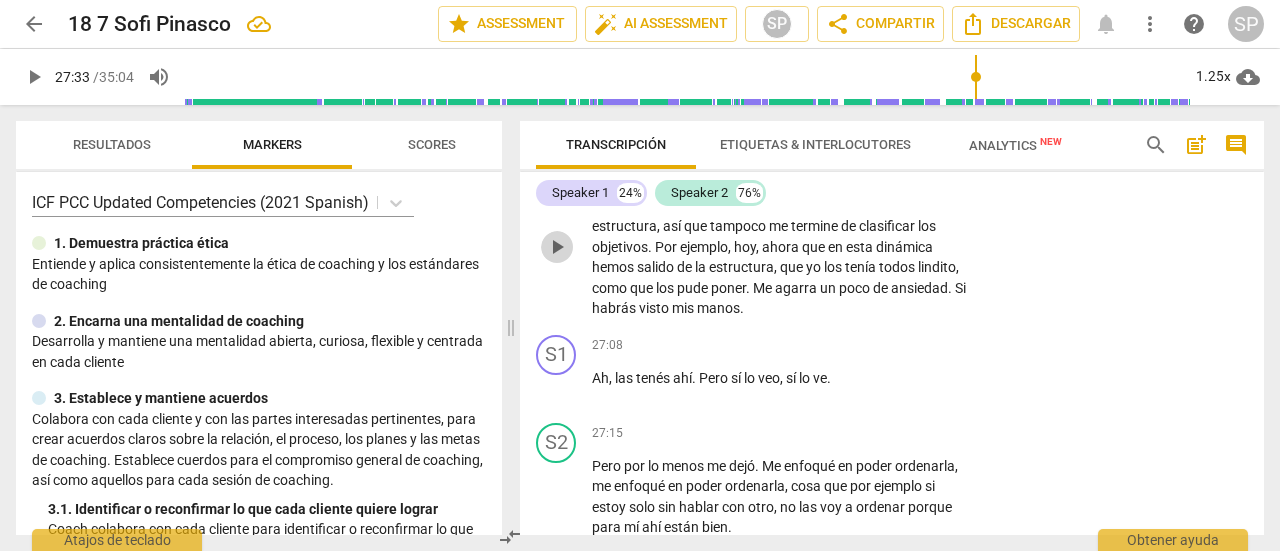 click on "play_arrow" at bounding box center [557, 247] 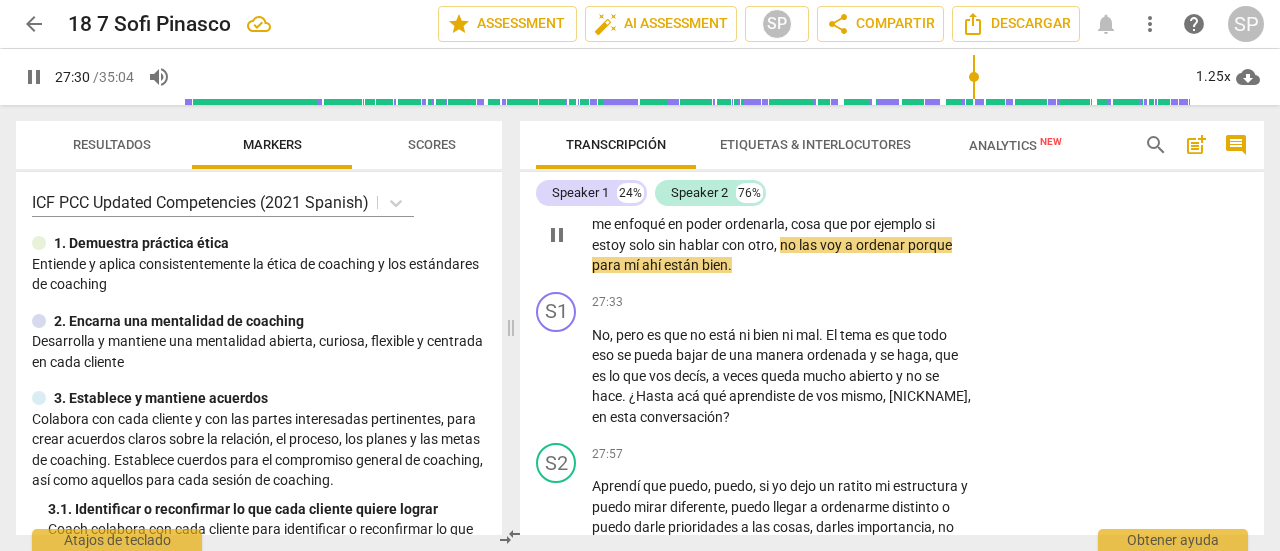 scroll, scrollTop: 9592, scrollLeft: 0, axis: vertical 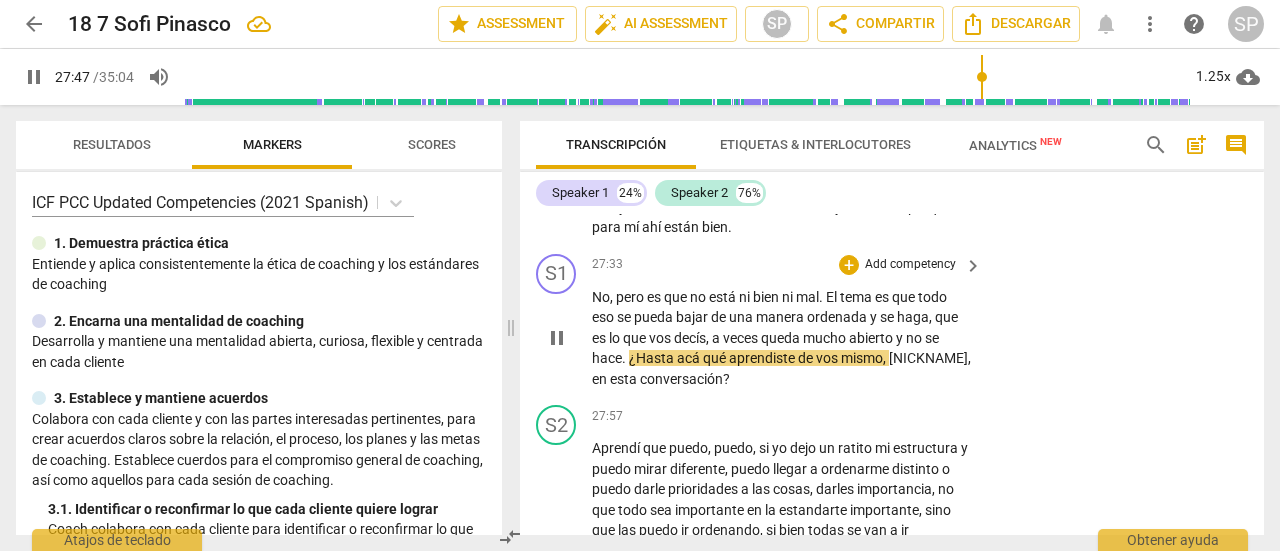 click on "Add competency" at bounding box center (910, 265) 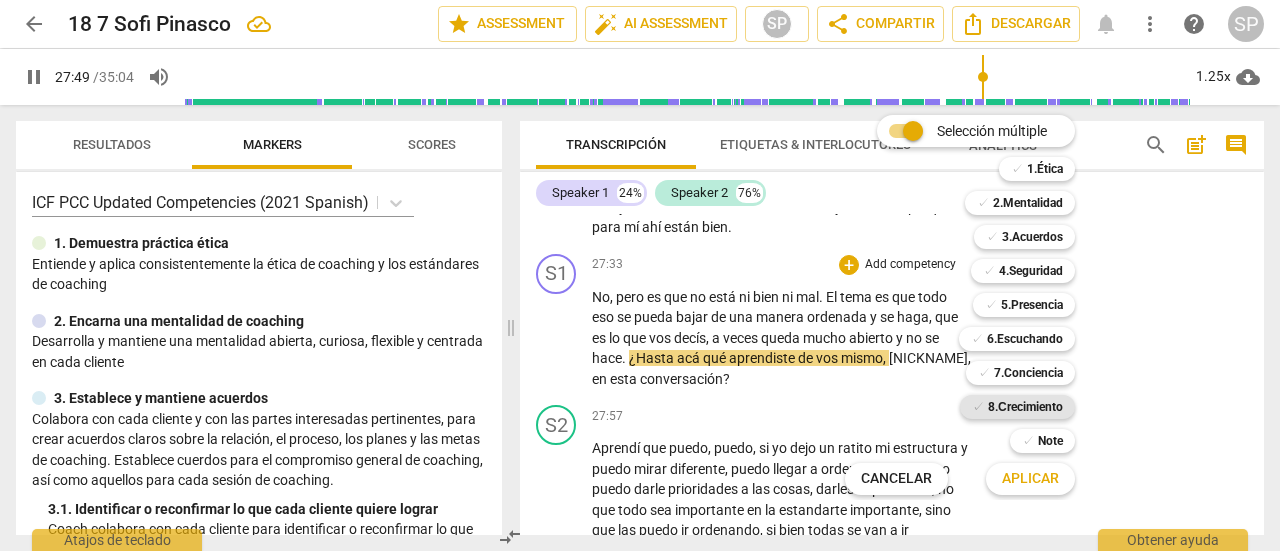 click on "8.Сrecimiento" at bounding box center (1025, 407) 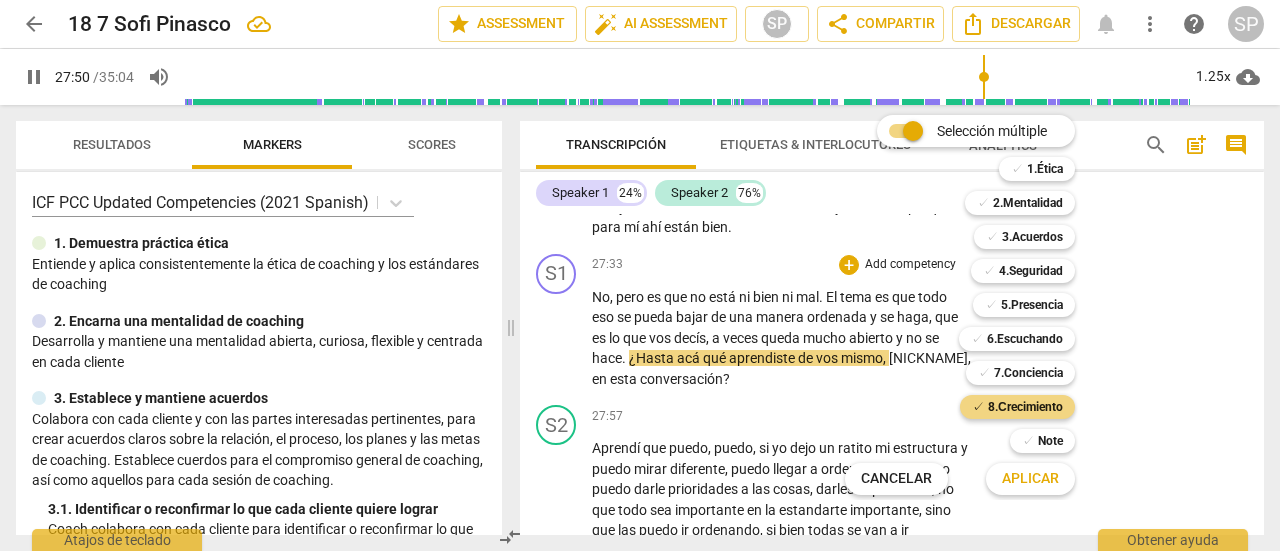 click on "Aplicar" at bounding box center (1030, 479) 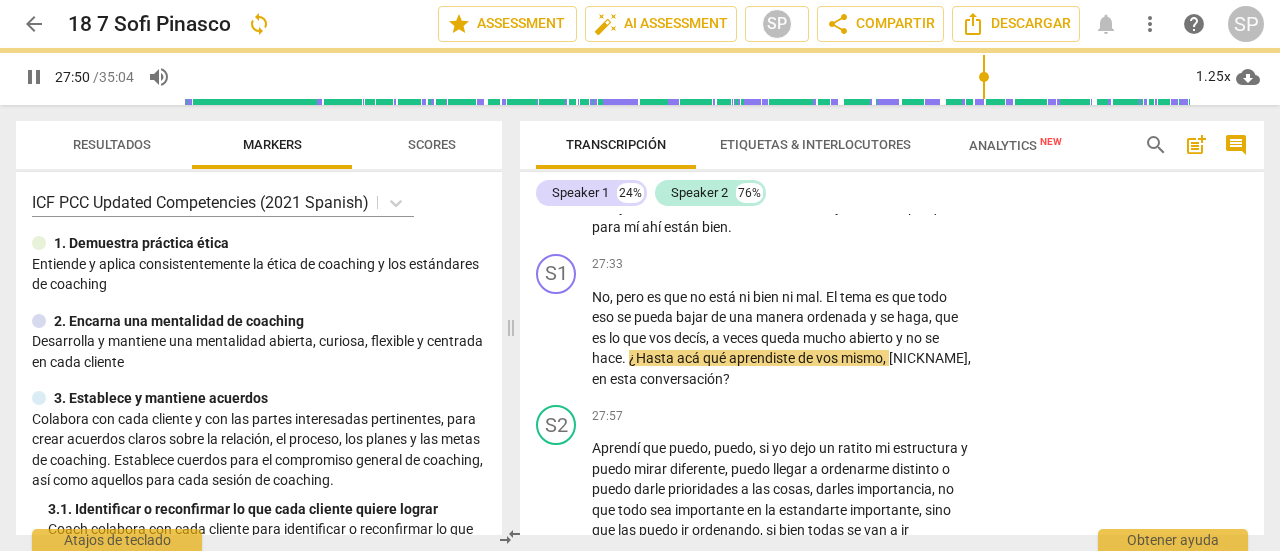 type on "1671" 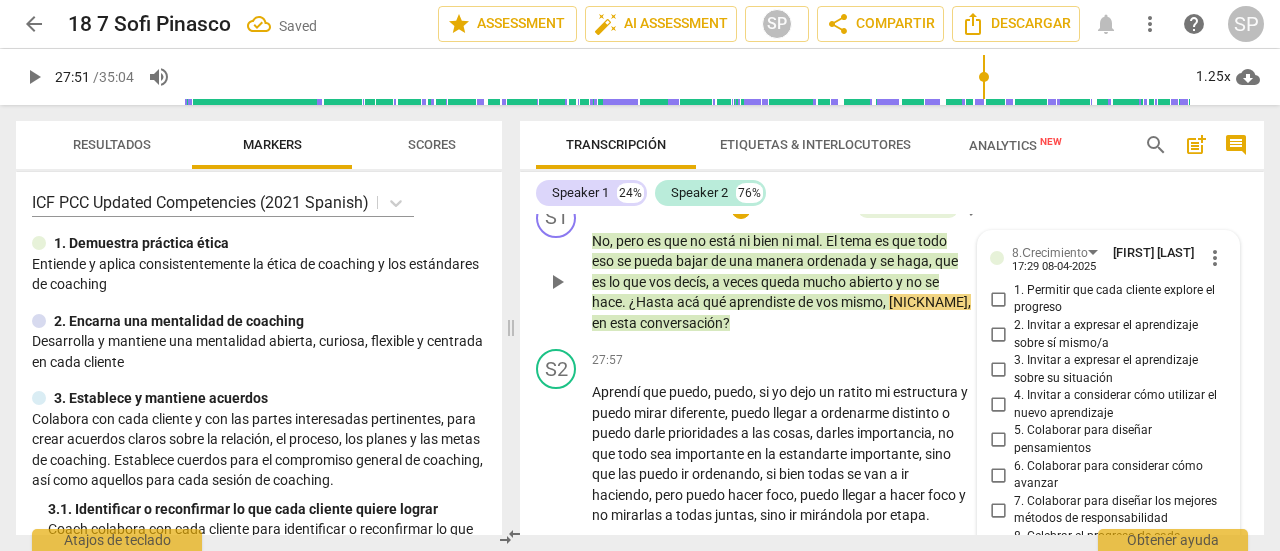 scroll, scrollTop: 9645, scrollLeft: 0, axis: vertical 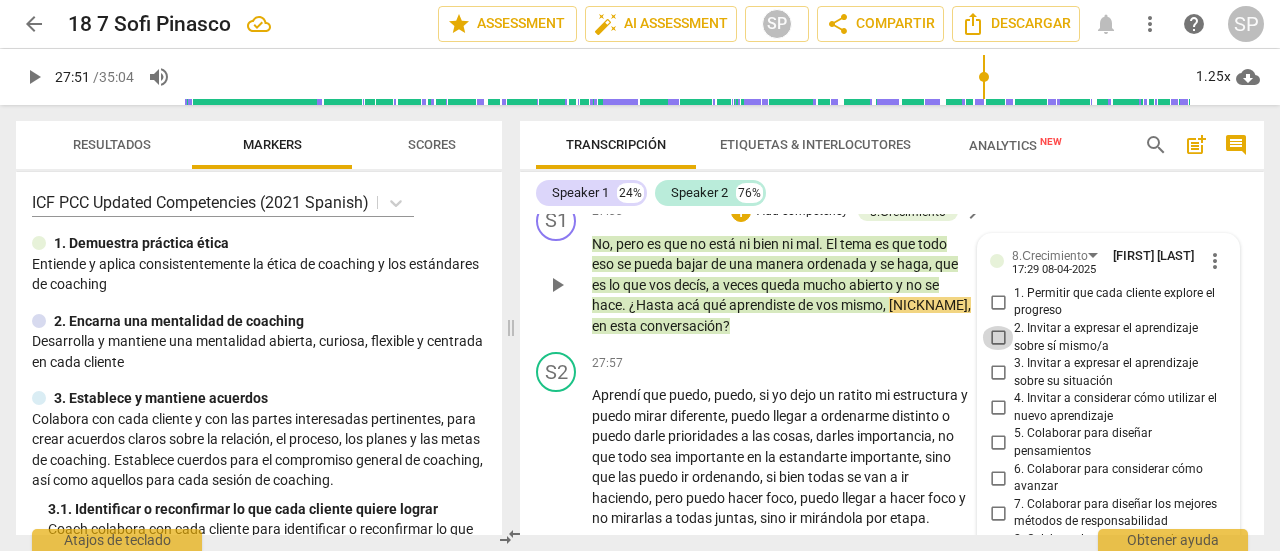 click on "2. Invitar a expresar el aprendizaje sobre sí mismo/a" at bounding box center [998, 338] 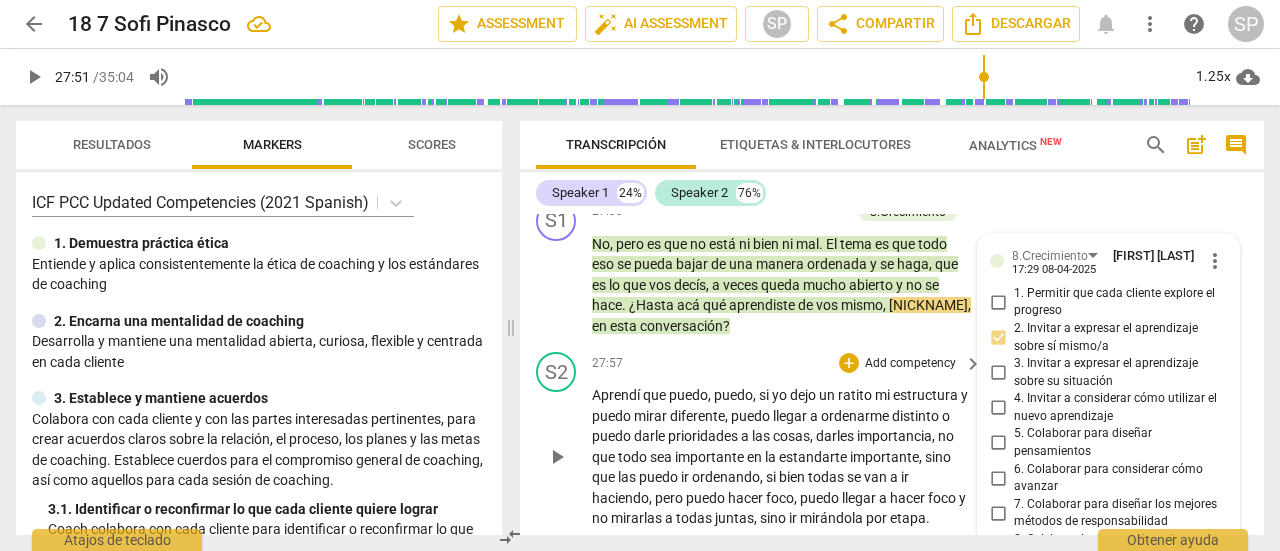 click on "27:57 + Add competency keyboard_arrow_right Aprendí   que   puedo ,   puedo ,   si   yo   dejo   un   ratito   mi   estructura   y   puedo   mirar   diferente ,   puedo   llegar   a   ordenarme   distinto   o   puedo   darle   prioridades   a   las   cosas ,   darles   importancia ,   no   que   todo   sea   importante   en   la   estandarte   importante ,   sino   que   las   puedo   ir   ordenando ,   si   bien   todas   se   van   a   ir   haciendo ,   pero   puedo   hacer   foco ,   puedo   llegar   a   hacer   foco   y   no   mirarlas   a   todas   juntas ,   sino   ir   mirándola   por   etapa ." at bounding box center (788, 440) 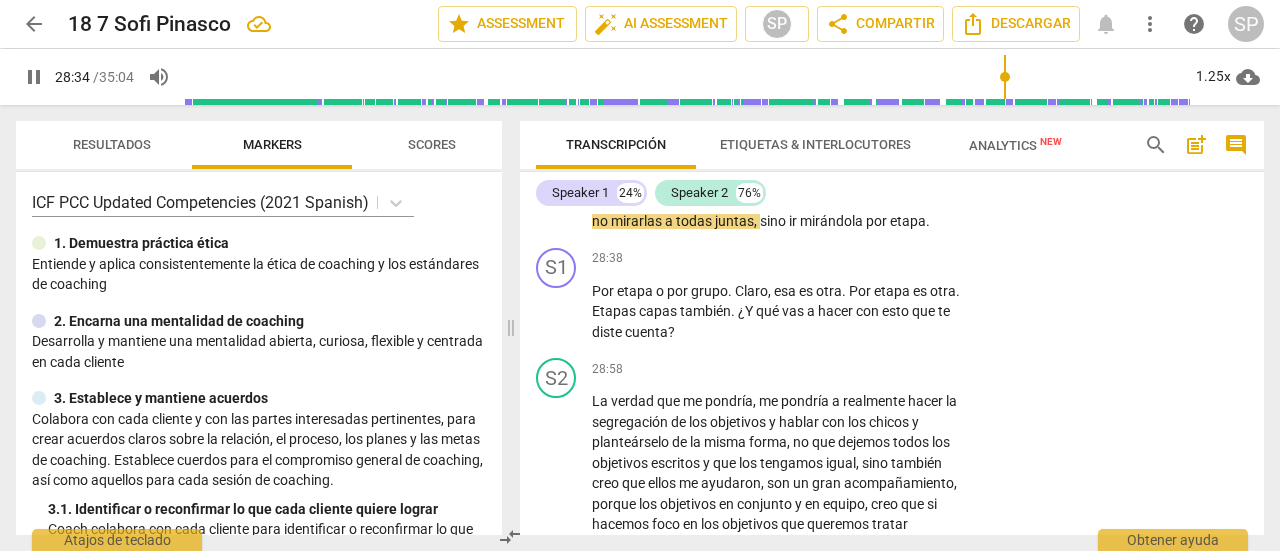 scroll, scrollTop: 9945, scrollLeft: 0, axis: vertical 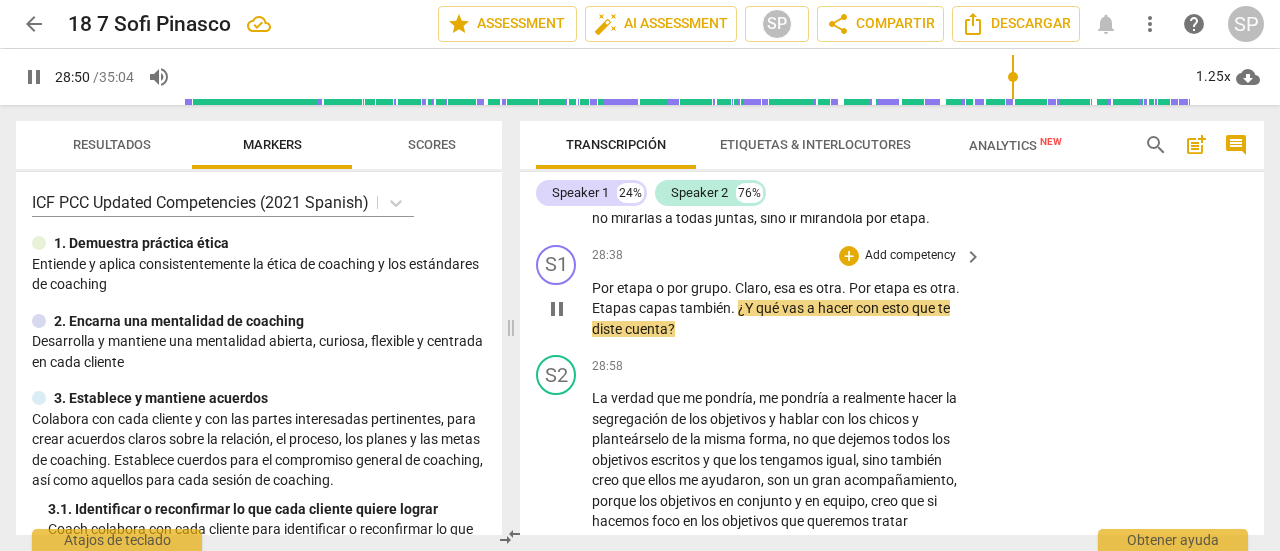 click on "Add competency" at bounding box center (910, 256) 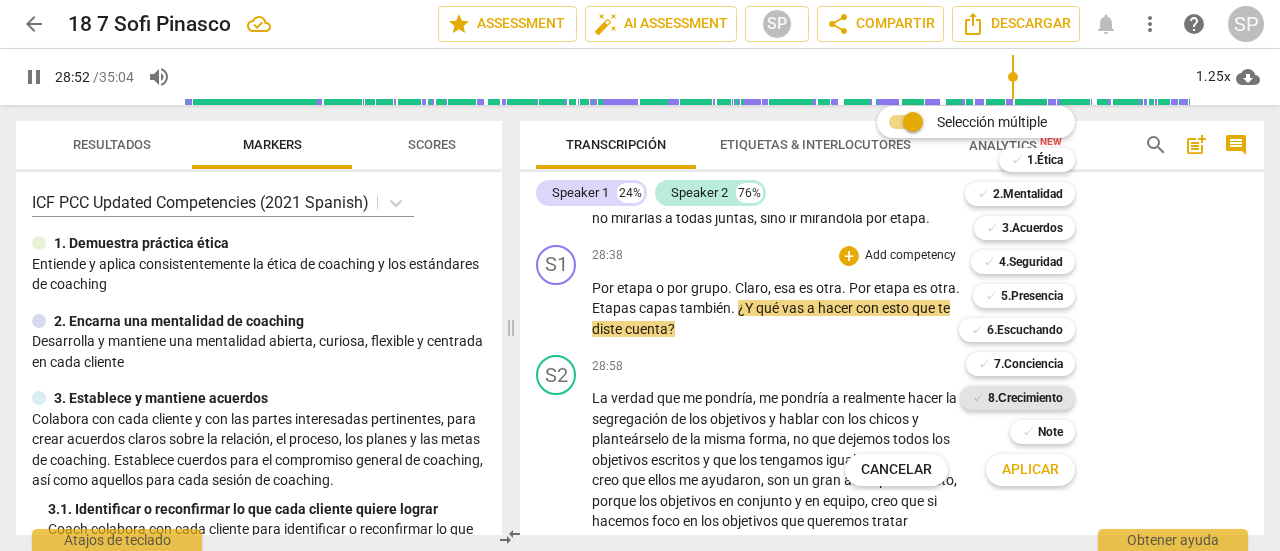 click on "8.Сrecimiento" at bounding box center (1025, 398) 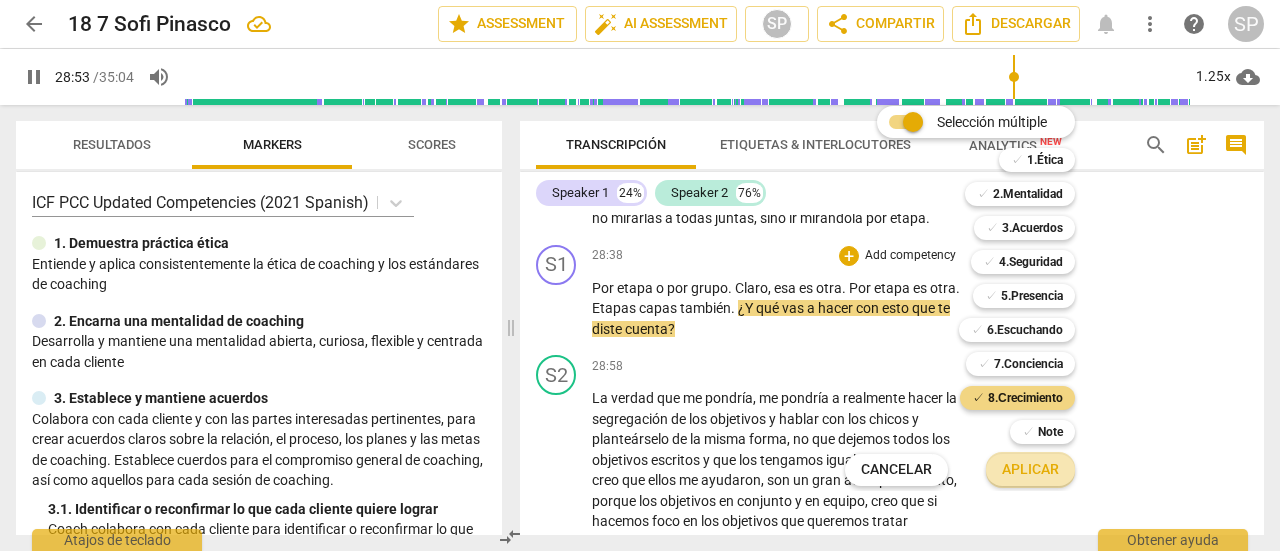 click on "Aplicar" at bounding box center [1030, 470] 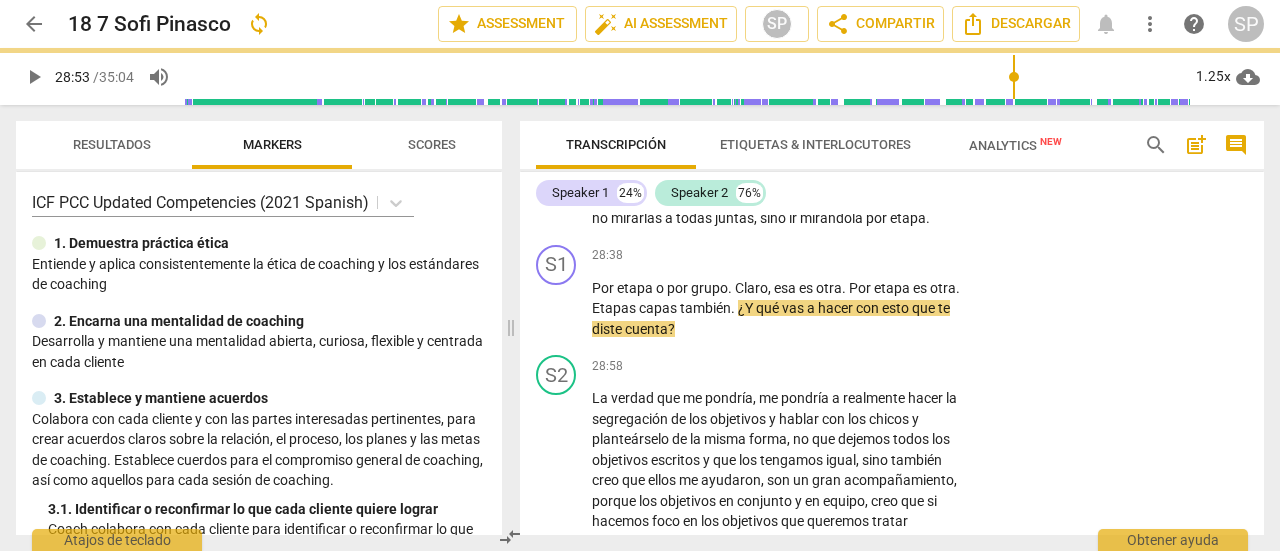 type on "1734" 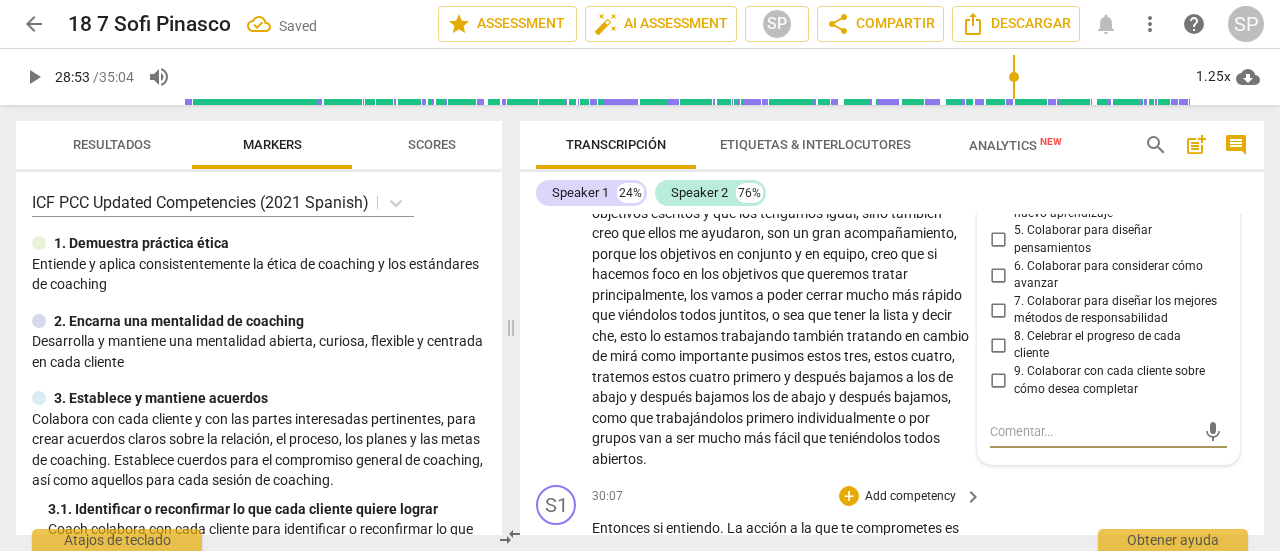 scroll, scrollTop: 10189, scrollLeft: 0, axis: vertical 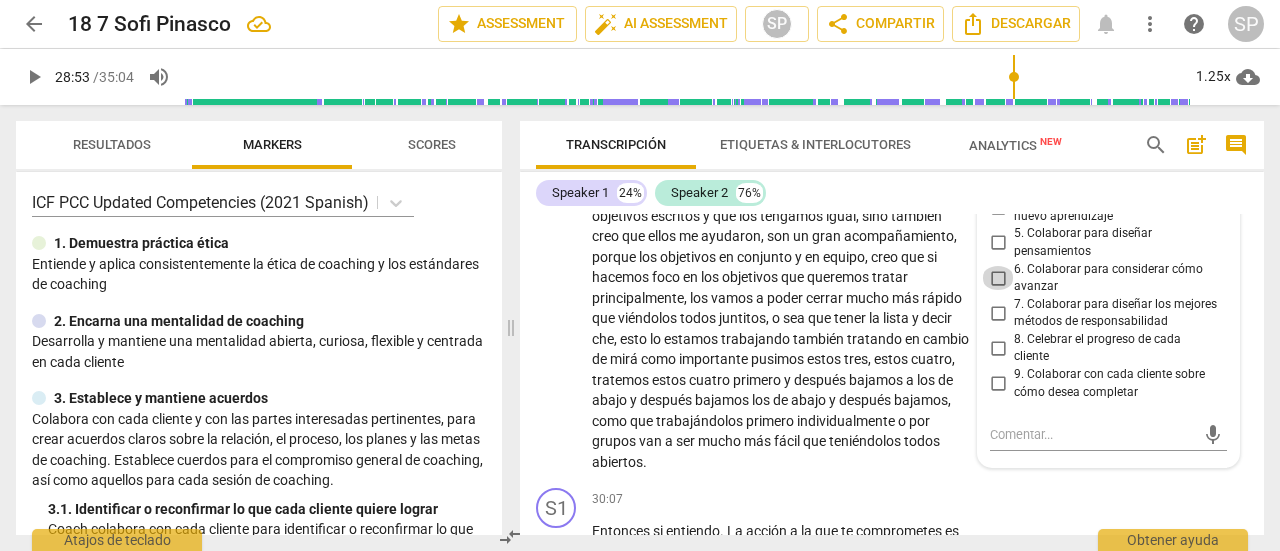 click on "6. Colaborar para considerar cómo avanzar" at bounding box center (998, 278) 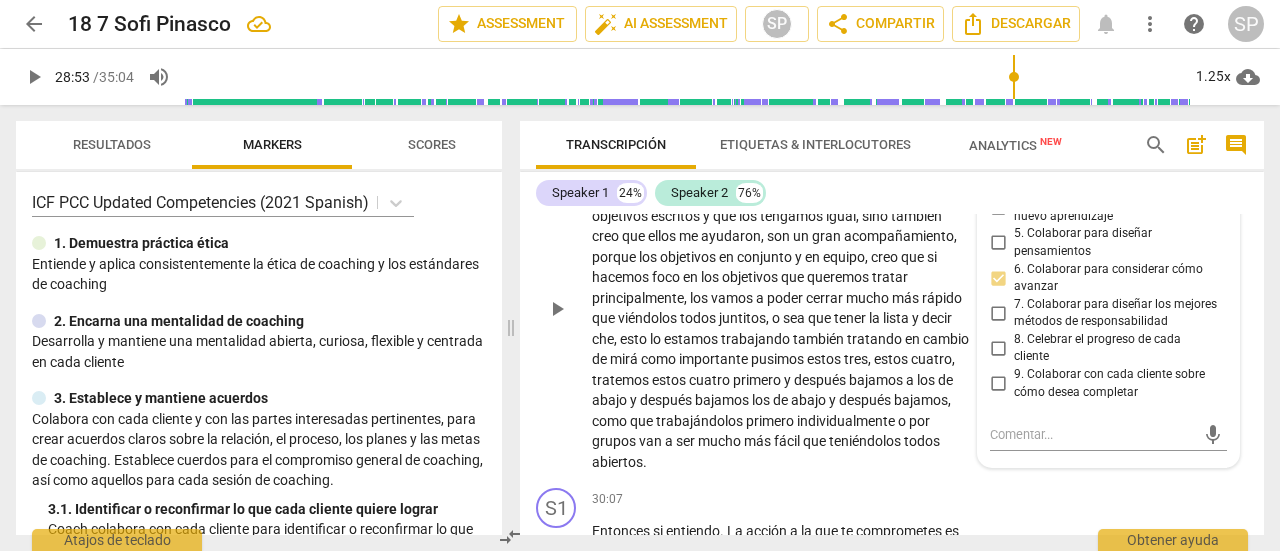 drag, startPoint x: 537, startPoint y: 413, endPoint x: 663, endPoint y: 415, distance: 126.01587 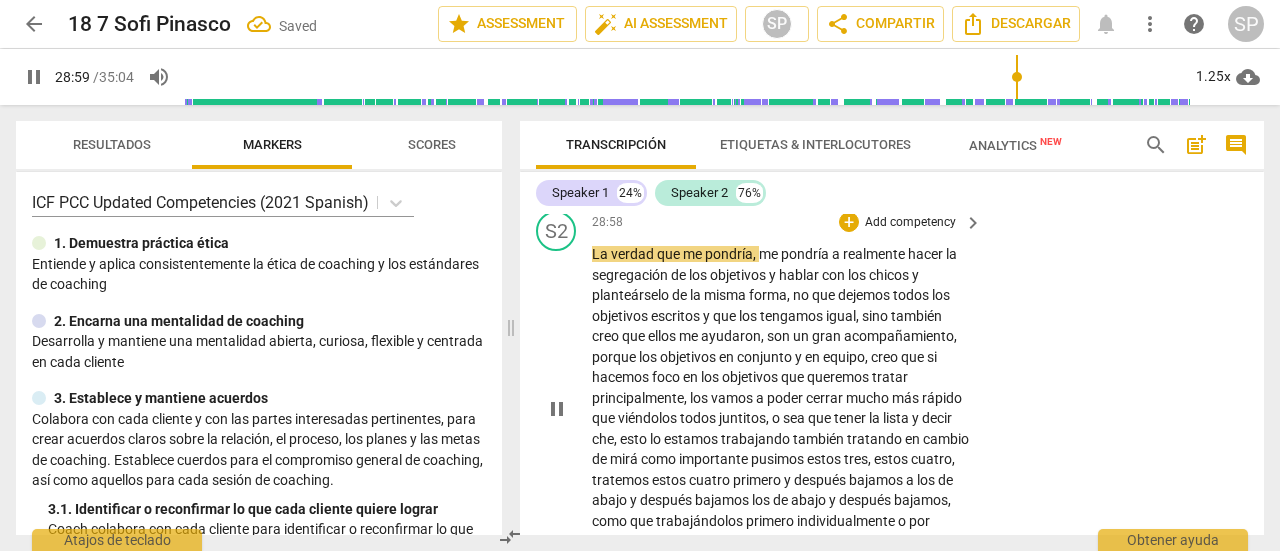 scroll, scrollTop: 10189, scrollLeft: 0, axis: vertical 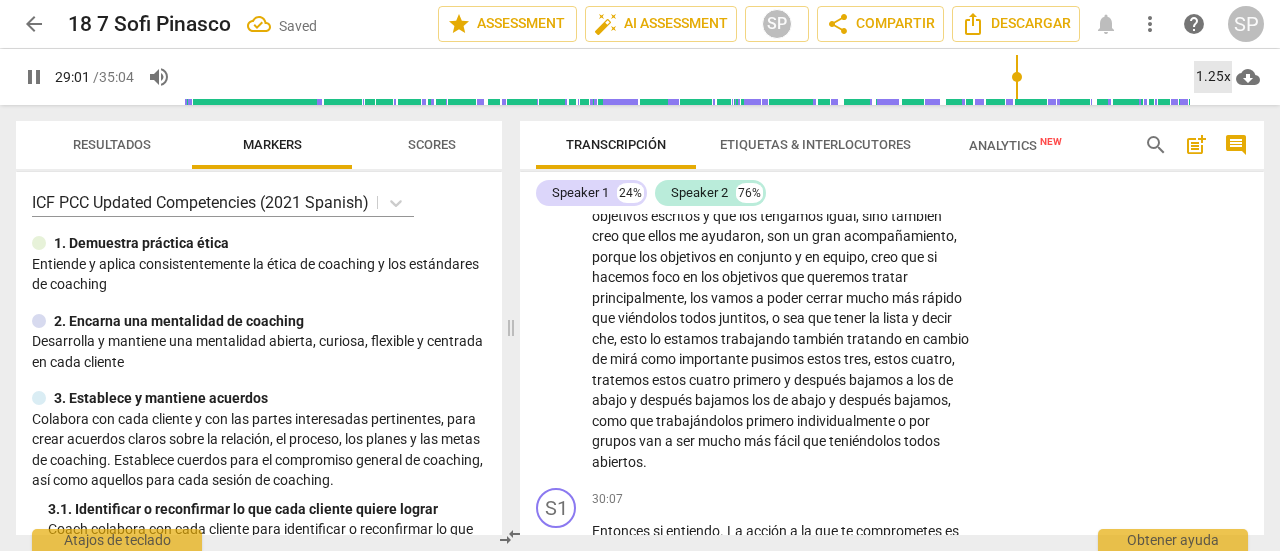 click on "1.25x" at bounding box center [1213, 77] 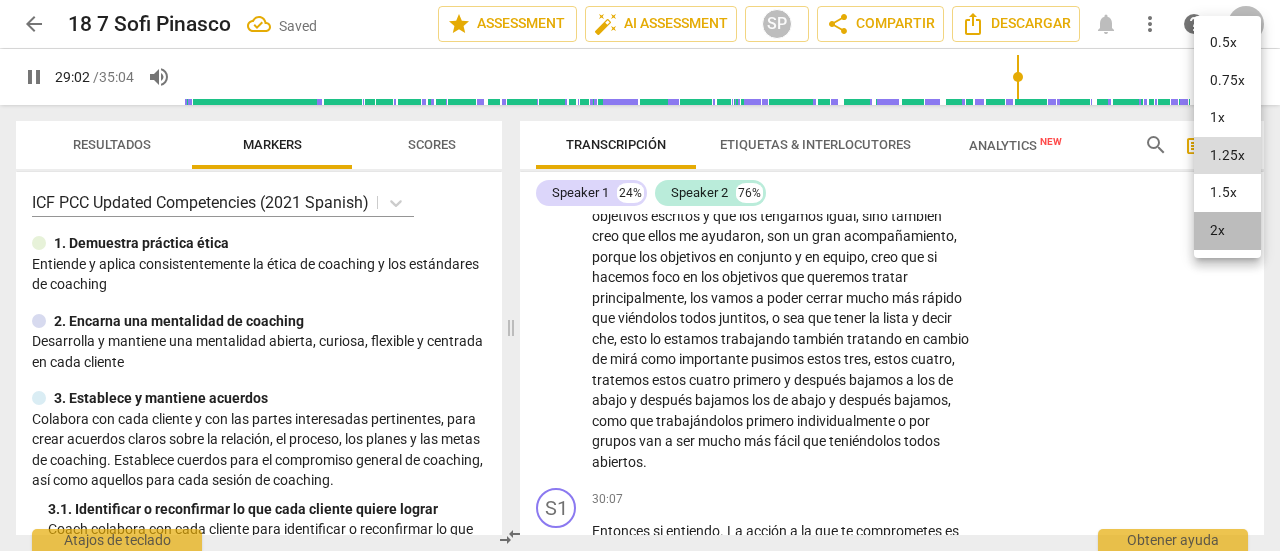 drag, startPoint x: 1213, startPoint y: 223, endPoint x: 1188, endPoint y: 259, distance: 43.829212 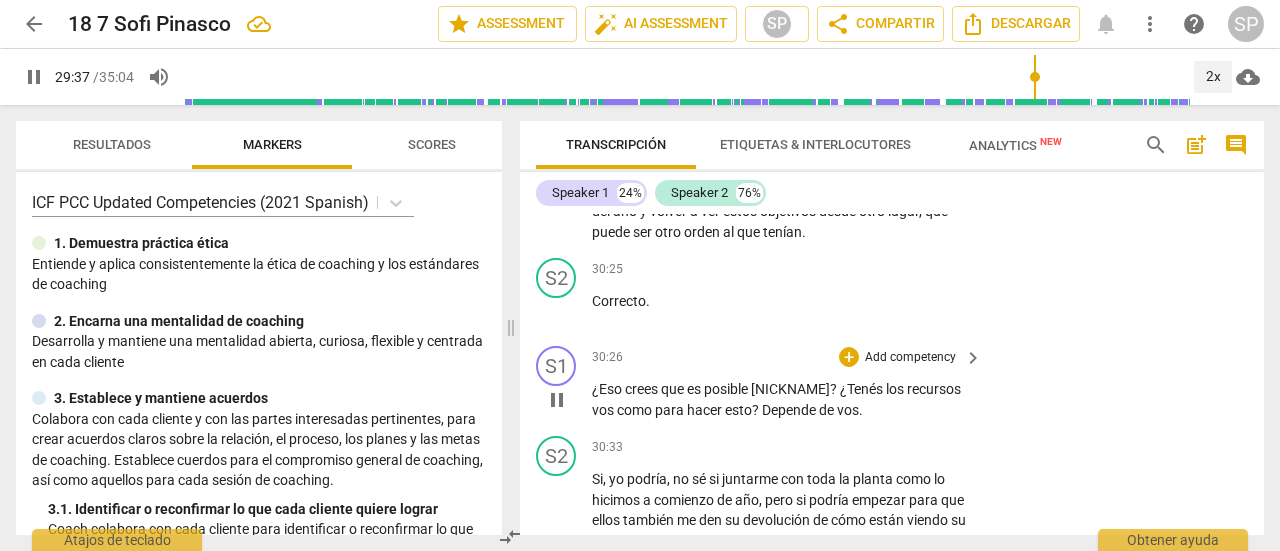 scroll, scrollTop: 10389, scrollLeft: 0, axis: vertical 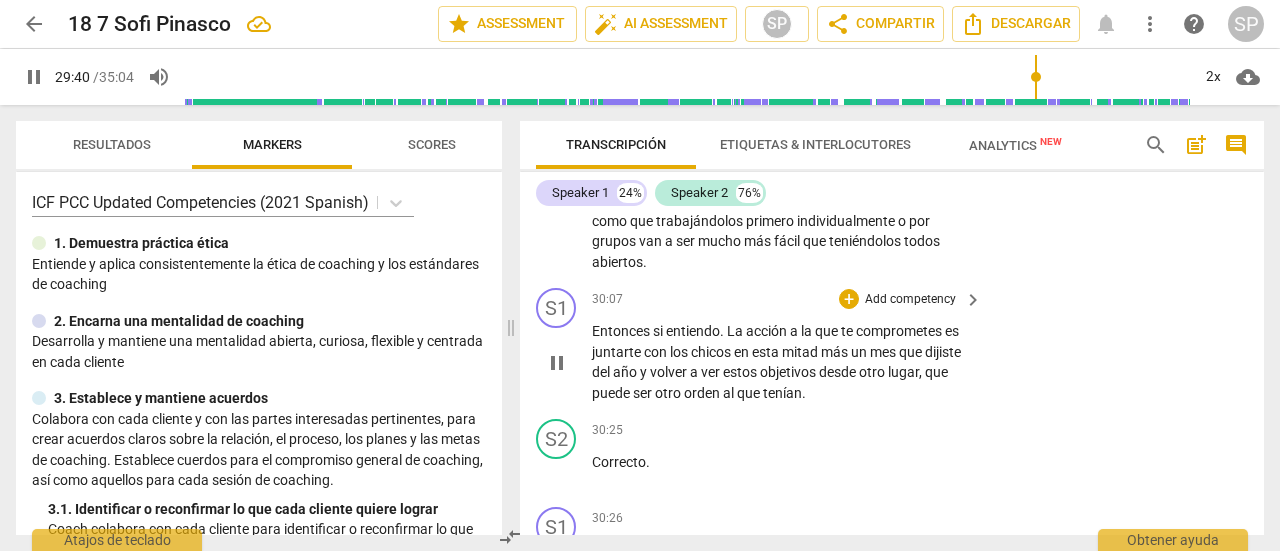 click on "Add competency" at bounding box center (910, 300) 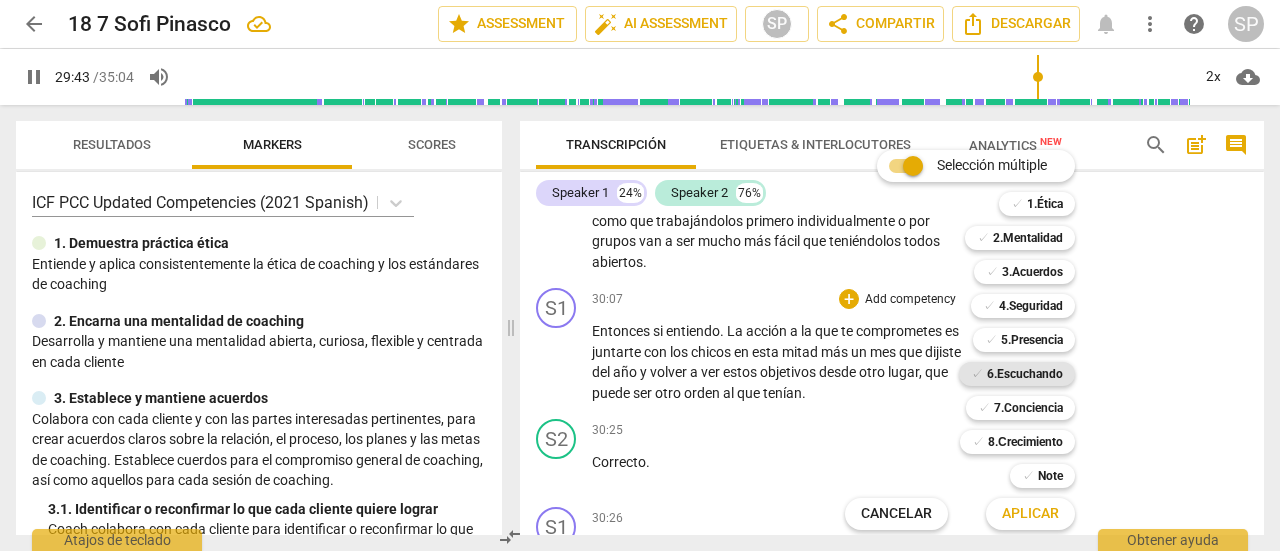 click on "6.Escuchando" at bounding box center [1025, 374] 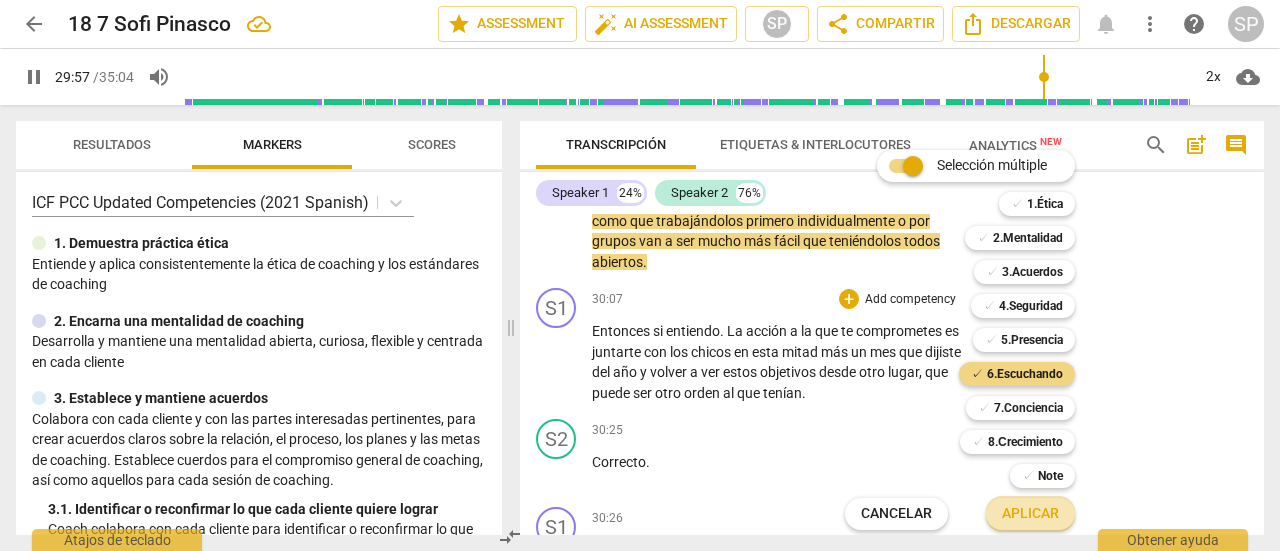 click on "Aplicar" at bounding box center (1030, 514) 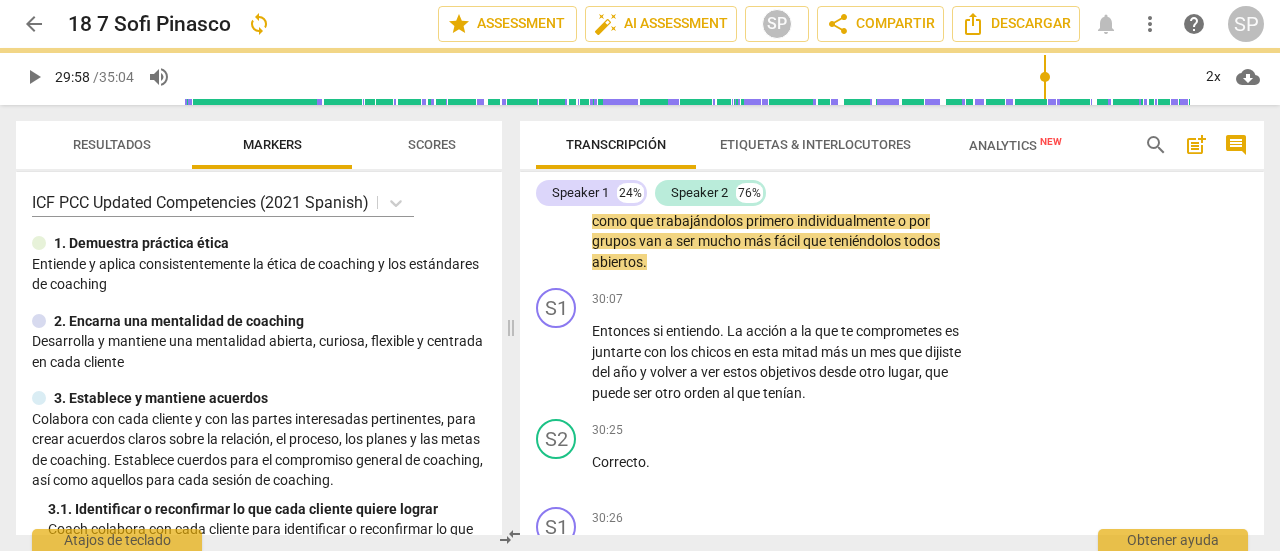 type on "1799" 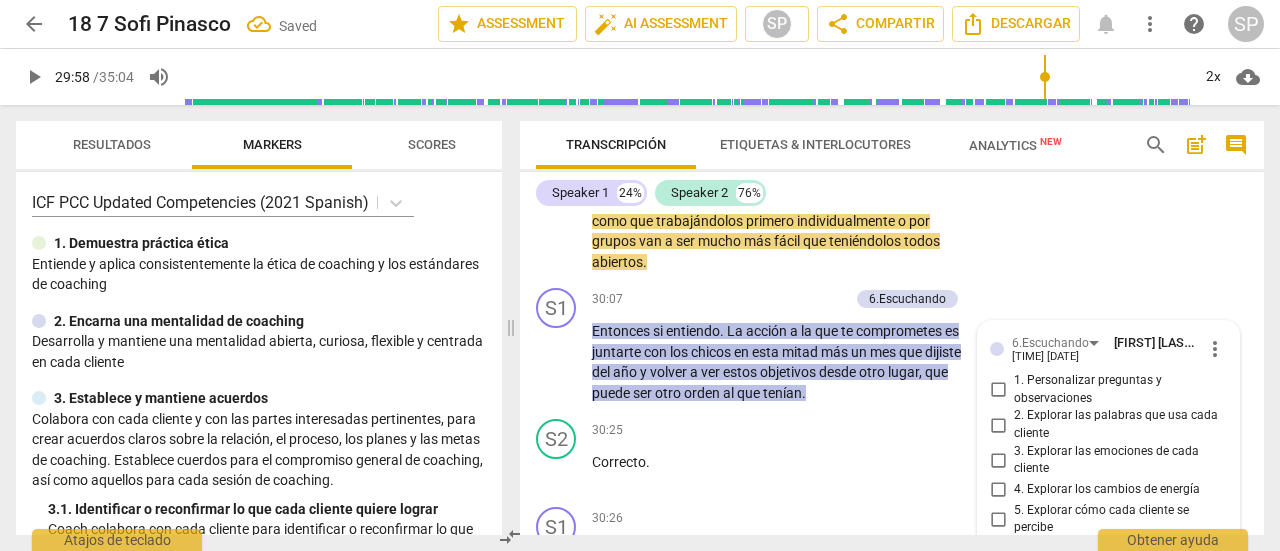 scroll, scrollTop: 10695, scrollLeft: 0, axis: vertical 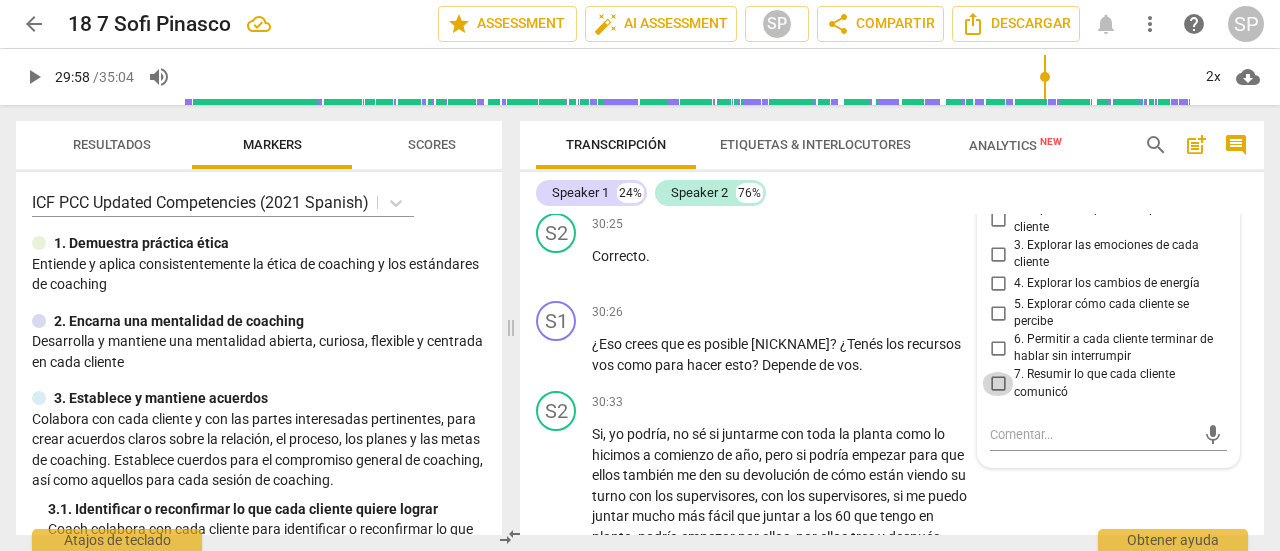 click on "7. Resumir lo que cada cliente comunicó" at bounding box center [998, 384] 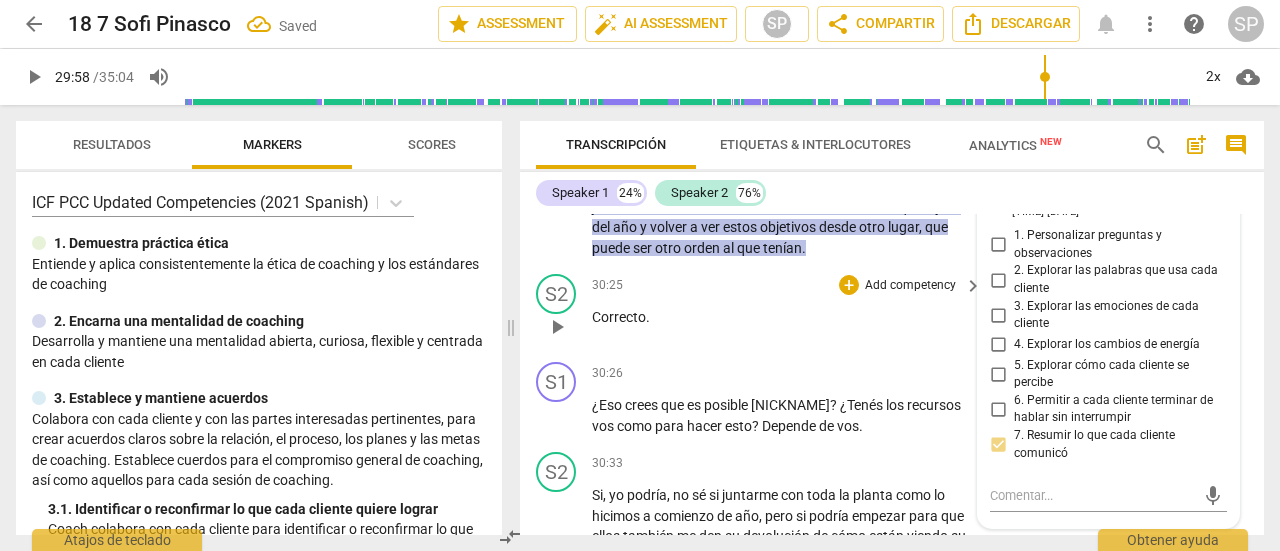 scroll, scrollTop: 10595, scrollLeft: 0, axis: vertical 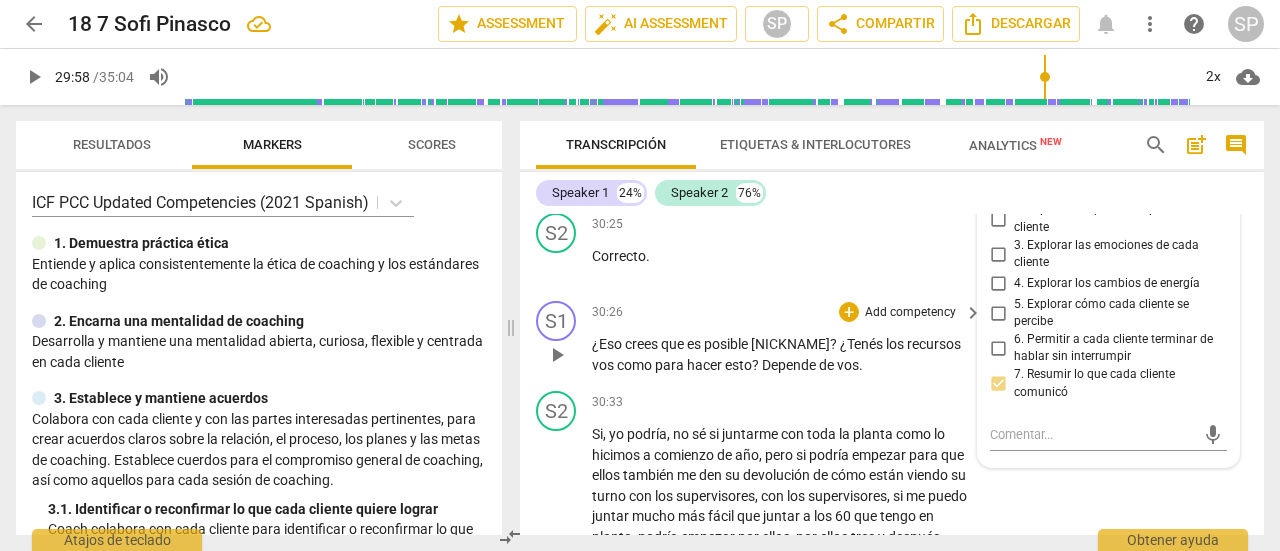 click on "Add competency" at bounding box center (910, 313) 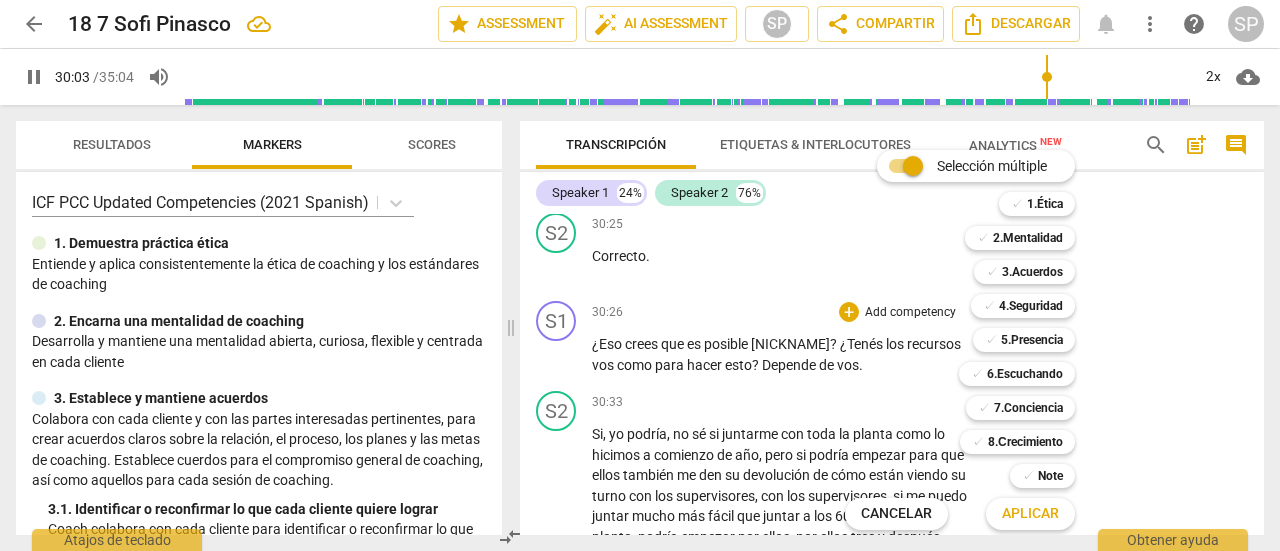 click at bounding box center (640, 275) 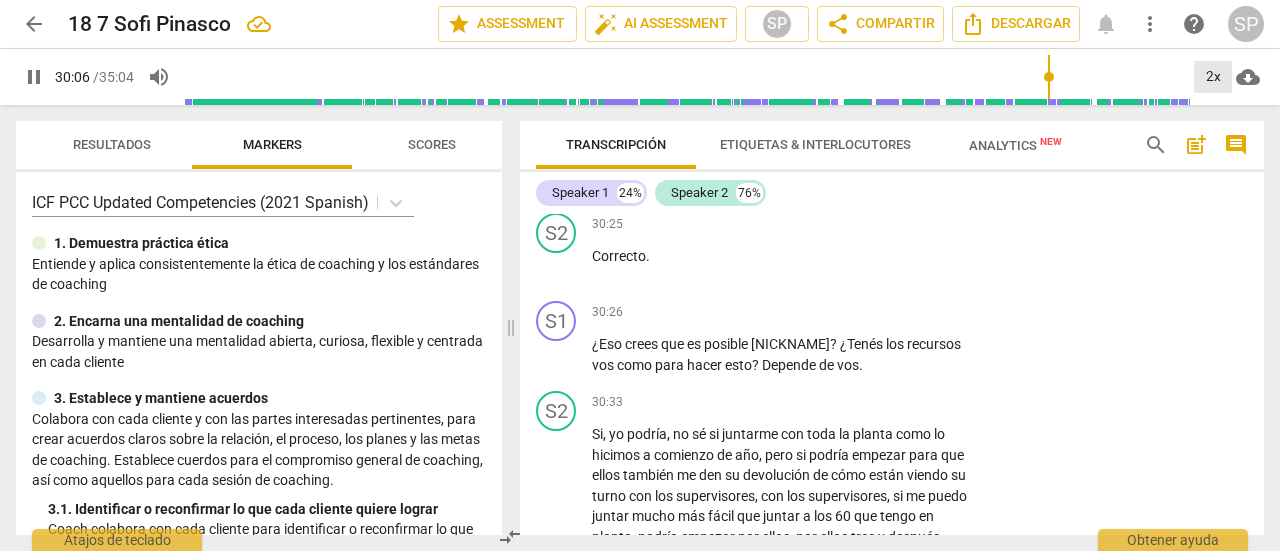 click on "2x" at bounding box center [1213, 77] 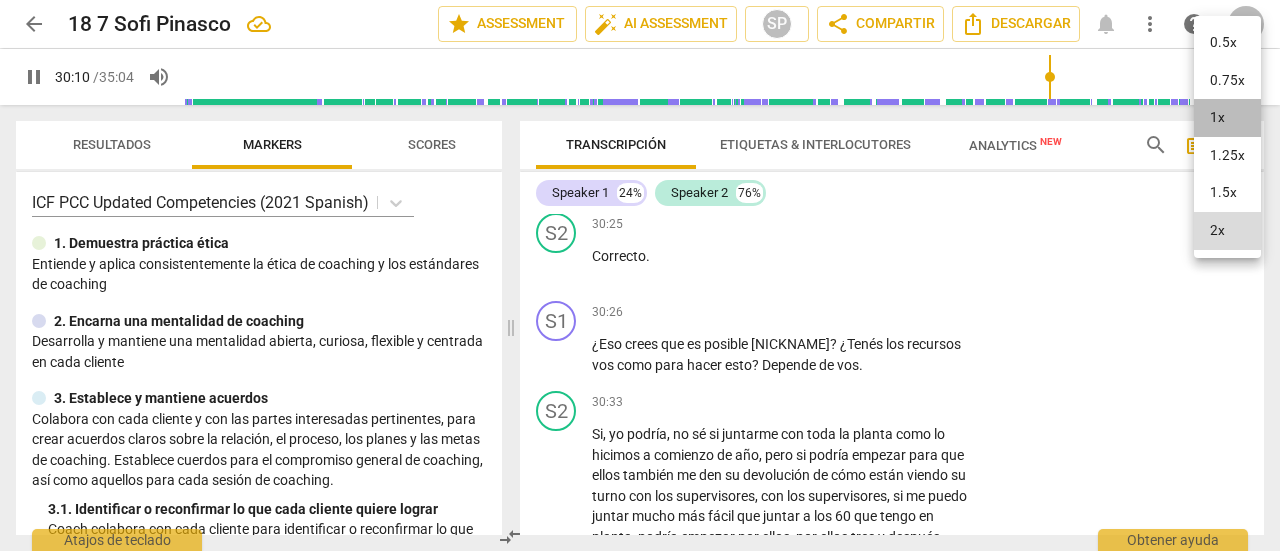 click on "1x" at bounding box center (1227, 118) 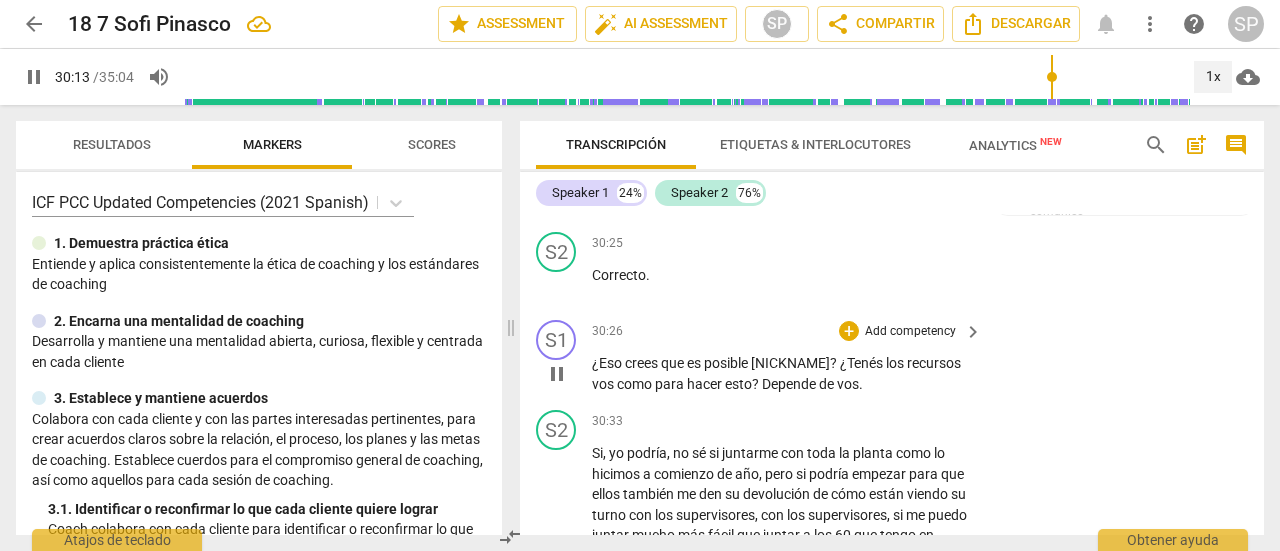 scroll, scrollTop: 10595, scrollLeft: 0, axis: vertical 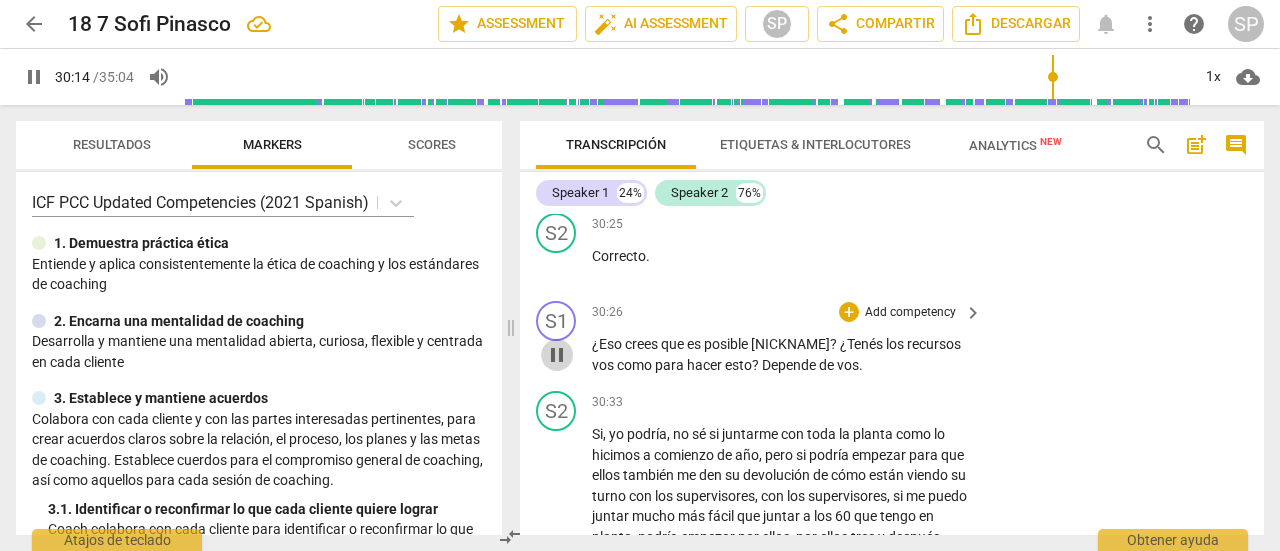 click on "pause" at bounding box center (557, 355) 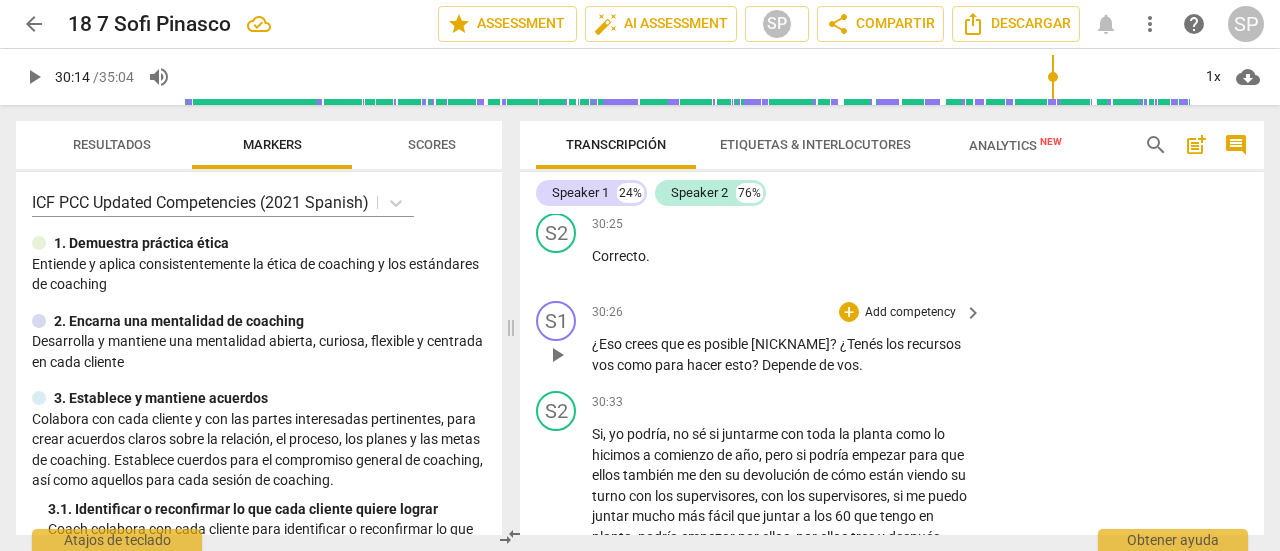 click on "play_arrow" at bounding box center [557, 355] 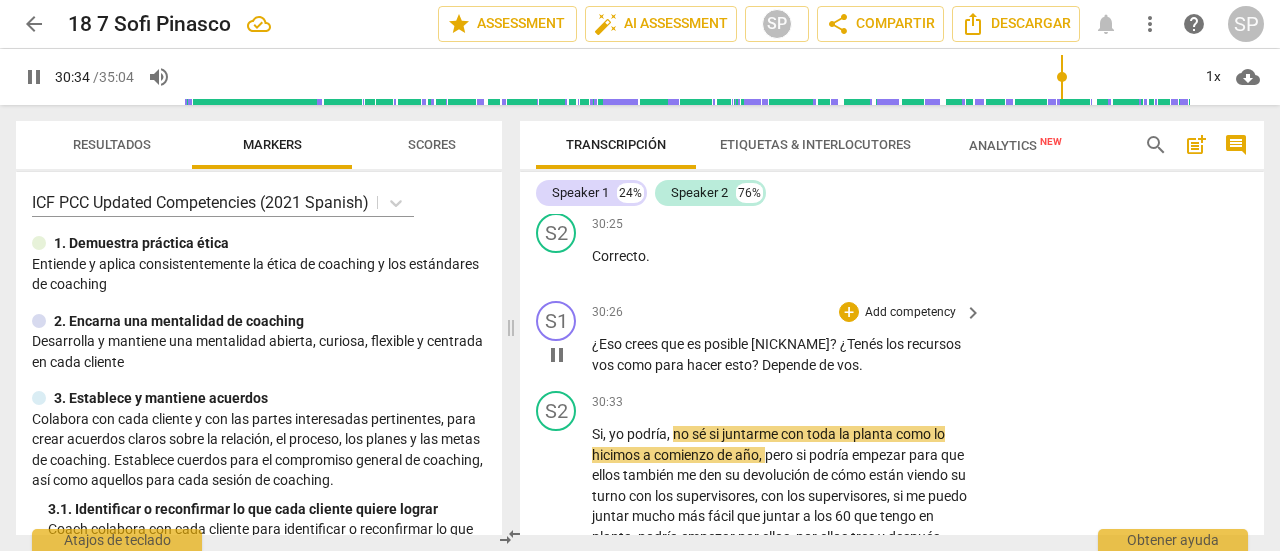 click on "Add competency" at bounding box center (910, 313) 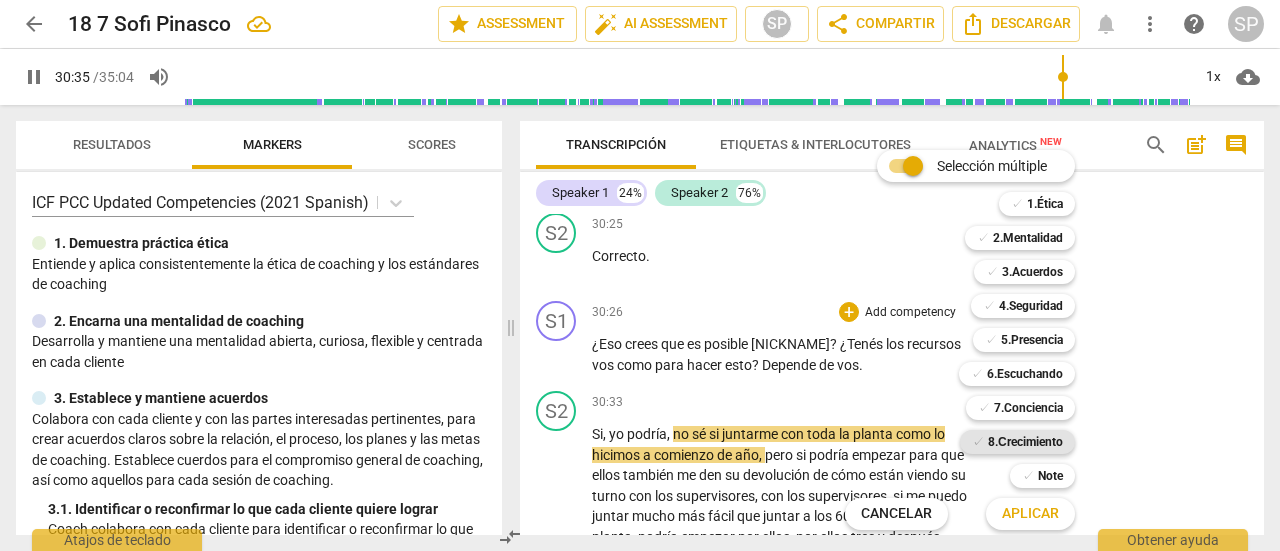 click on "8.Сrecimiento" at bounding box center [1025, 442] 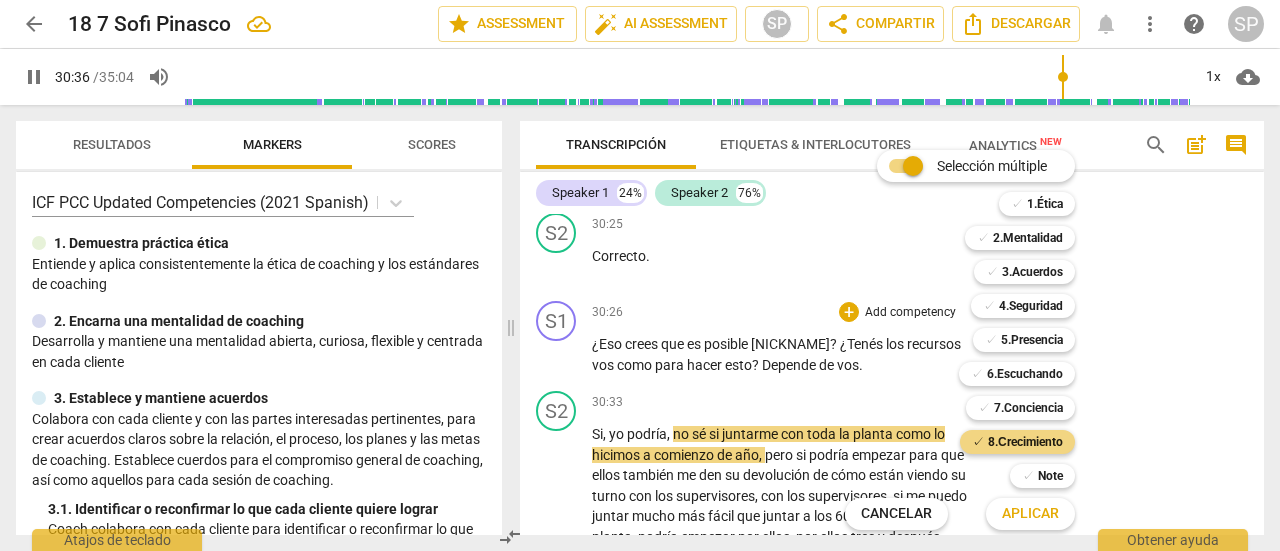 click on "Aplicar" at bounding box center (1030, 514) 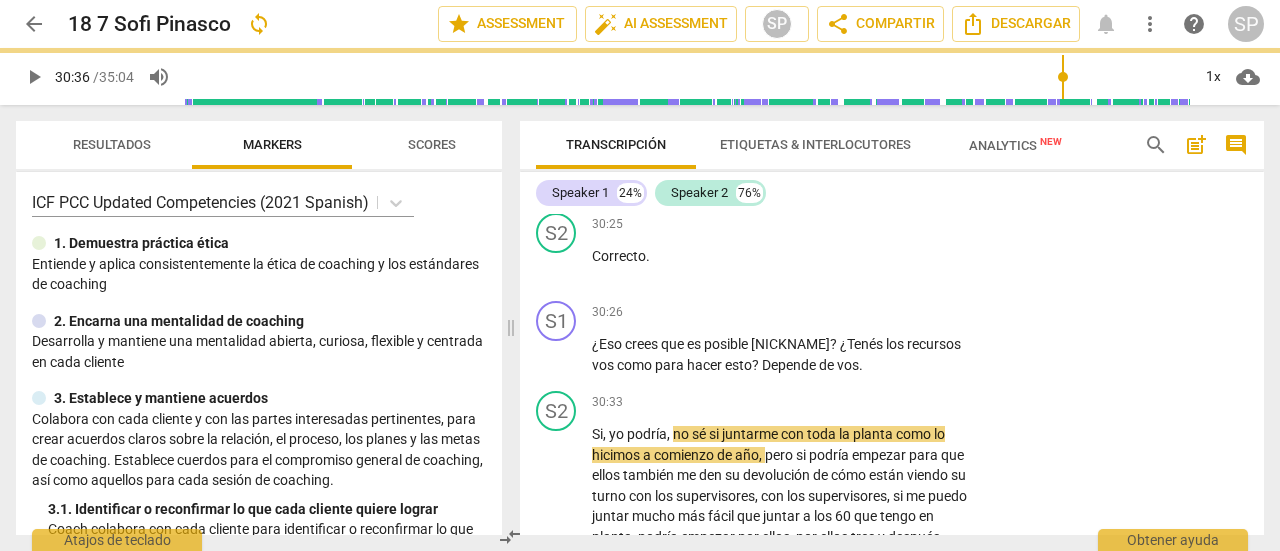 type on "1837" 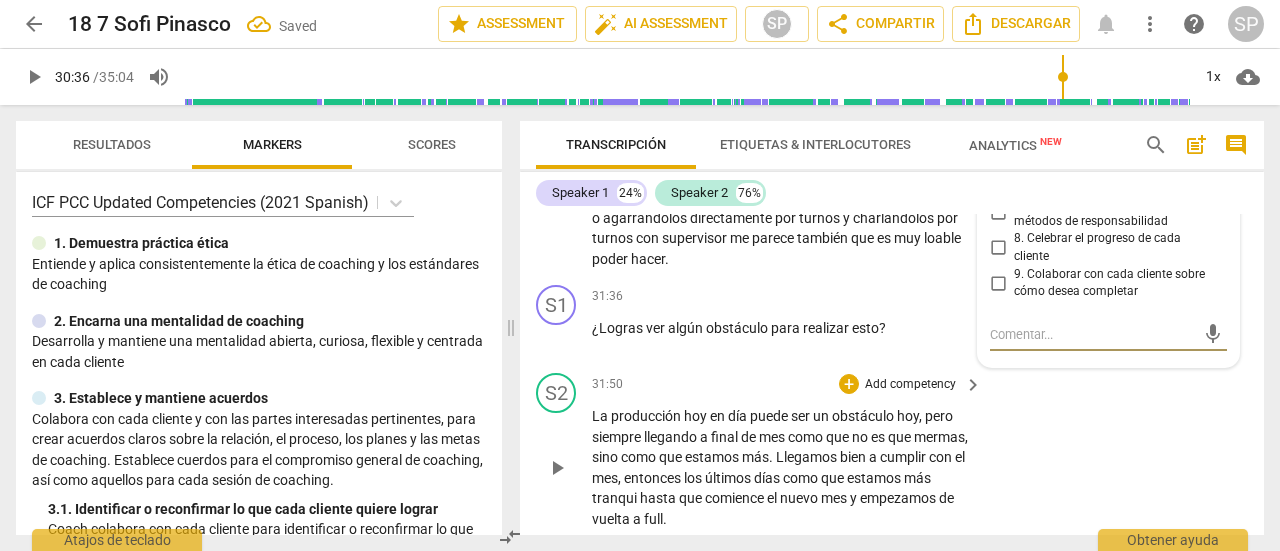 scroll, scrollTop: 10896, scrollLeft: 0, axis: vertical 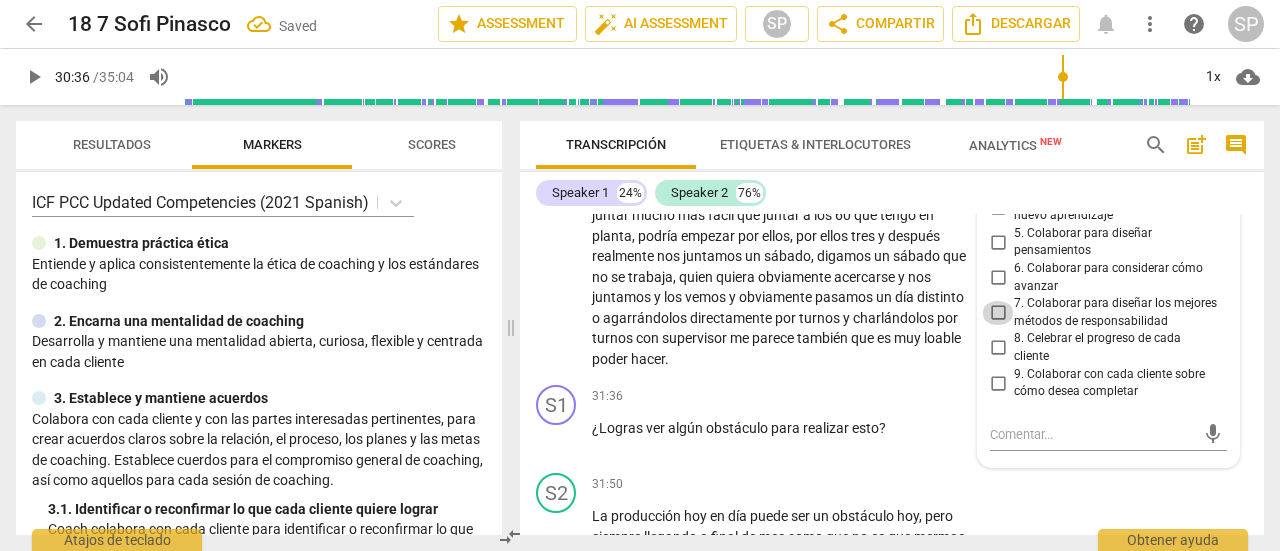 click on "7. Colaborar para diseñar los mejores métodos de responsabilidad" at bounding box center (998, 313) 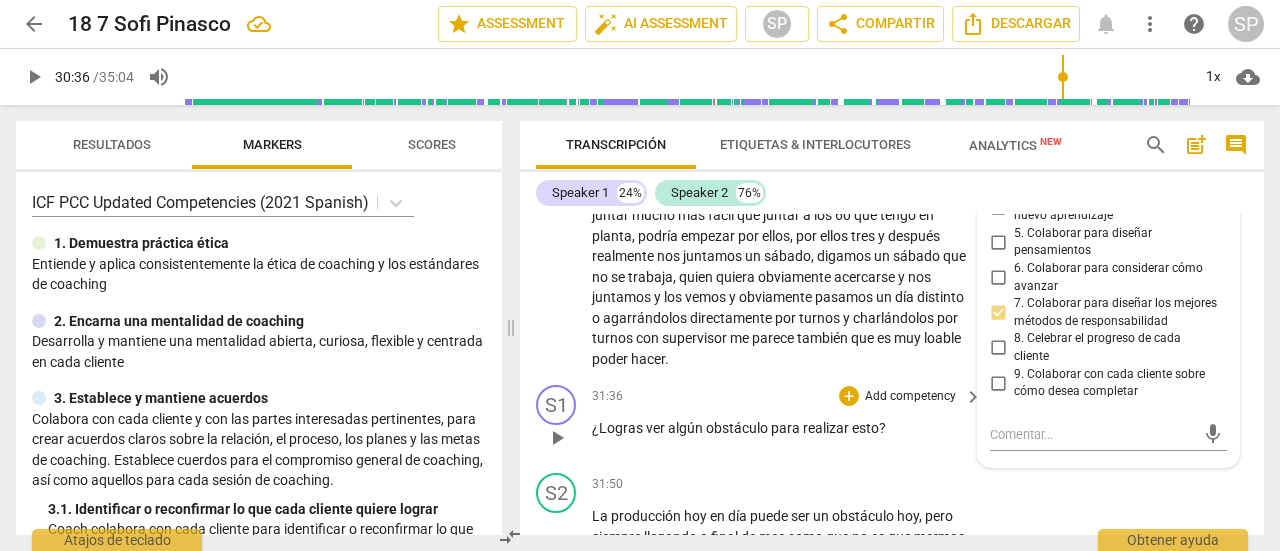 click on "31:36 + Add competency keyboard_arrow_right" at bounding box center [788, 396] 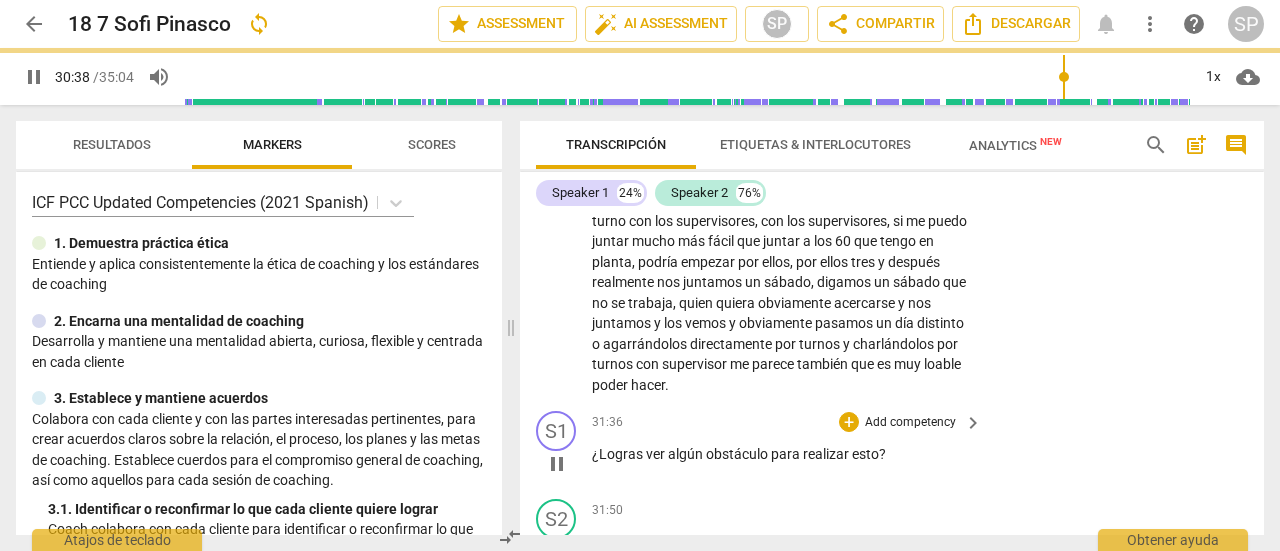 scroll, scrollTop: 10896, scrollLeft: 0, axis: vertical 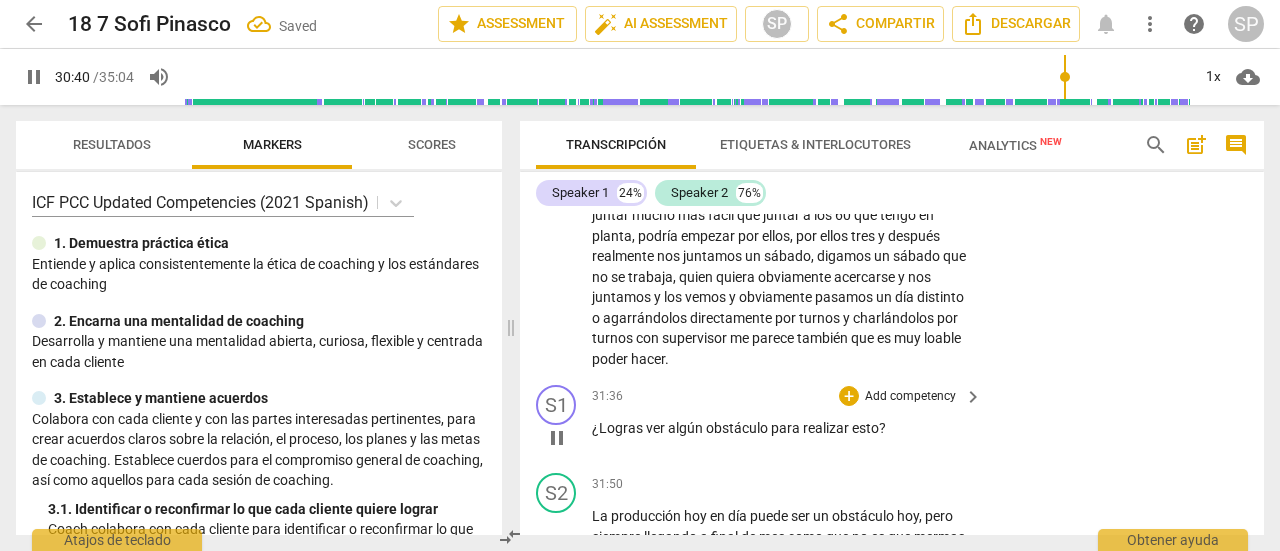 click on "pause" at bounding box center [557, 438] 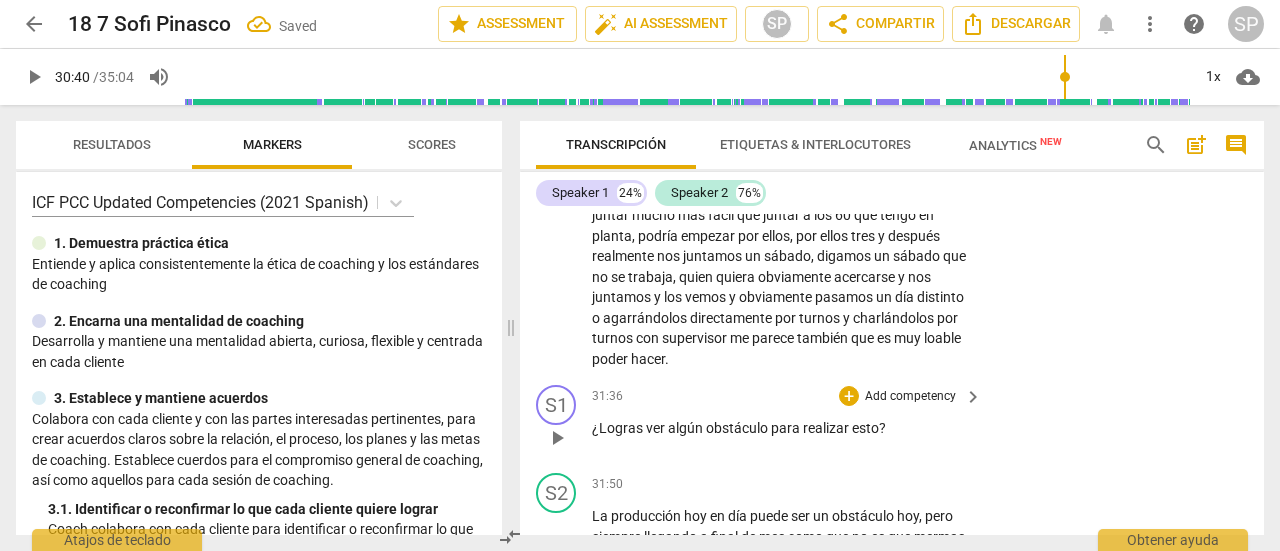 click on "play_arrow" at bounding box center [557, 438] 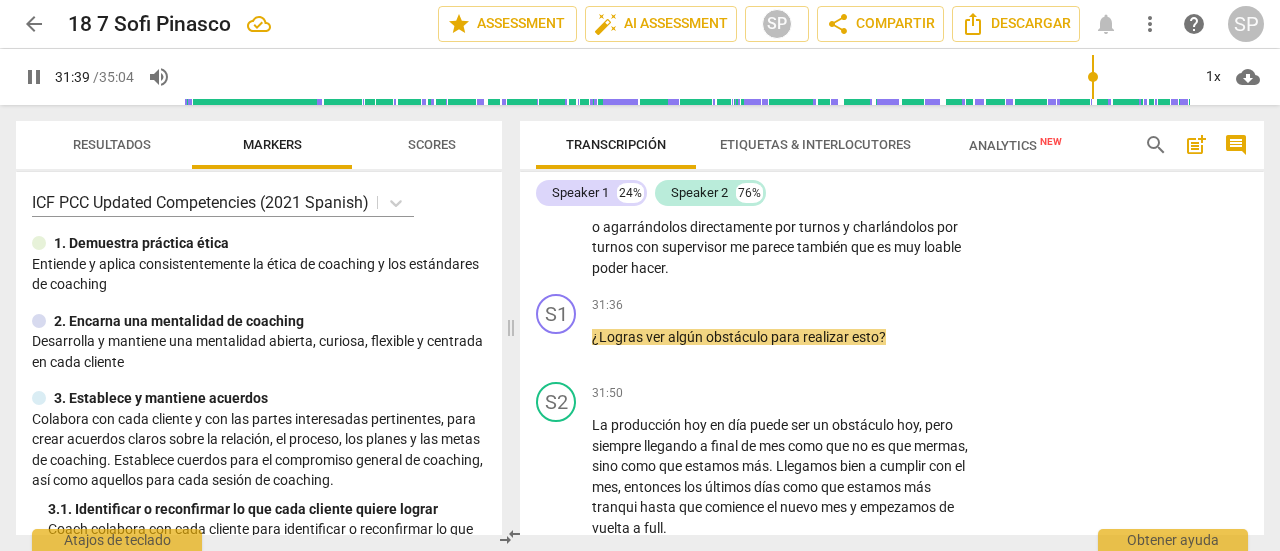 scroll, scrollTop: 10996, scrollLeft: 0, axis: vertical 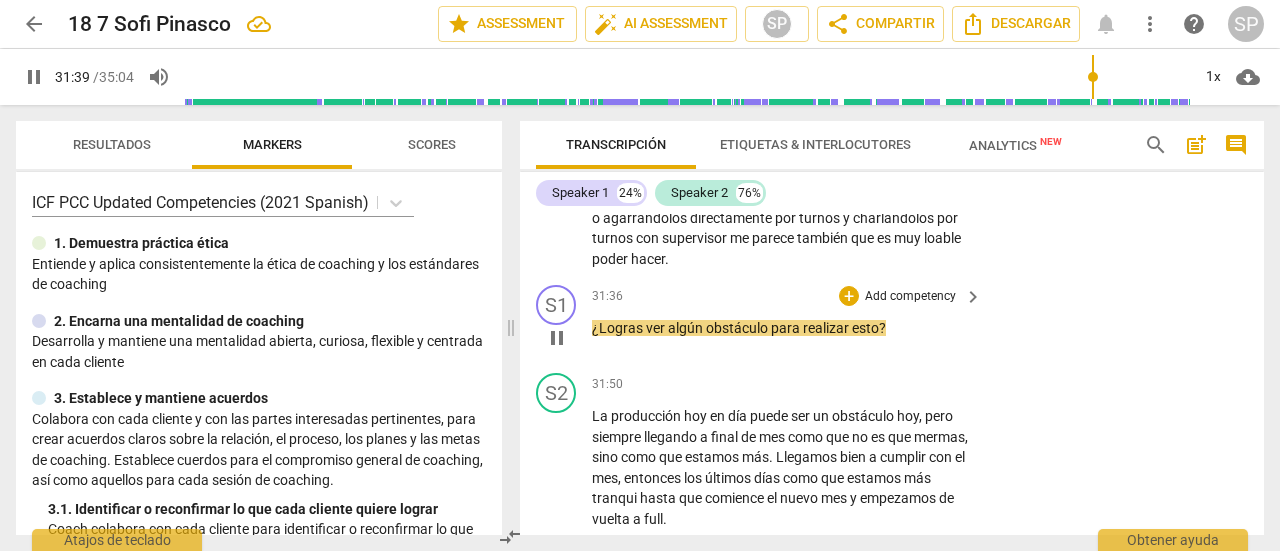 click on "Add competency" at bounding box center [910, 297] 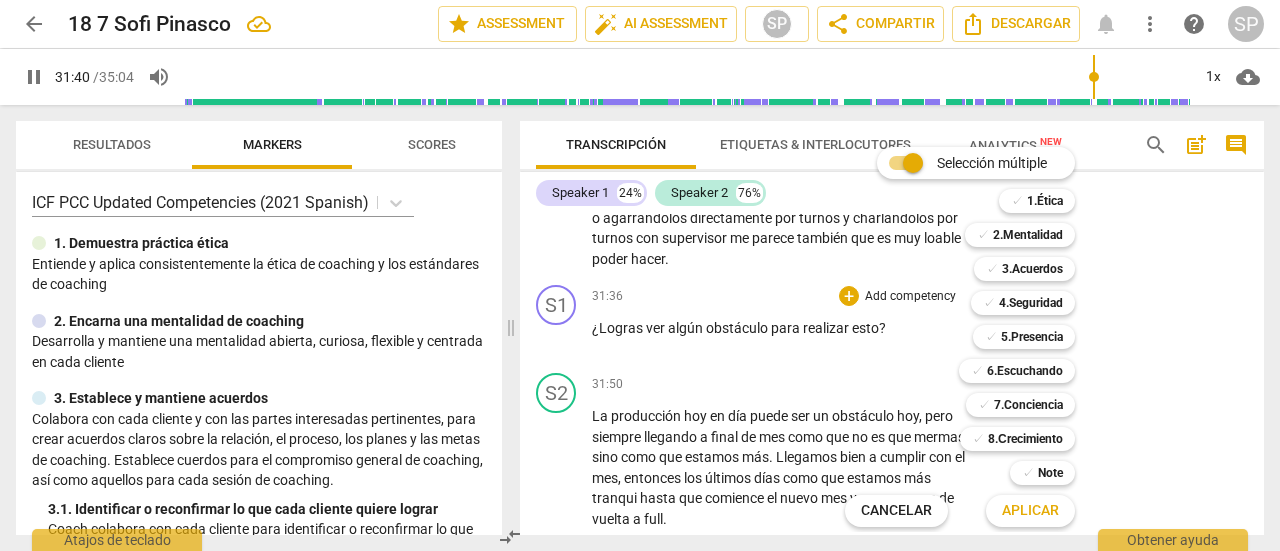 drag, startPoint x: 1001, startPoint y: 432, endPoint x: 998, endPoint y: 462, distance: 30.149628 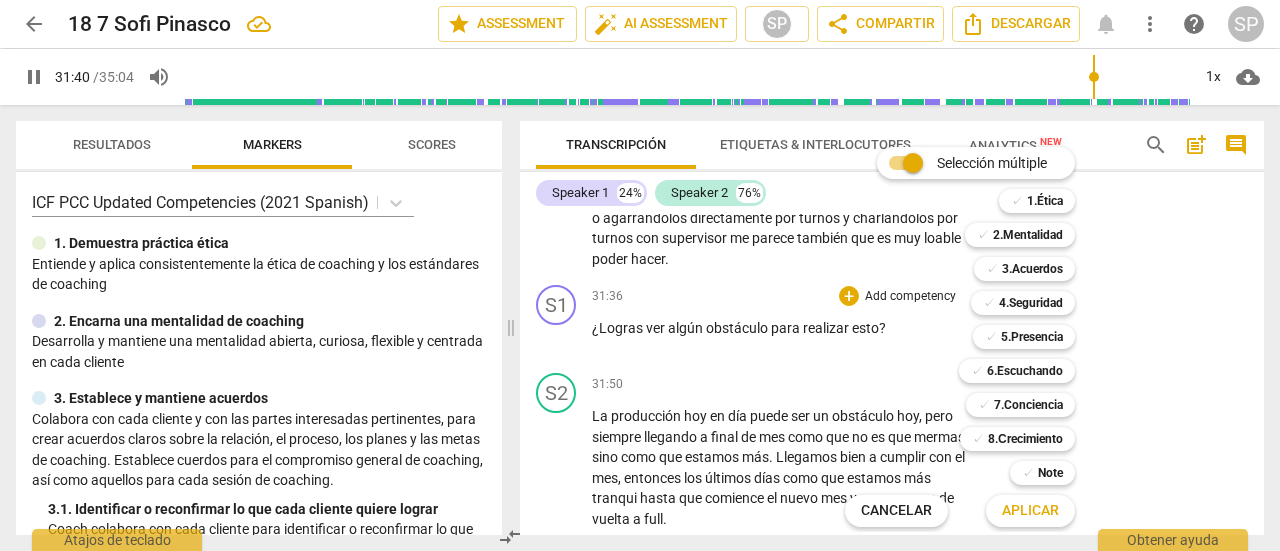 click on "8.Сrecimiento" at bounding box center [1025, 439] 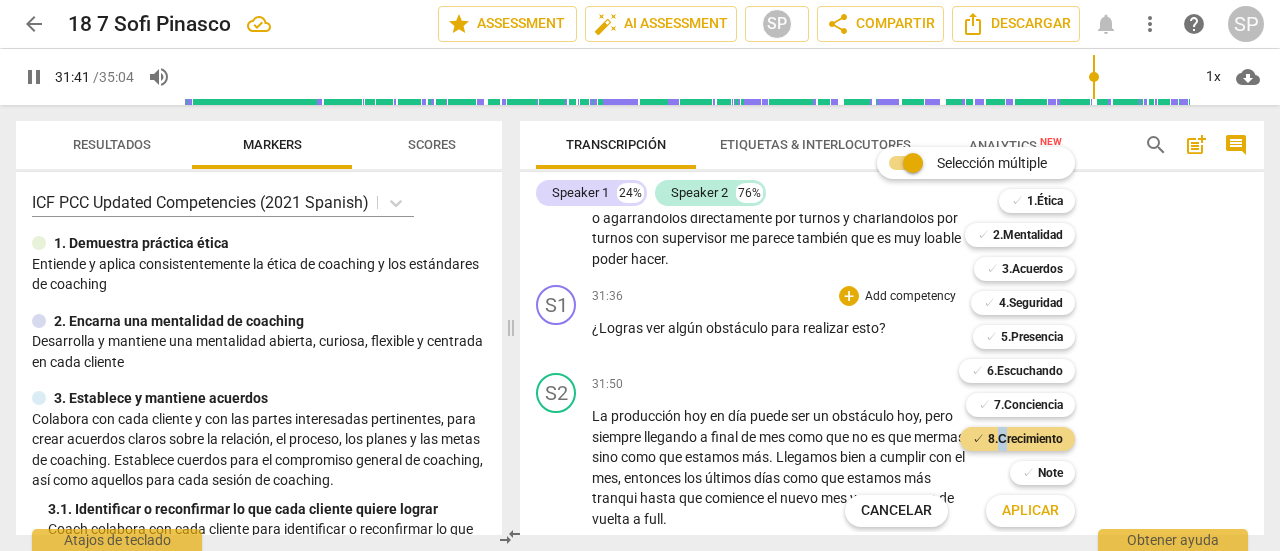 click on "Aplicar" at bounding box center [1030, 511] 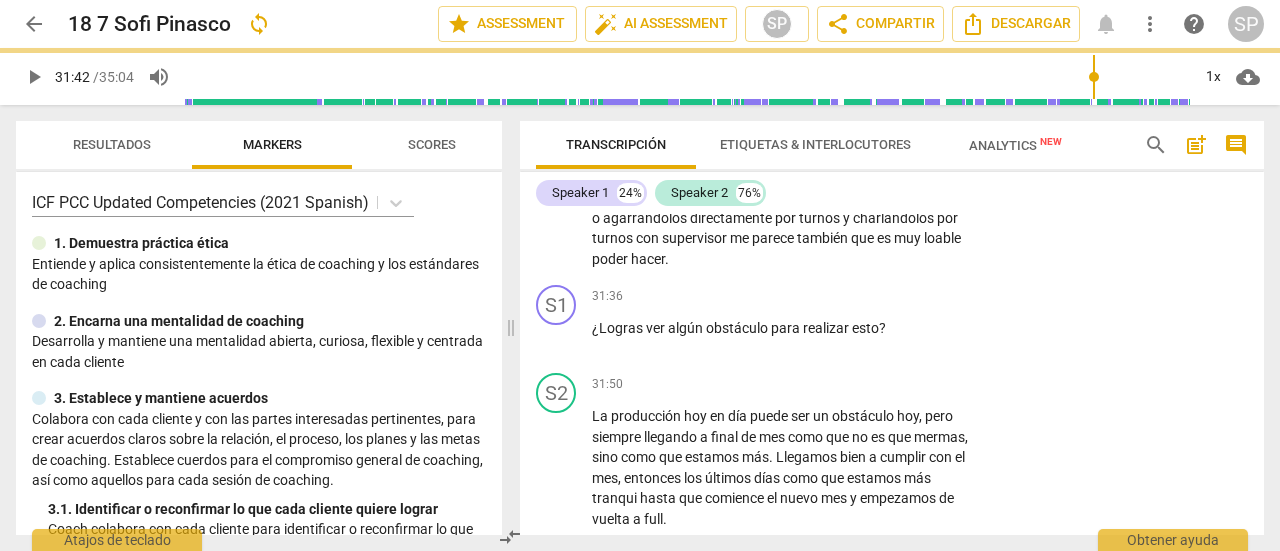type on "1902" 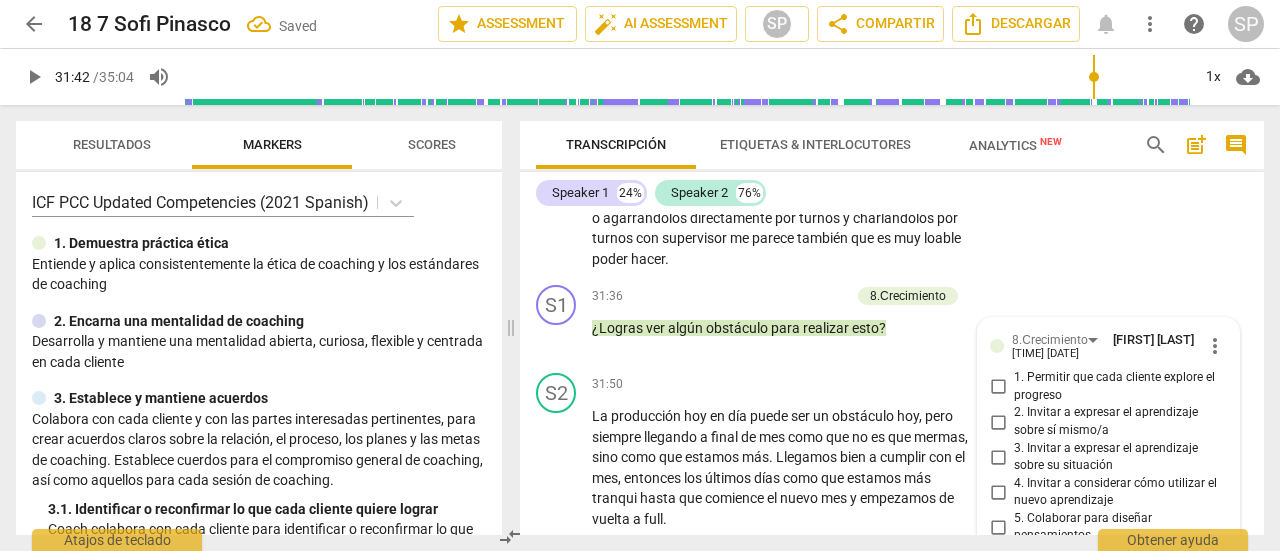 scroll, scrollTop: 11381, scrollLeft: 0, axis: vertical 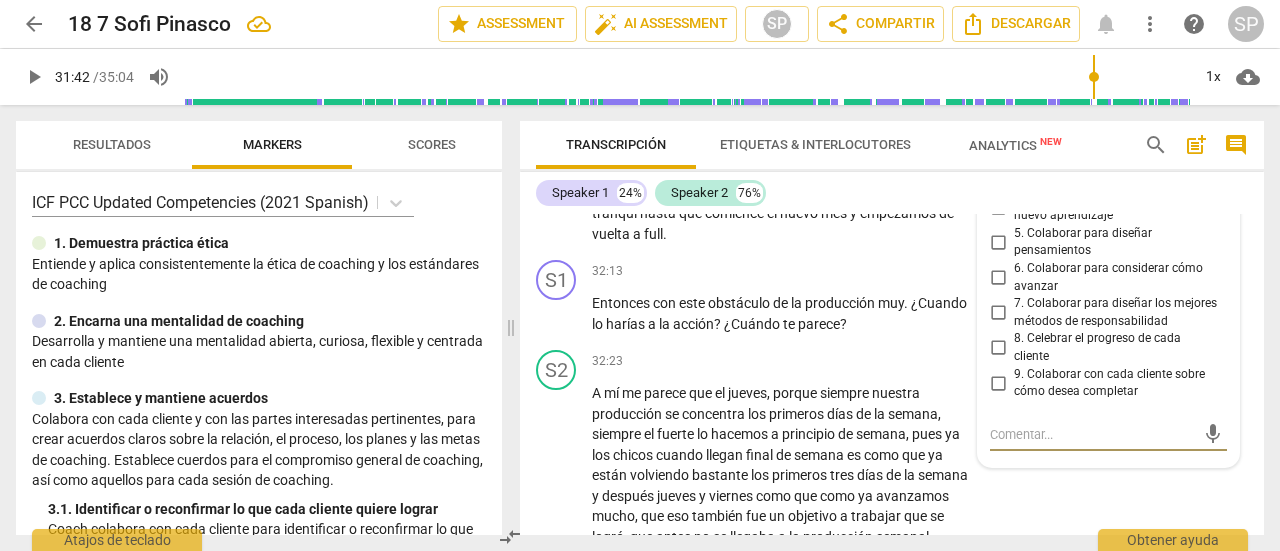 click on "6. Colaborar para considerar cómo avanzar" at bounding box center (998, 278) 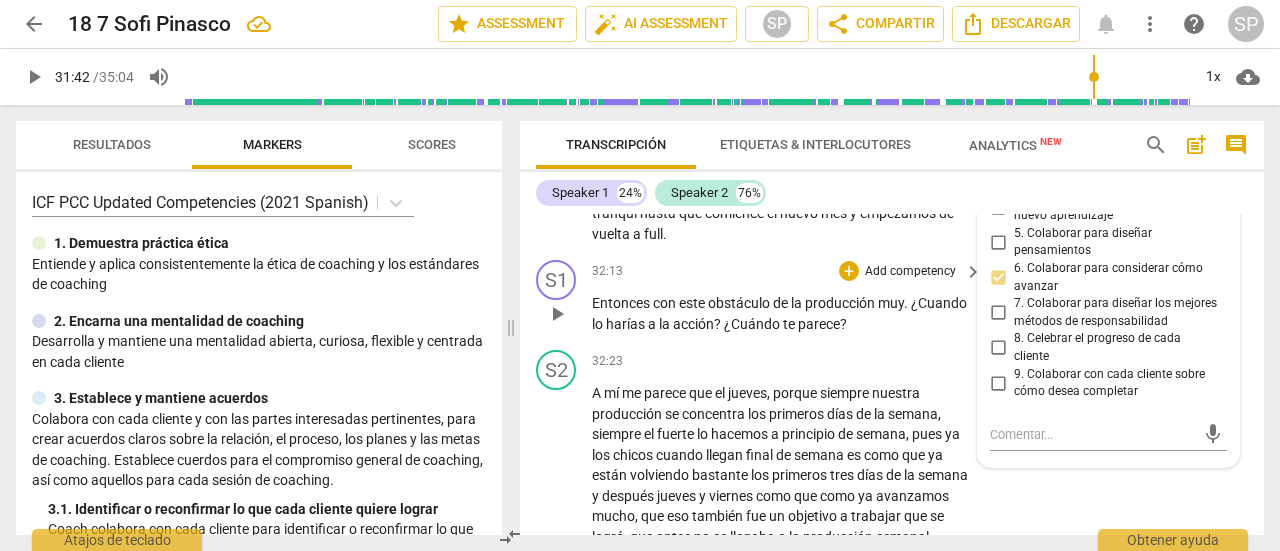 click on "S1 play_arrow pause 32:13 + Add competency keyboard_arrow_right Entonces   con   este   obstáculo   de   la   producción   muy .   ¿Cuando   lo   harías   a   la   acción ?   ¿Cuándo   te   parece ?" at bounding box center [892, 297] 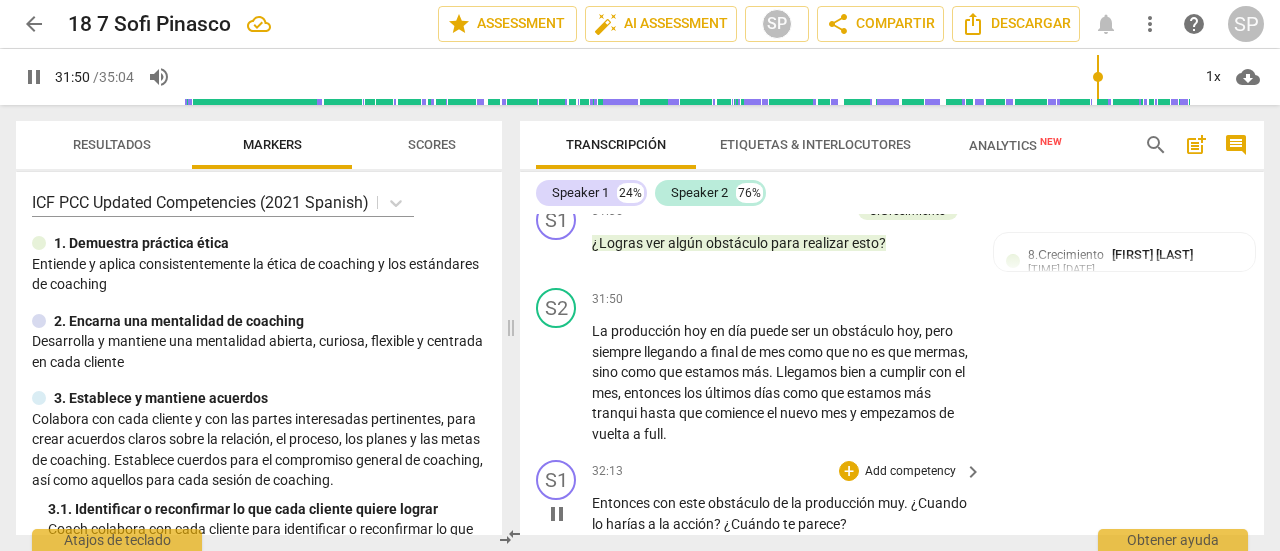 scroll, scrollTop: 11181, scrollLeft: 0, axis: vertical 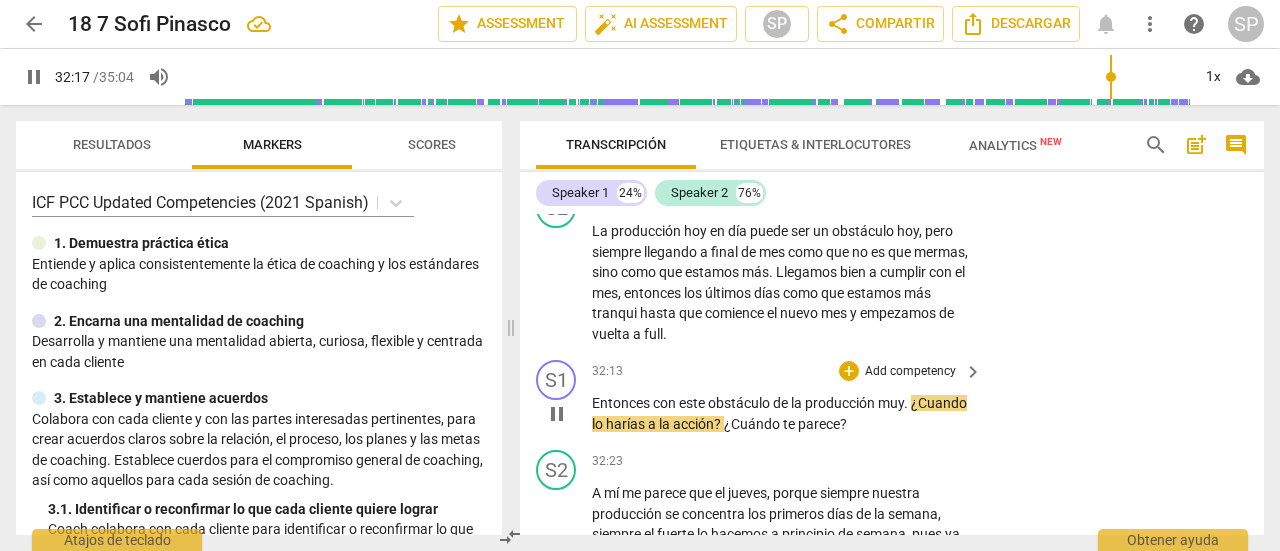 click on "Add competency" at bounding box center (910, 372) 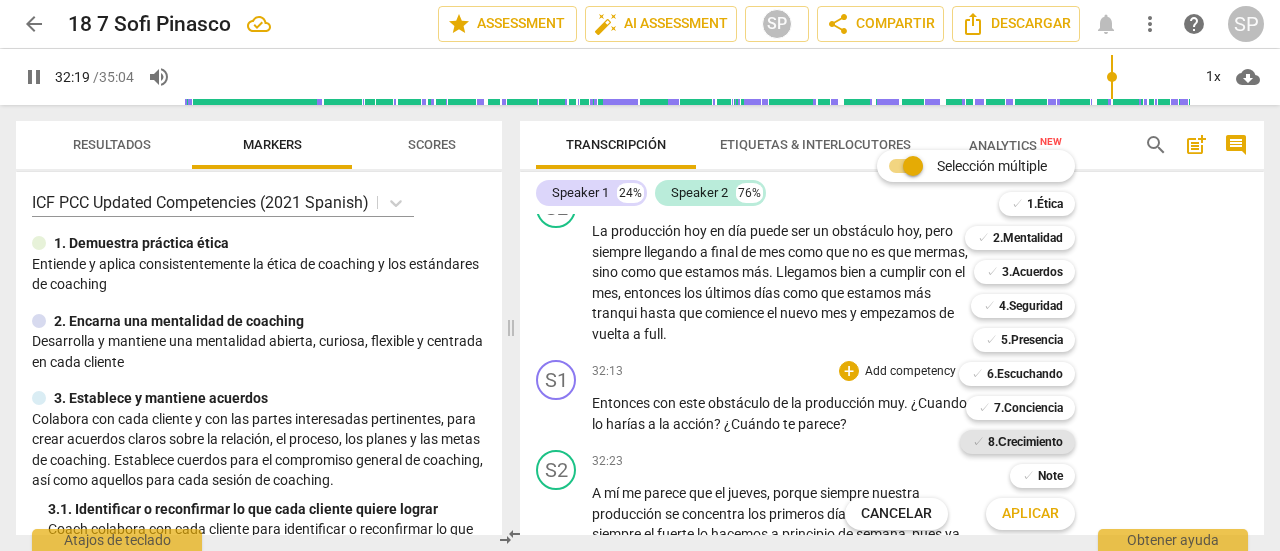 click on "8.Сrecimiento" at bounding box center (1025, 442) 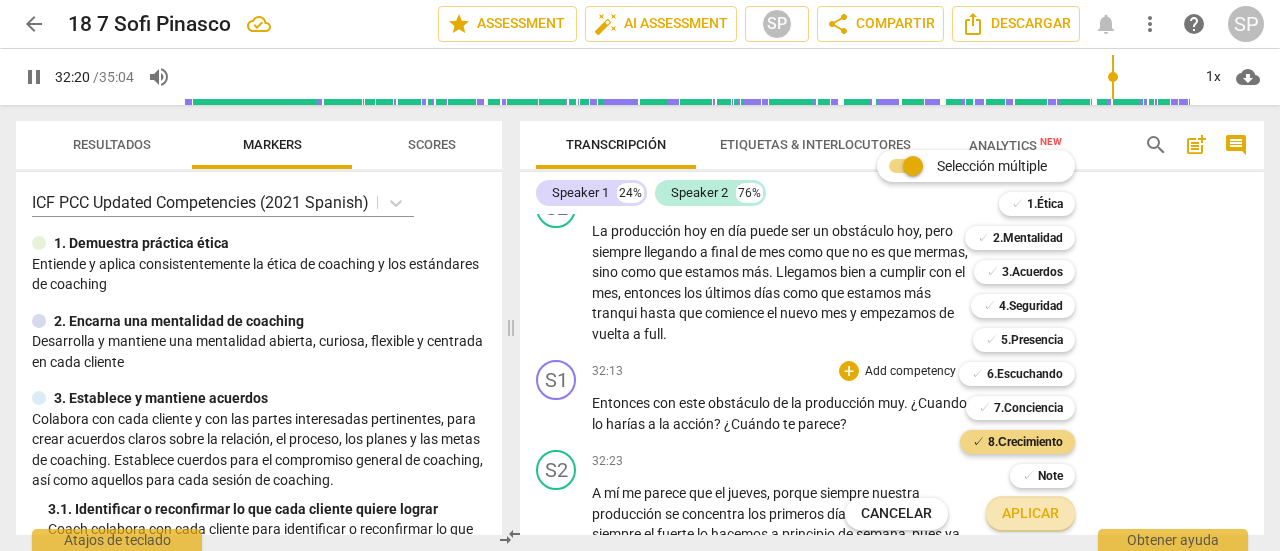 click on "Aplicar" at bounding box center [1030, 514] 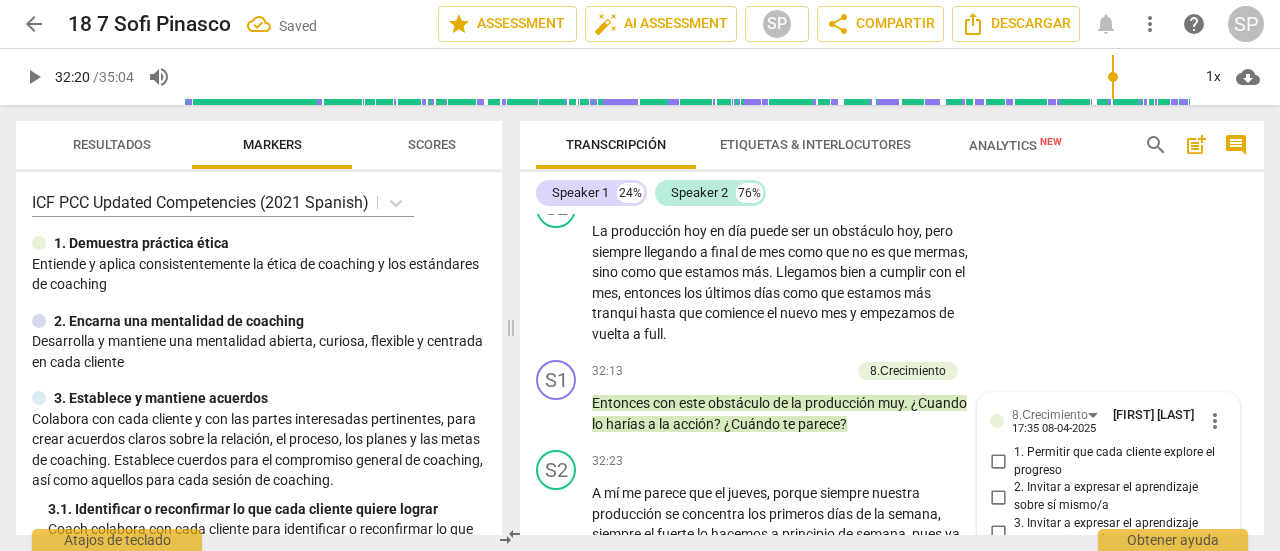 scroll, scrollTop: 11641, scrollLeft: 0, axis: vertical 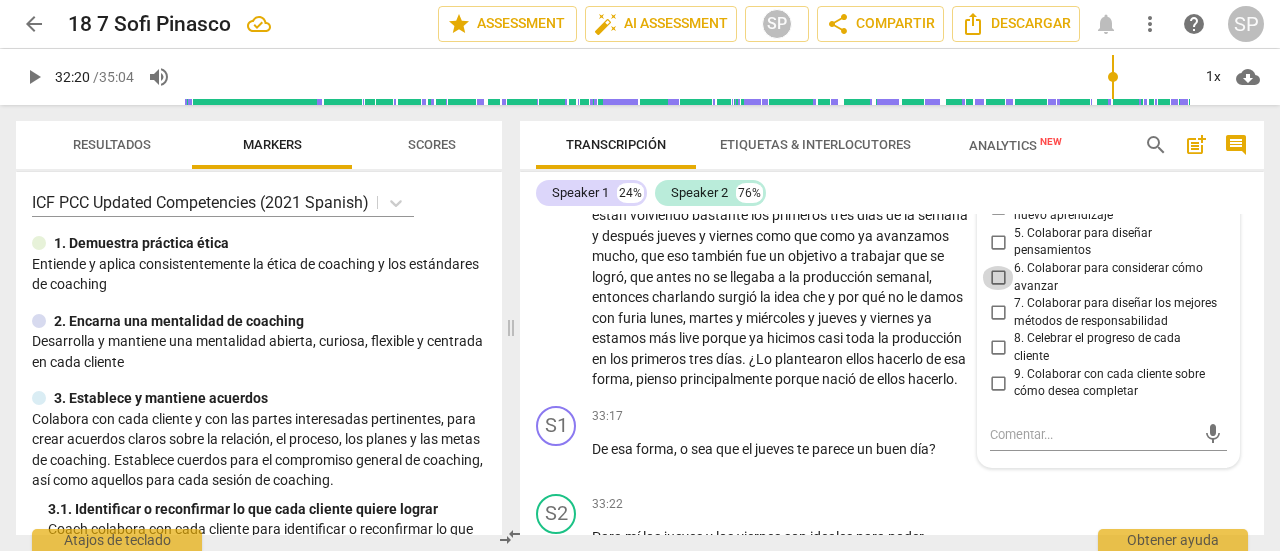 click on "6. Colaborar para considerar cómo avanzar" at bounding box center (998, 278) 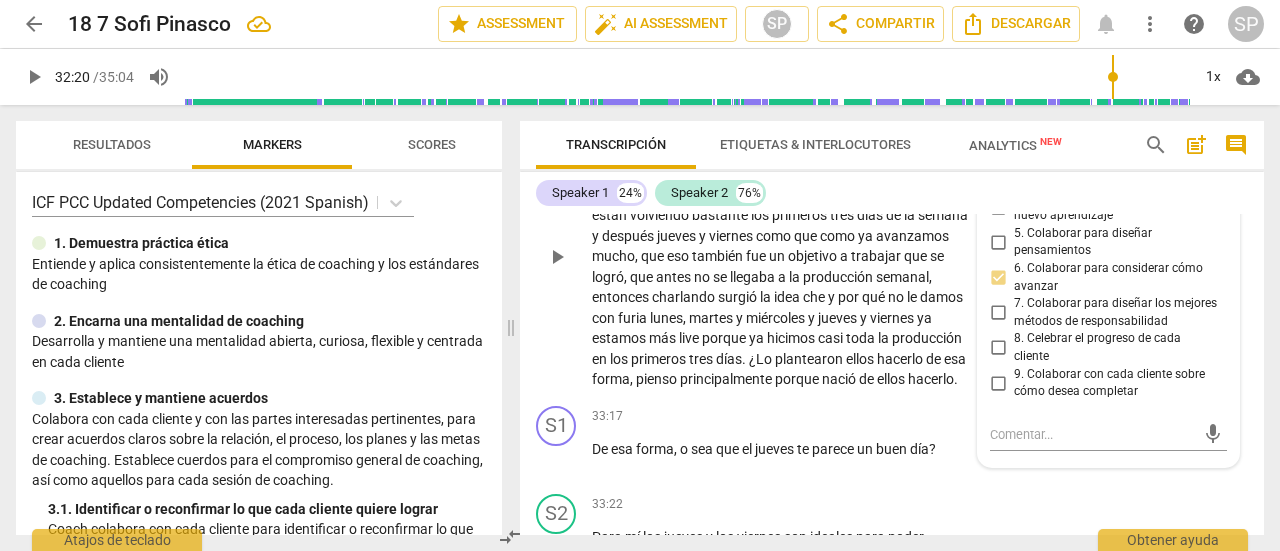 click on "play_arrow pause" at bounding box center [566, 257] 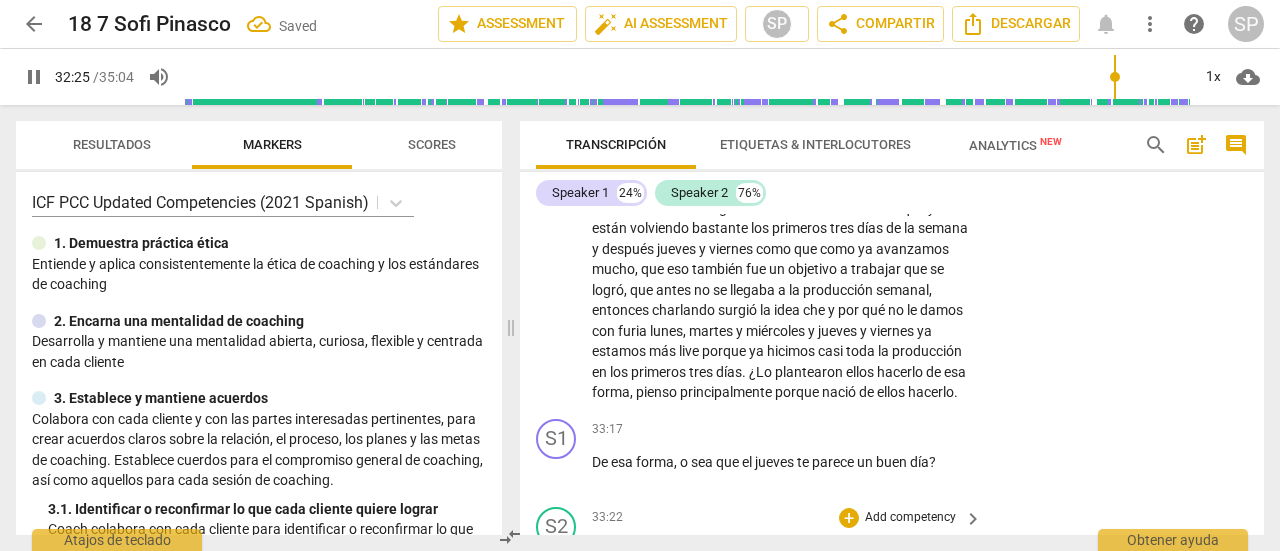 scroll, scrollTop: 11541, scrollLeft: 0, axis: vertical 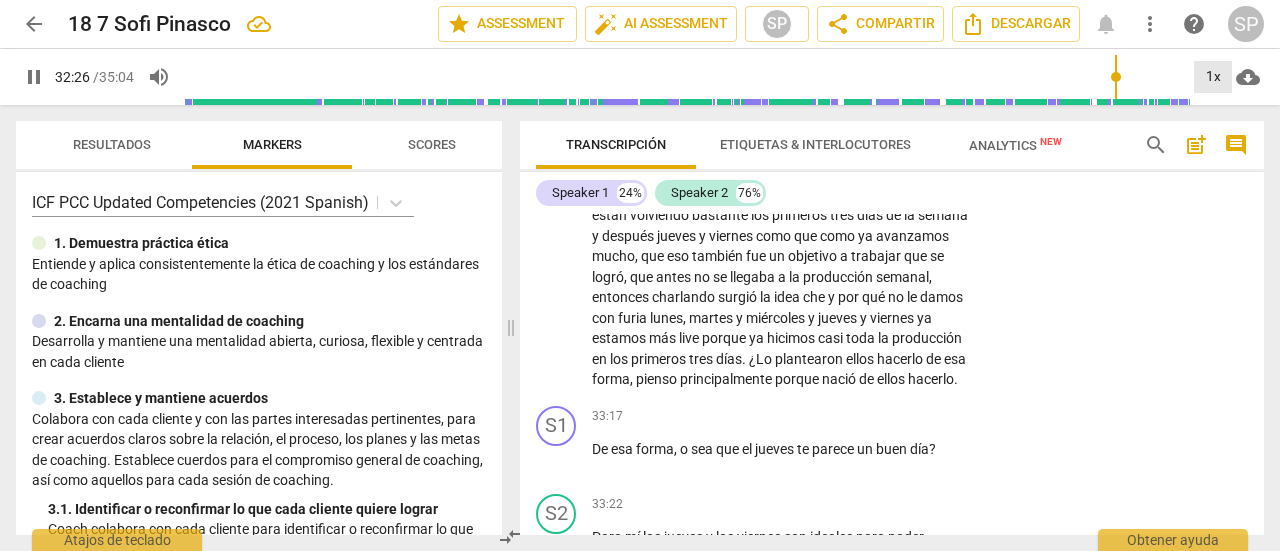click on "1x" at bounding box center [1213, 77] 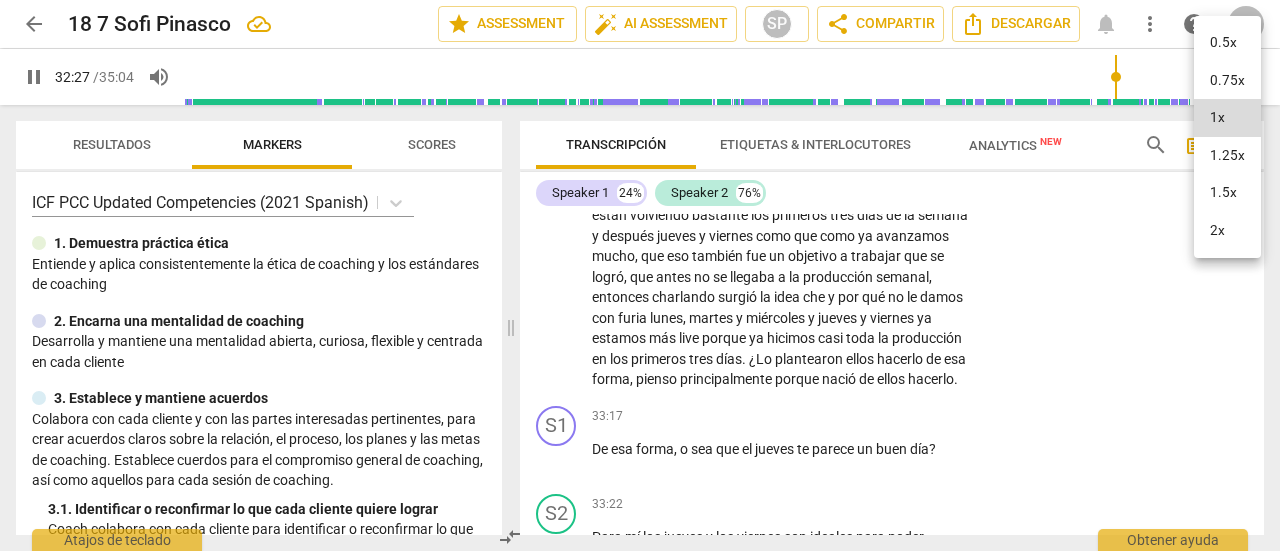 click on "2x" at bounding box center [1227, 231] 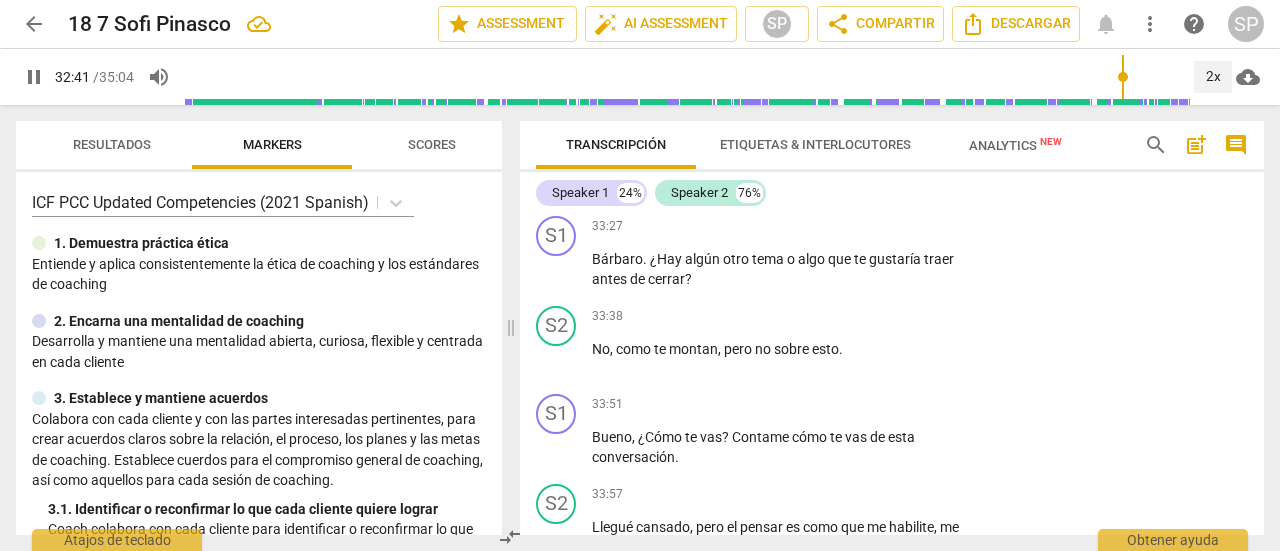scroll, scrollTop: 11841, scrollLeft: 0, axis: vertical 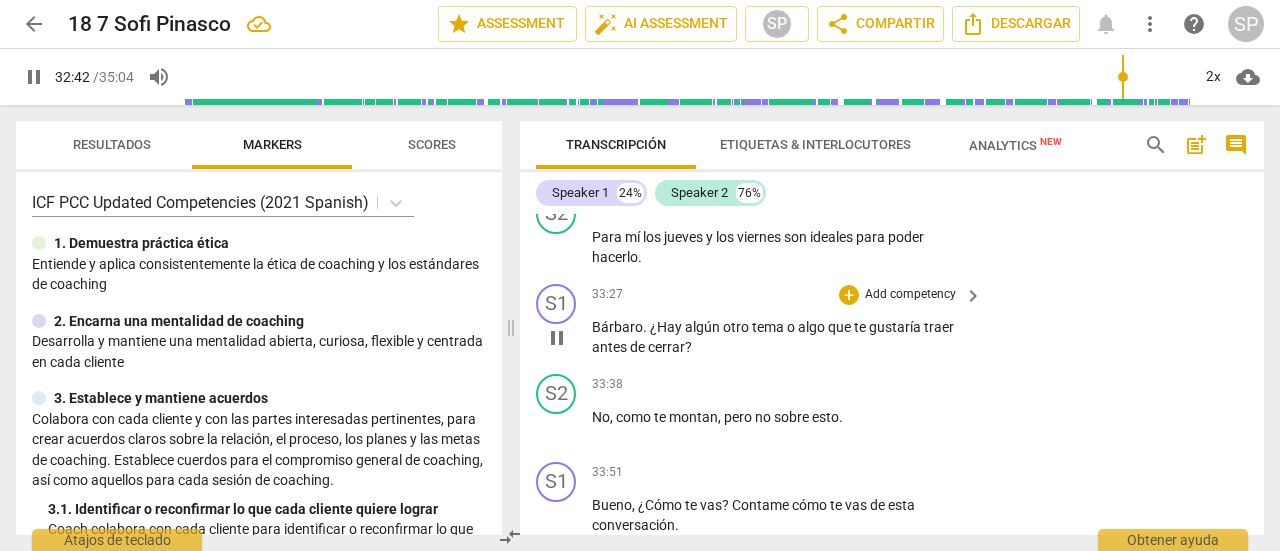 click on "Add competency" at bounding box center (910, 295) 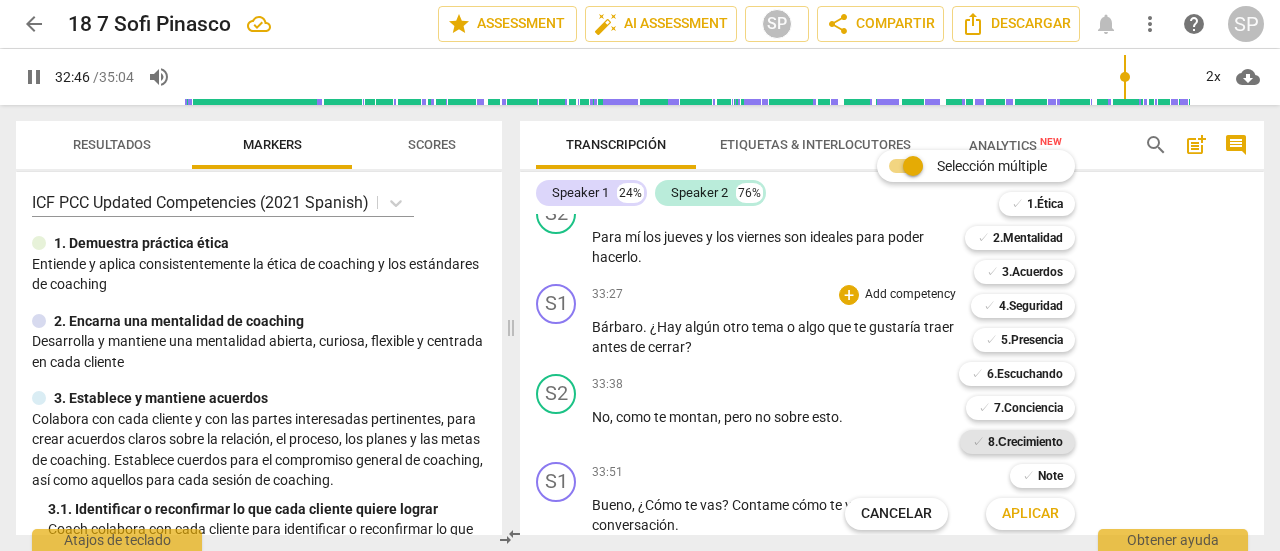 click on "8.Сrecimiento" at bounding box center [1025, 442] 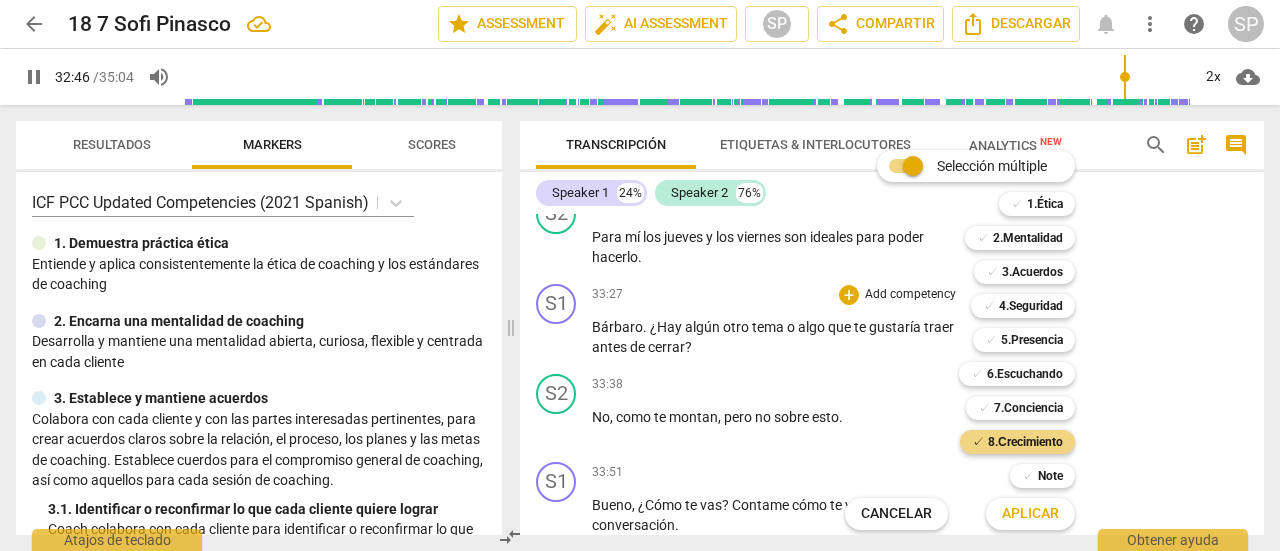 click on "Aplicar" at bounding box center (1030, 514) 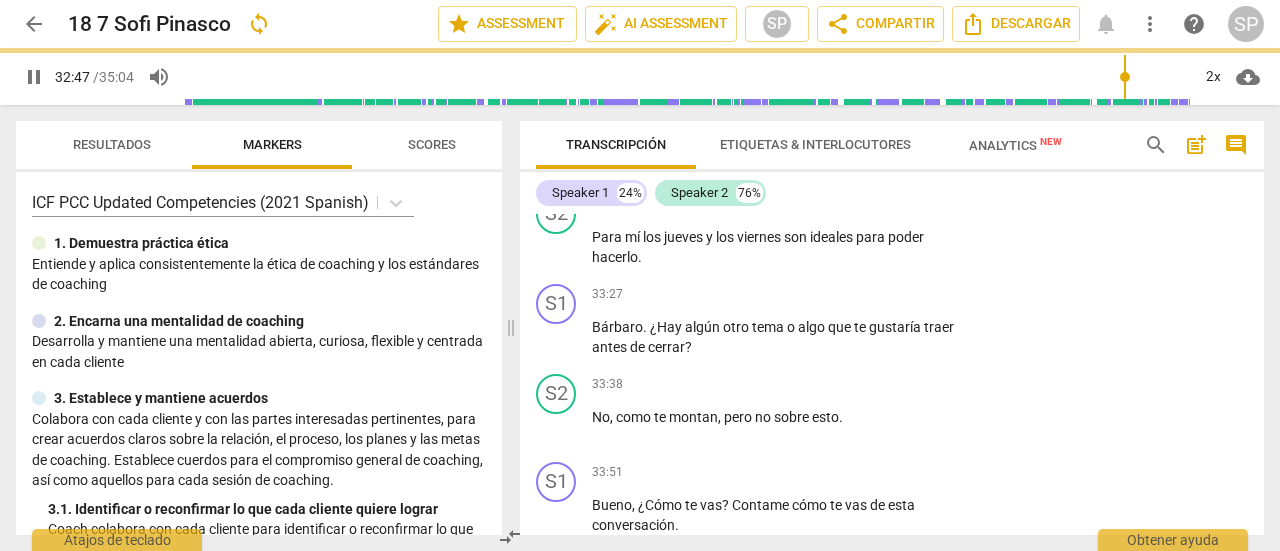 type on "1968" 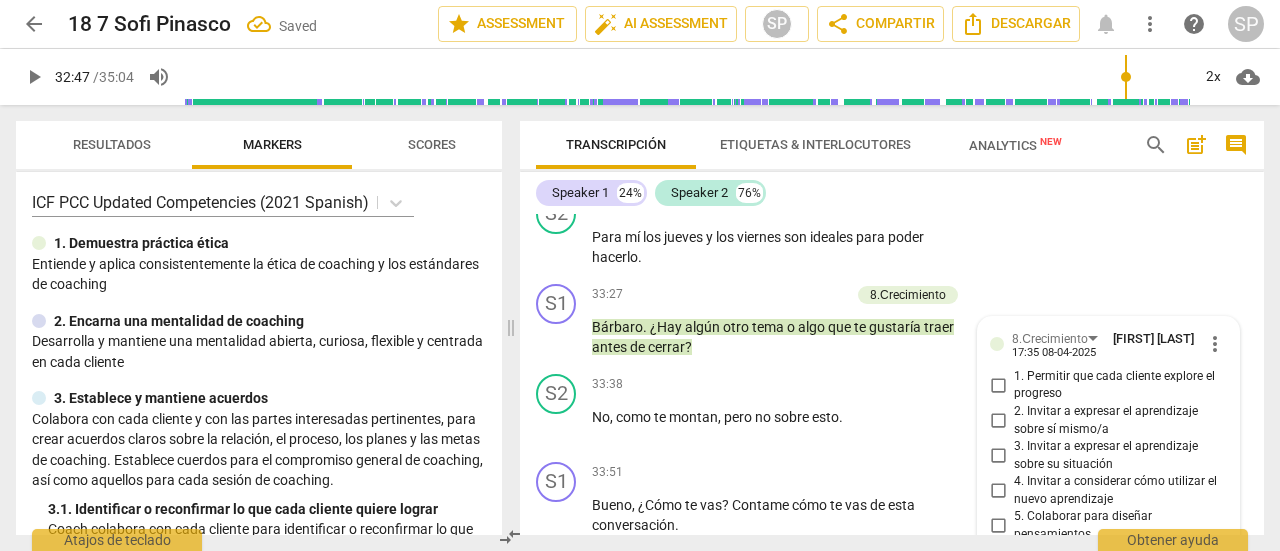 scroll, scrollTop: 12245, scrollLeft: 0, axis: vertical 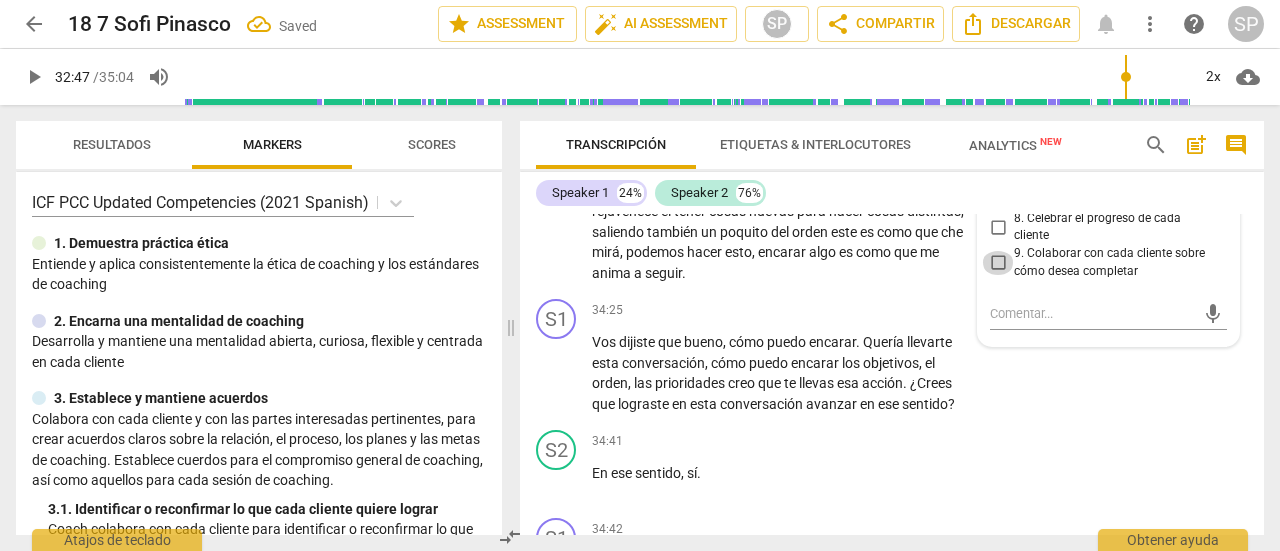 click on "9. Colaborar con cada cliente sobre cómo desea completar" at bounding box center (998, 263) 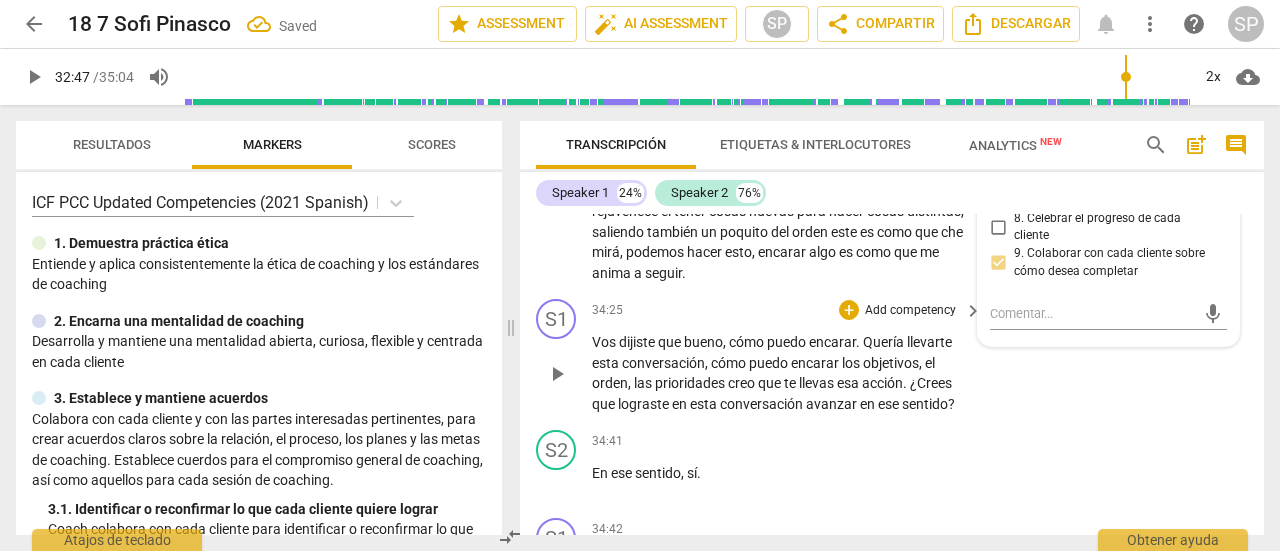 click on "34:25 + Add competency keyboard_arrow_right" at bounding box center (788, 310) 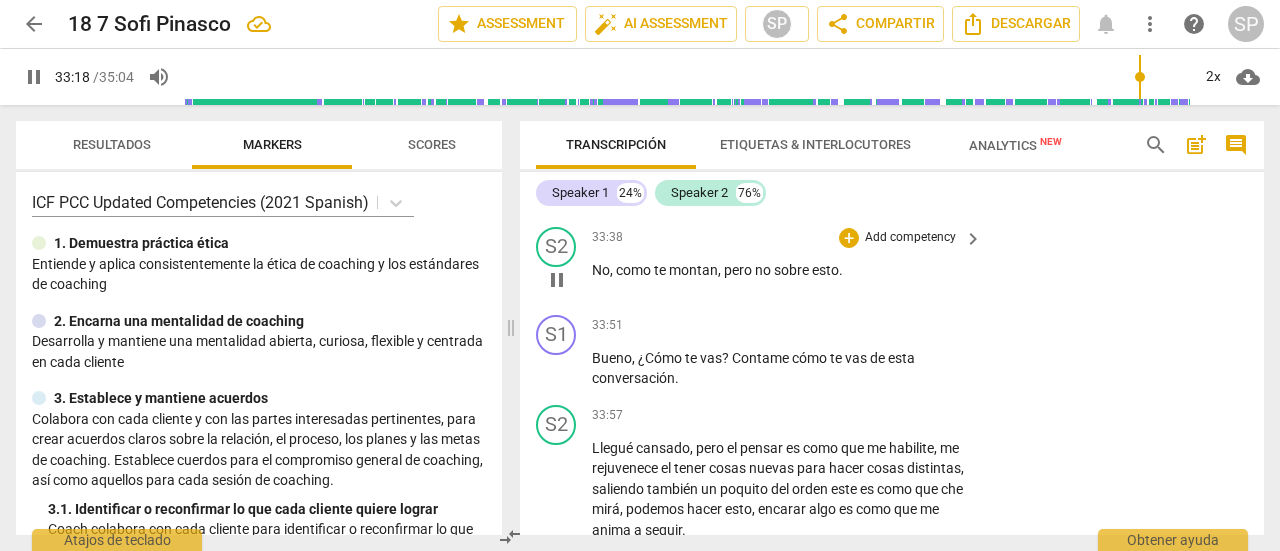 scroll, scrollTop: 11956, scrollLeft: 0, axis: vertical 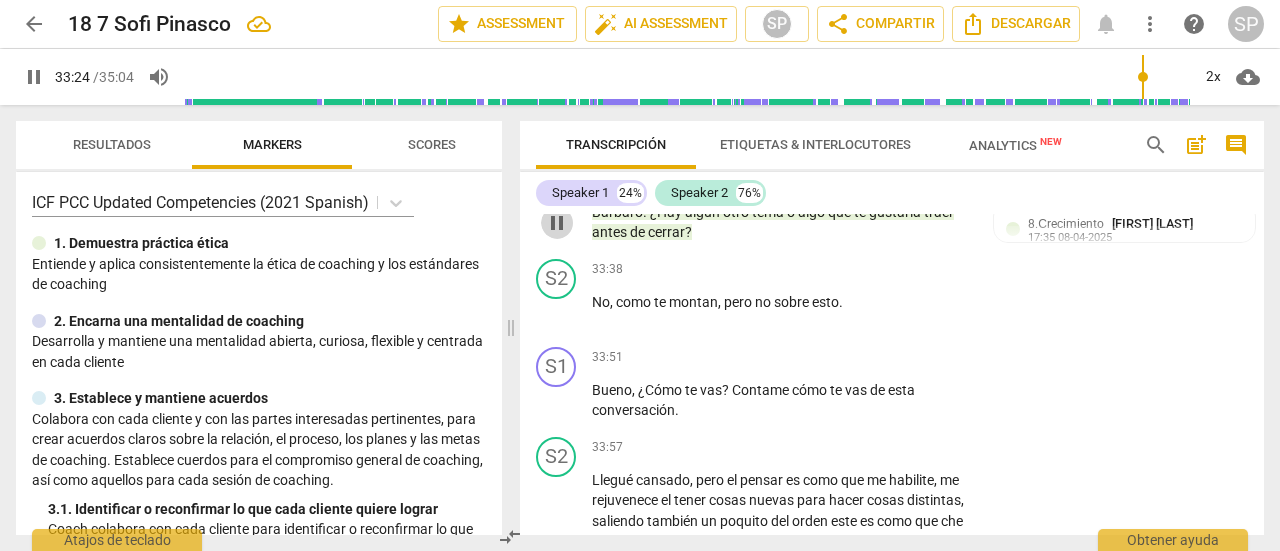 click on "pause" at bounding box center [557, 223] 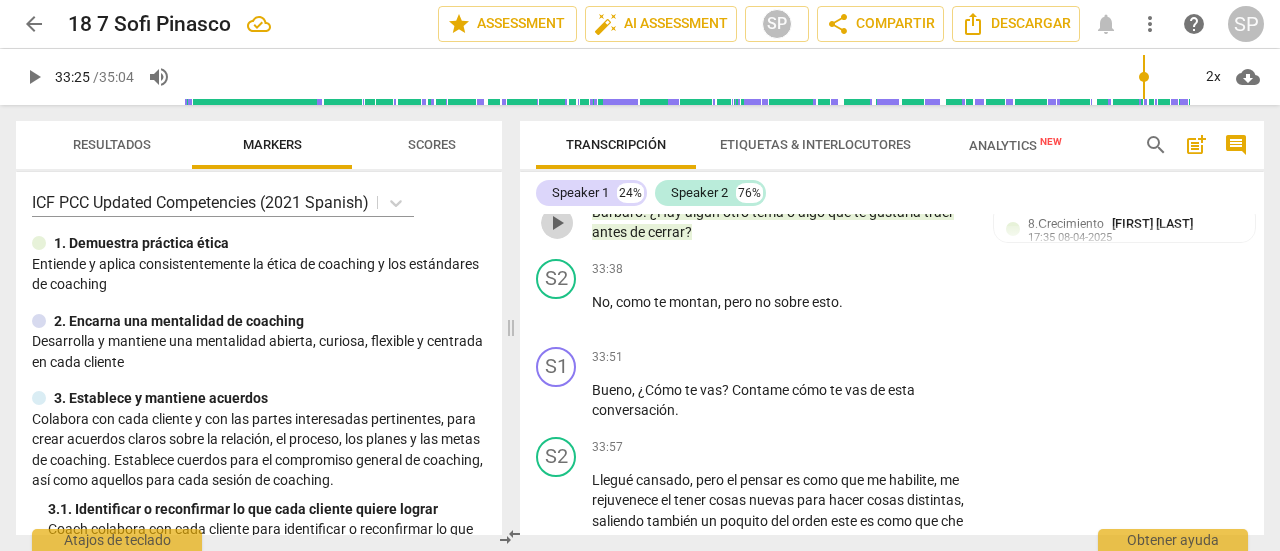 click on "play_arrow" at bounding box center (557, 223) 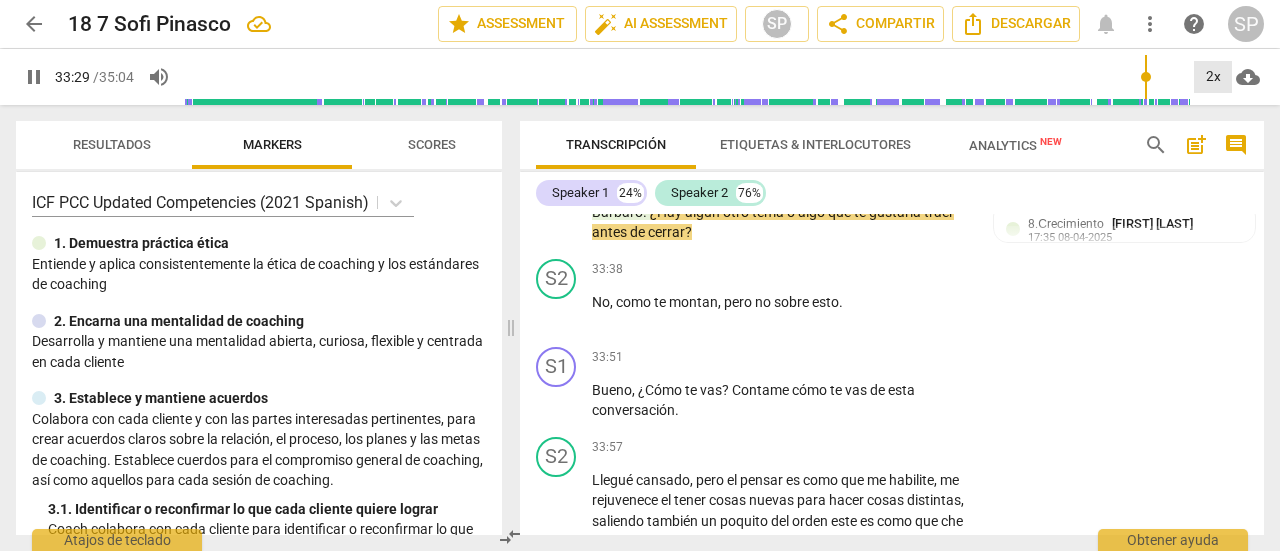 click on "2x" at bounding box center (1213, 77) 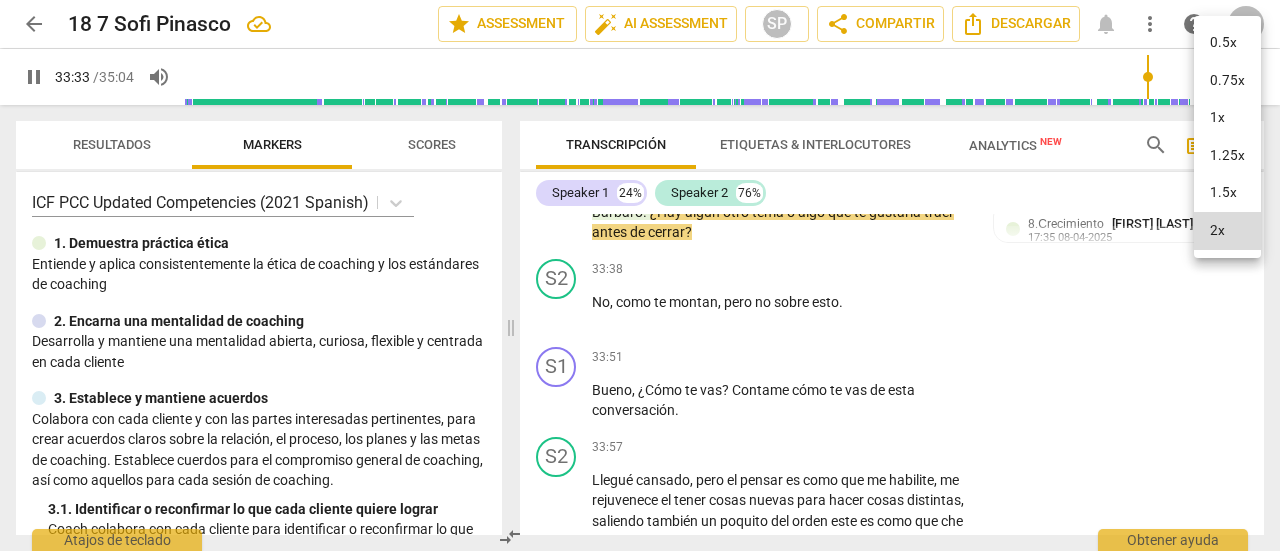 click on "1x" at bounding box center [1227, 118] 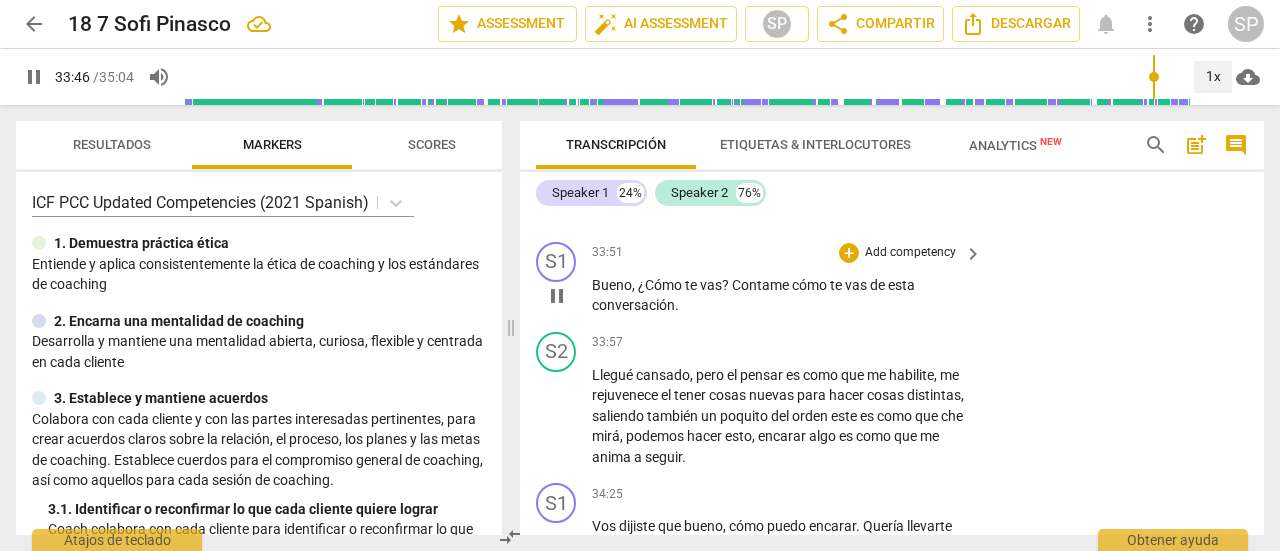 scroll, scrollTop: 12056, scrollLeft: 0, axis: vertical 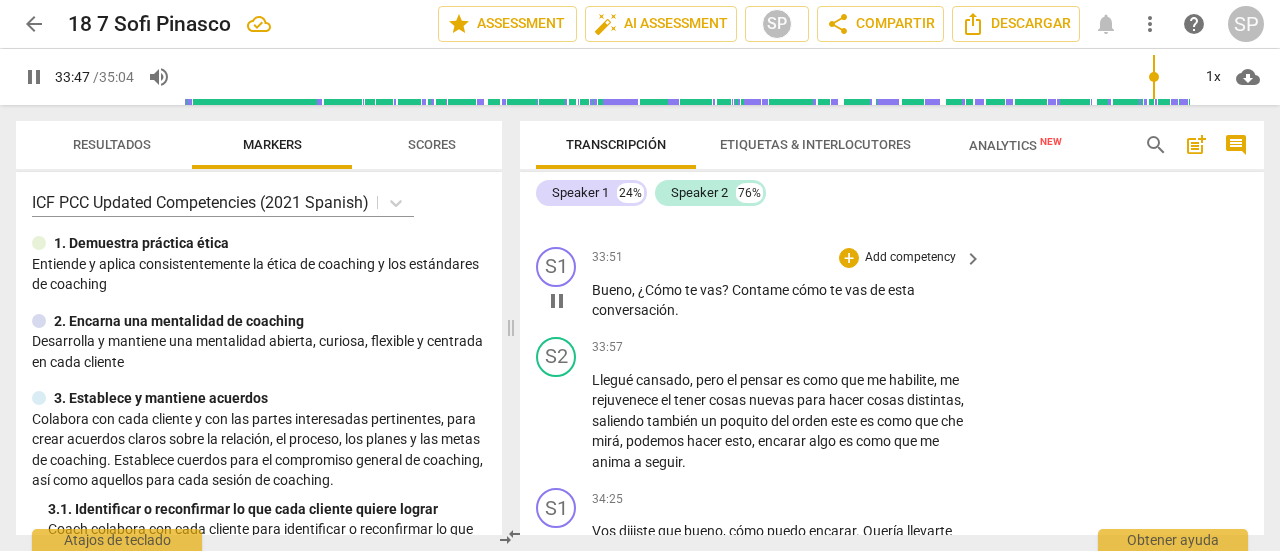 click on "Add competency" at bounding box center [910, 258] 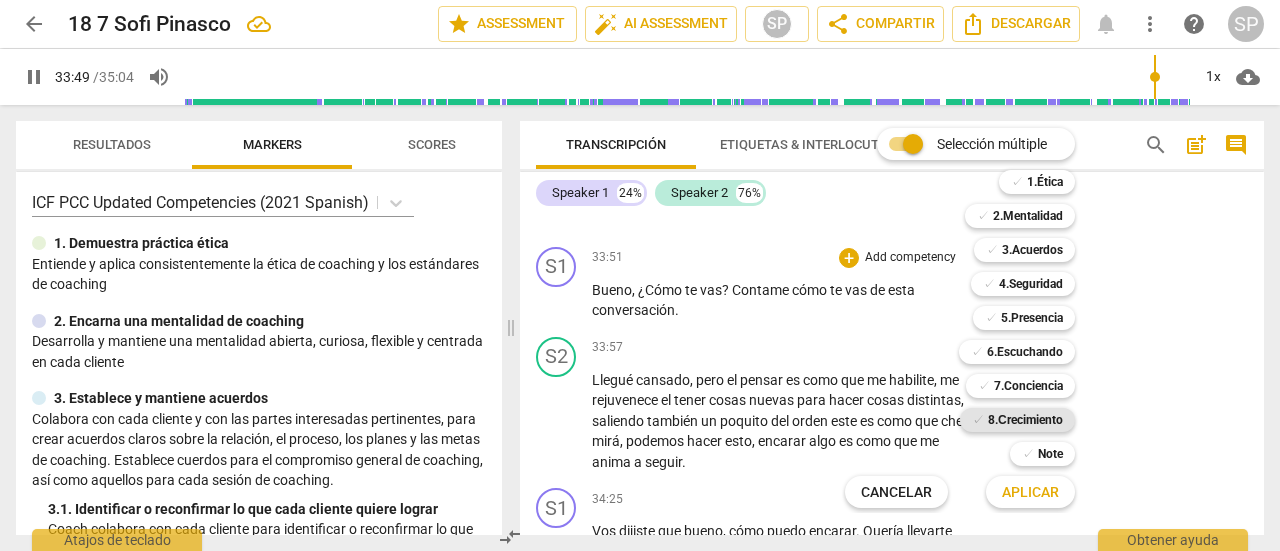 click on "8.Сrecimiento" at bounding box center [1025, 420] 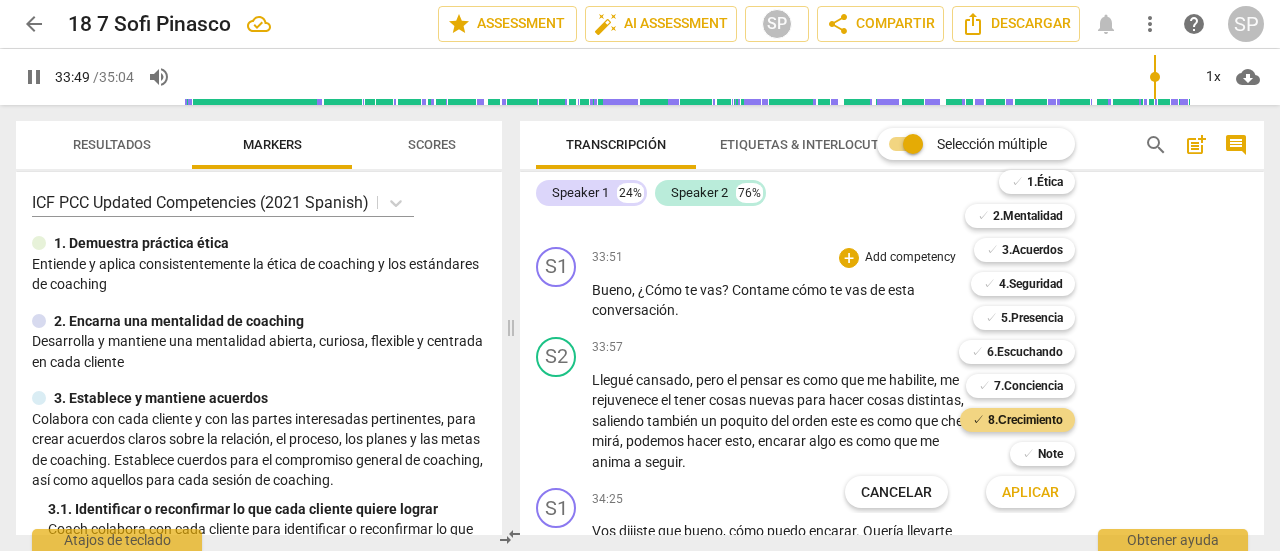 click on "Aplicar" at bounding box center (1030, 493) 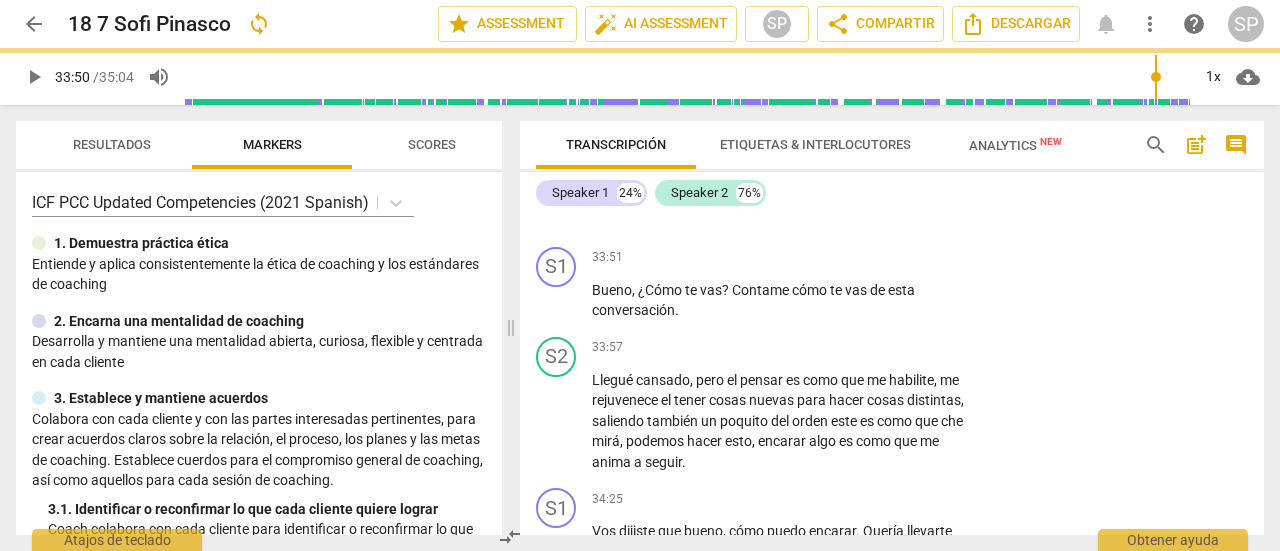 type on "2030" 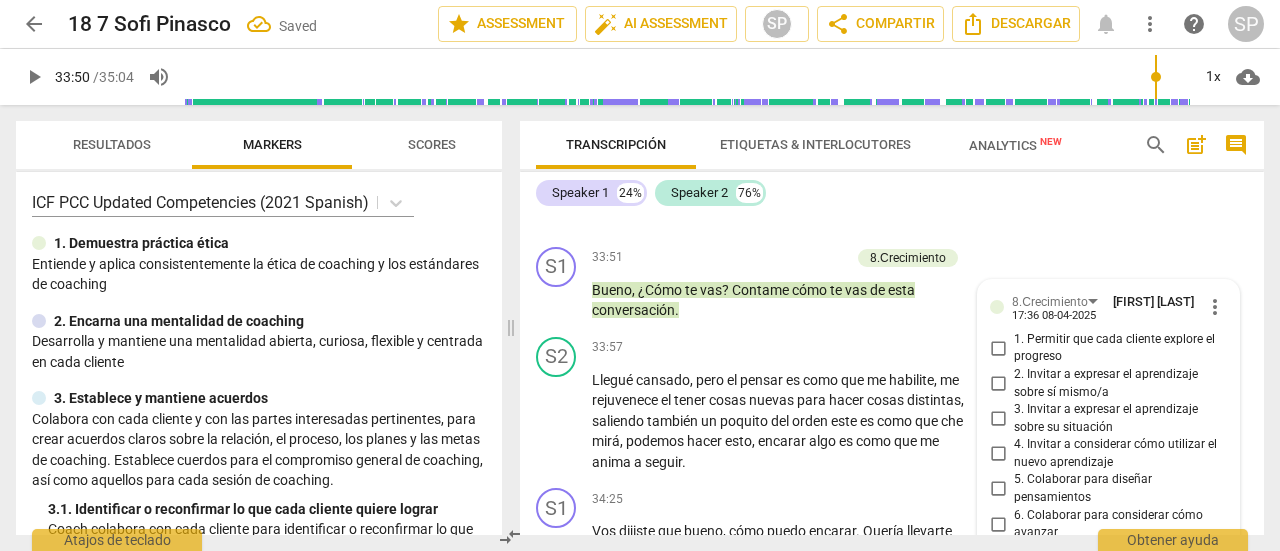 scroll, scrollTop: 12423, scrollLeft: 0, axis: vertical 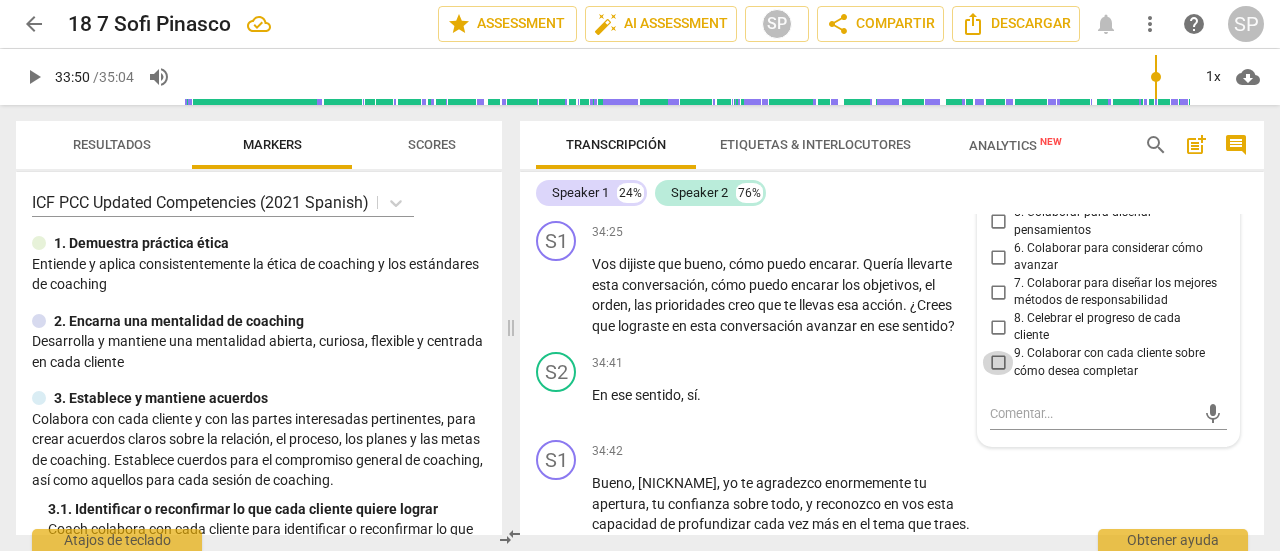 click on "9. Colaborar con cada cliente sobre cómo desea completar" at bounding box center [998, 363] 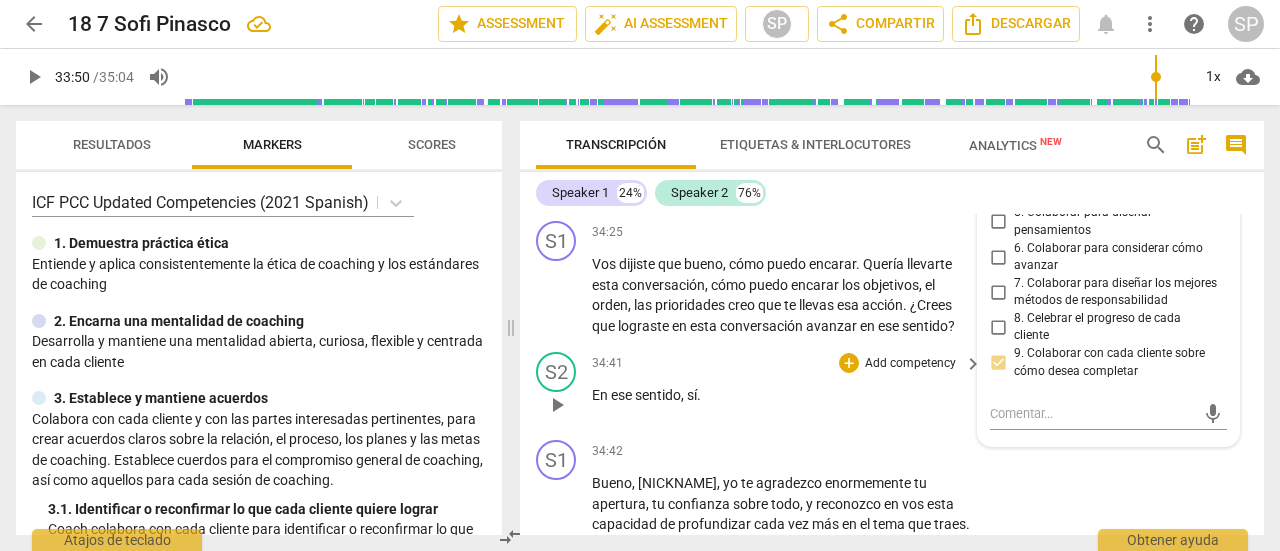 click on "34:41 + Add competency keyboard_arrow_right En   ese   sentido ,   sí ." at bounding box center [788, 388] 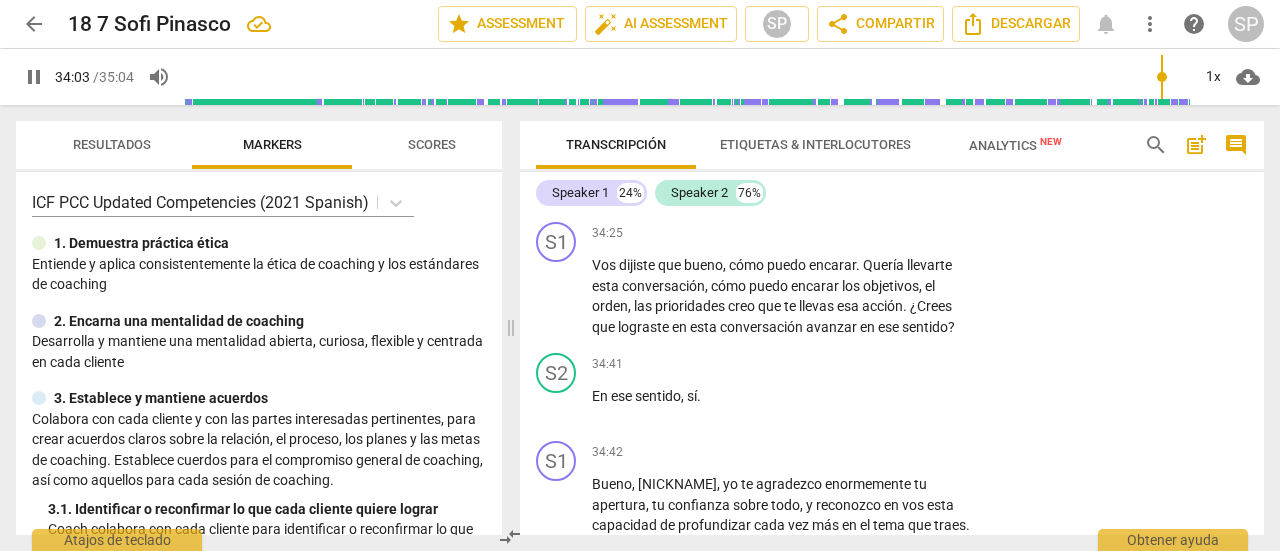 scroll, scrollTop: 12323, scrollLeft: 0, axis: vertical 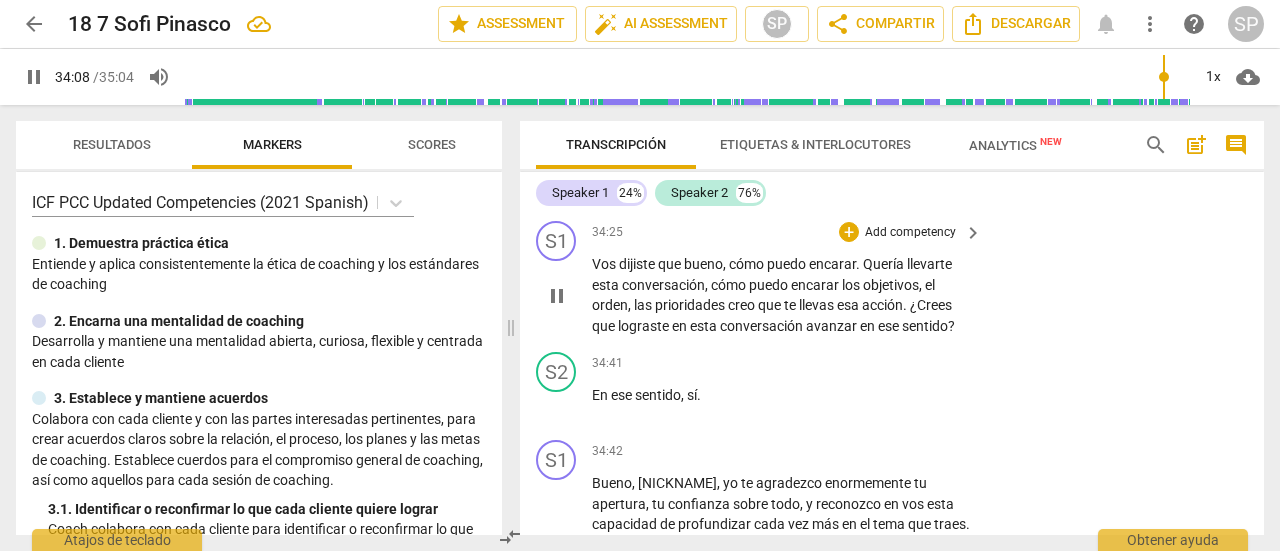 click on "Add competency" at bounding box center [910, 233] 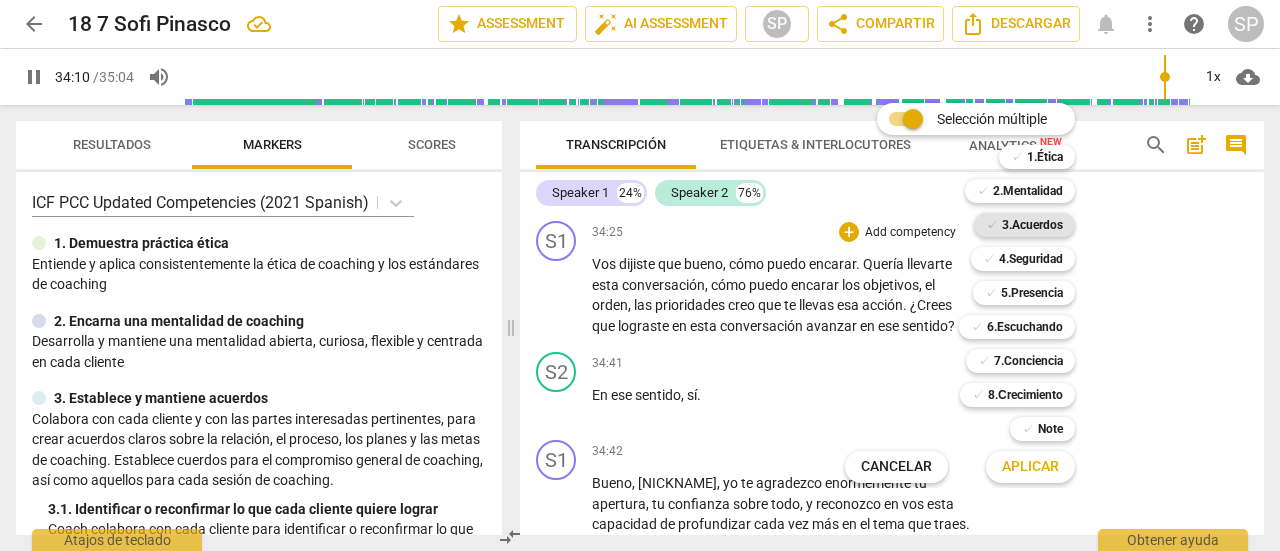 click on "✓ 3.Acuerdos" at bounding box center (1024, 225) 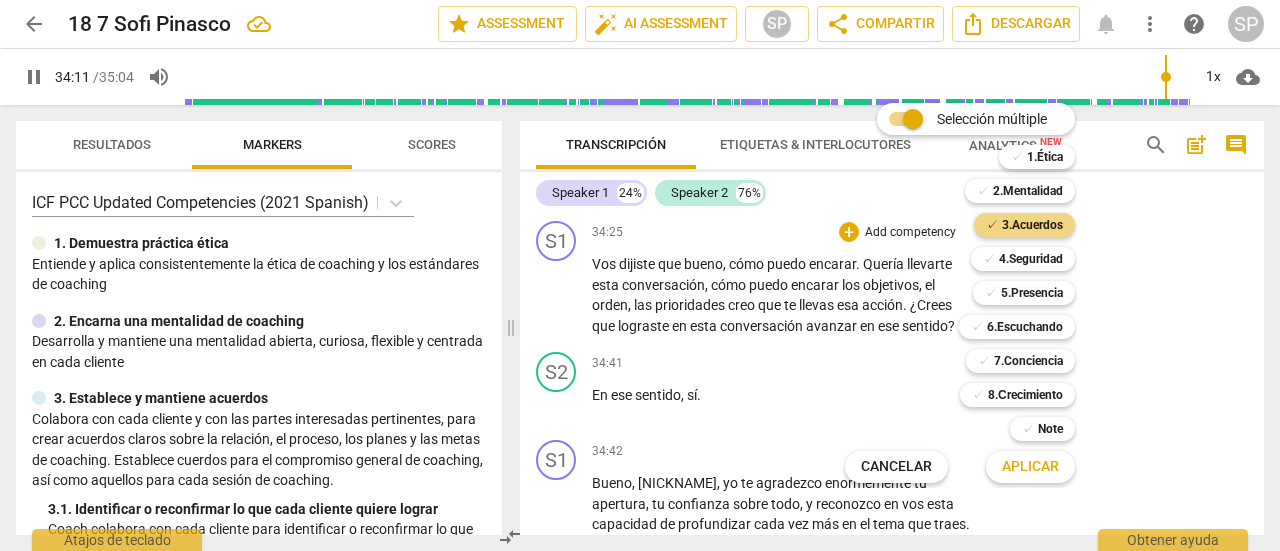 click on "Aplicar" at bounding box center (1030, 467) 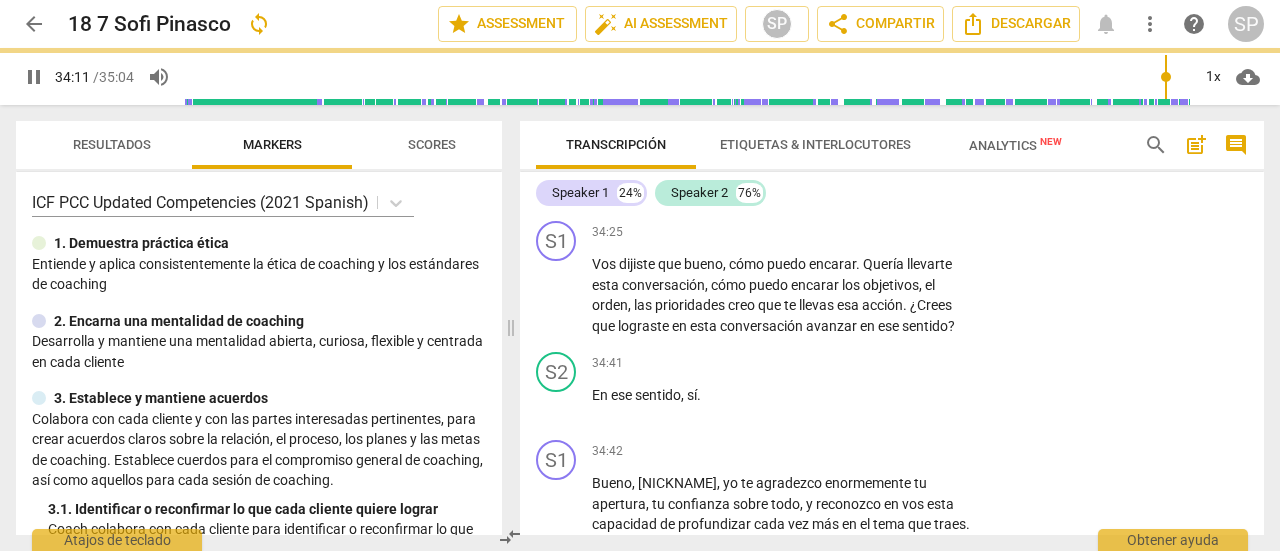 type on "2052" 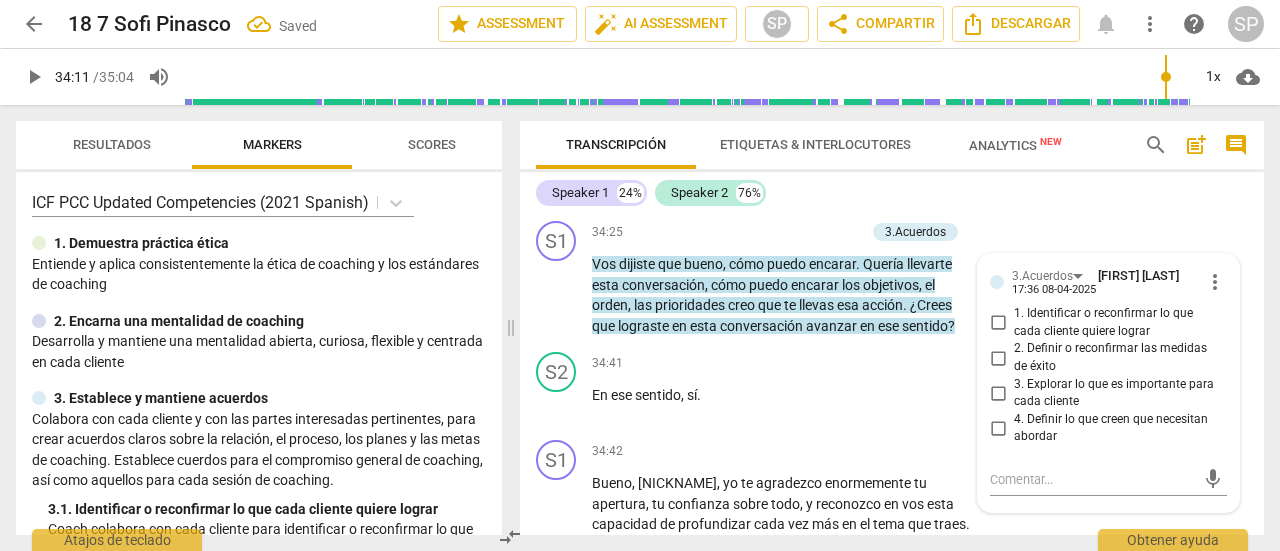 scroll, scrollTop: 12336, scrollLeft: 0, axis: vertical 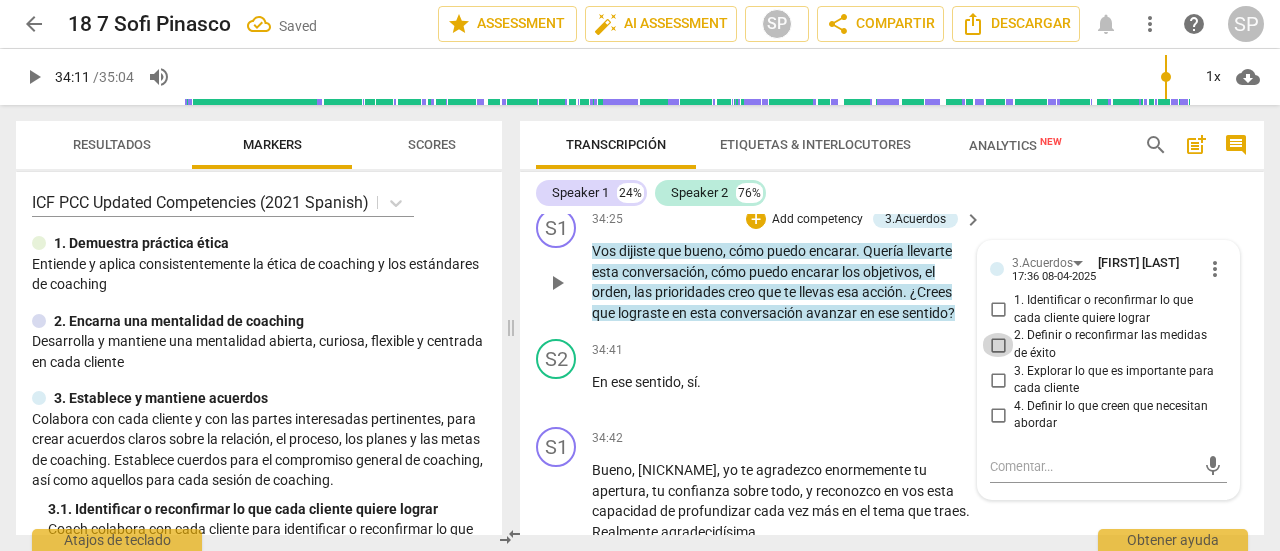 click on "2. Definir o reconfirmar las medidas de éxito" at bounding box center (998, 345) 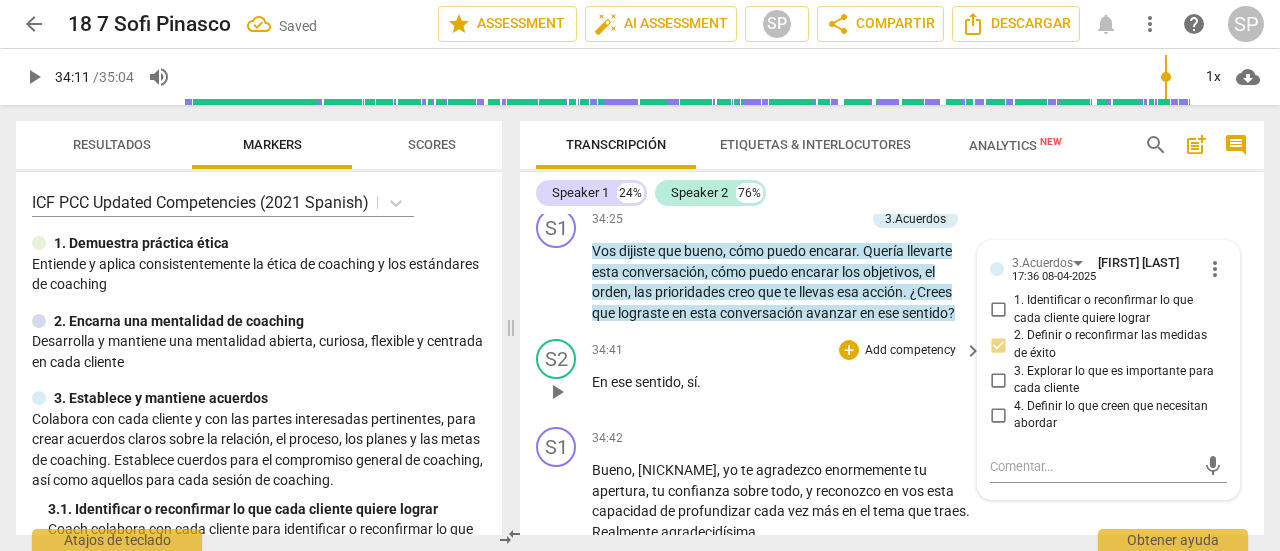 click on "S2 play_arrow pause [TIME] + Add competency keyboard_arrow_right En   ese   sentido ,   sí ." at bounding box center (892, 375) 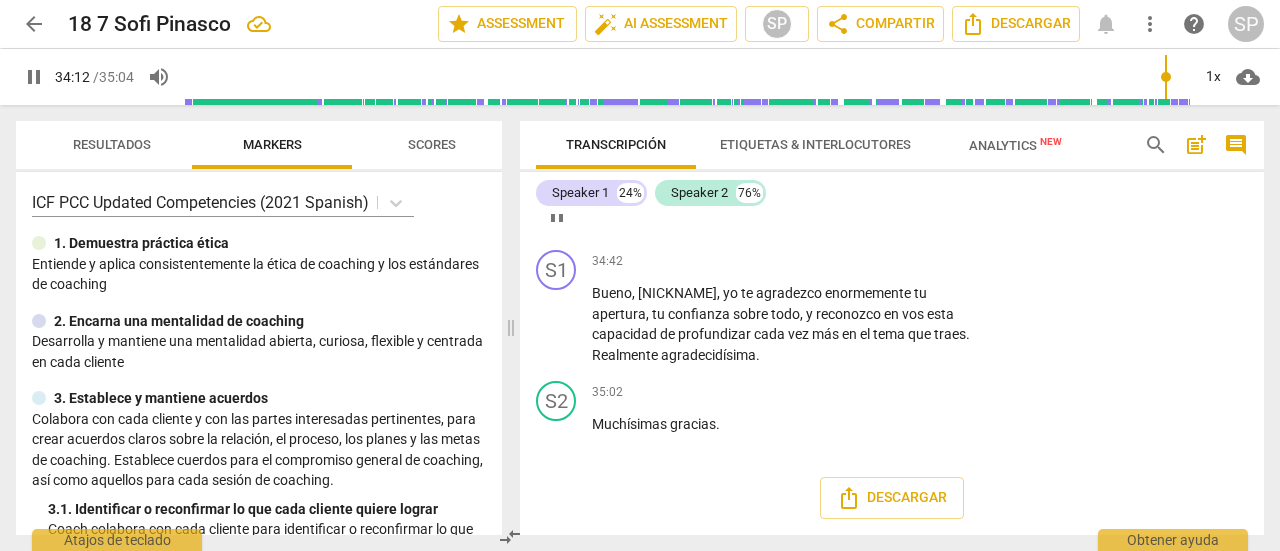 scroll, scrollTop: 12536, scrollLeft: 0, axis: vertical 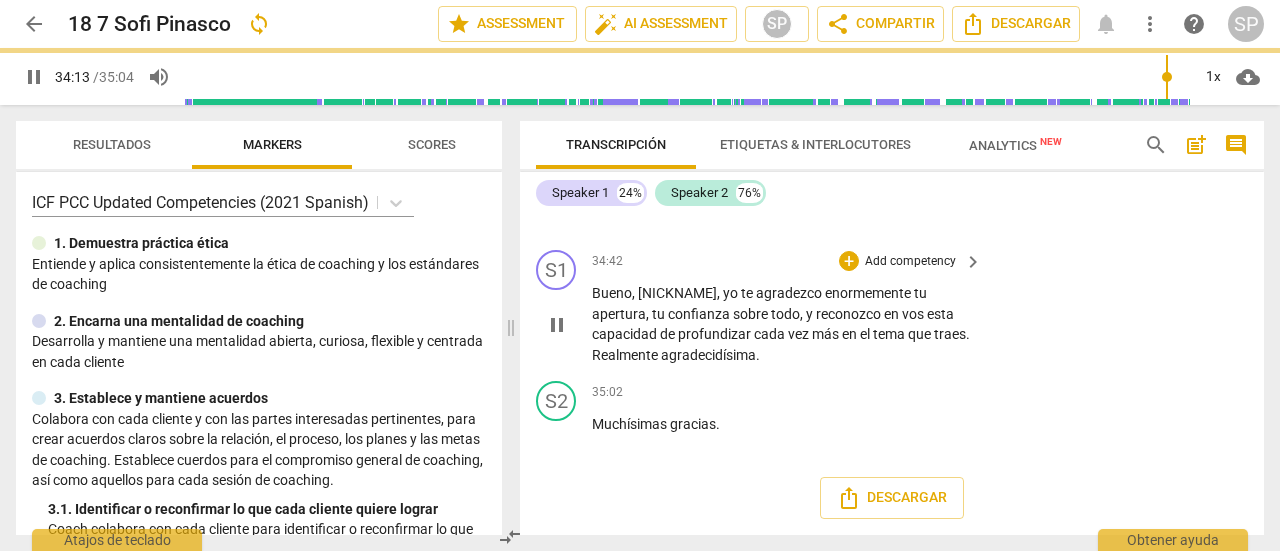 click on "pause" at bounding box center [557, 325] 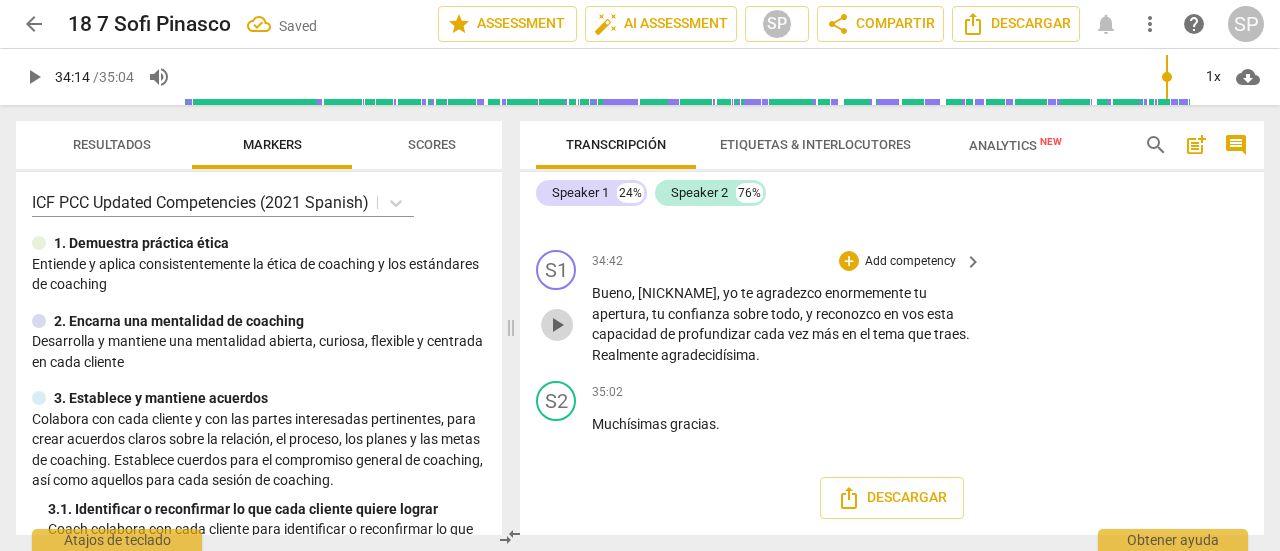 click on "play_arrow" at bounding box center [557, 325] 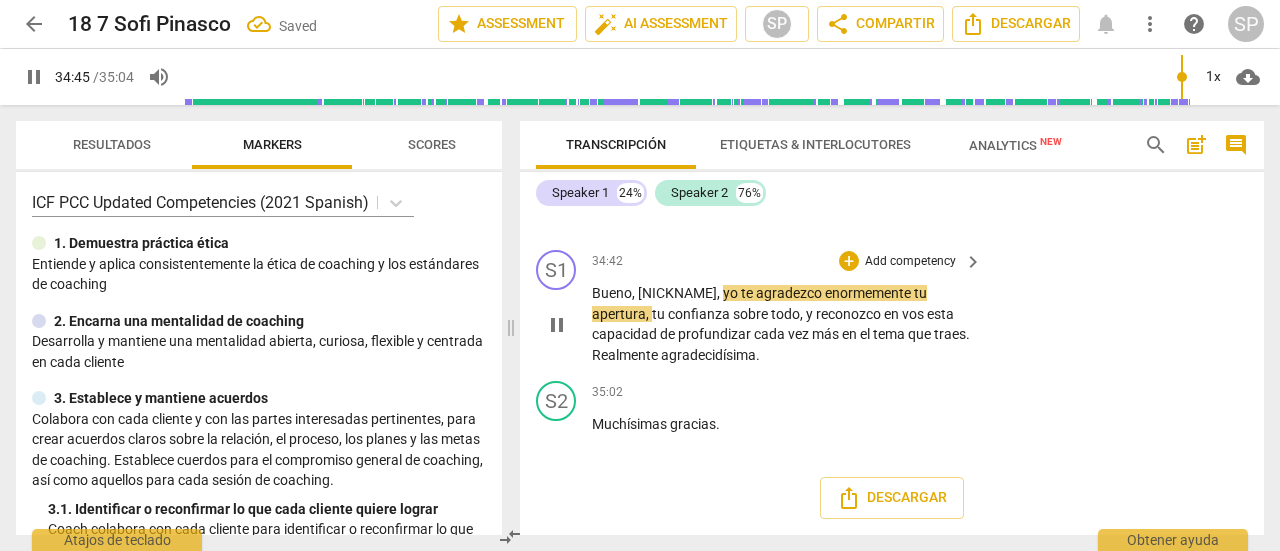 click on "Add competency" at bounding box center (910, 262) 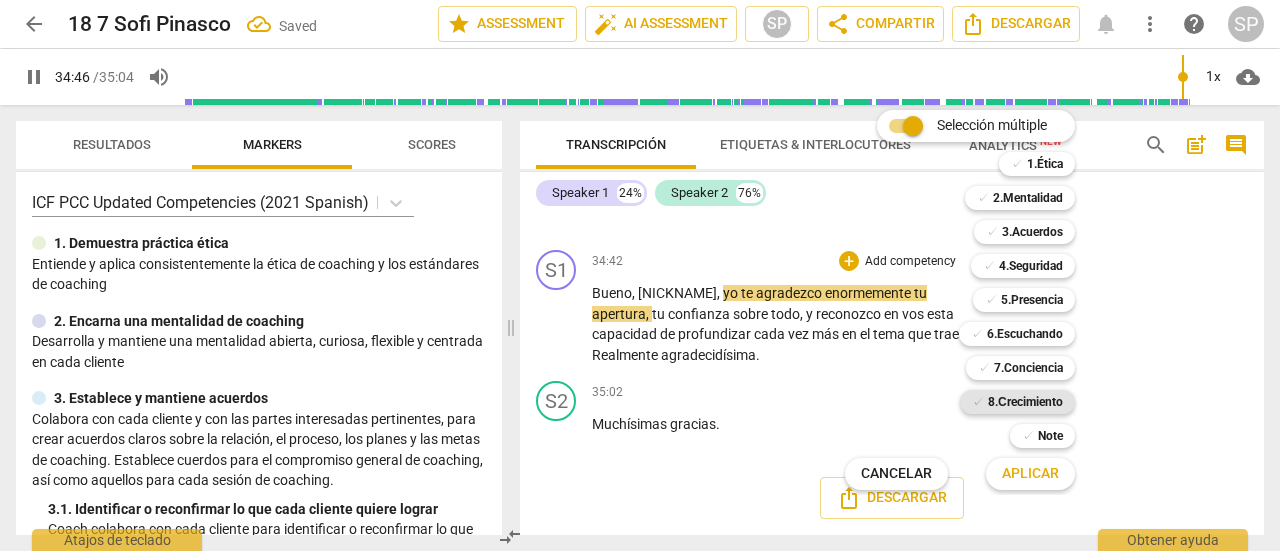 click on "8.Сrecimiento" at bounding box center (1025, 402) 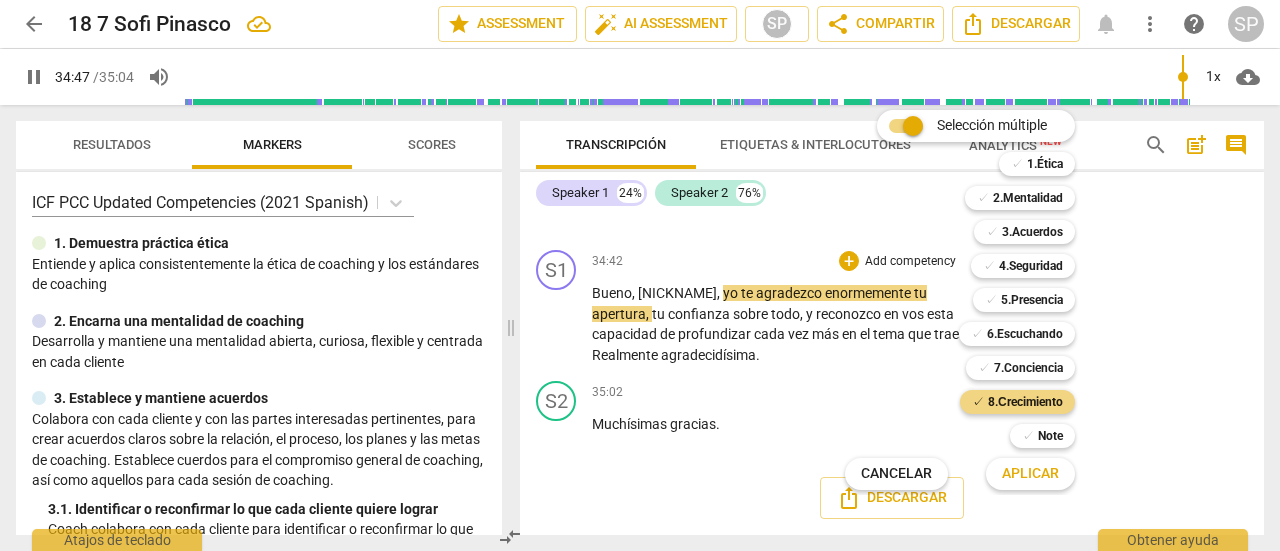 click on "Aplicar" at bounding box center (1030, 474) 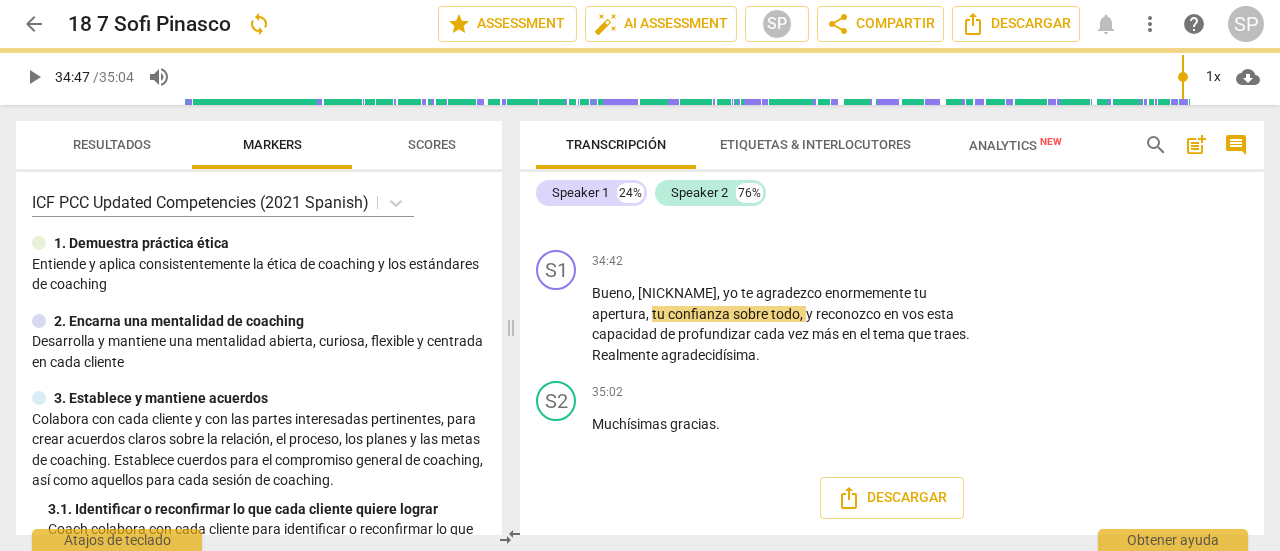 type on "2088" 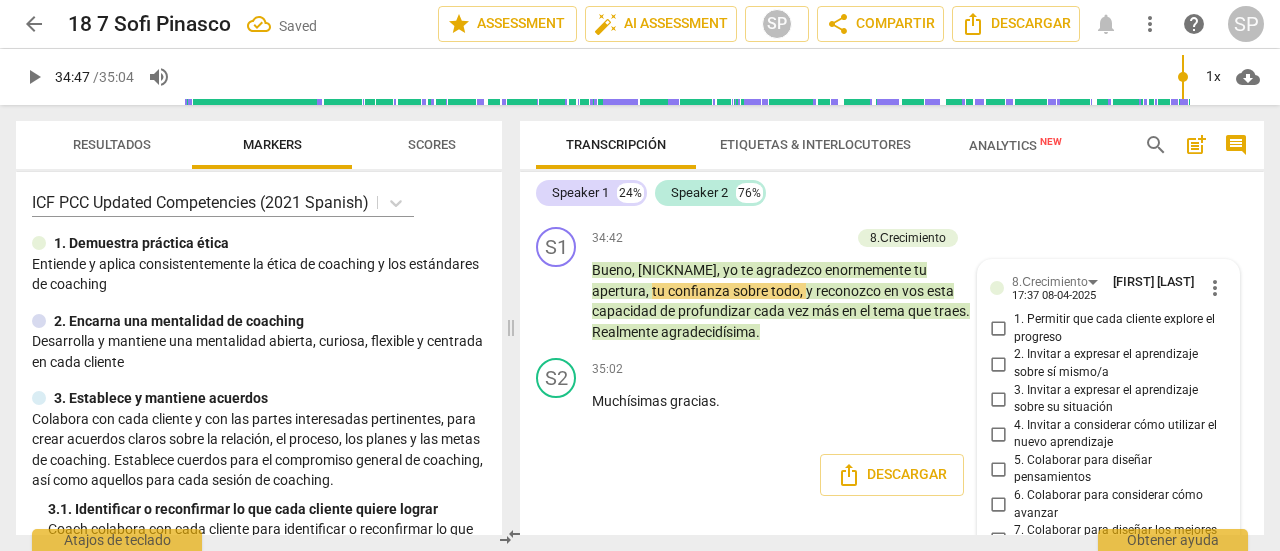 scroll, scrollTop: 12756, scrollLeft: 0, axis: vertical 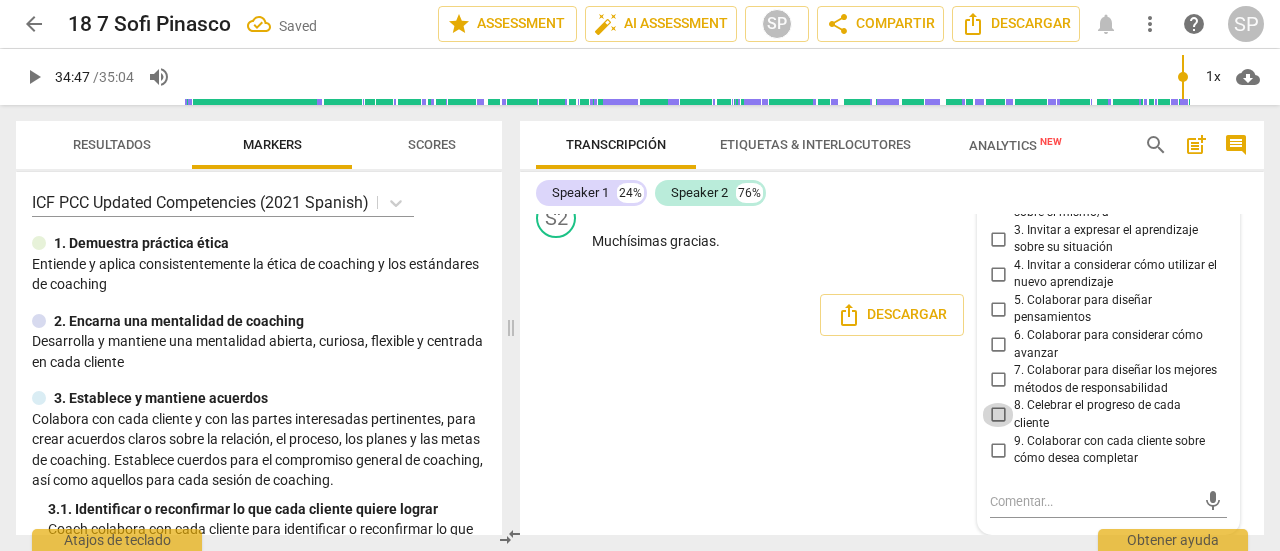 click on "8. Celebrar el progreso de cada cliente" at bounding box center [998, 415] 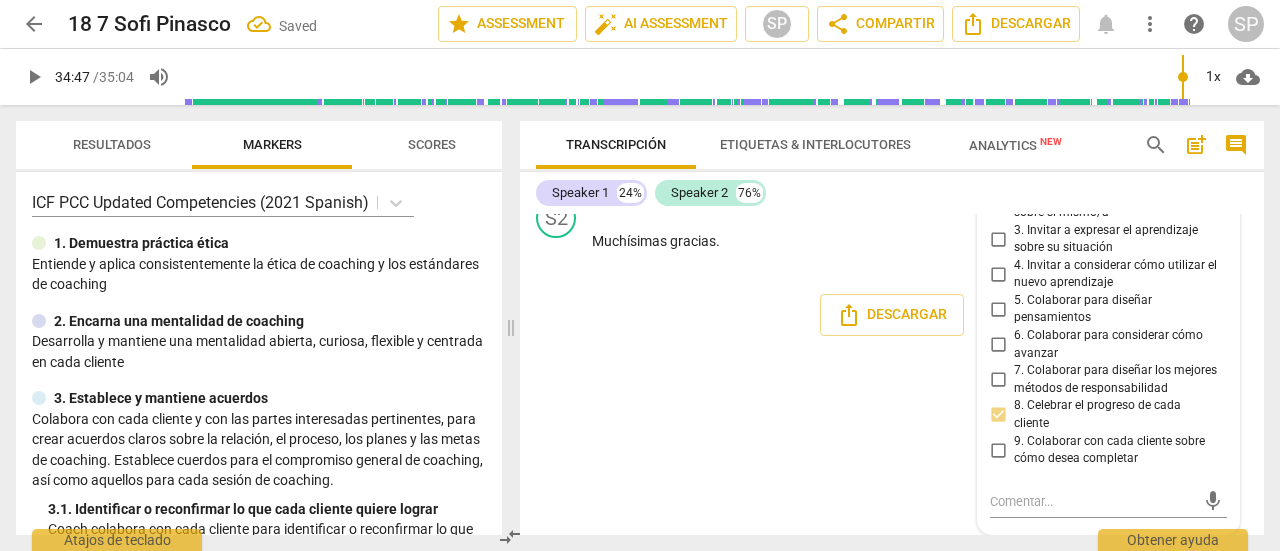 click on "S1 play_arrow pause [TIME] + Add competency keyboard_arrow_right Hola   [NICKNAME] ,   buenas   tardes ,   ¿Cómo   estás ? S2 play_arrow pause [TIME] + Add competency keyboard_arrow_right ¿Cómo   va   [FIRST] ?   ¿Todo   bien ? S1 play_arrow pause [TIME] + Add competency 3.Acuerdos keyboard_arrow_right Bueno ,   muy   bien ,   encantada   de   que   estés   acá .   ¿Y   contame   qué   te   gustaría   que   trabajemos   en   la   conversación   de   hoy ? 3.Acuerdos [FIRST] [LAST] [TIME] [DATE] 1. Identificar o reconfirmar lo que cada cliente quiere lograr  S2 play_arrow pause [TIME] + Add competency keyboard_arrow_right Mirá ,   hoy   antes   de   venirme   tuve   una   charla   con   mi   jefe   en   donde   le   planteé   varias   situaciones   que   me   vienen   pasando   para   ver   si   él   también   me   da   una   mano   como   líder .   ¿Cuál   es   mi   problema ?   Yo   al   tener   tanta   gente   a   cargo ,   si   bien   la   comunicación   era   mi   principal   problema ,   que" at bounding box center (892, 374) 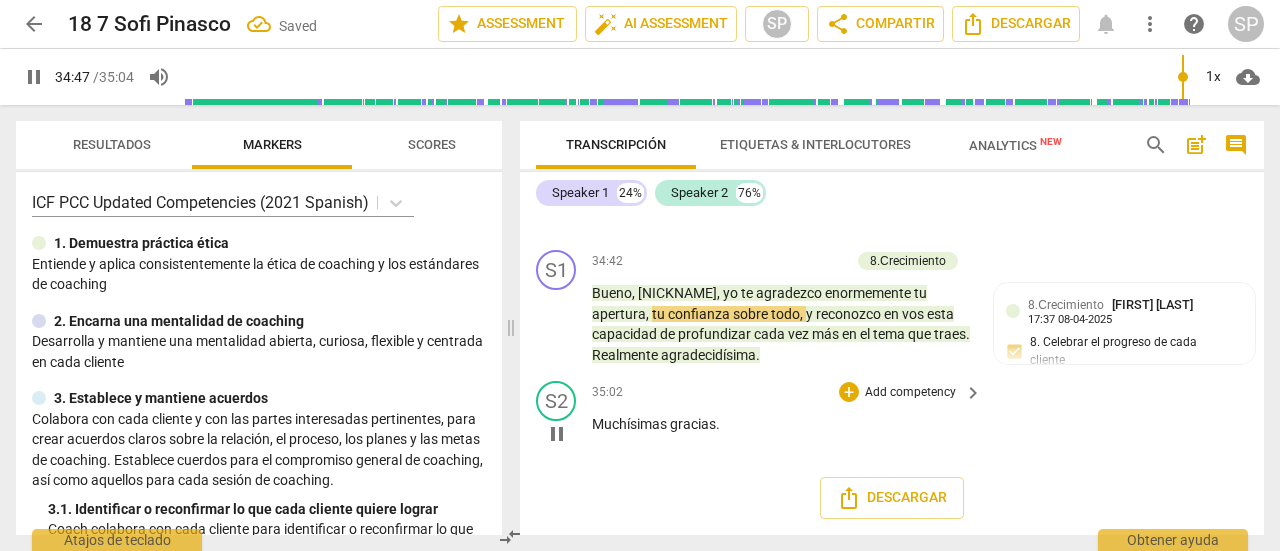 scroll, scrollTop: 12573, scrollLeft: 0, axis: vertical 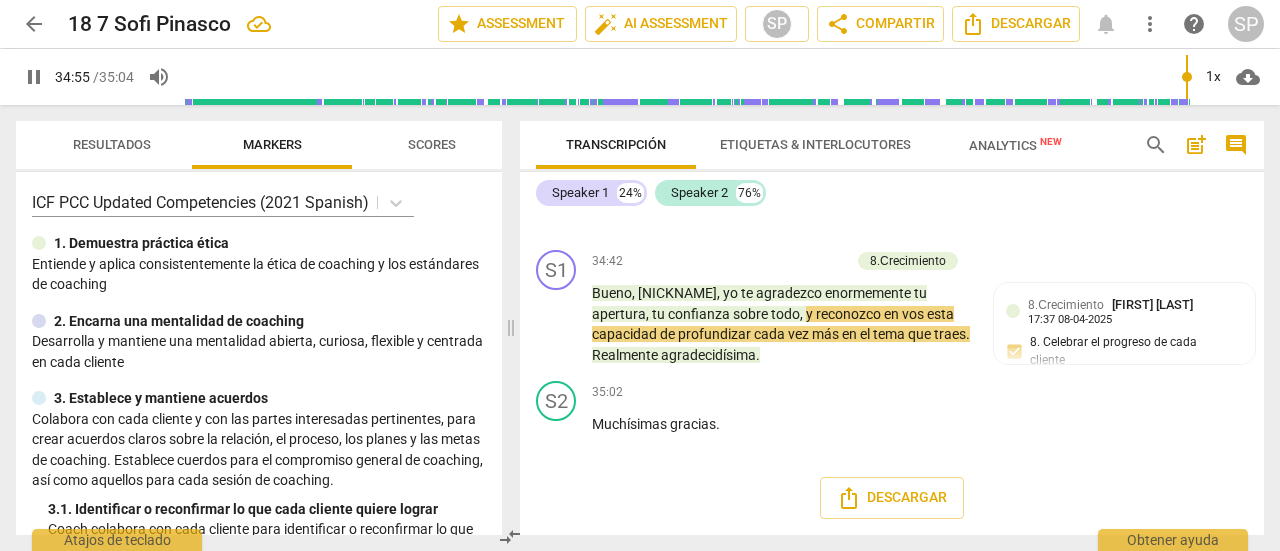 type on "2096" 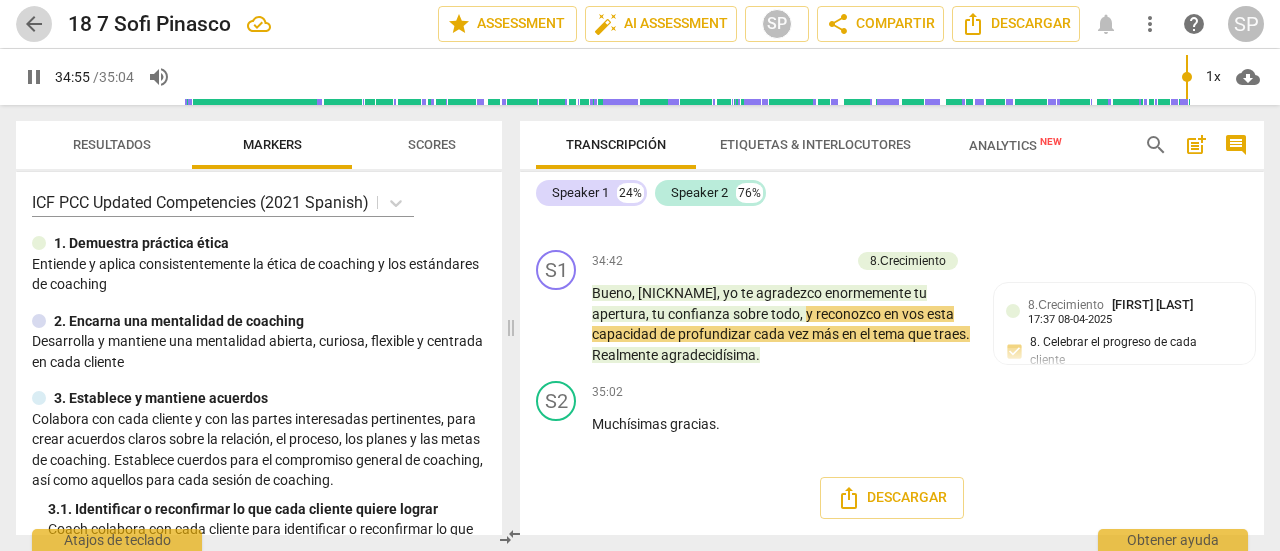 click on "arrow_back" at bounding box center [34, 24] 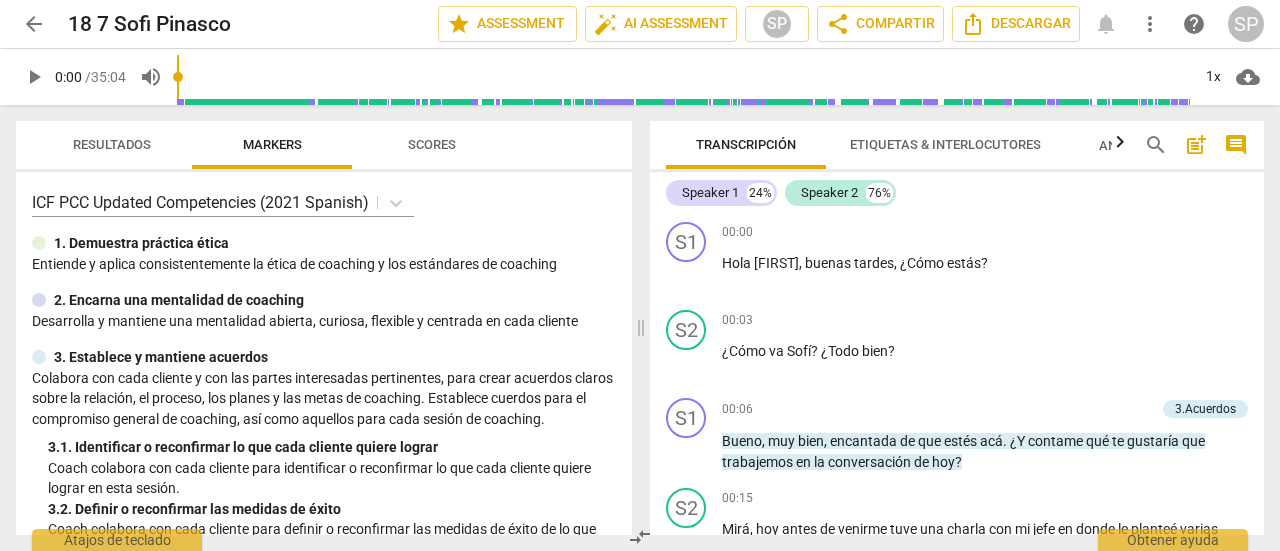 click on "arrow_back" at bounding box center (34, 24) 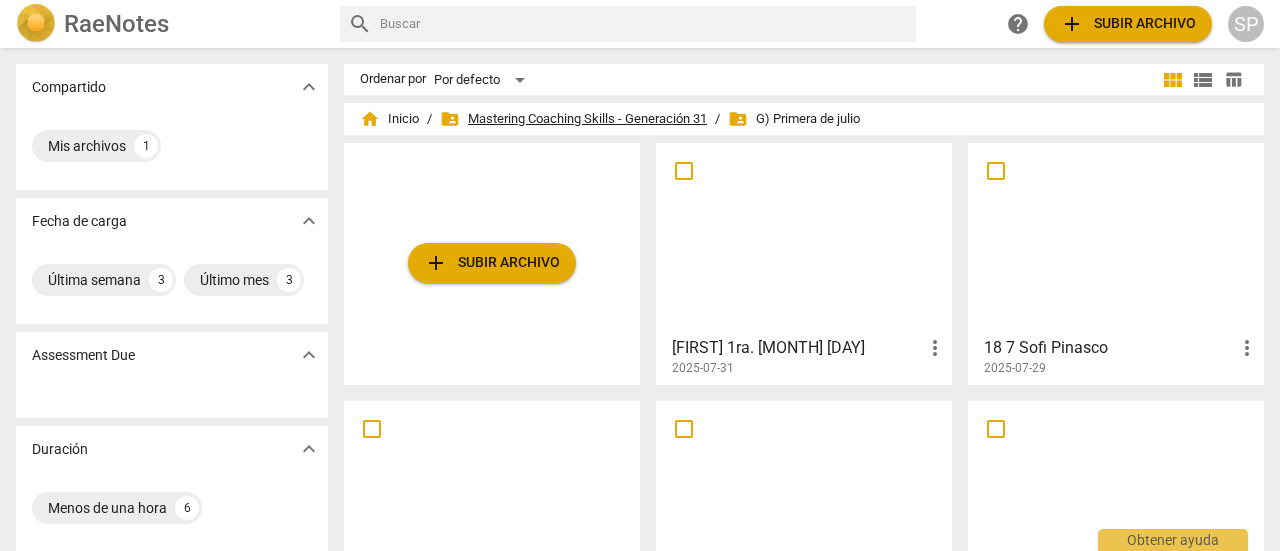 click on "folder_shared Mastering Coaching Skills - Generación 31" at bounding box center [573, 119] 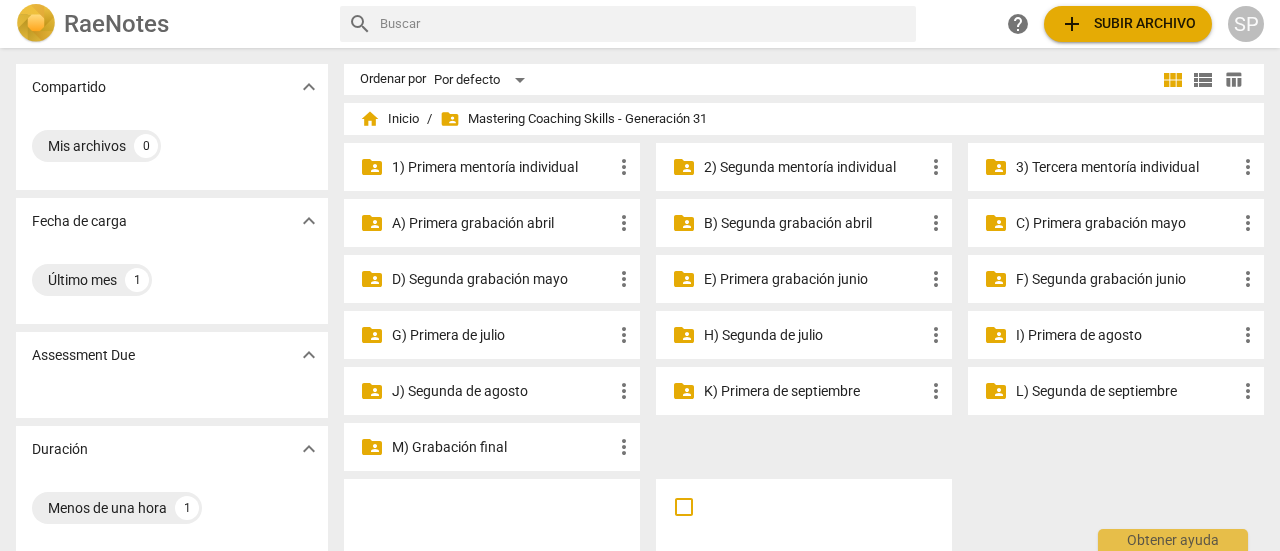 click on "H) Segunda de julio" at bounding box center [814, 335] 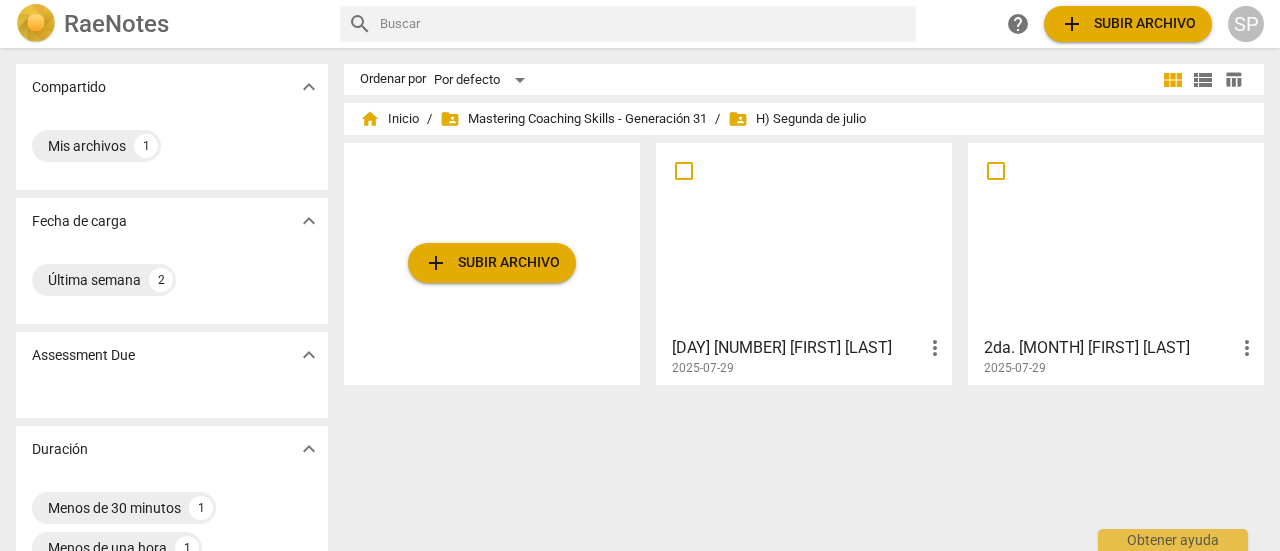 click at bounding box center (804, 238) 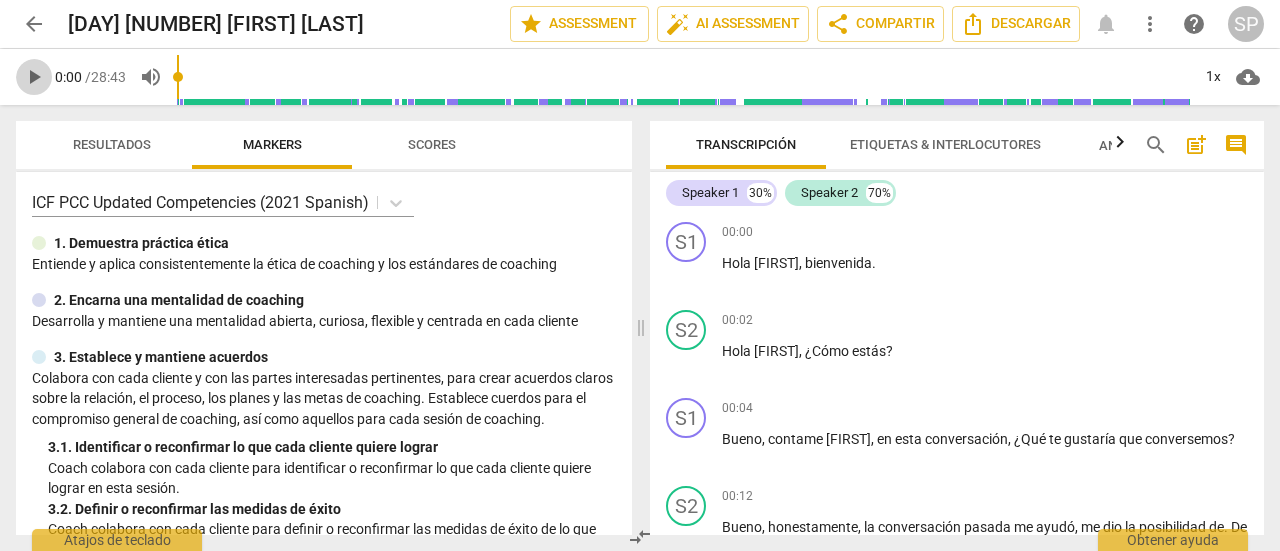 click on "play_arrow" at bounding box center [34, 77] 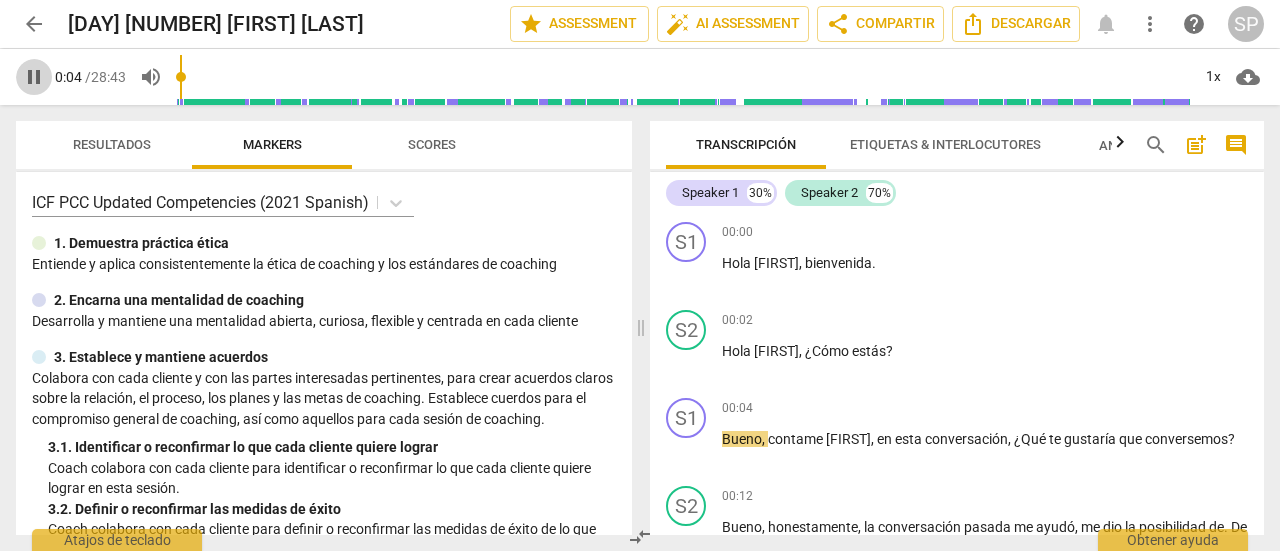 click on "pause" at bounding box center (34, 77) 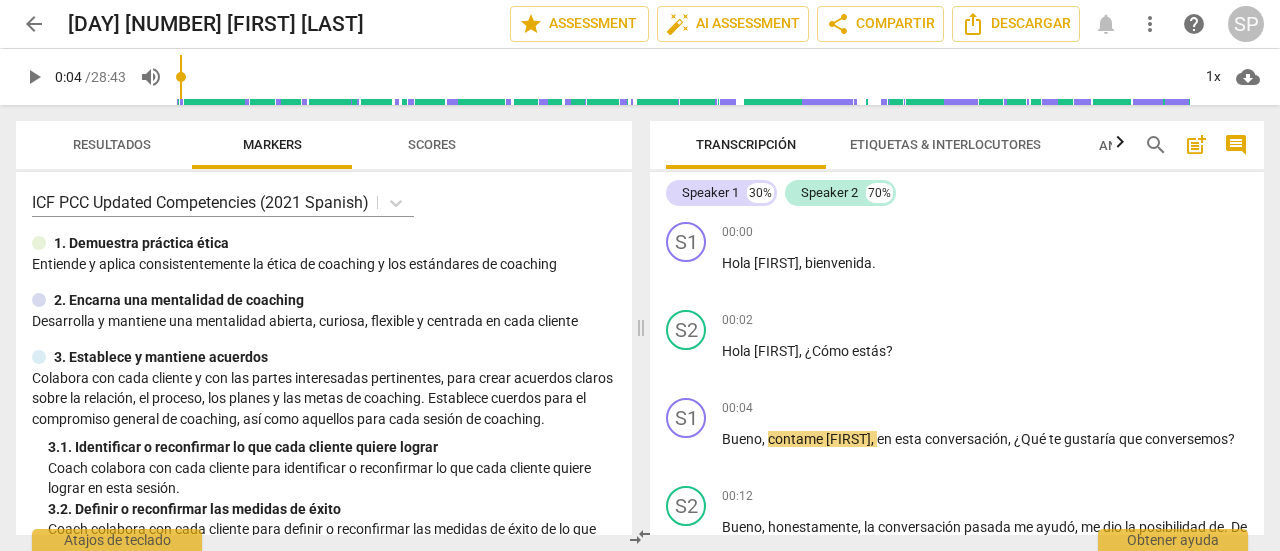 type on "5" 